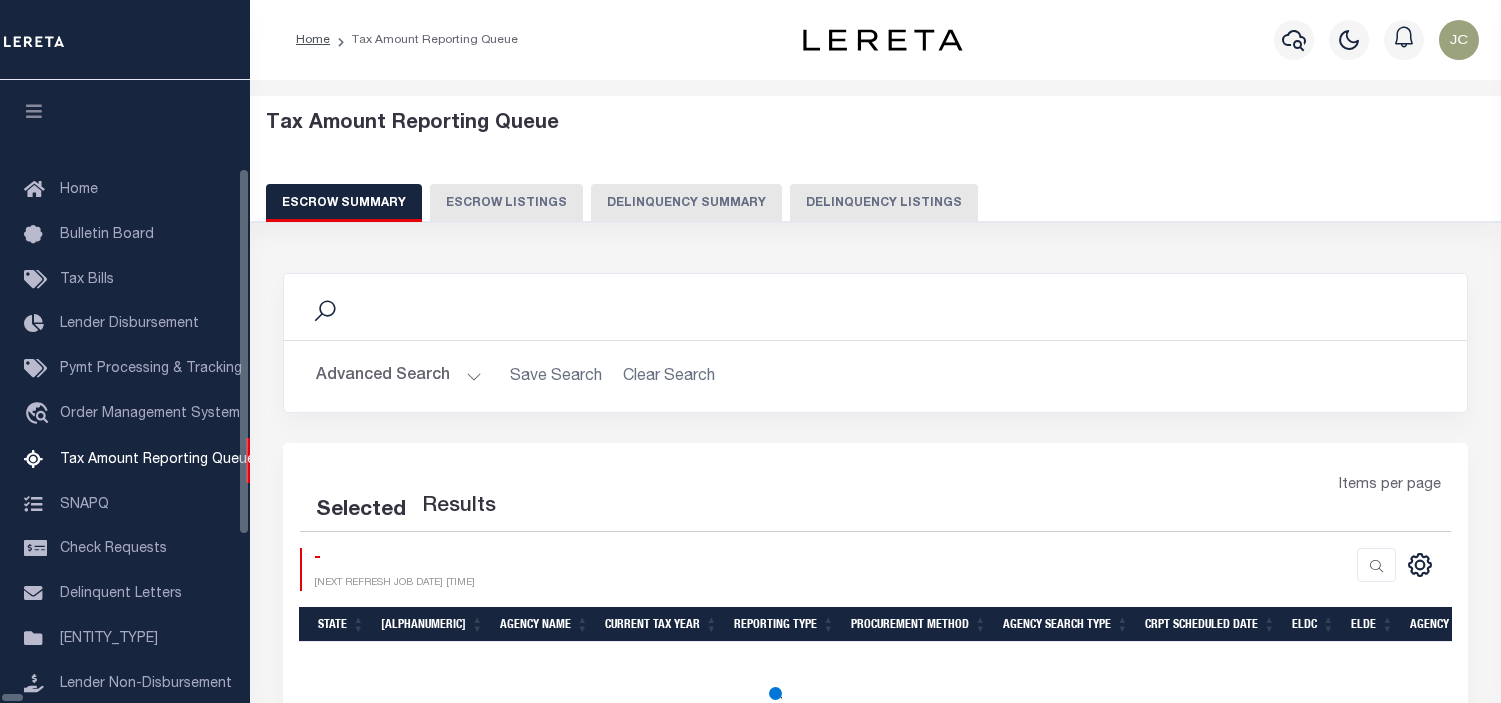 scroll, scrollTop: 0, scrollLeft: 0, axis: both 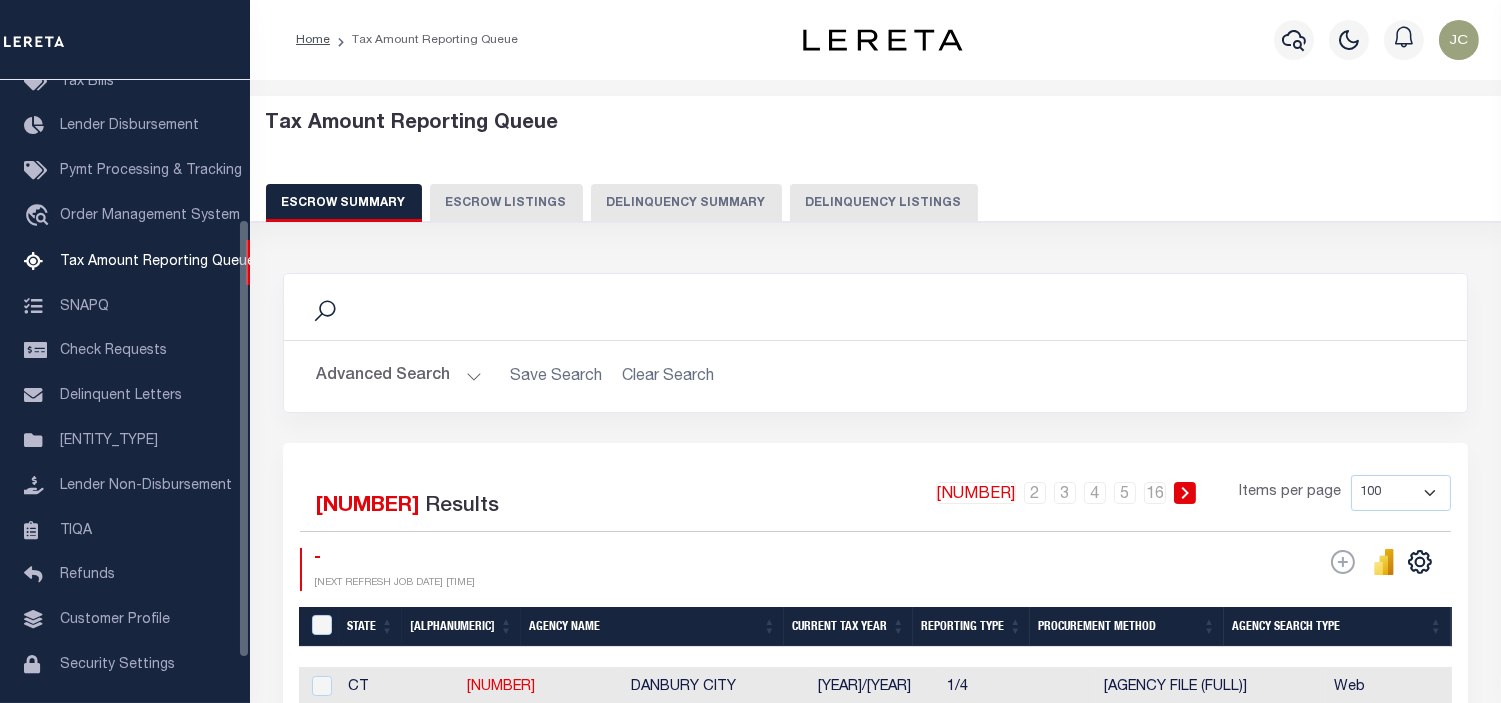 click on "Delinquency Summary" at bounding box center (686, 203) 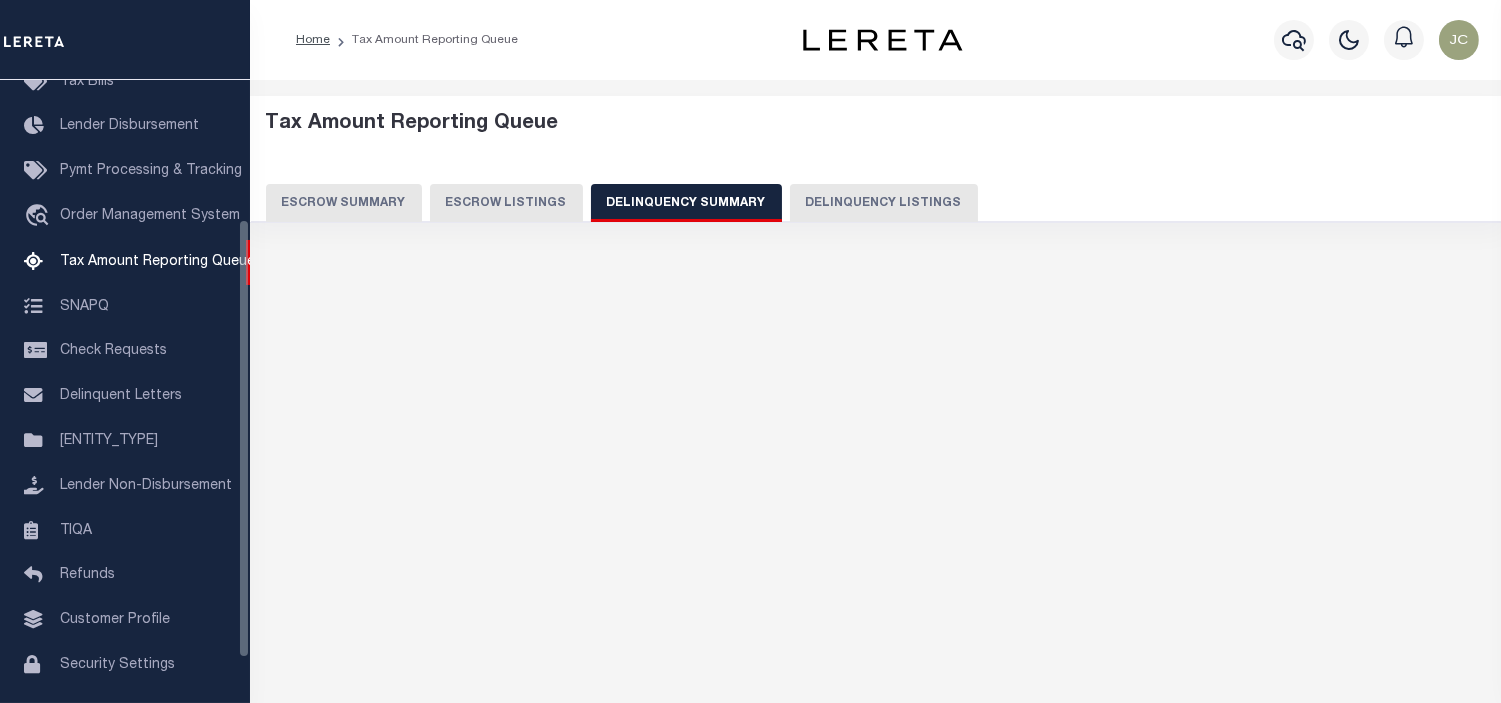 click on "Delinquency Listings" at bounding box center (884, 203) 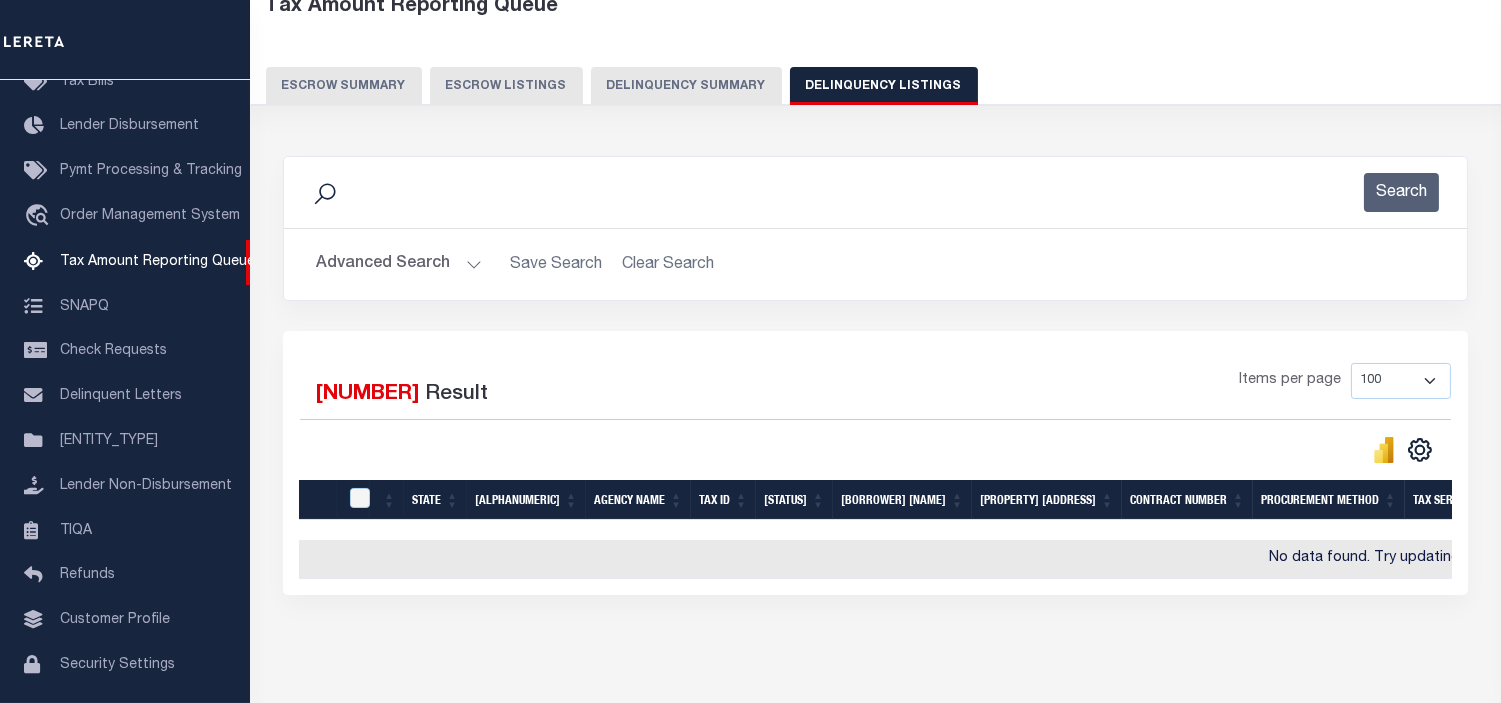 scroll, scrollTop: 204, scrollLeft: 0, axis: vertical 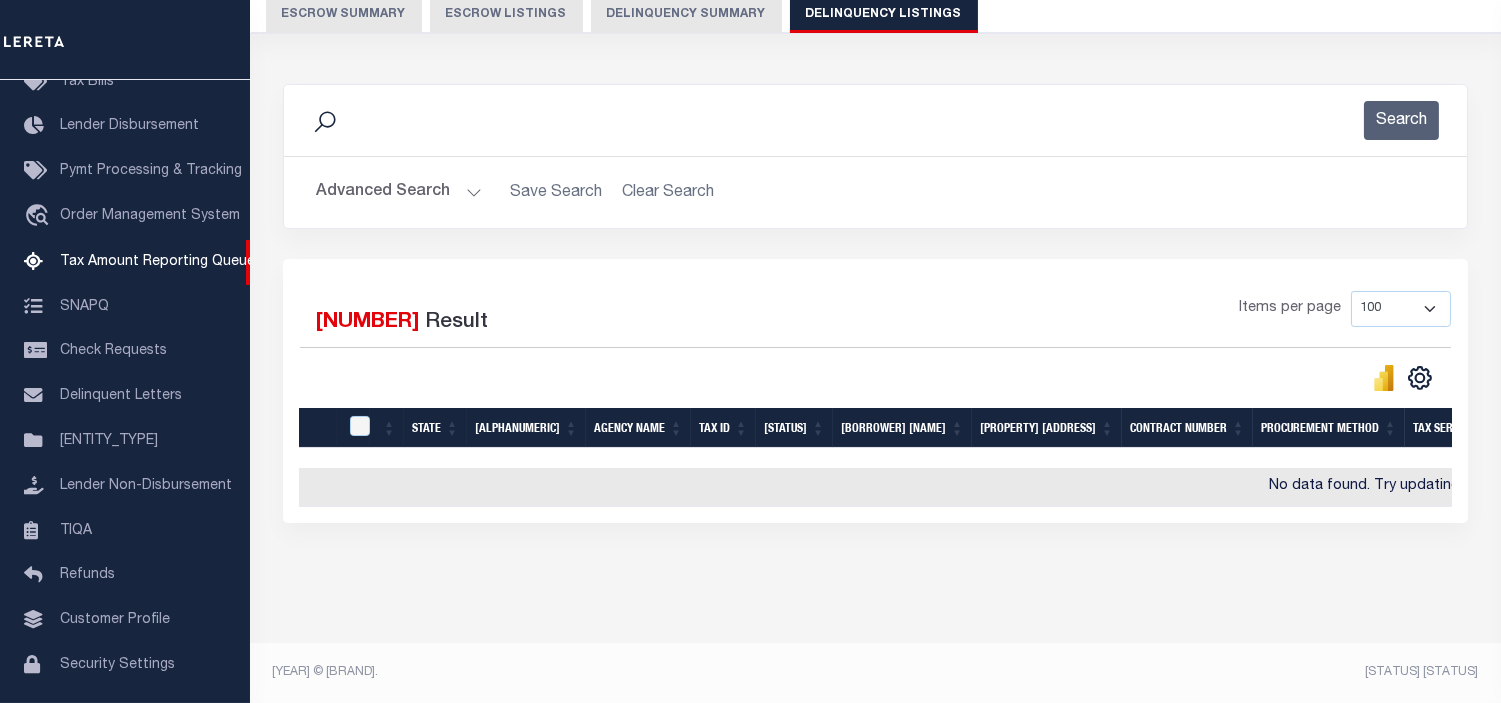 click on "Advanced Search" at bounding box center (399, 192) 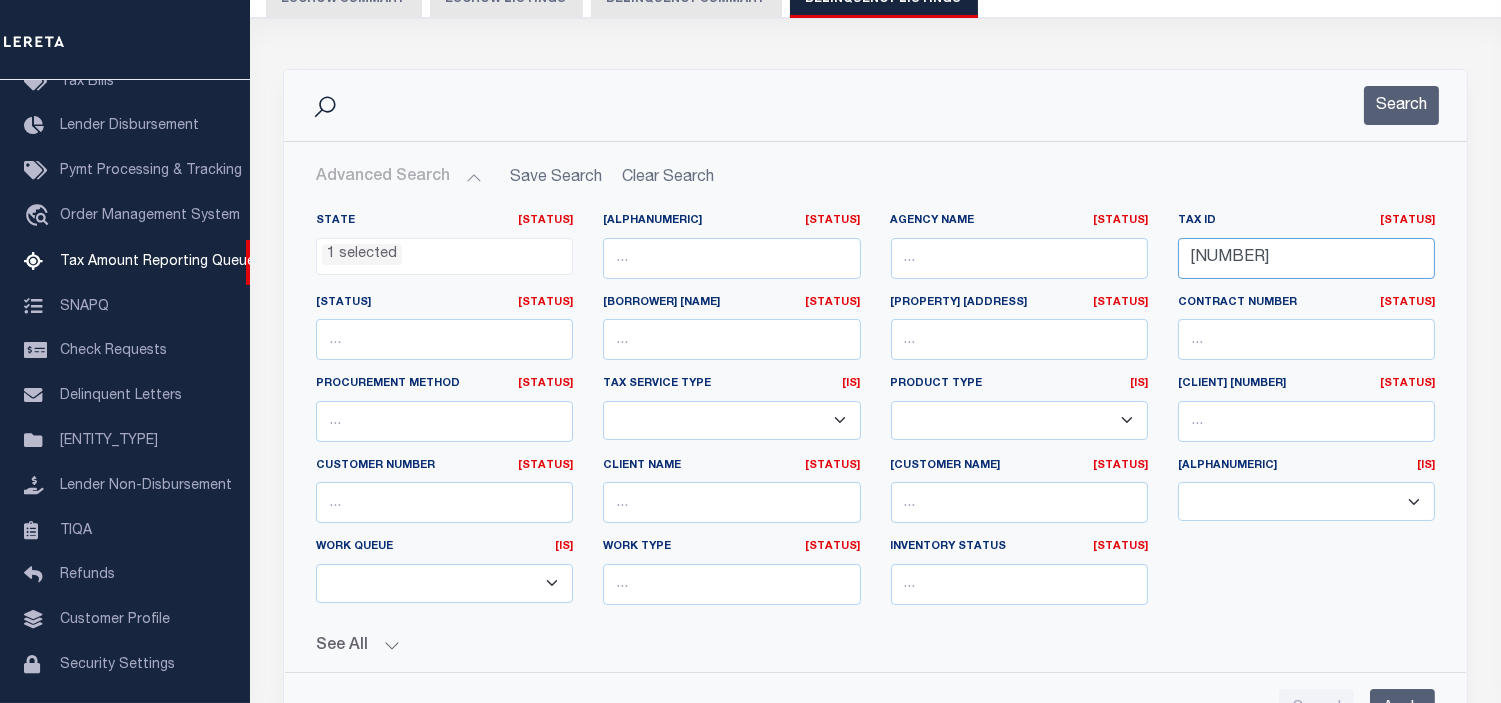 click on "15-07-05-404-015.000-013" at bounding box center (1306, 258) 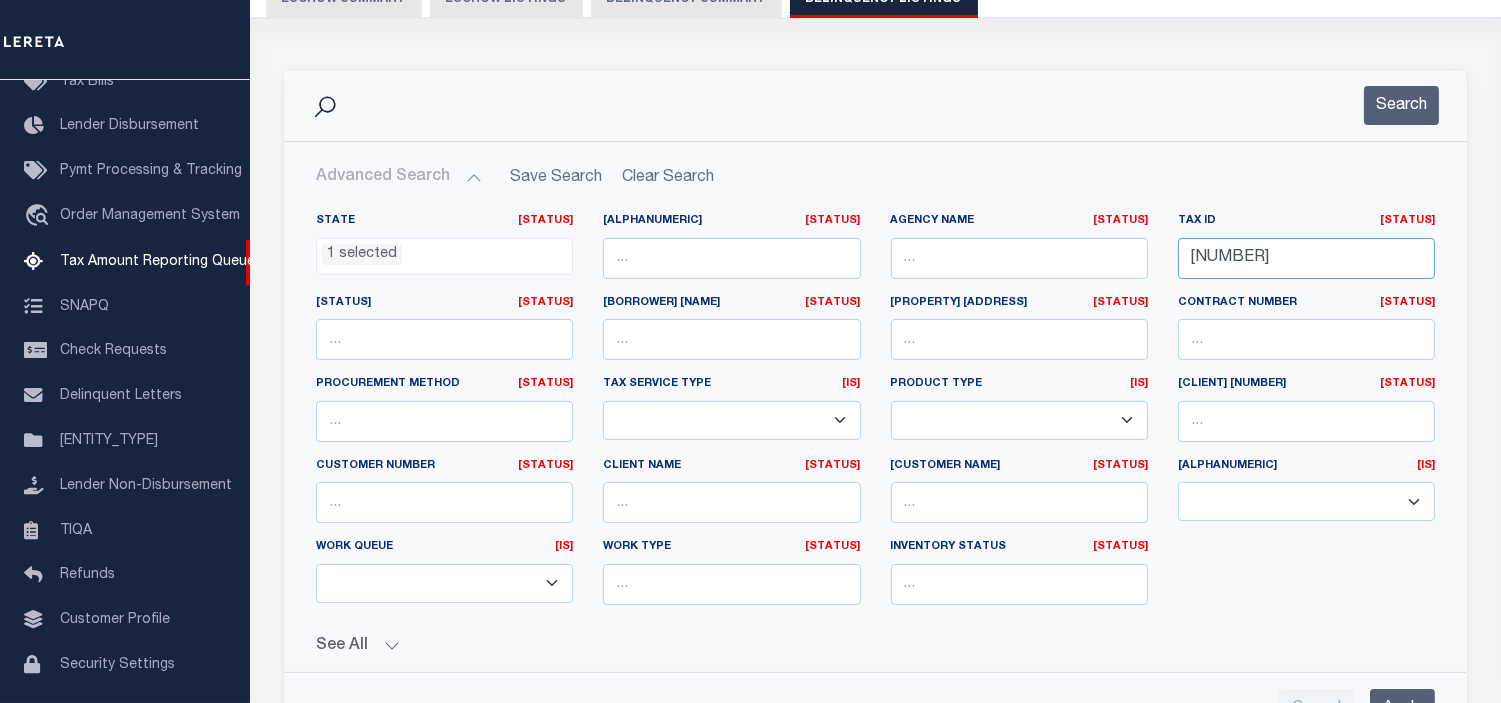 paste on "Anakin5577" 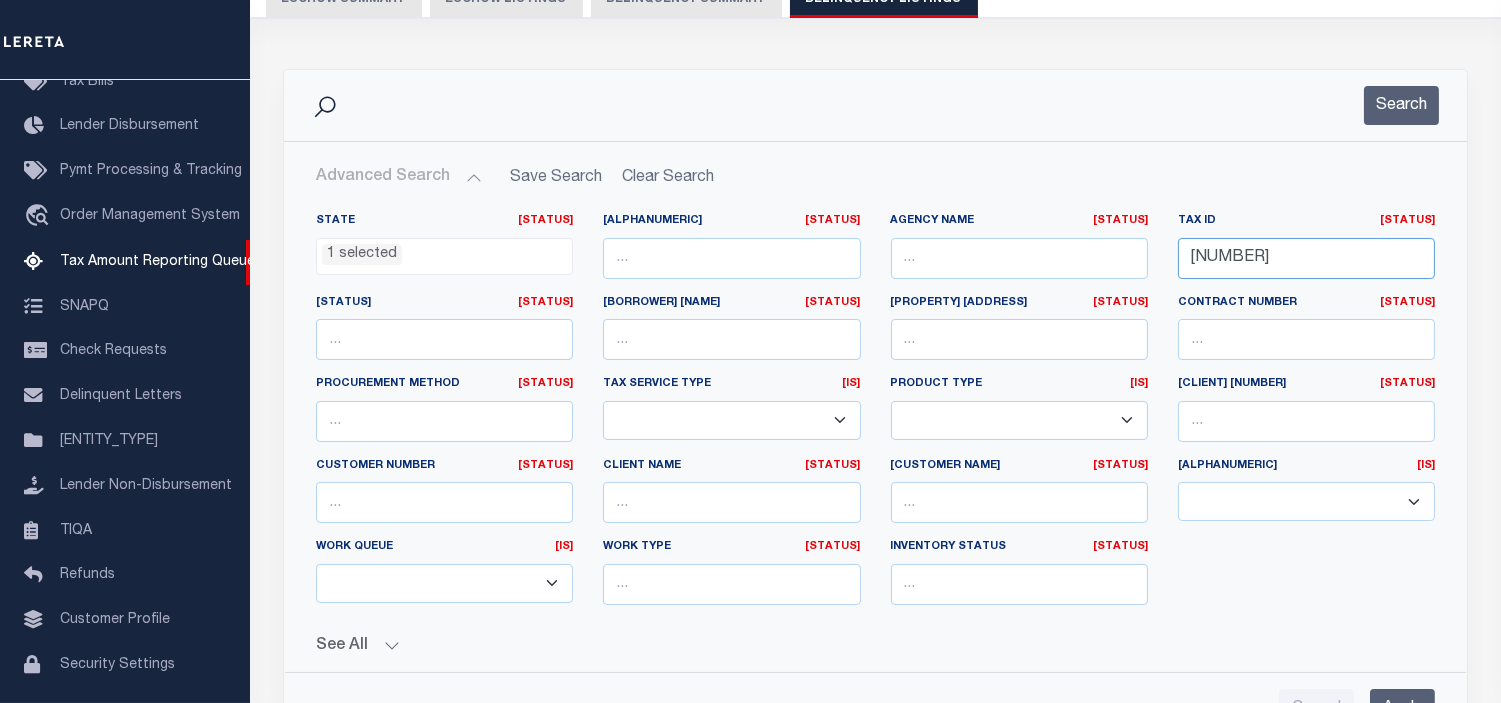 paste on "10-401-008.000-016" 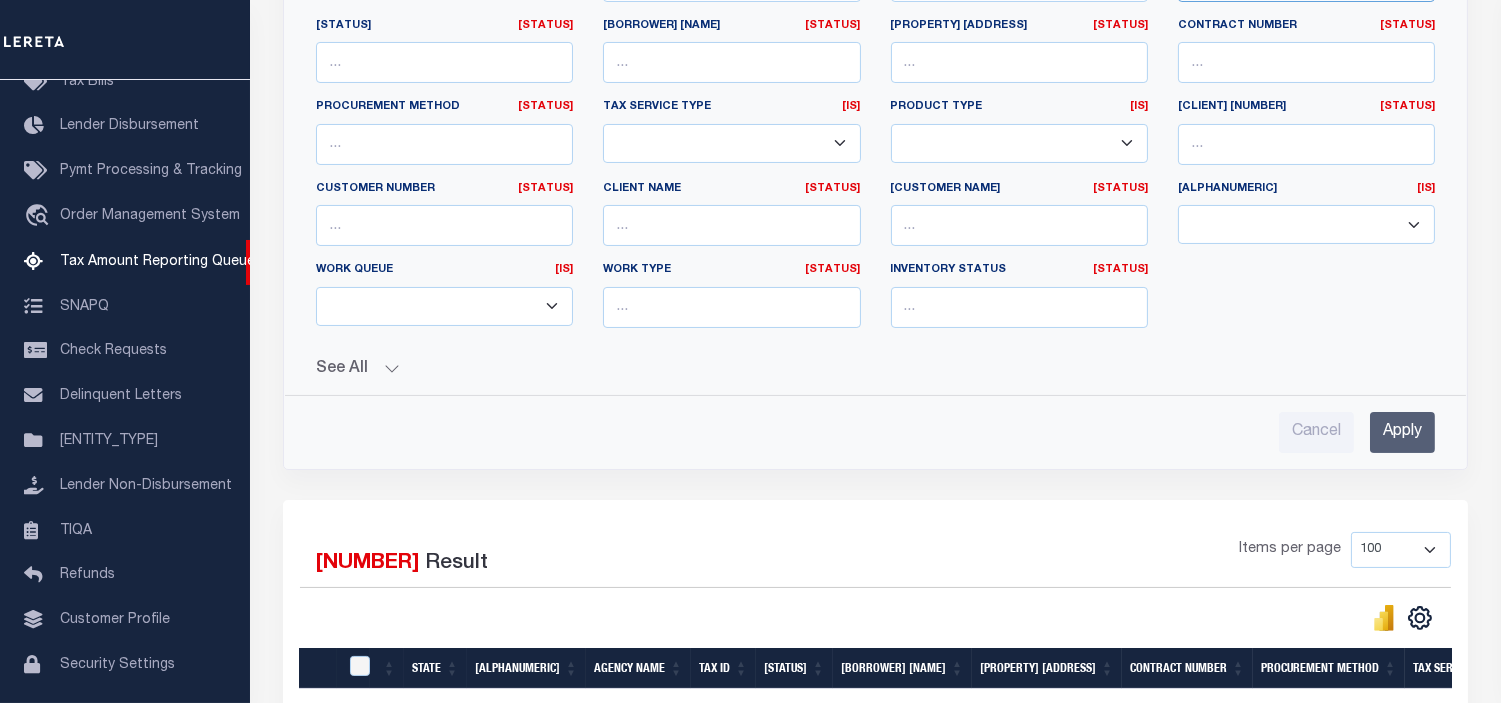 scroll, scrollTop: 648, scrollLeft: 0, axis: vertical 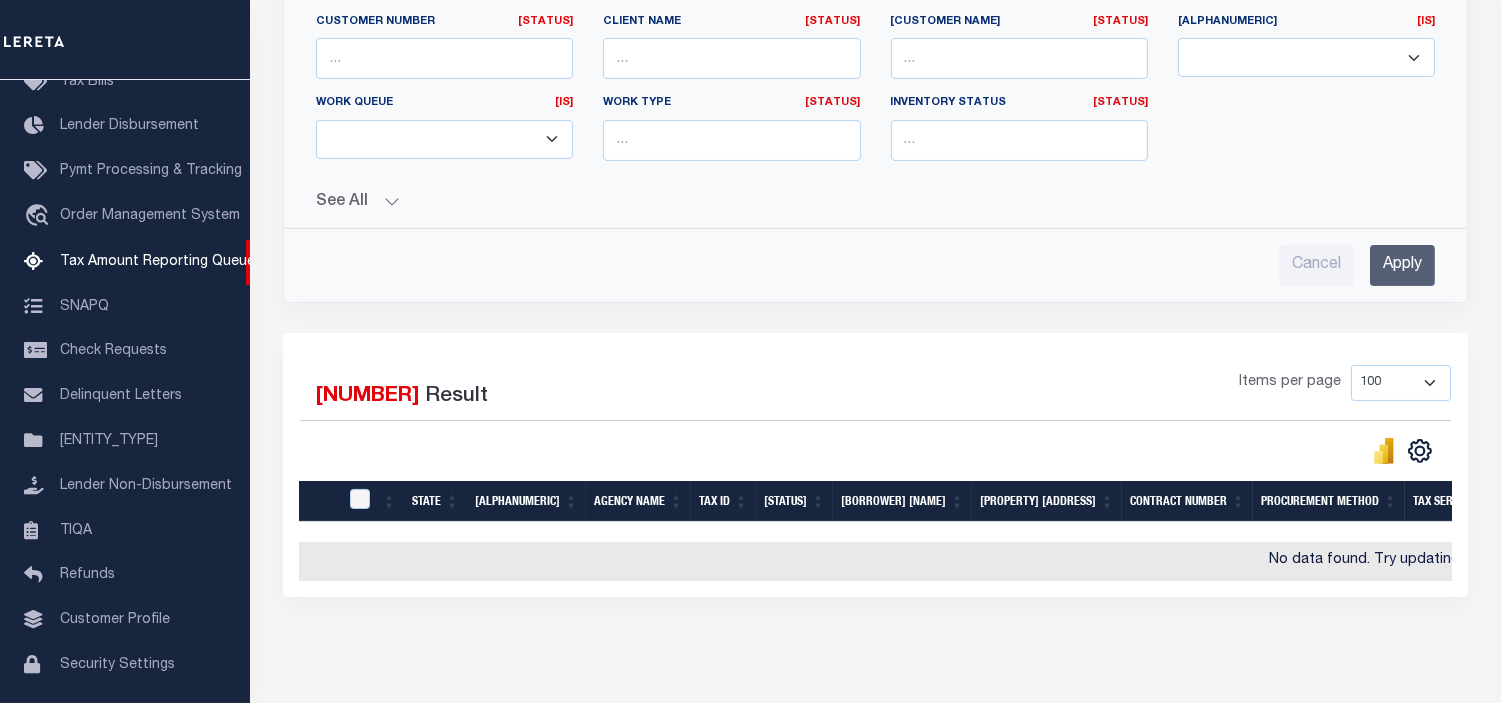 type on "15-07-10-401-008.000-016" 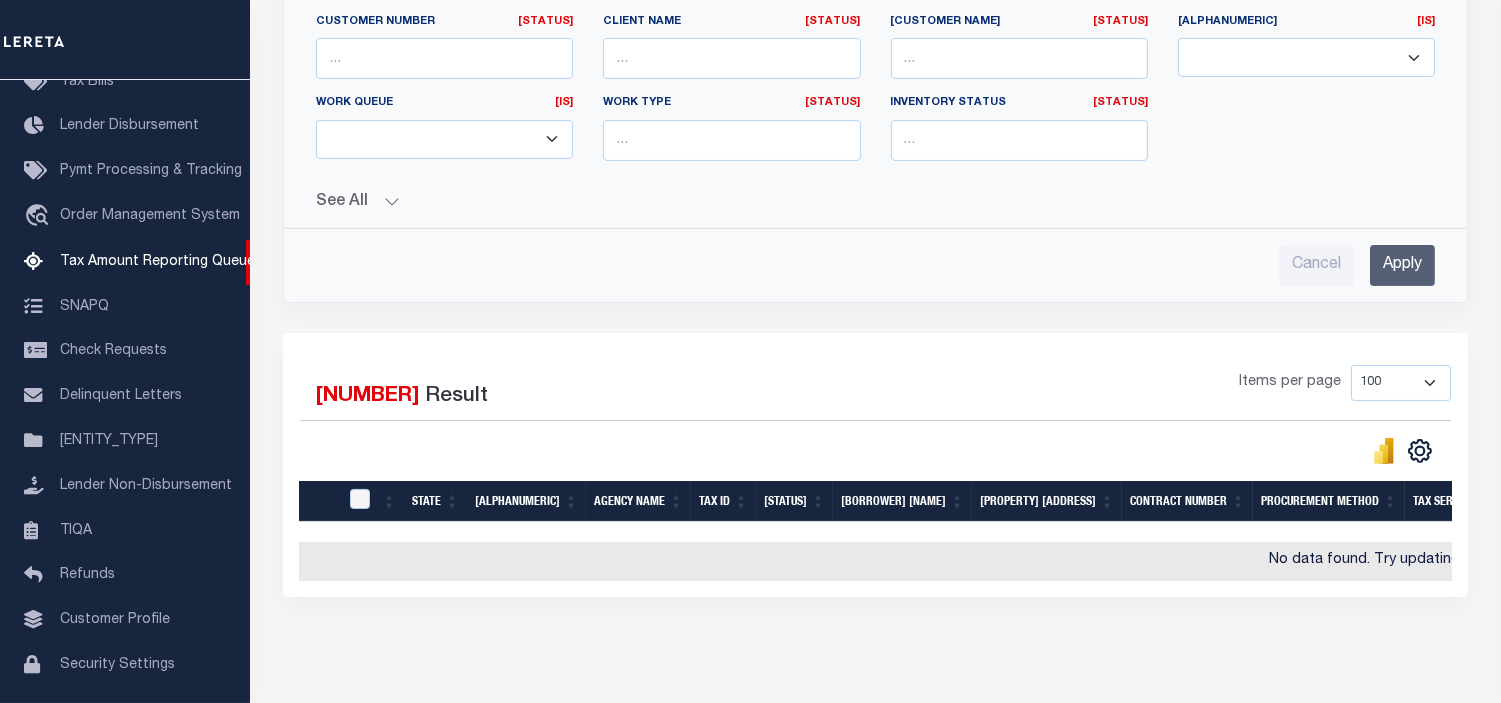 click on "Apply" at bounding box center (1402, 265) 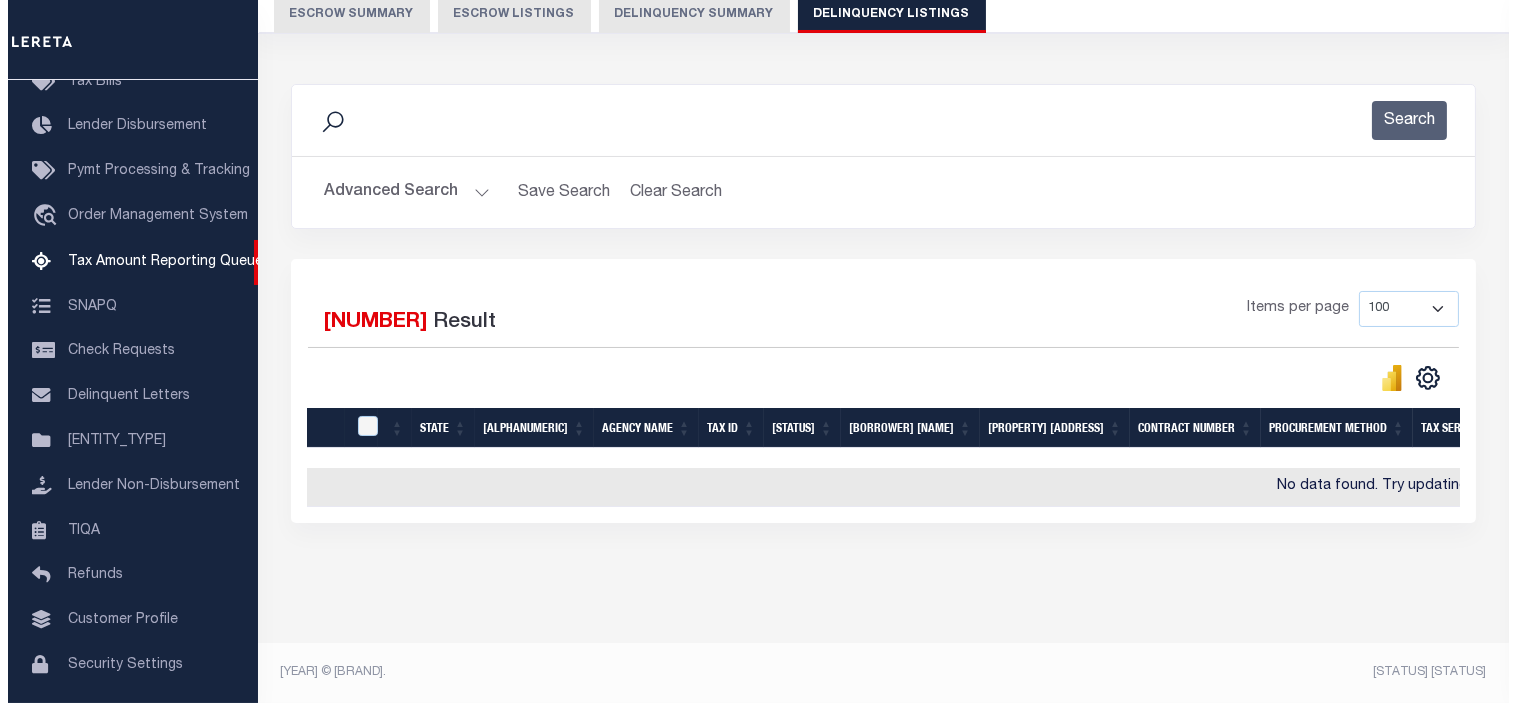 scroll, scrollTop: 0, scrollLeft: 0, axis: both 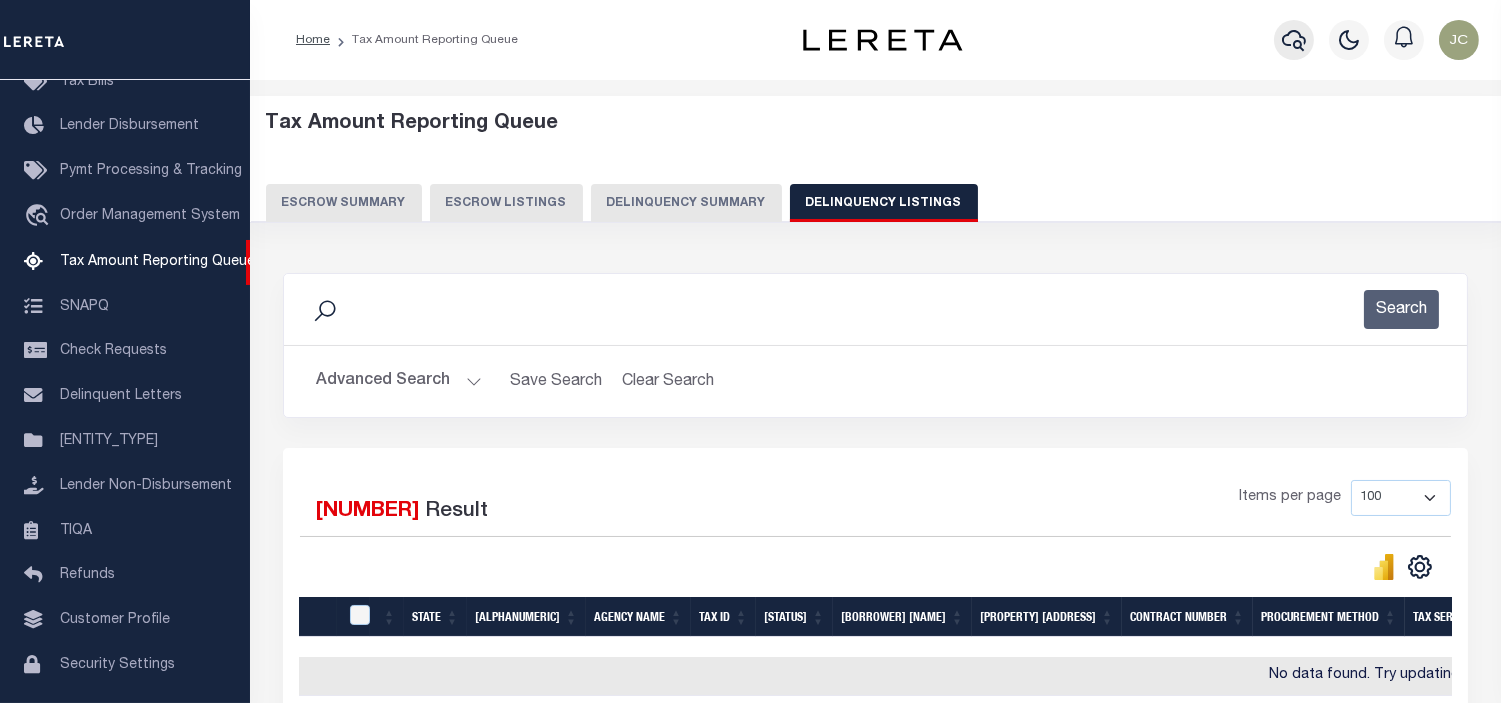 click at bounding box center (1294, 40) 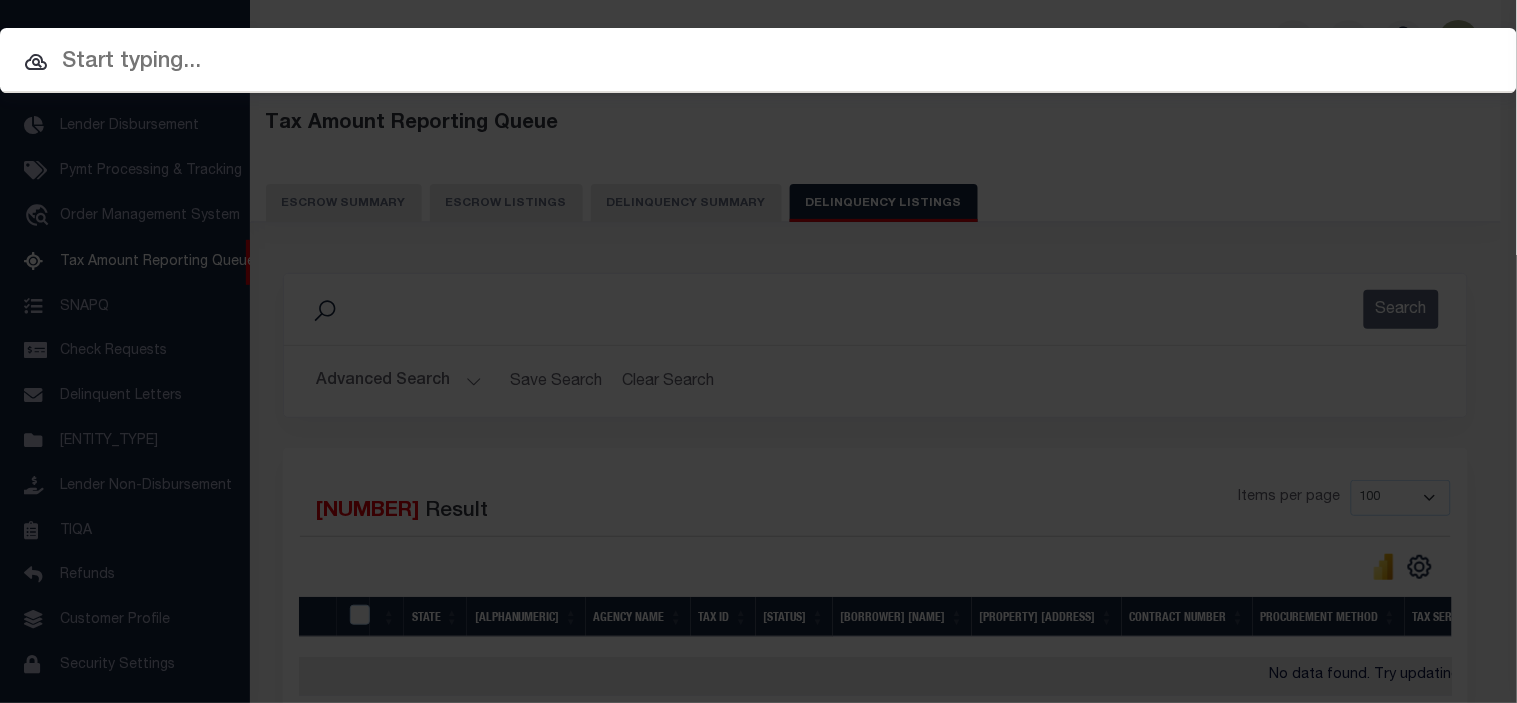 click at bounding box center (758, 62) 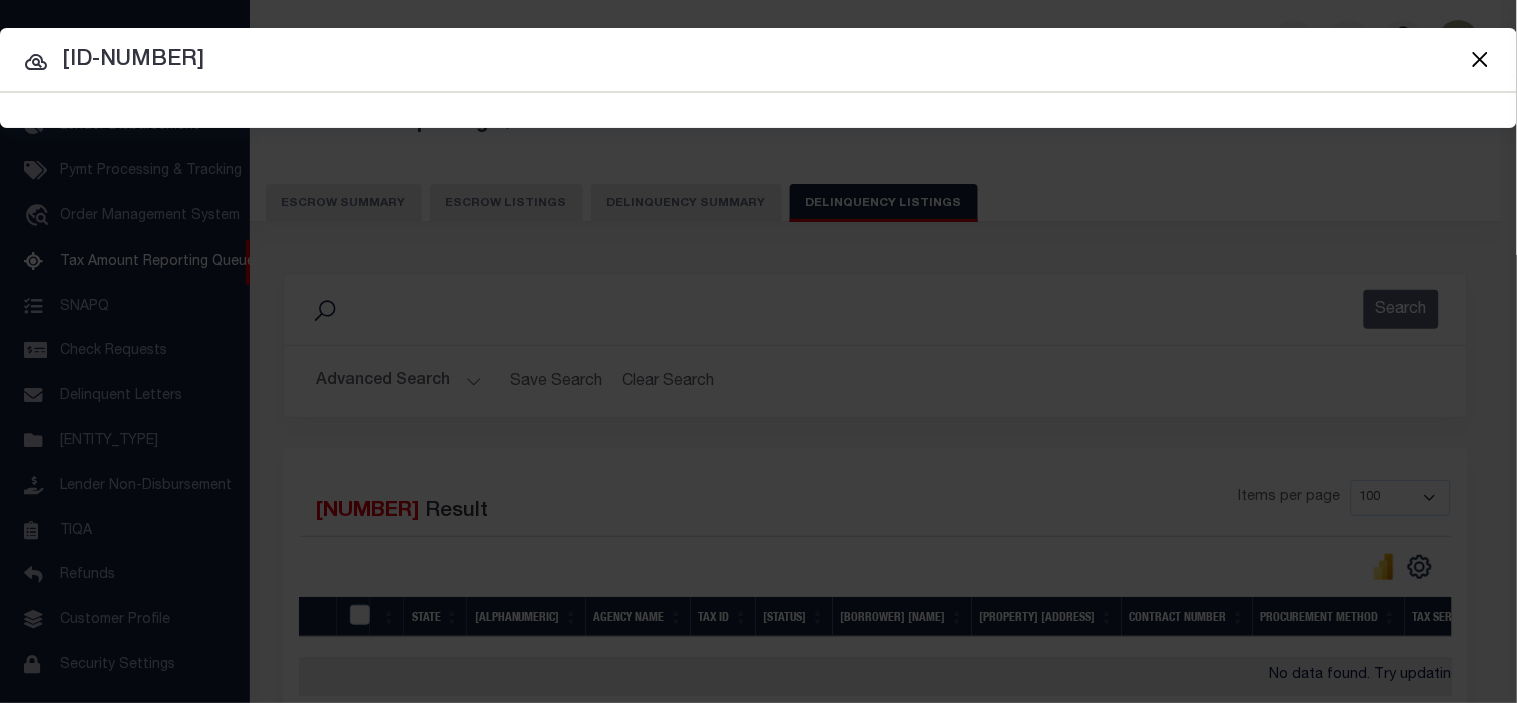 type on "15-07-10-401-008.000-016" 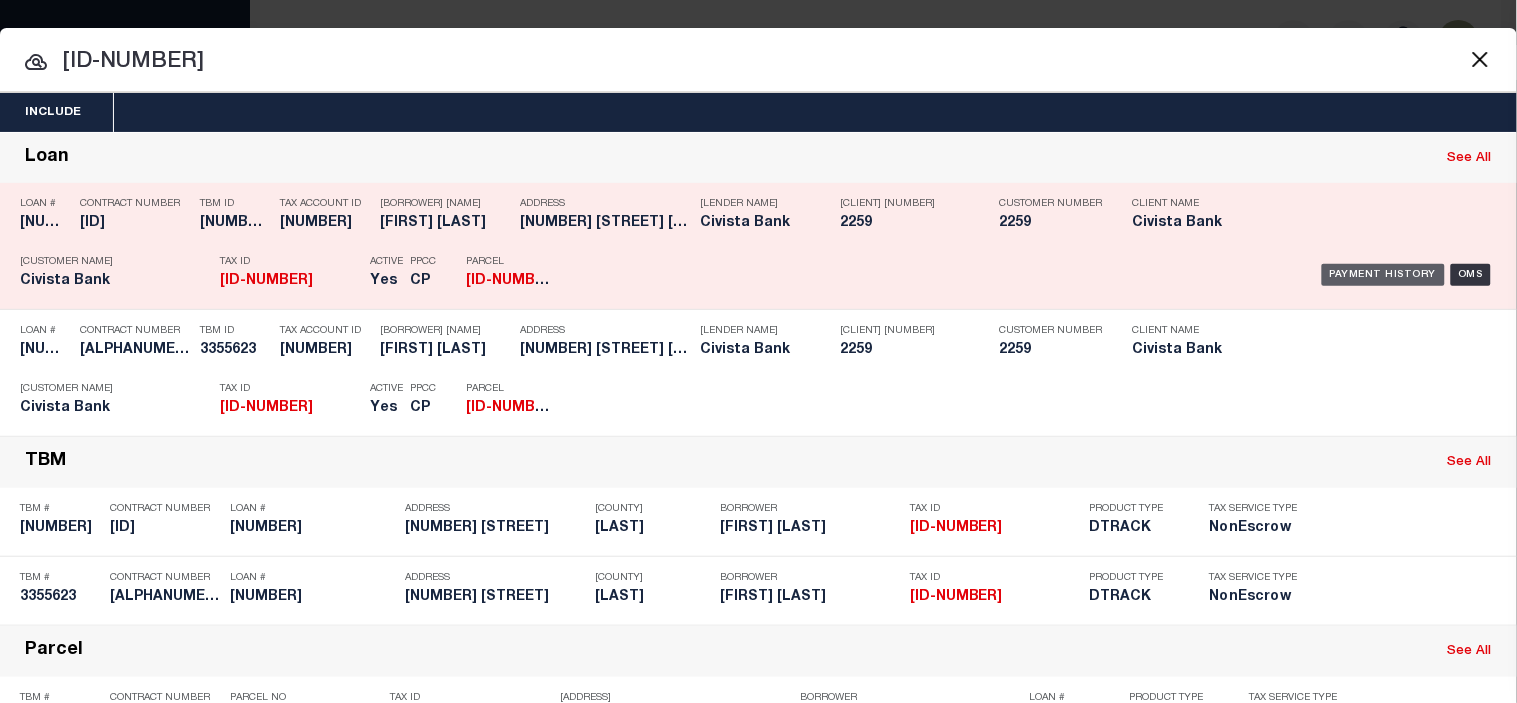 click on "Payment History" at bounding box center [1383, 275] 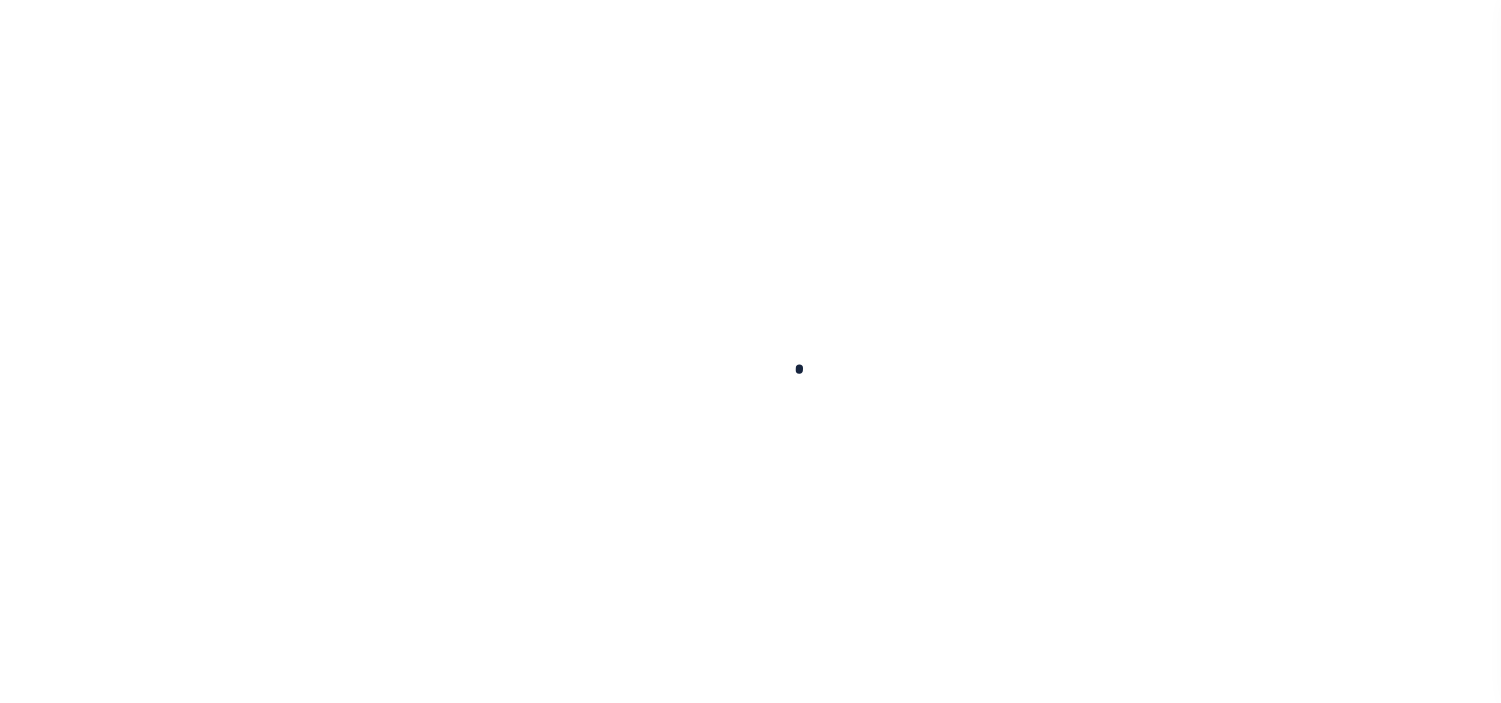 scroll, scrollTop: 0, scrollLeft: 0, axis: both 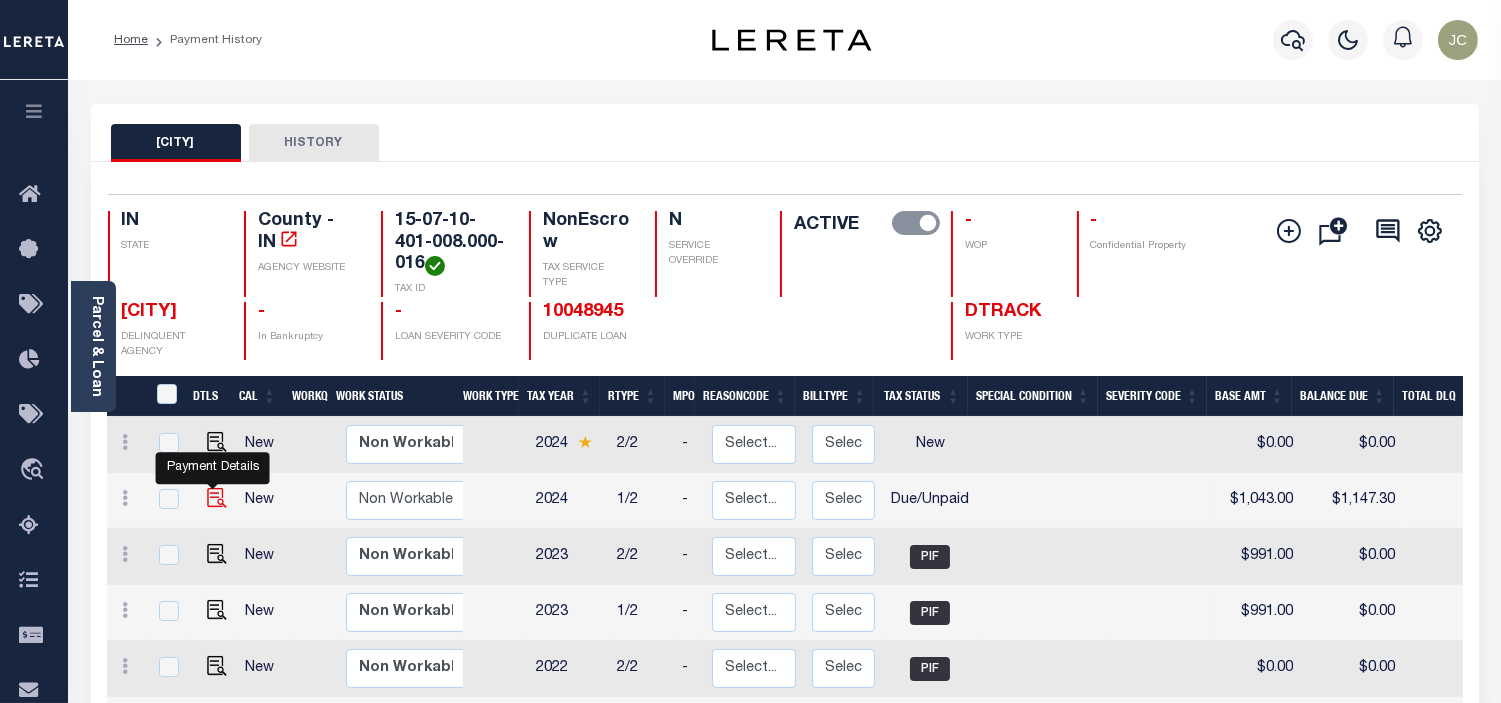 click at bounding box center (217, 498) 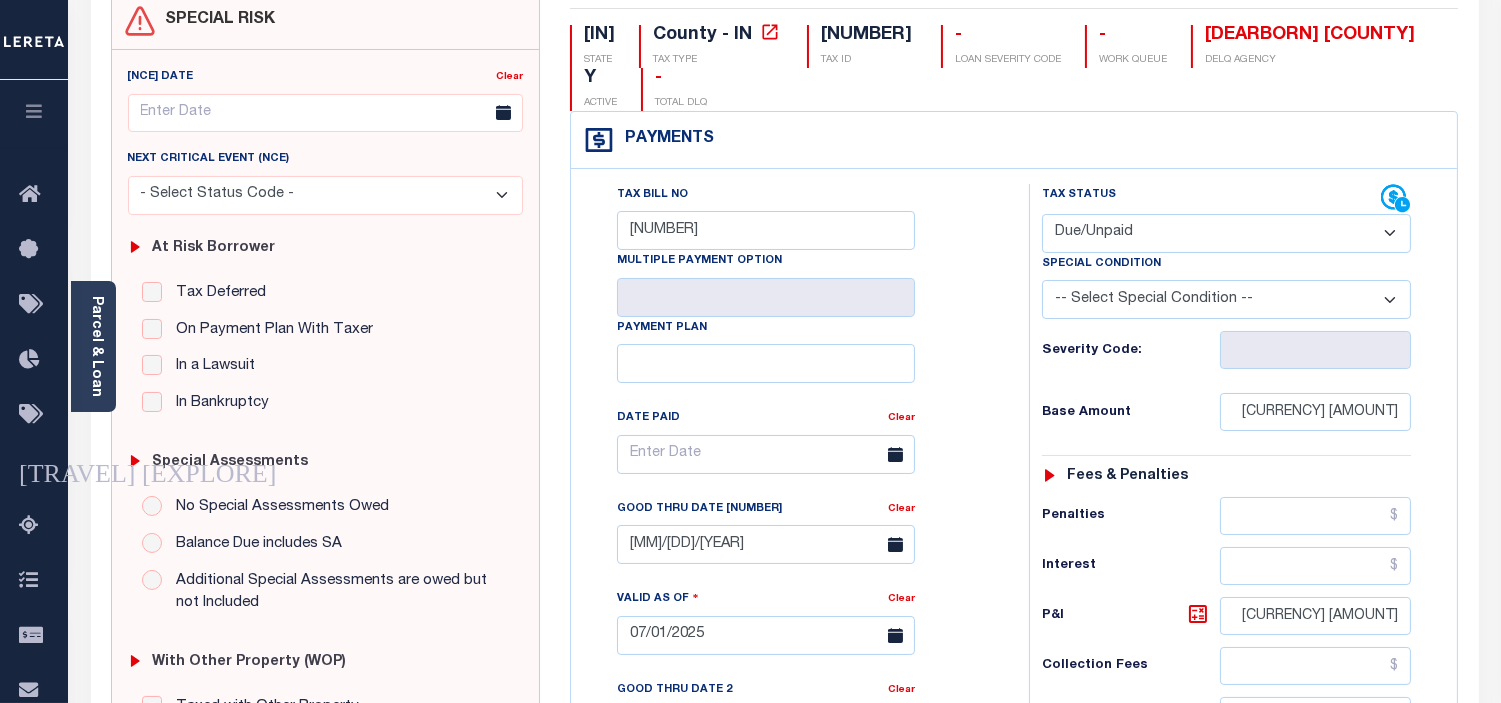 scroll, scrollTop: 0, scrollLeft: 0, axis: both 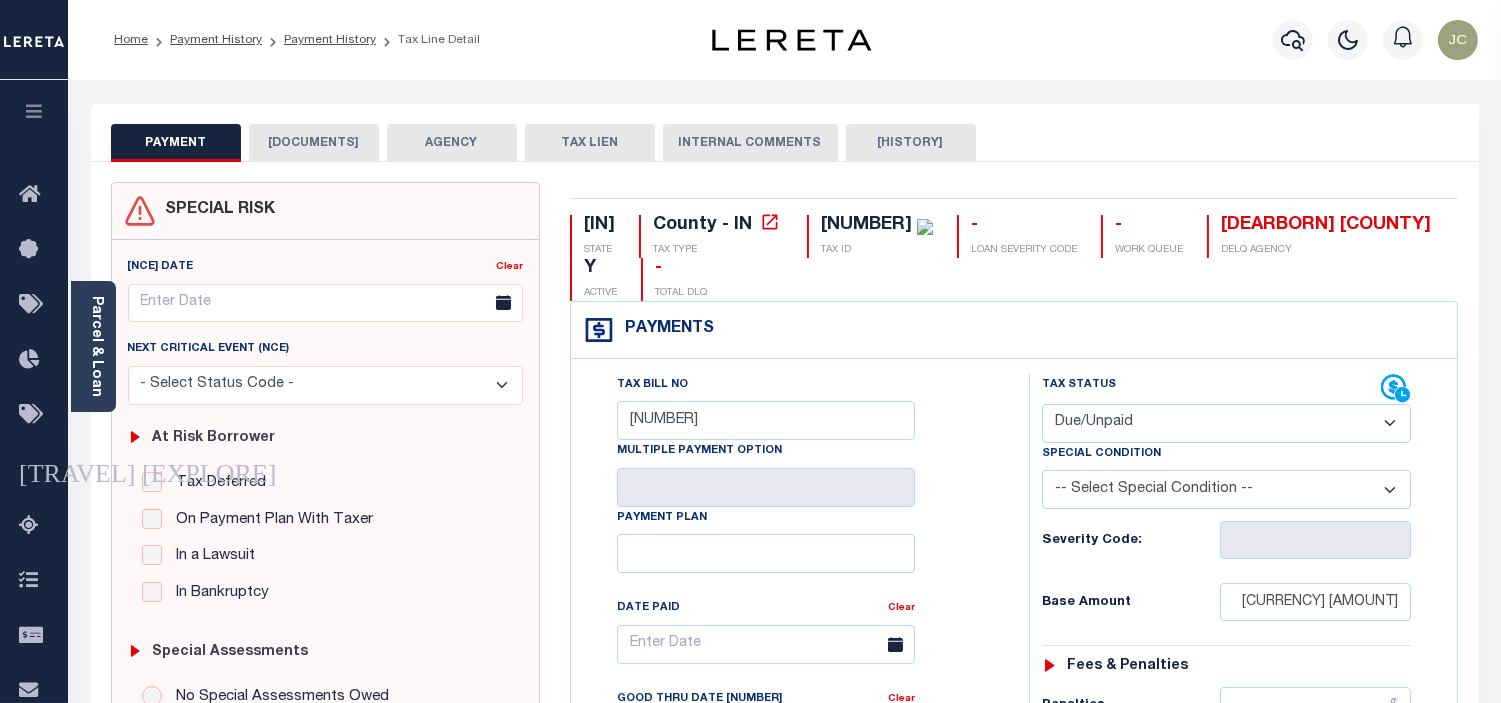 click on "DOCUMENTS" at bounding box center (314, 143) 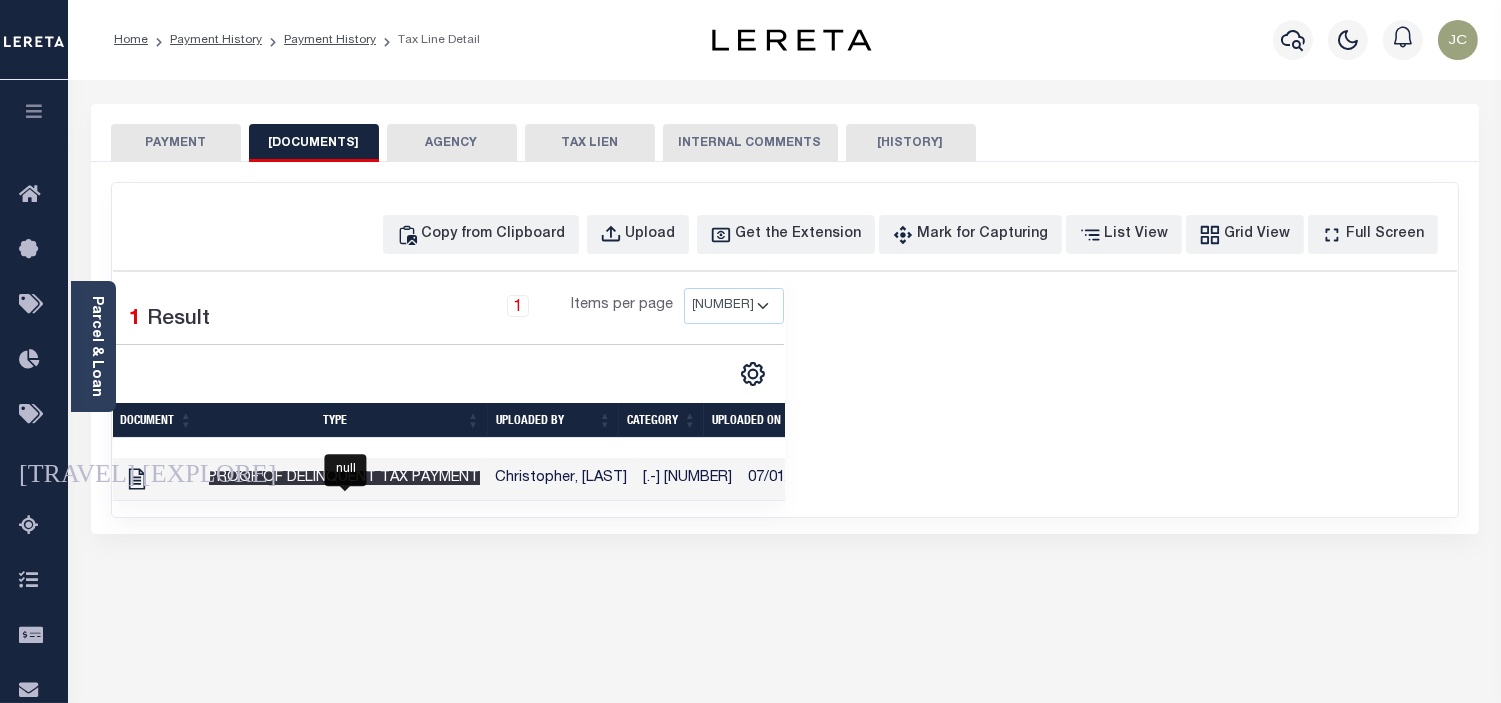 click on "Proof of Delinquent Tax Payment" at bounding box center (344, 478) 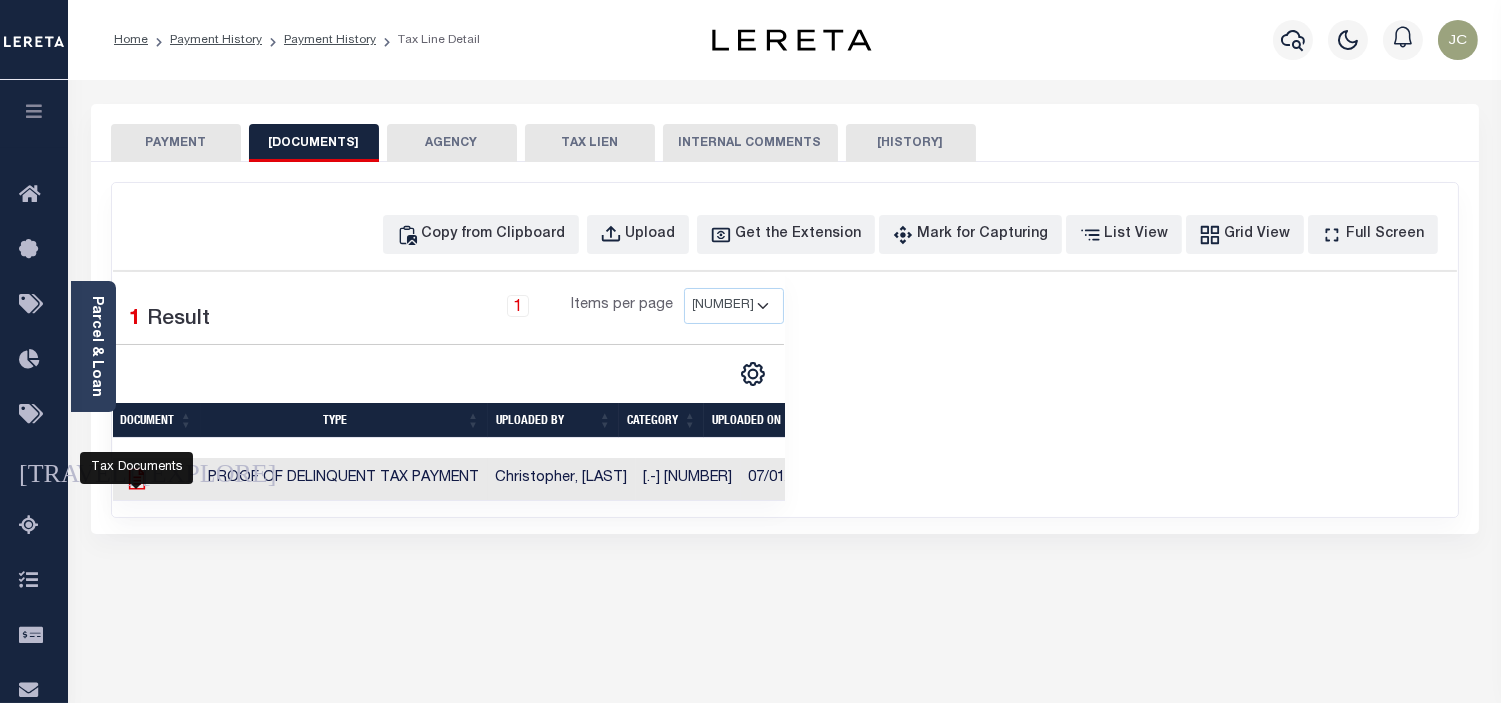 click at bounding box center [137, 479] 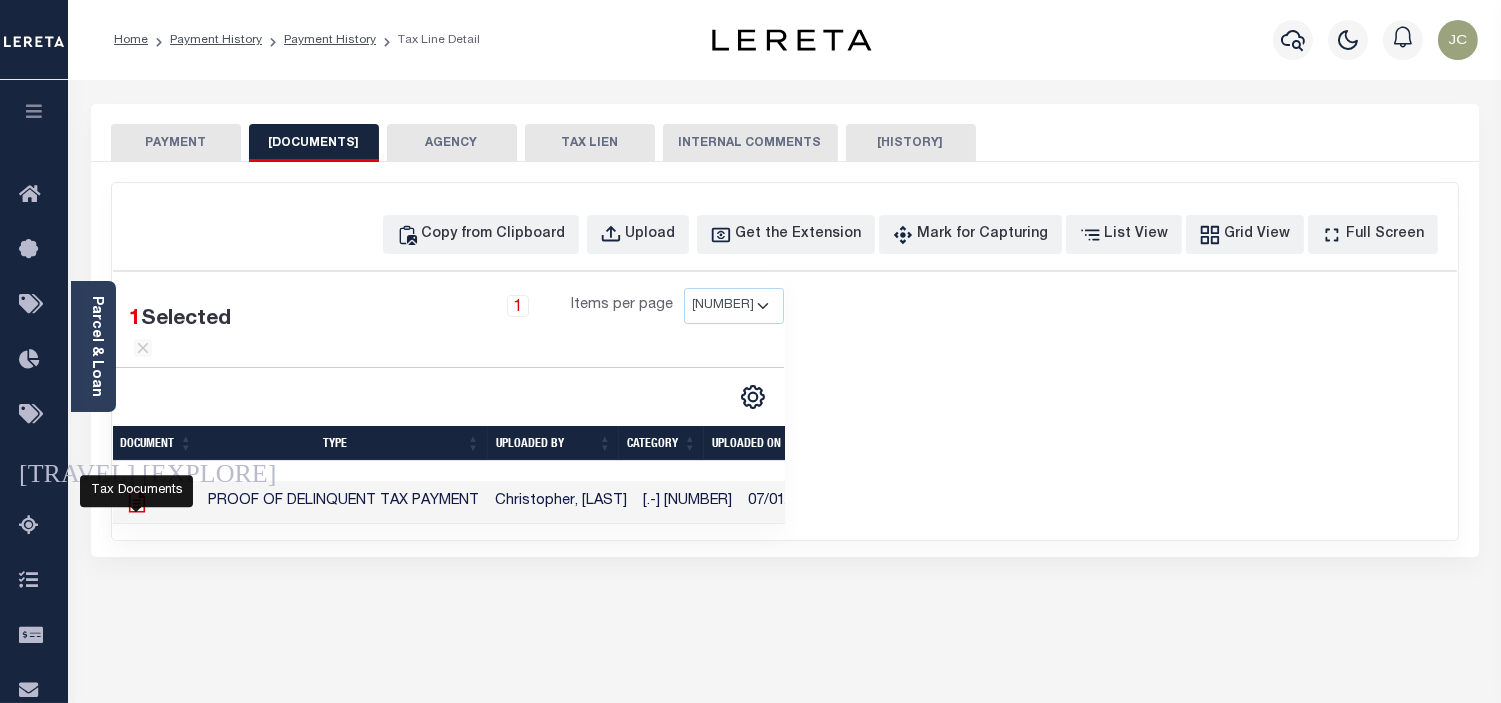 click at bounding box center (137, 502) 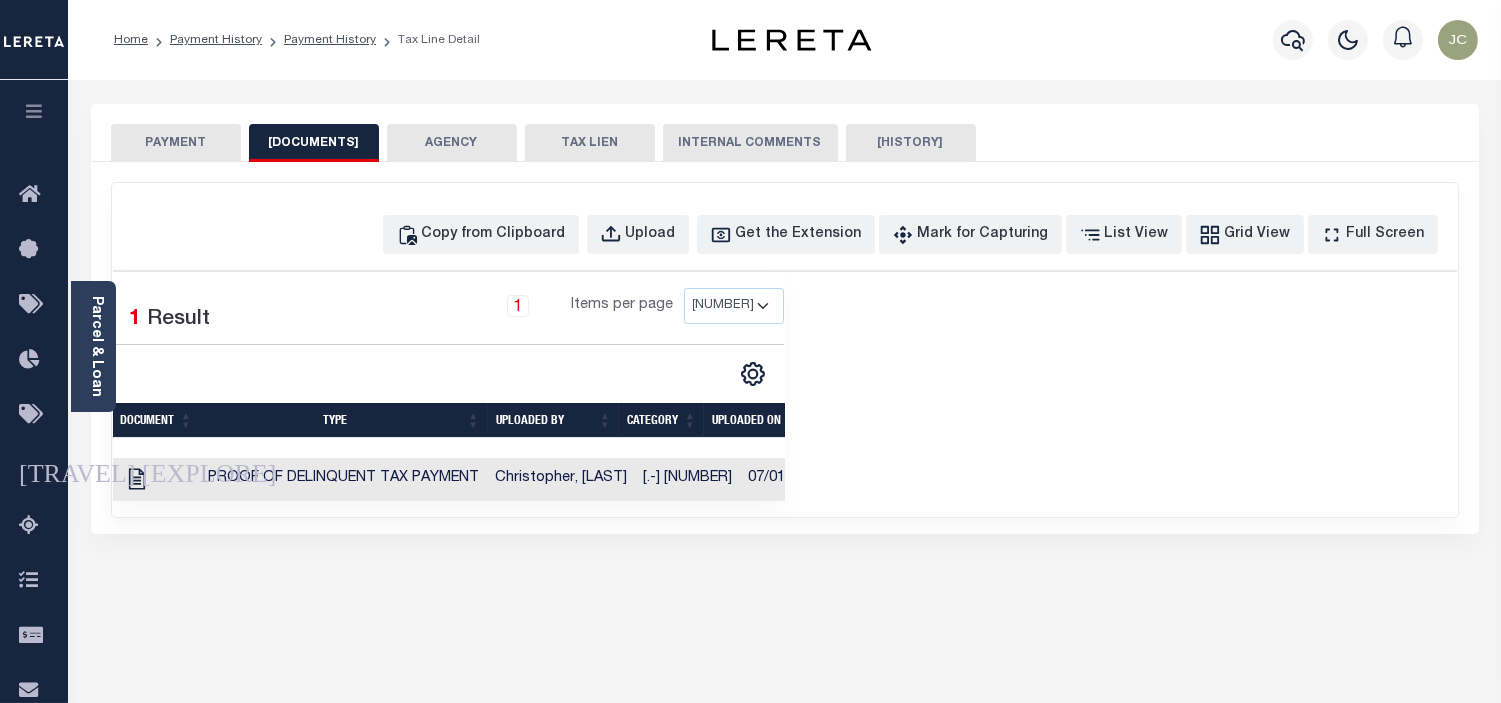 scroll, scrollTop: 0, scrollLeft: 23, axis: horizontal 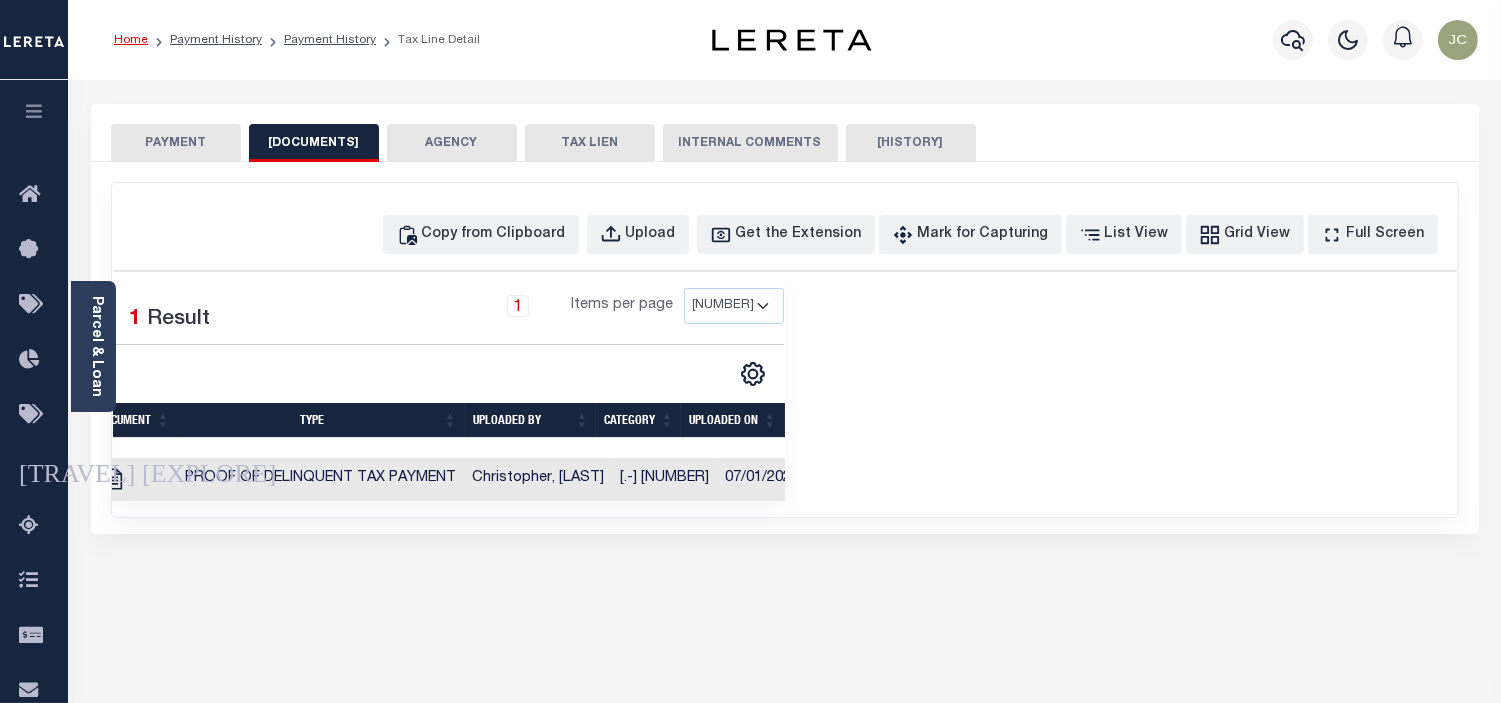 click on "Home" at bounding box center [131, 40] 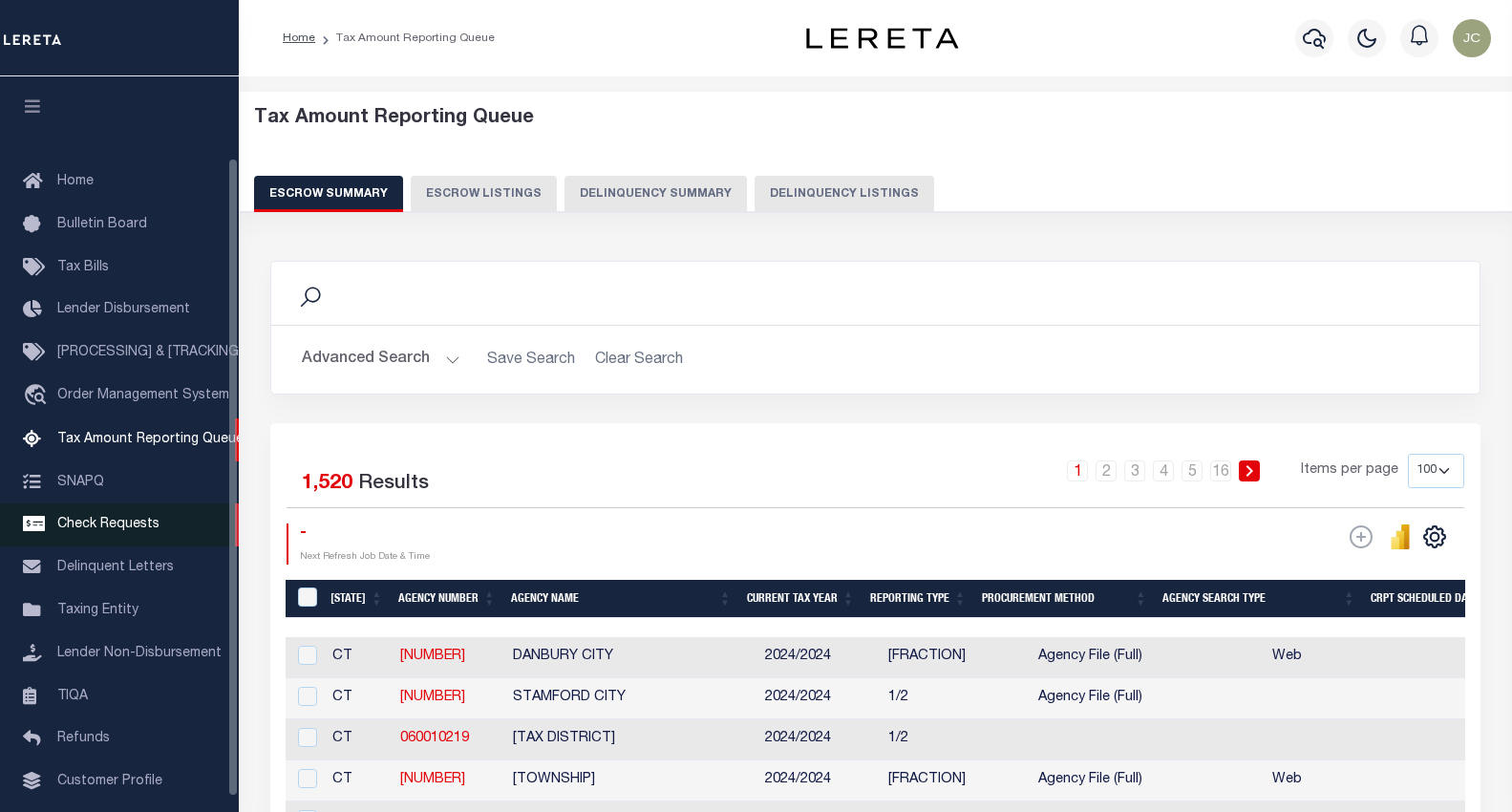 scroll, scrollTop: 0, scrollLeft: 0, axis: both 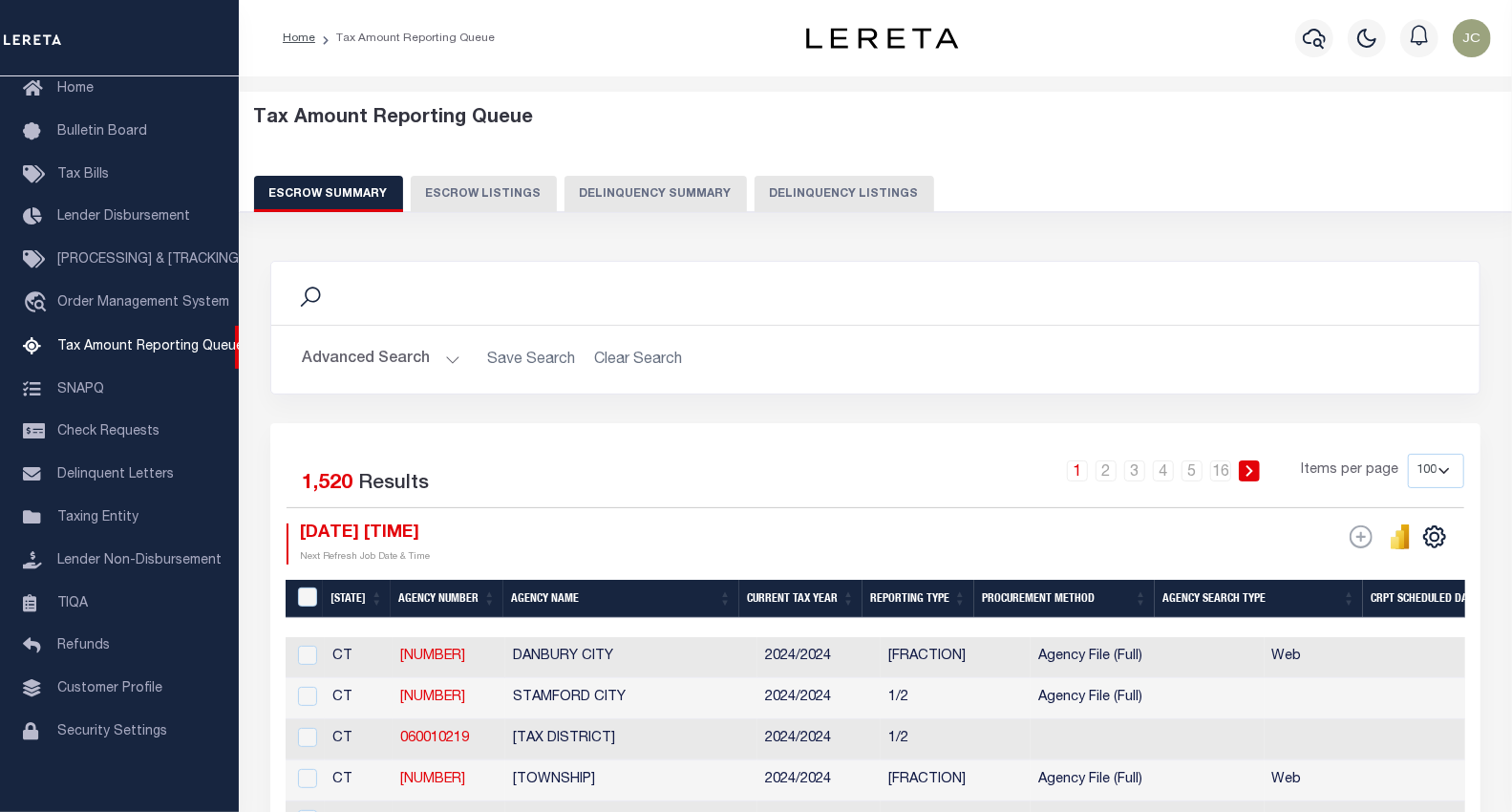 click on "Delinquency Listings" at bounding box center [844, 194] 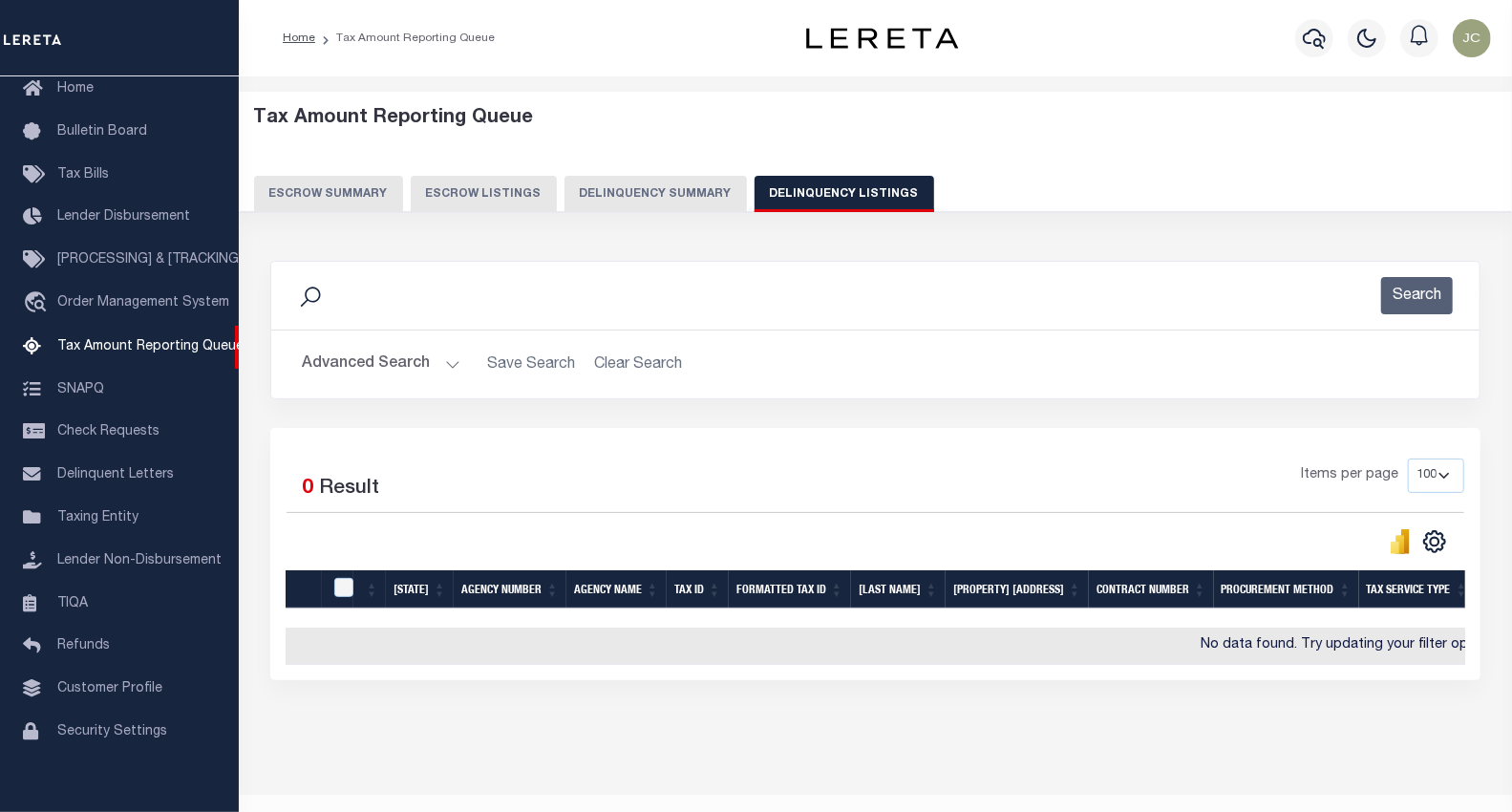 click on "Advanced Search" at bounding box center [381, 364] 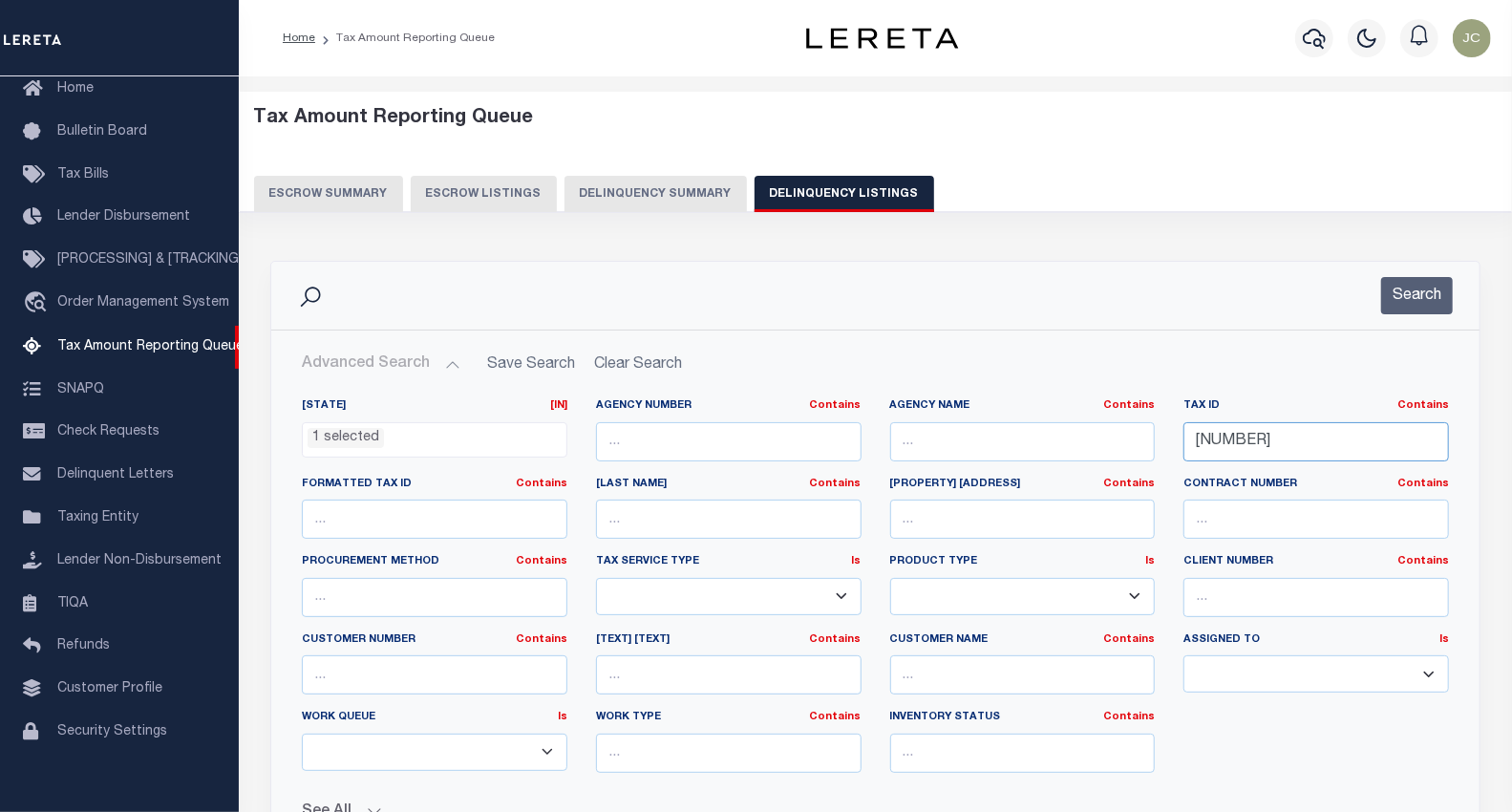 click on "15-07-10-401-008.000-016" at bounding box center (1316, 441) 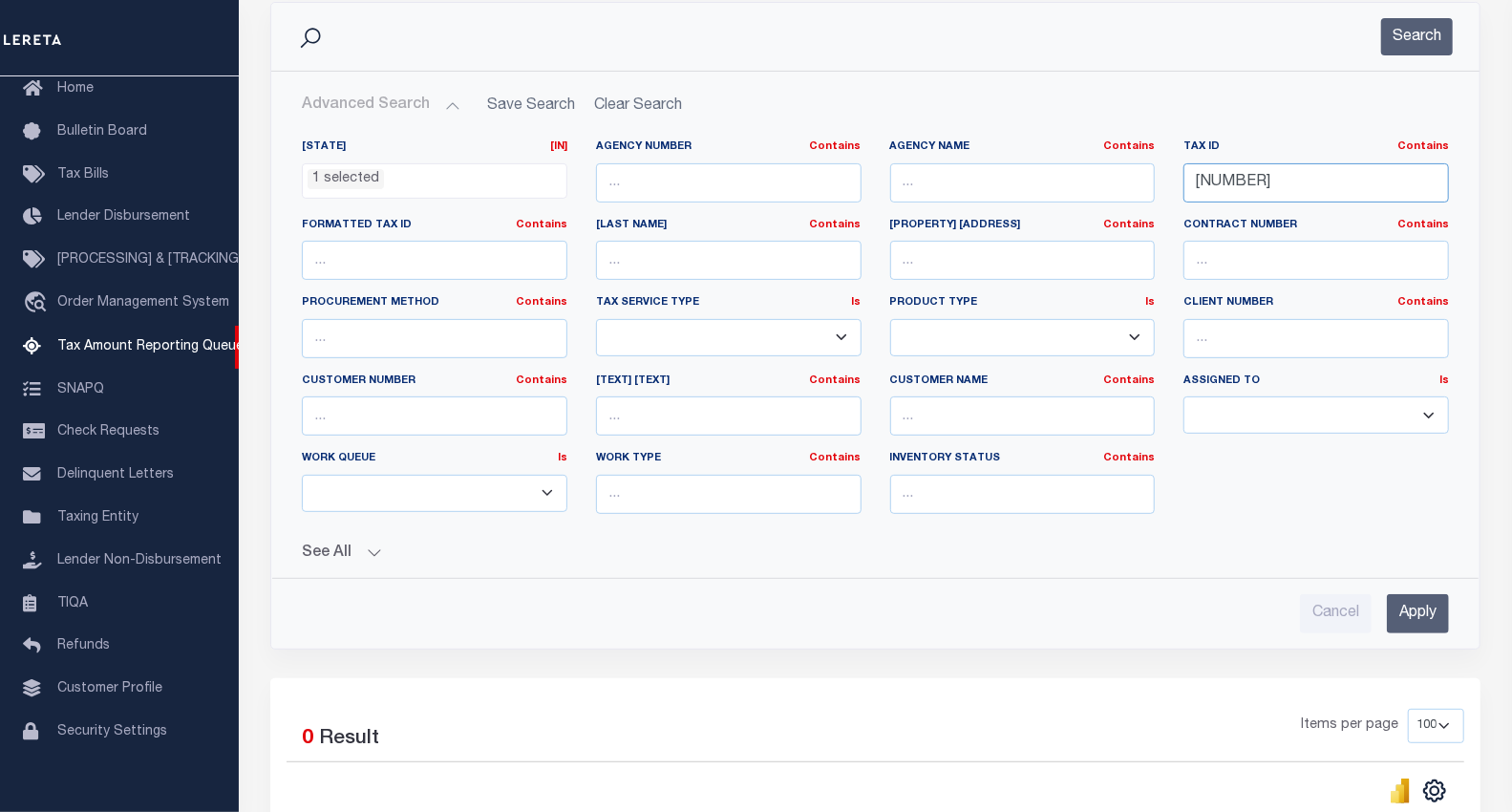 scroll, scrollTop: 318, scrollLeft: 0, axis: vertical 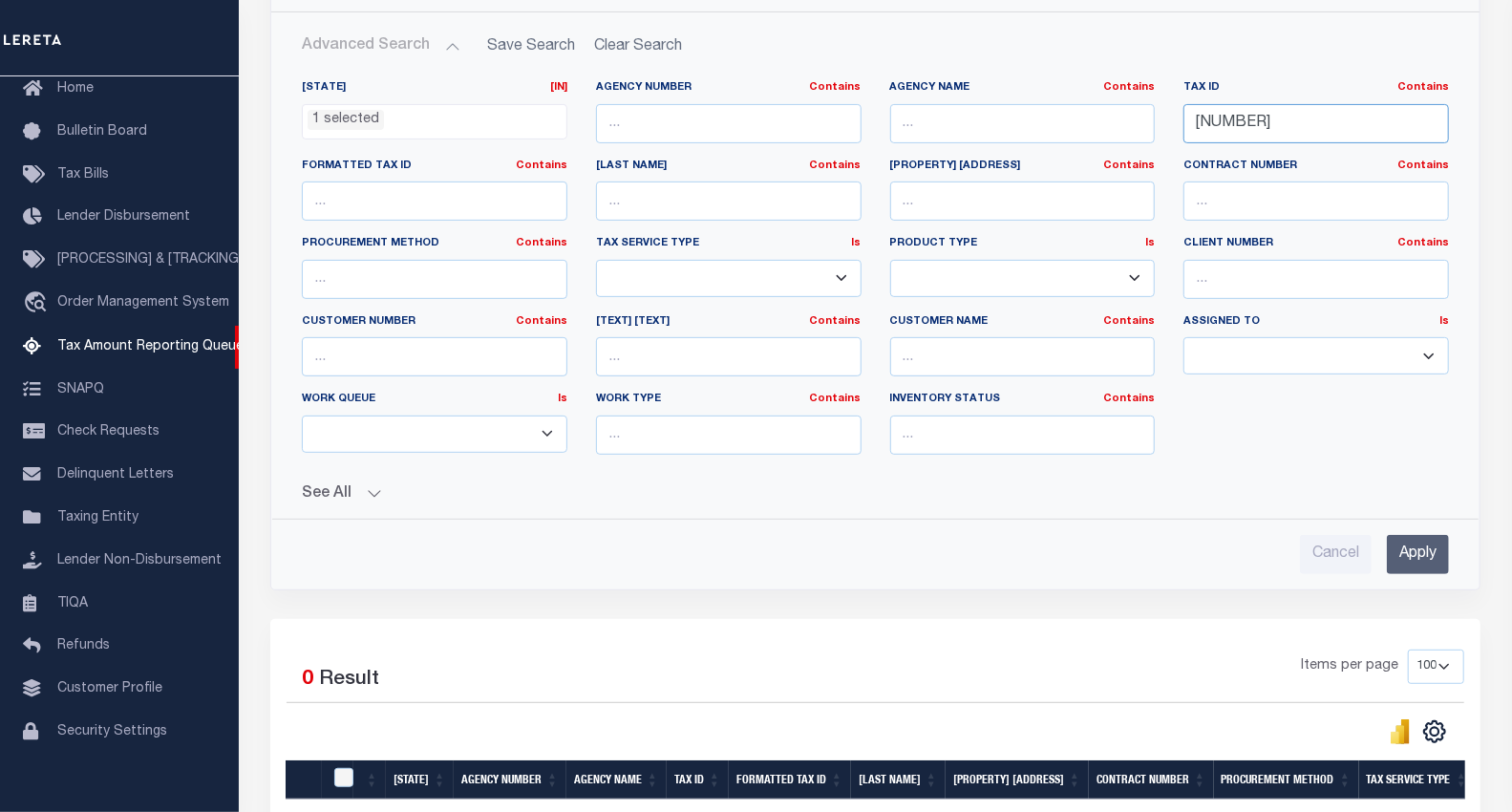 type on "15-06-35-100-028.000-016" 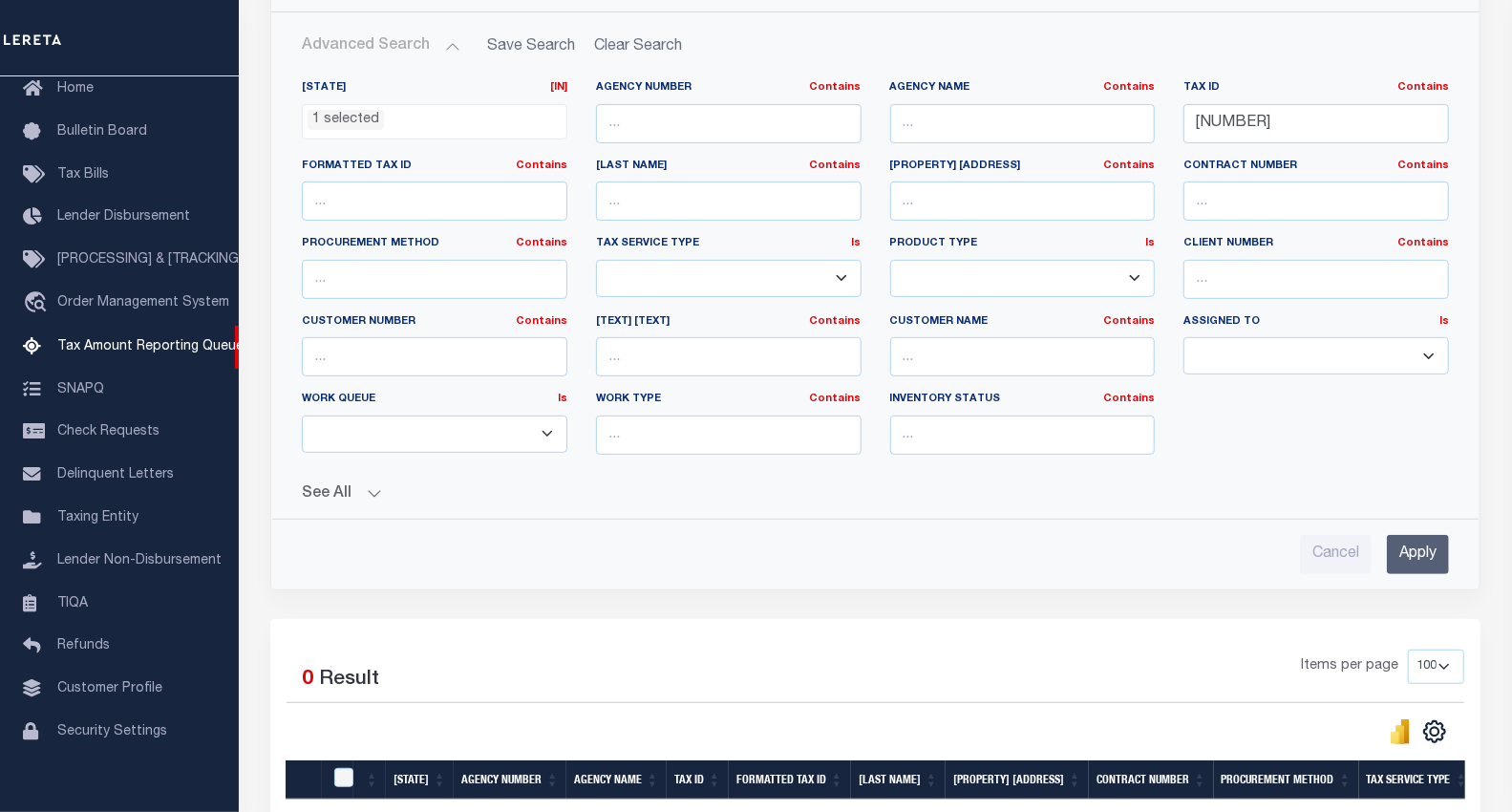click on "Apply" at bounding box center [1417, 554] 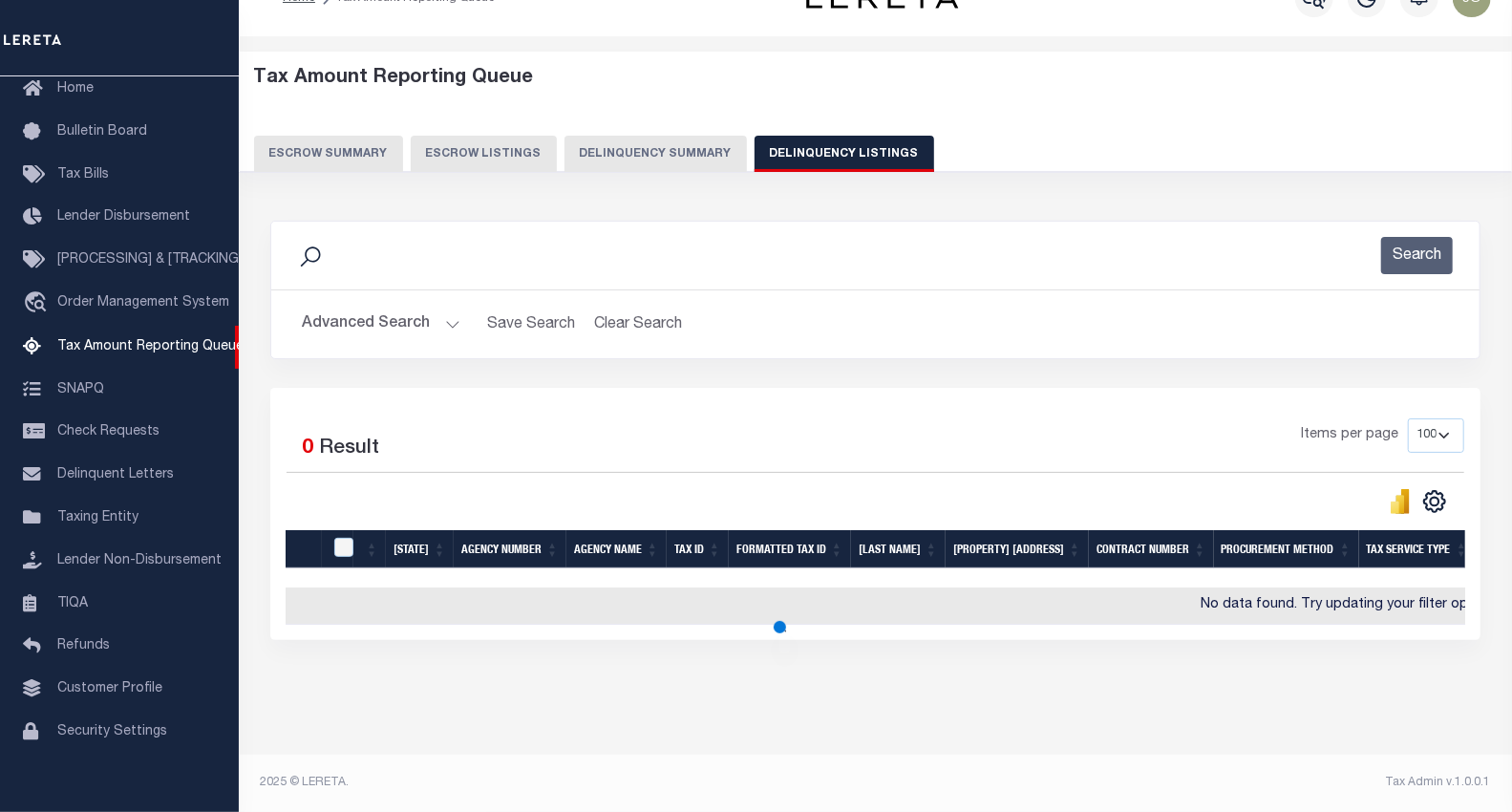 scroll, scrollTop: 54, scrollLeft: 0, axis: vertical 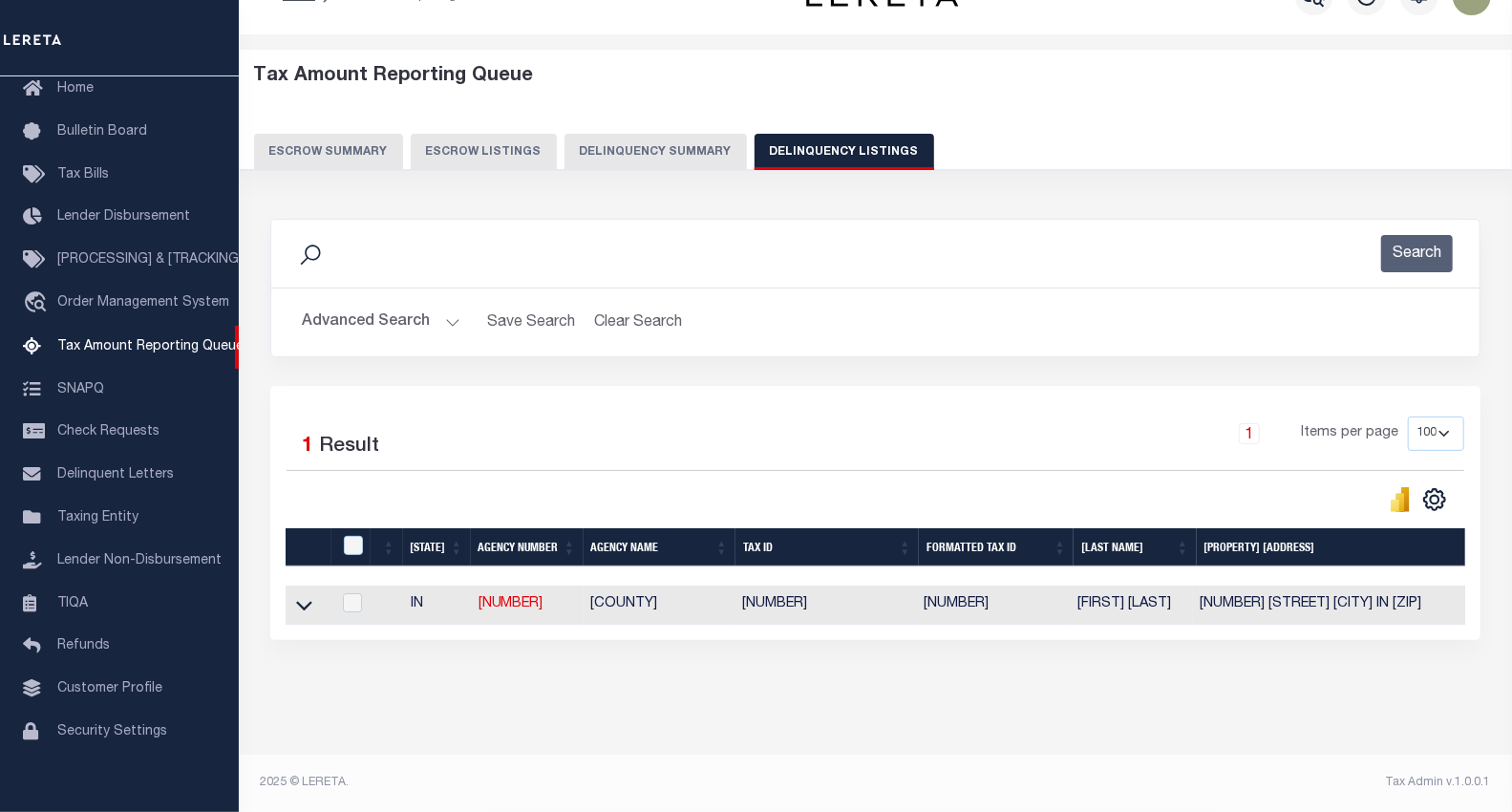 click at bounding box center (304, 604) 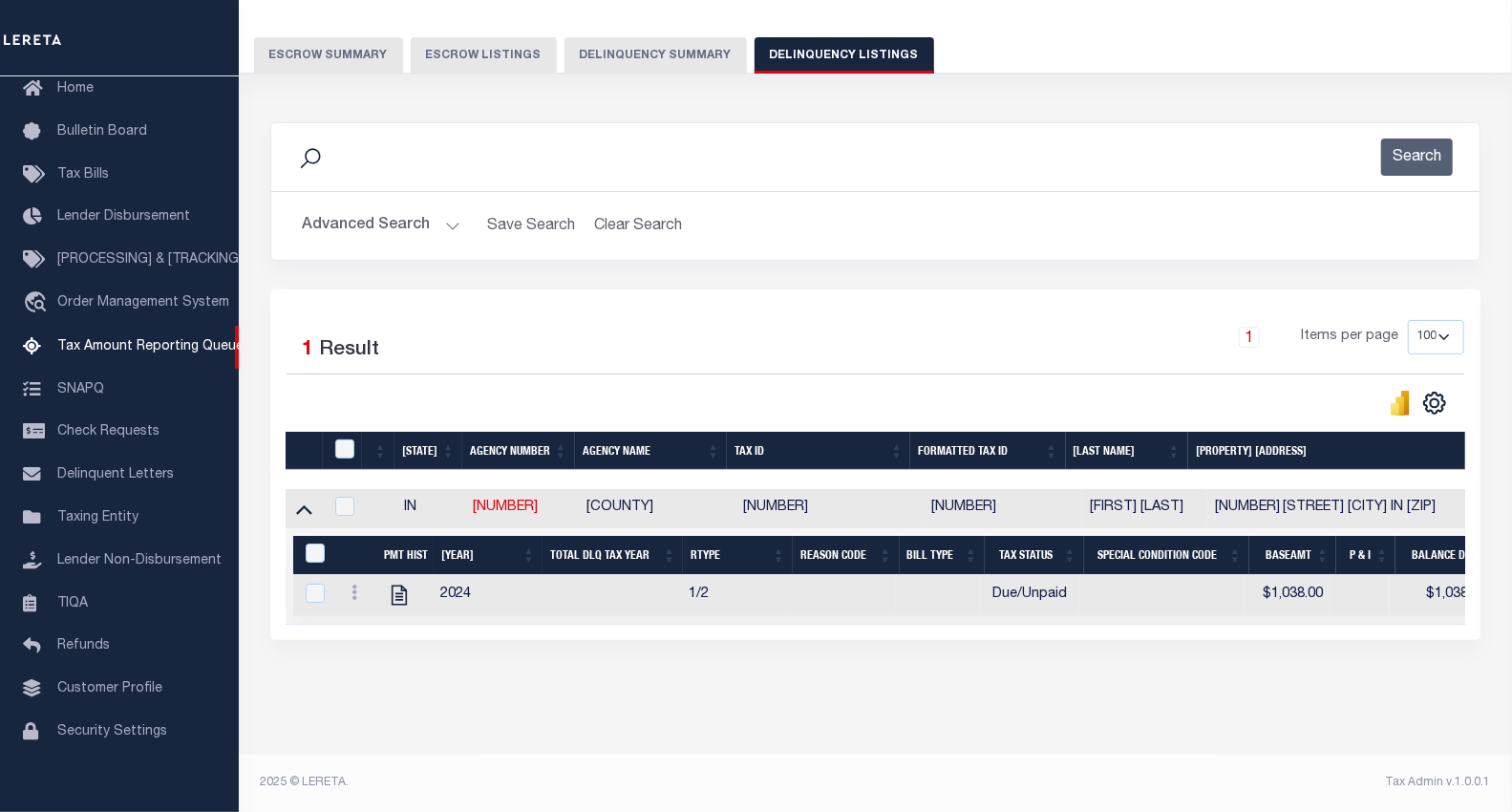 scroll, scrollTop: 155, scrollLeft: 0, axis: vertical 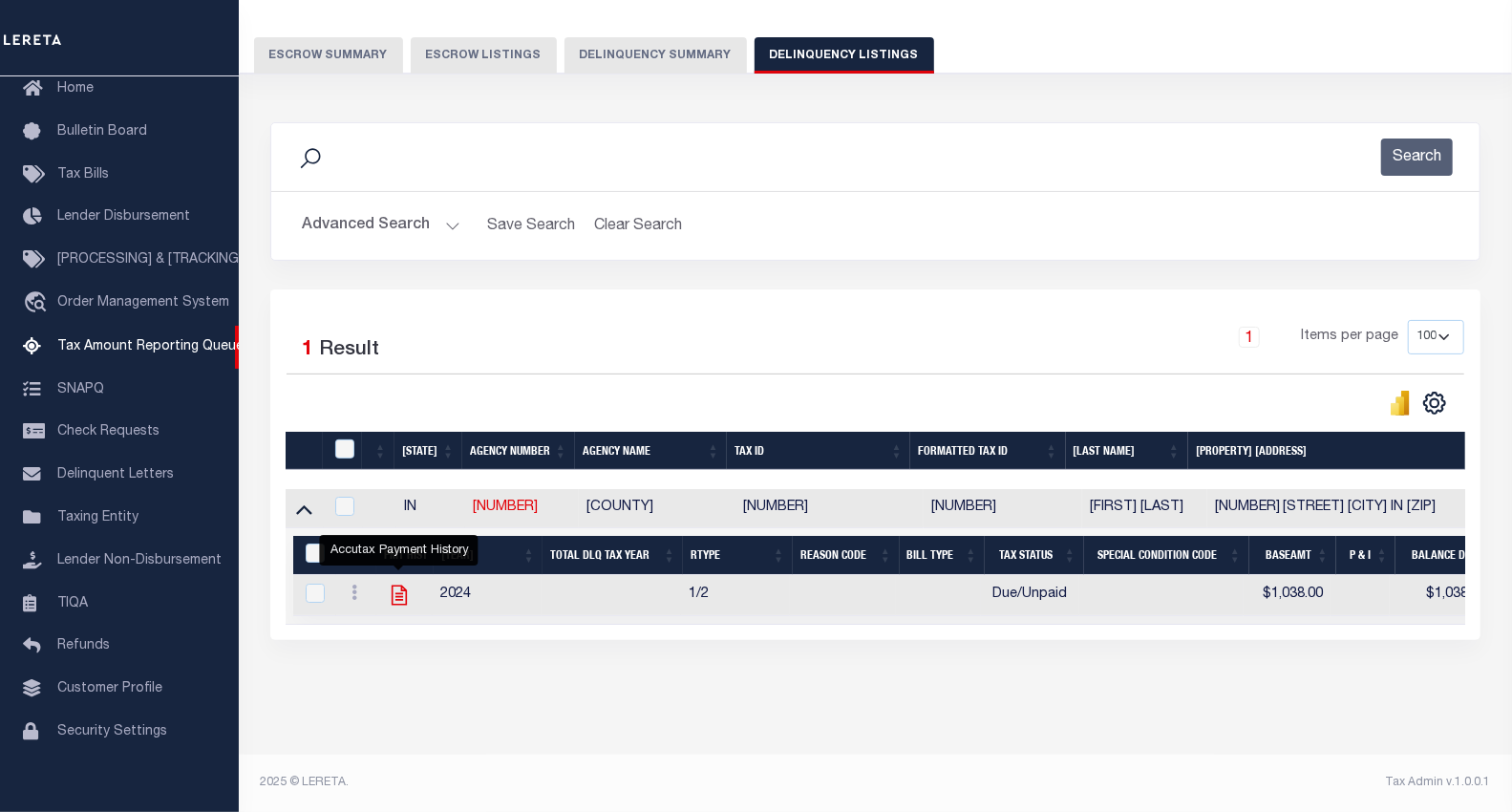 click at bounding box center [399, 595] 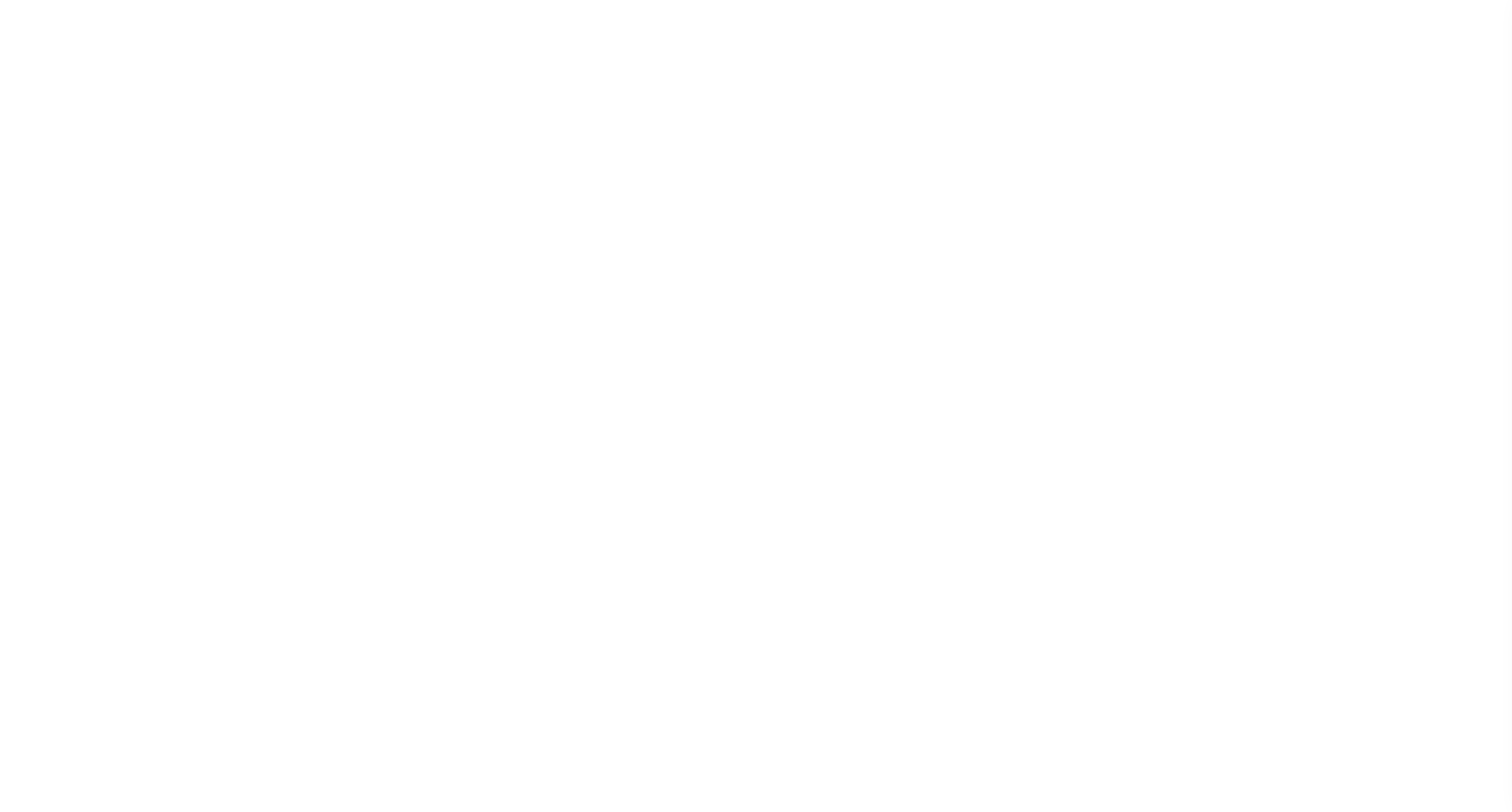 scroll, scrollTop: 0, scrollLeft: 0, axis: both 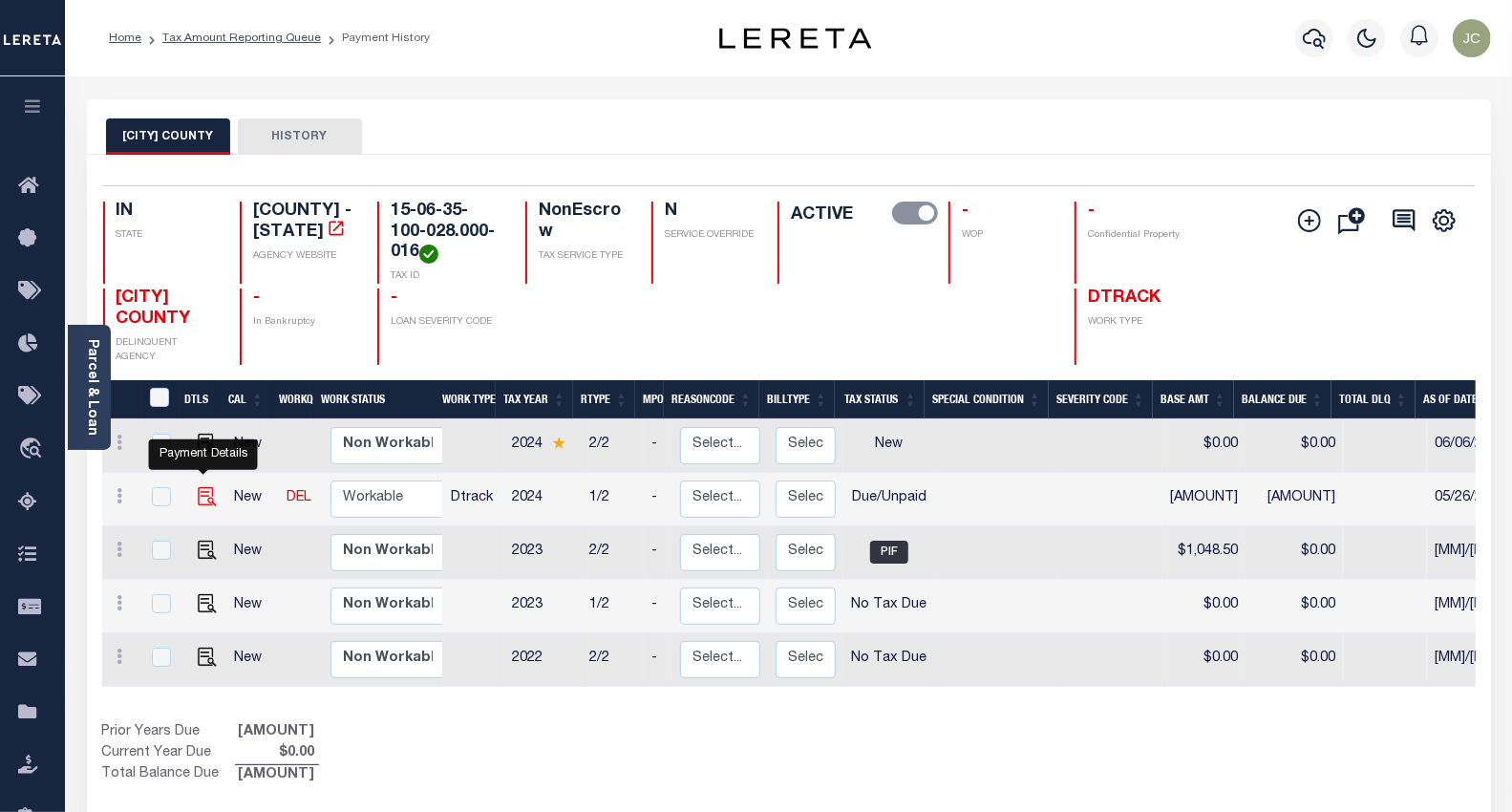 click at bounding box center (207, 497) 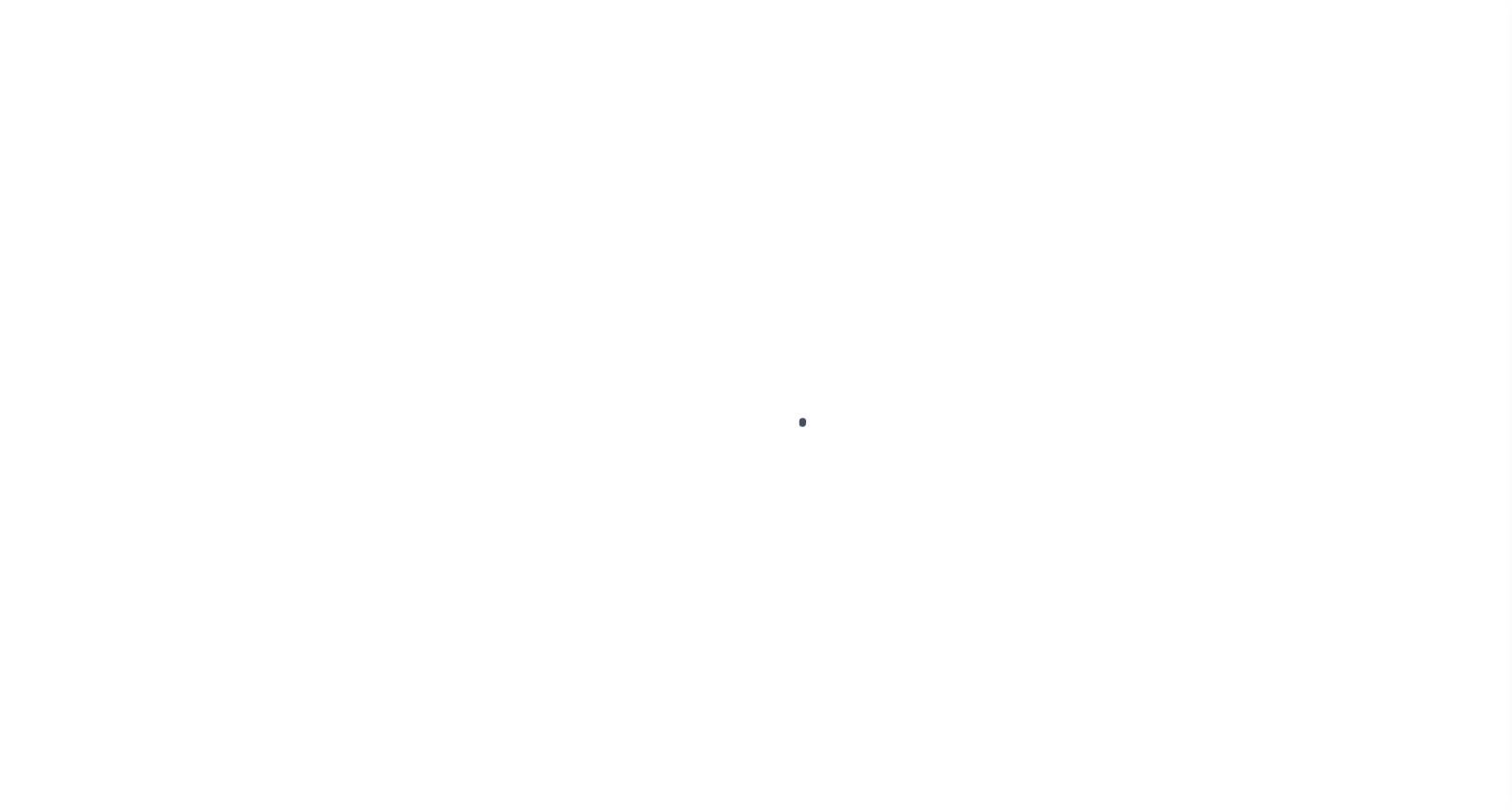 scroll, scrollTop: 0, scrollLeft: 0, axis: both 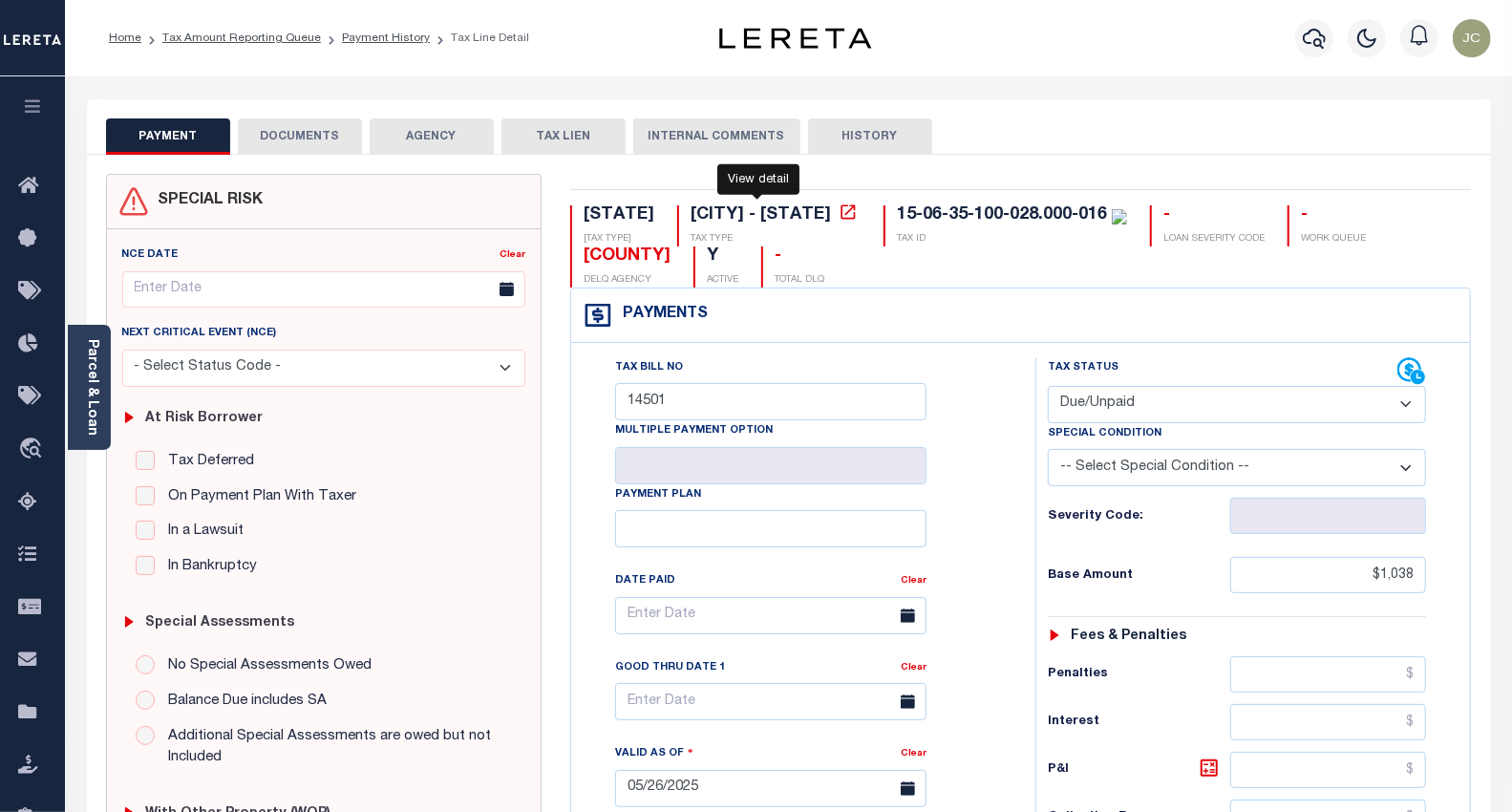 click at bounding box center [848, 212] 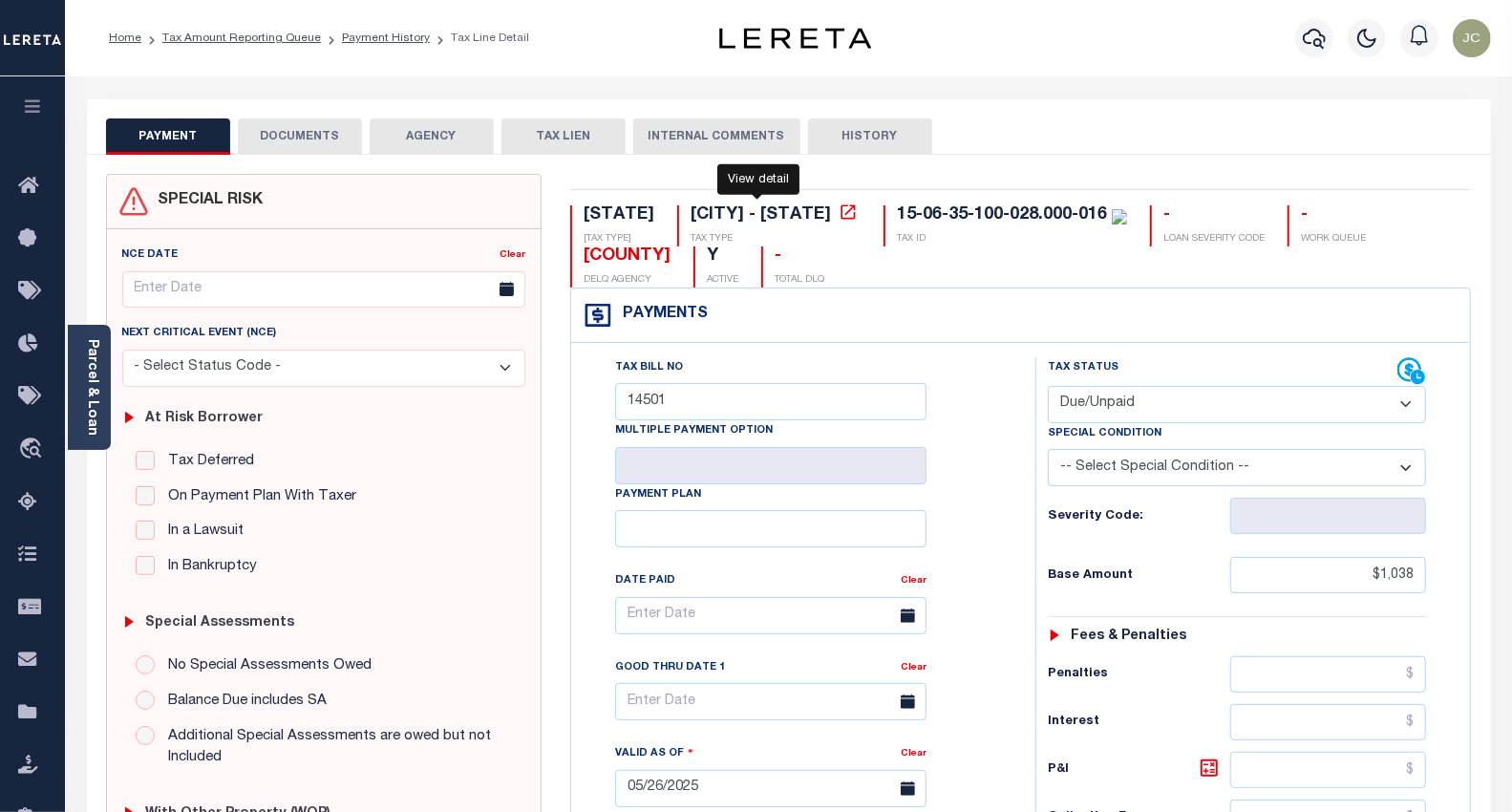 click on "DOCUMENTS" at bounding box center (300, 137) 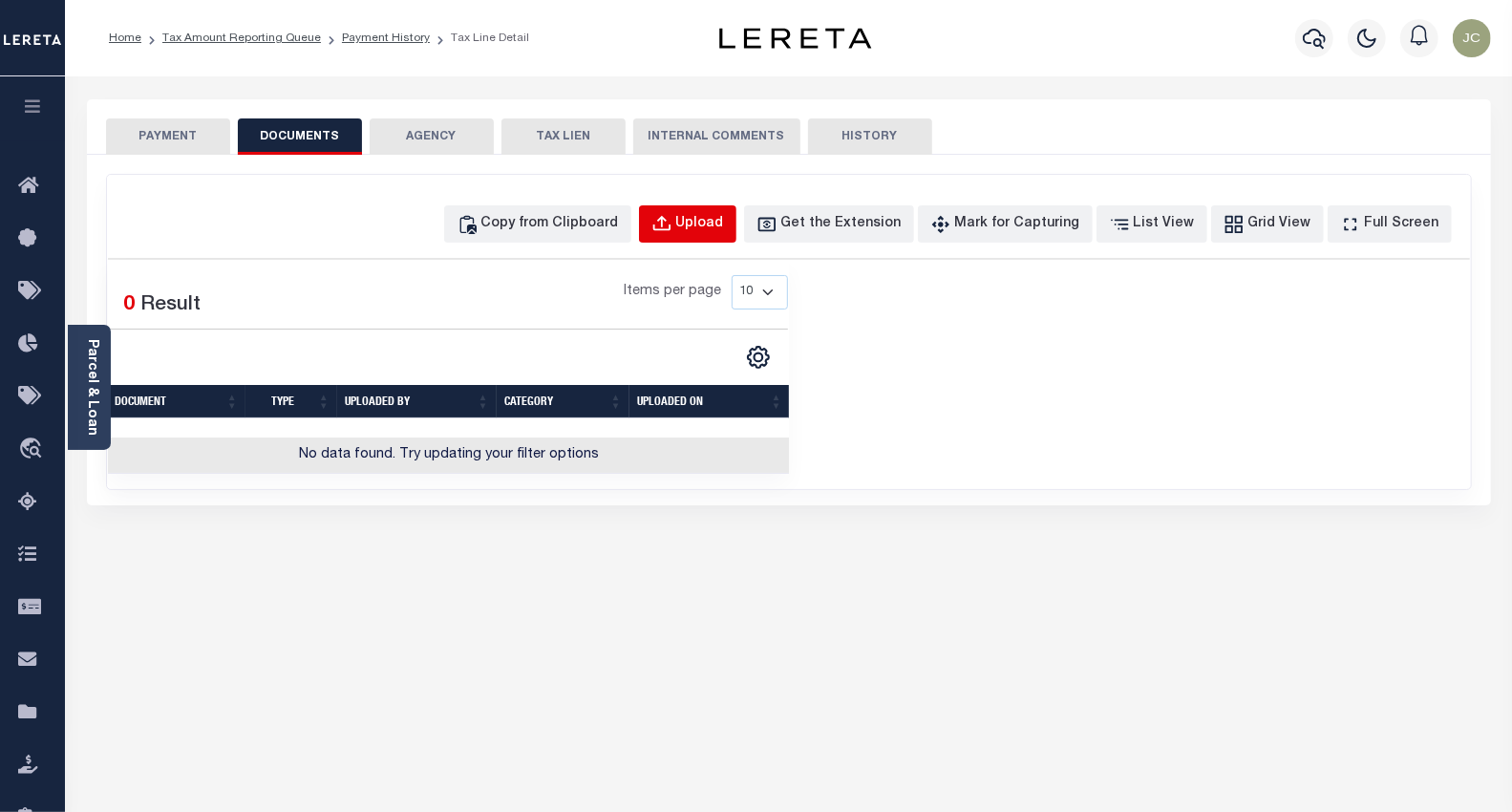click on "Upload" at bounding box center (700, 224) 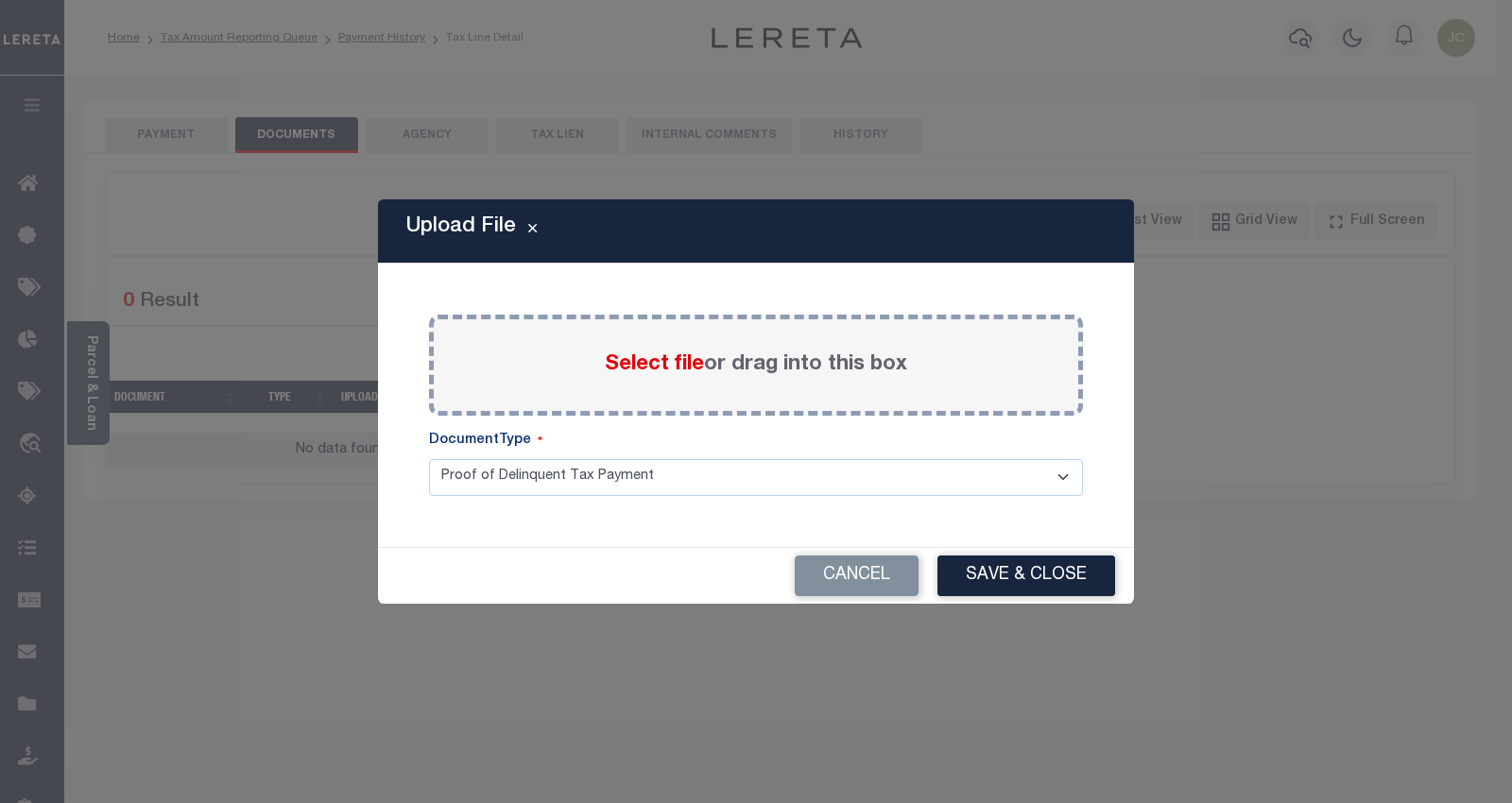 click on "Select file" at bounding box center [654, 365] 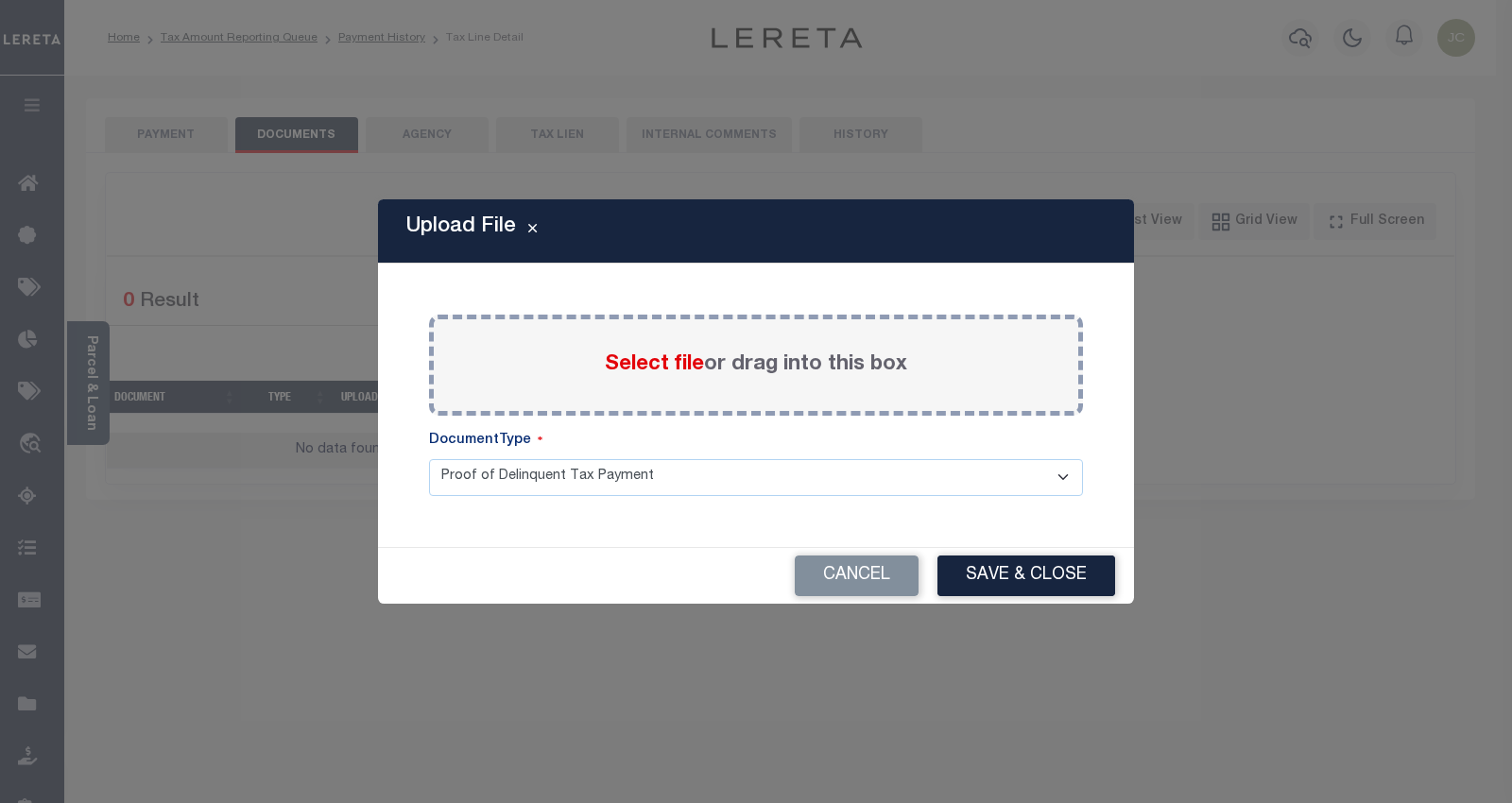 click on "Select file" at bounding box center [654, 365] 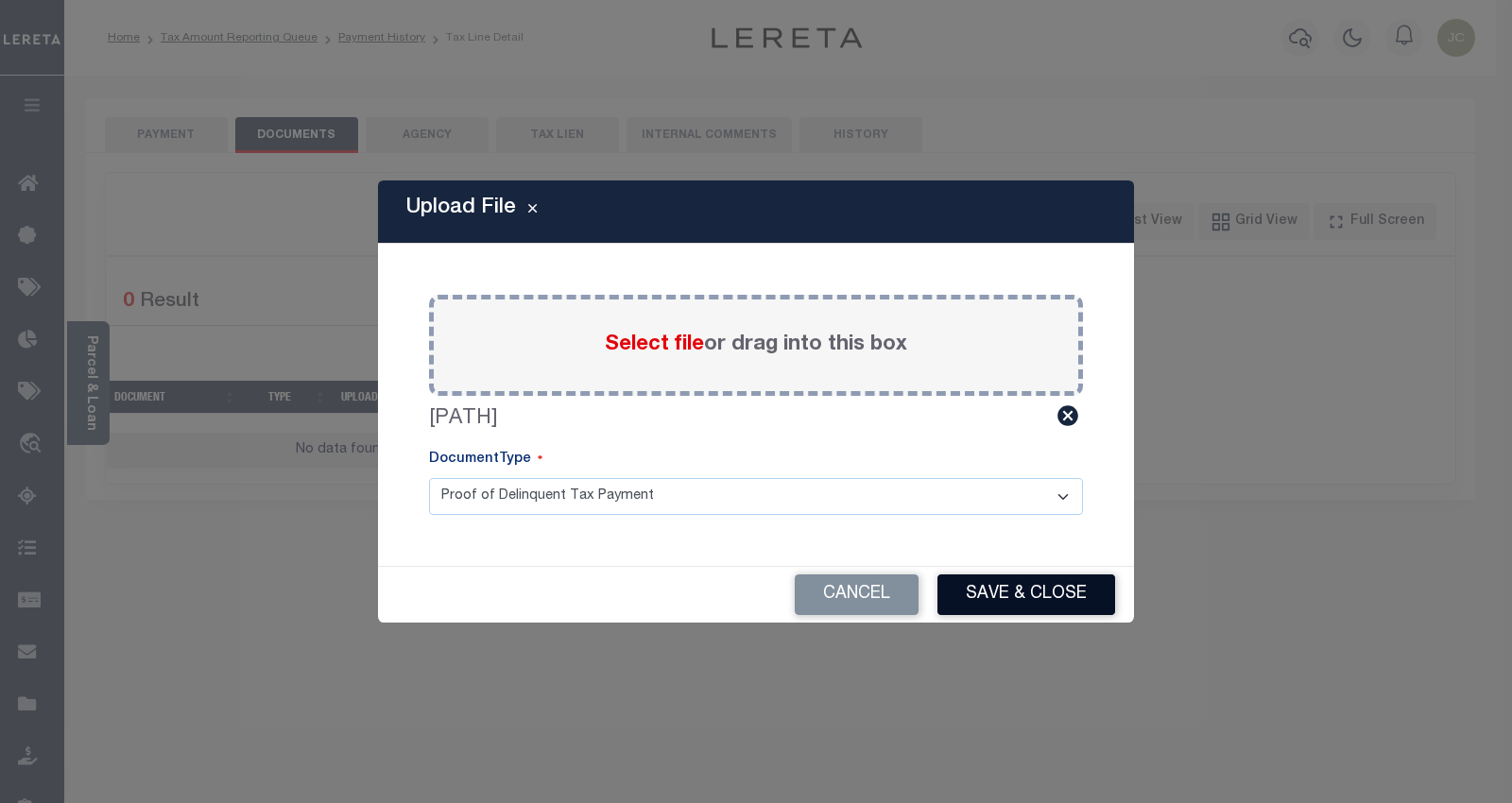click on "Save & Close" at bounding box center [1026, 594] 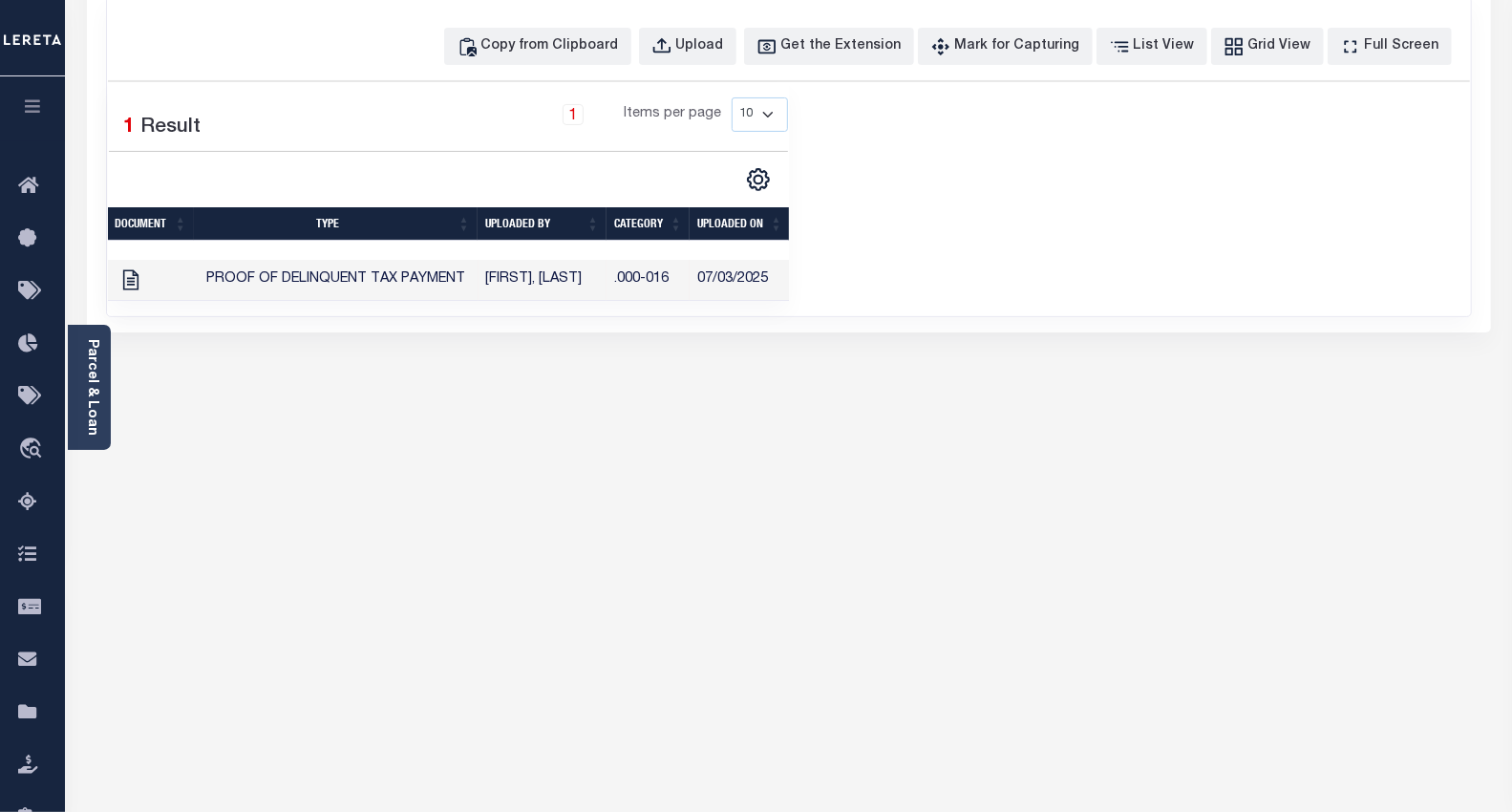 scroll, scrollTop: 0, scrollLeft: 0, axis: both 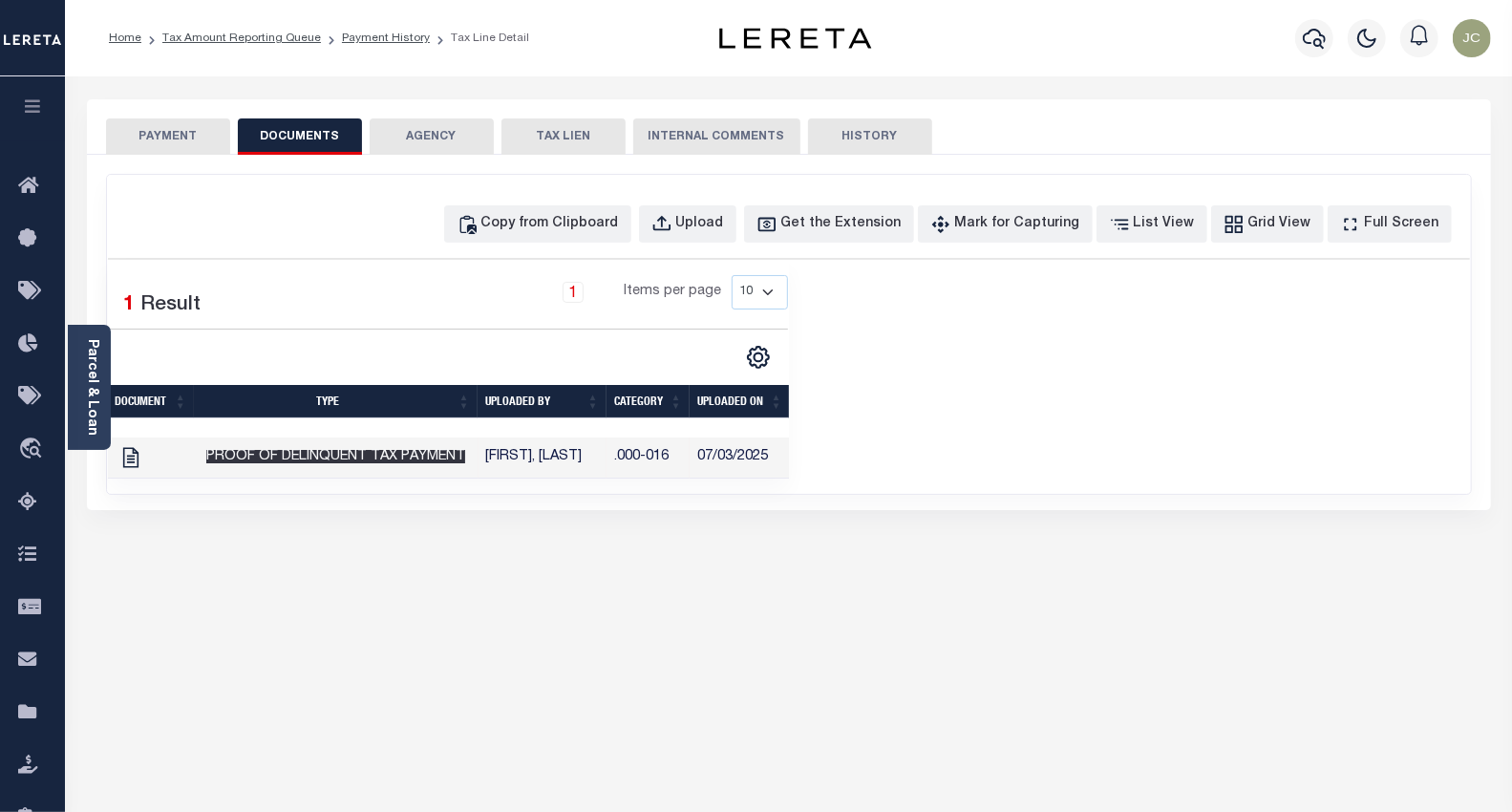 click on "Proof of Delinquent Tax Payment" at bounding box center [335, 457] 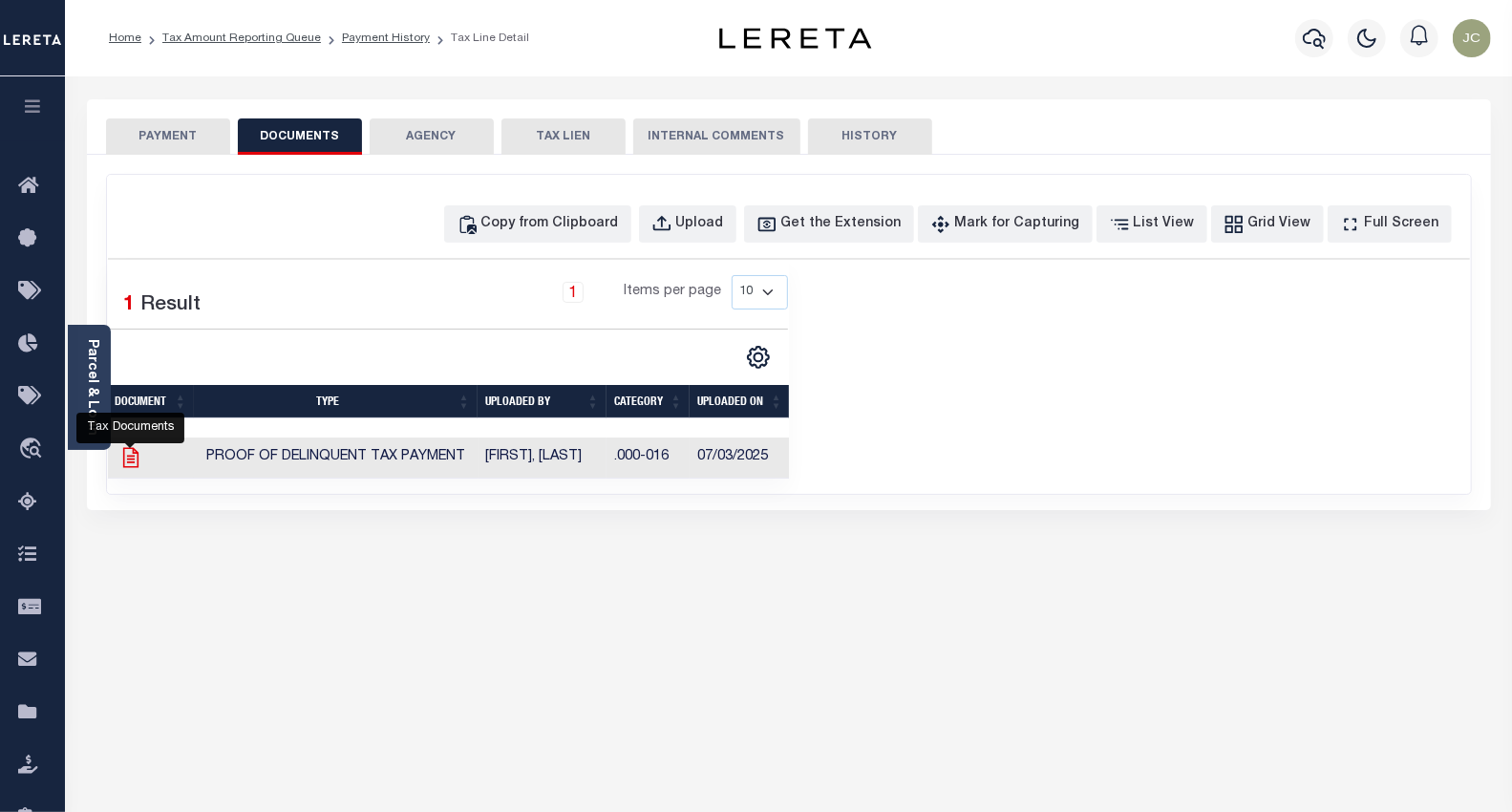 click at bounding box center [131, 458] 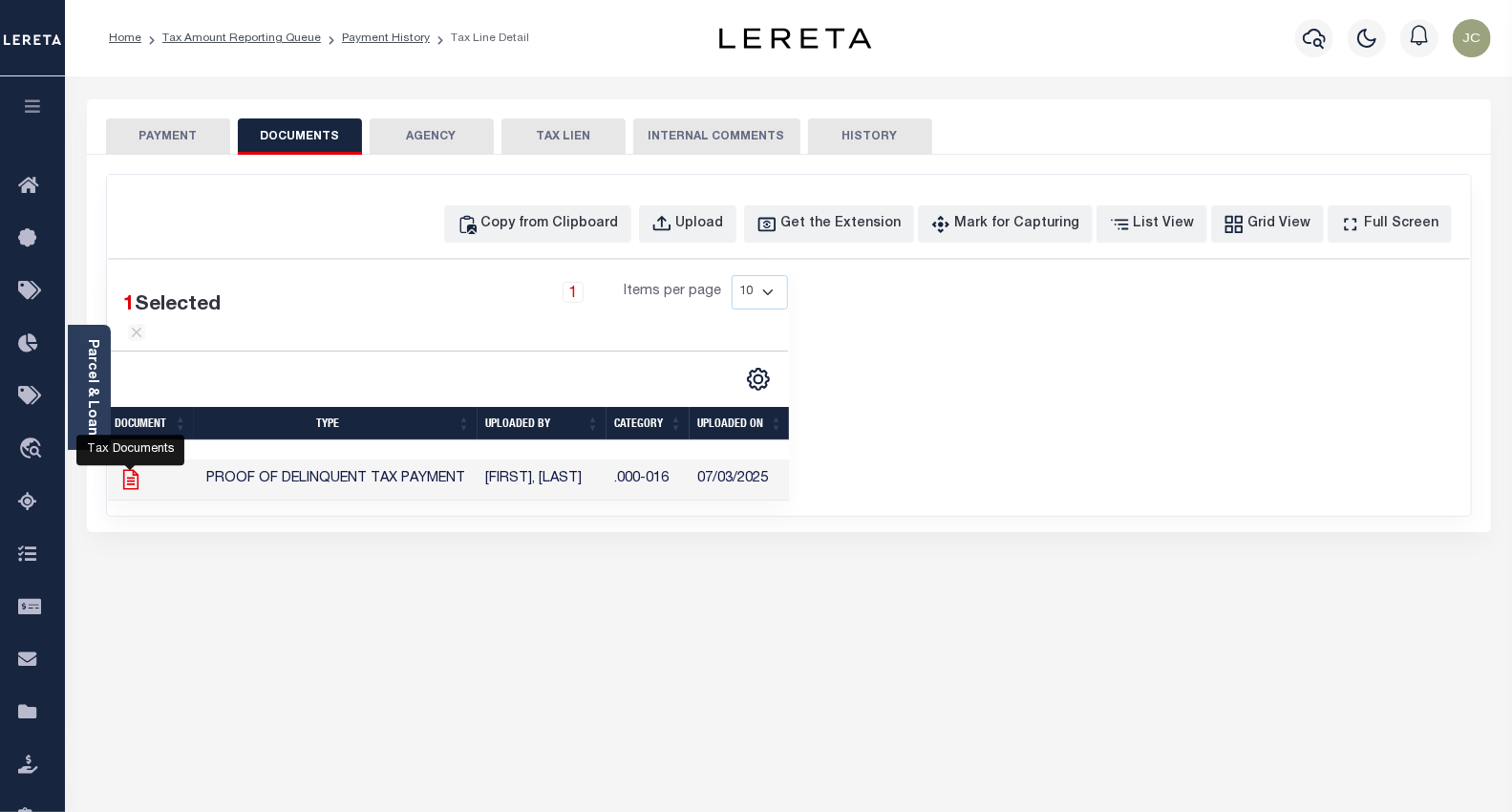 click at bounding box center (130, 479) 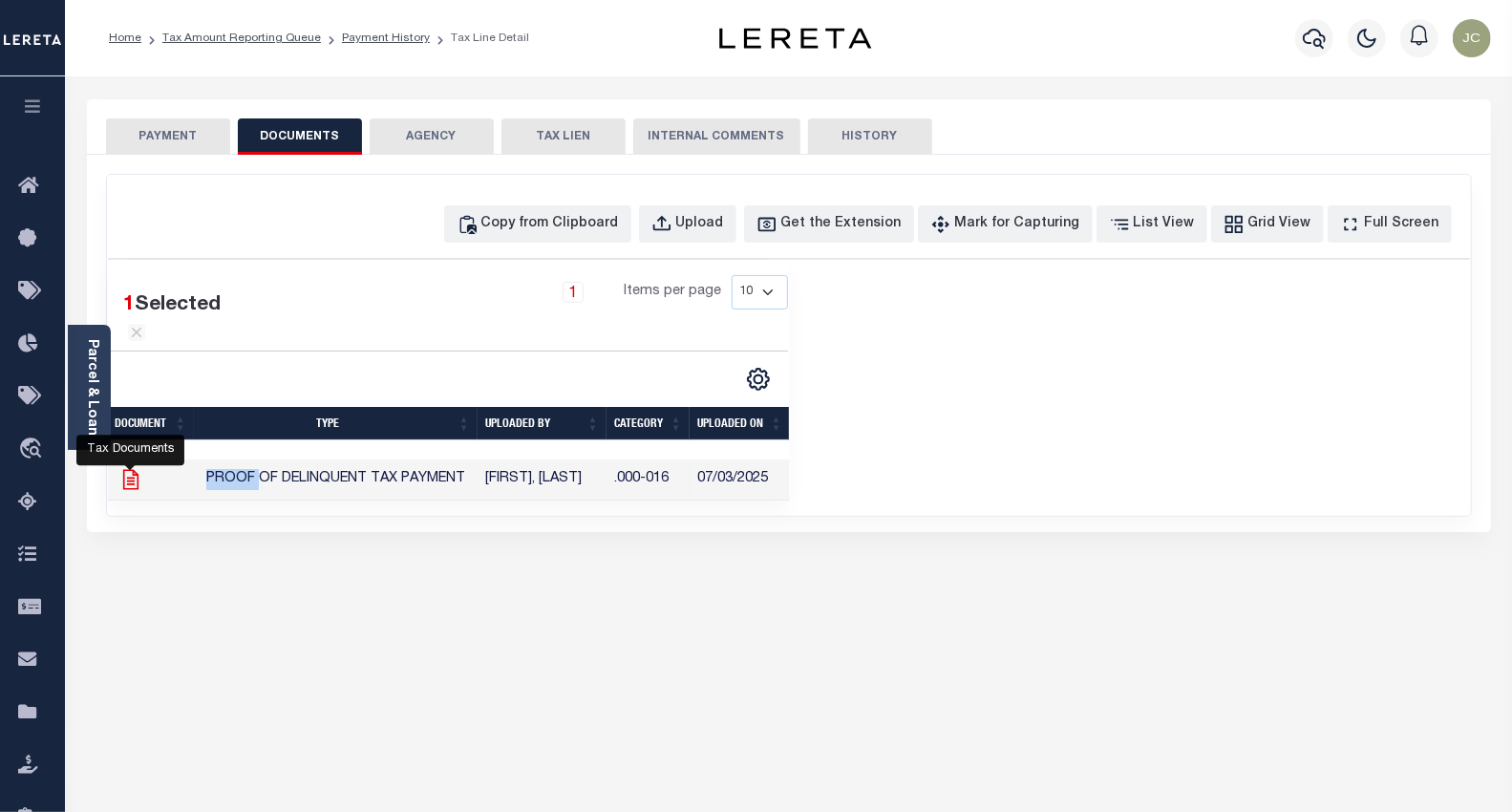 click at bounding box center (151, 480) 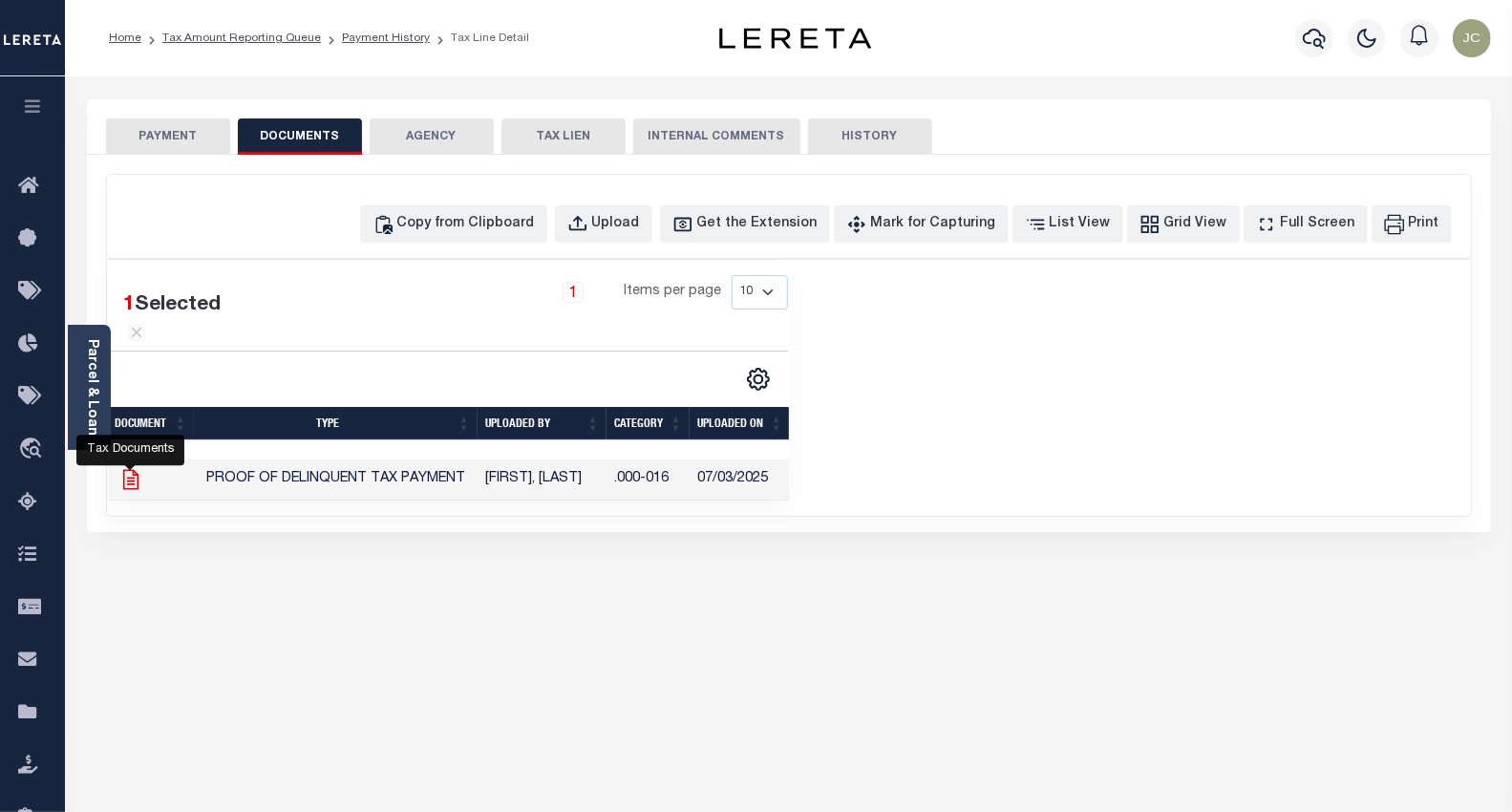 click at bounding box center [130, 479] 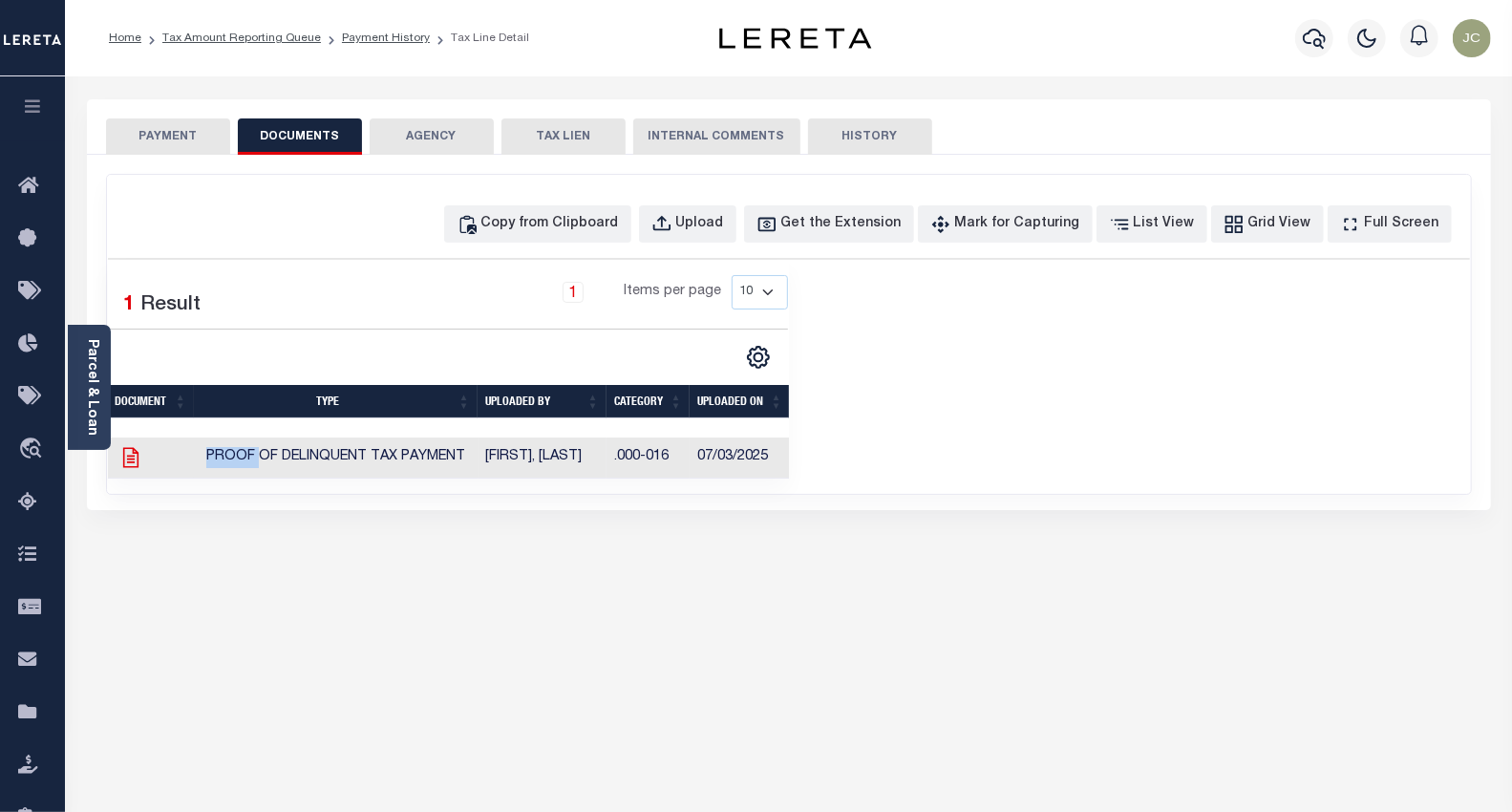 click at bounding box center [151, 458] 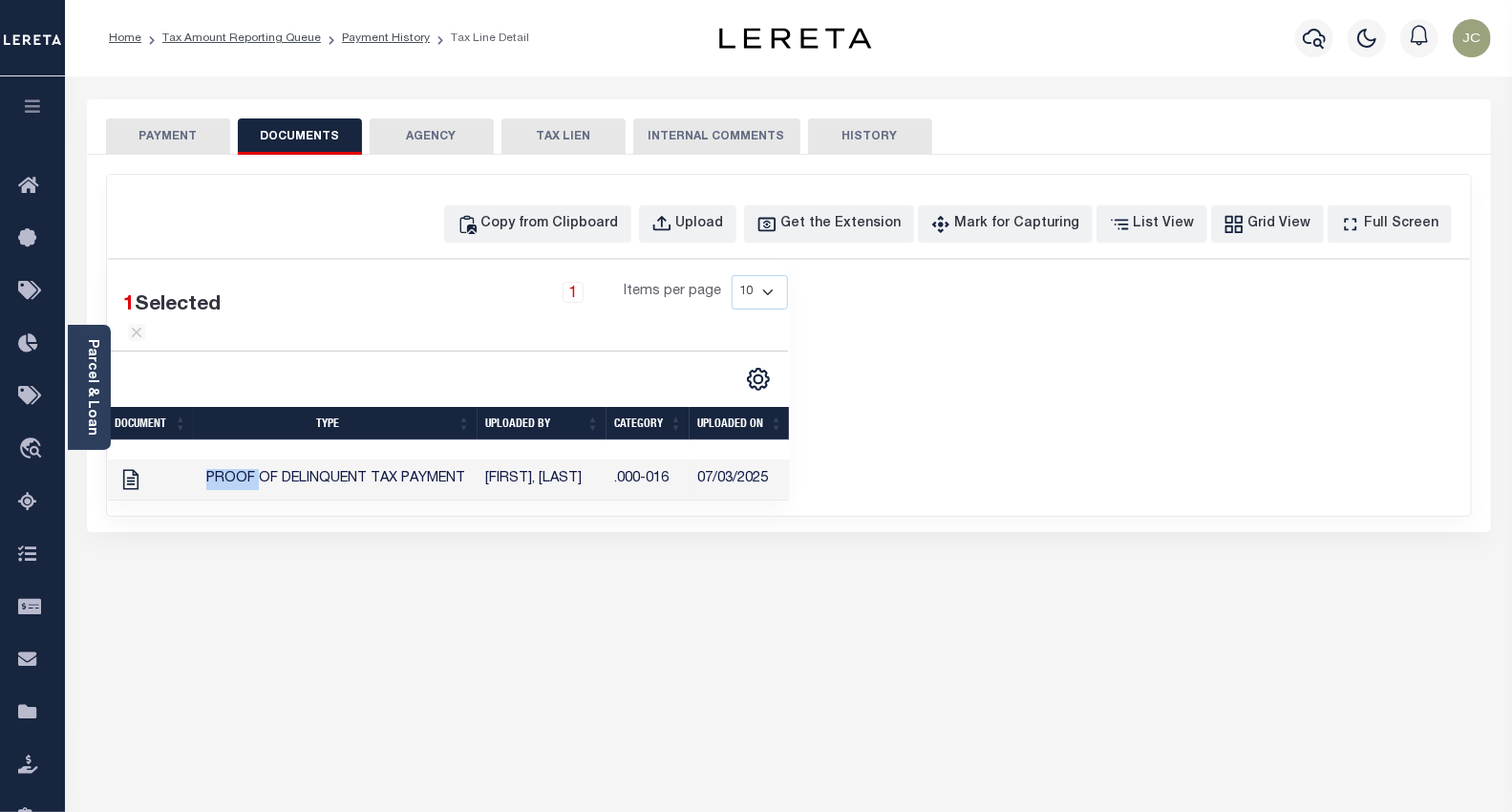 scroll, scrollTop: 0, scrollLeft: 2, axis: horizontal 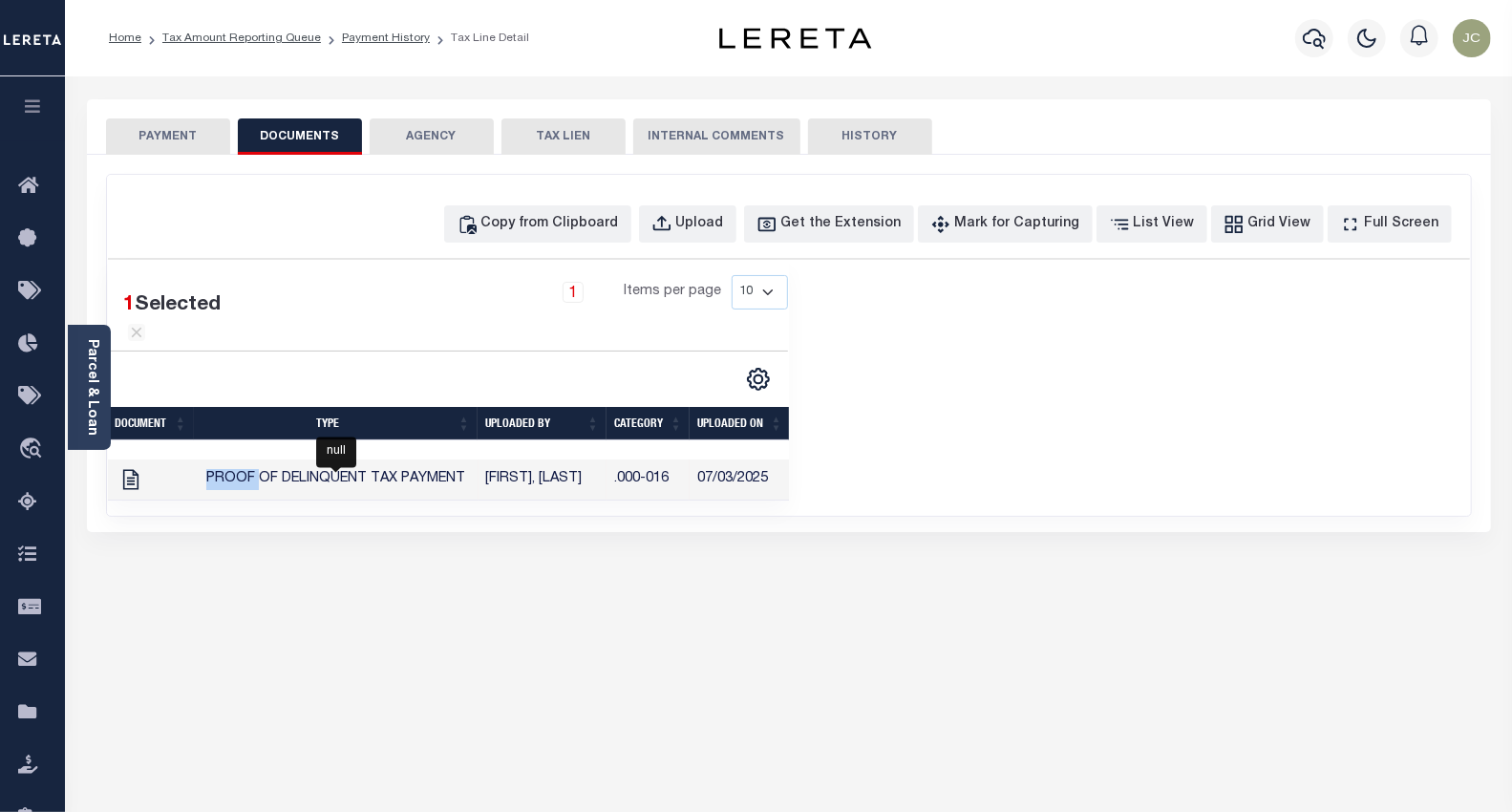 click on "[PROOF OF DELINQUENT TAX PAYMENT]" at bounding box center [335, 480] 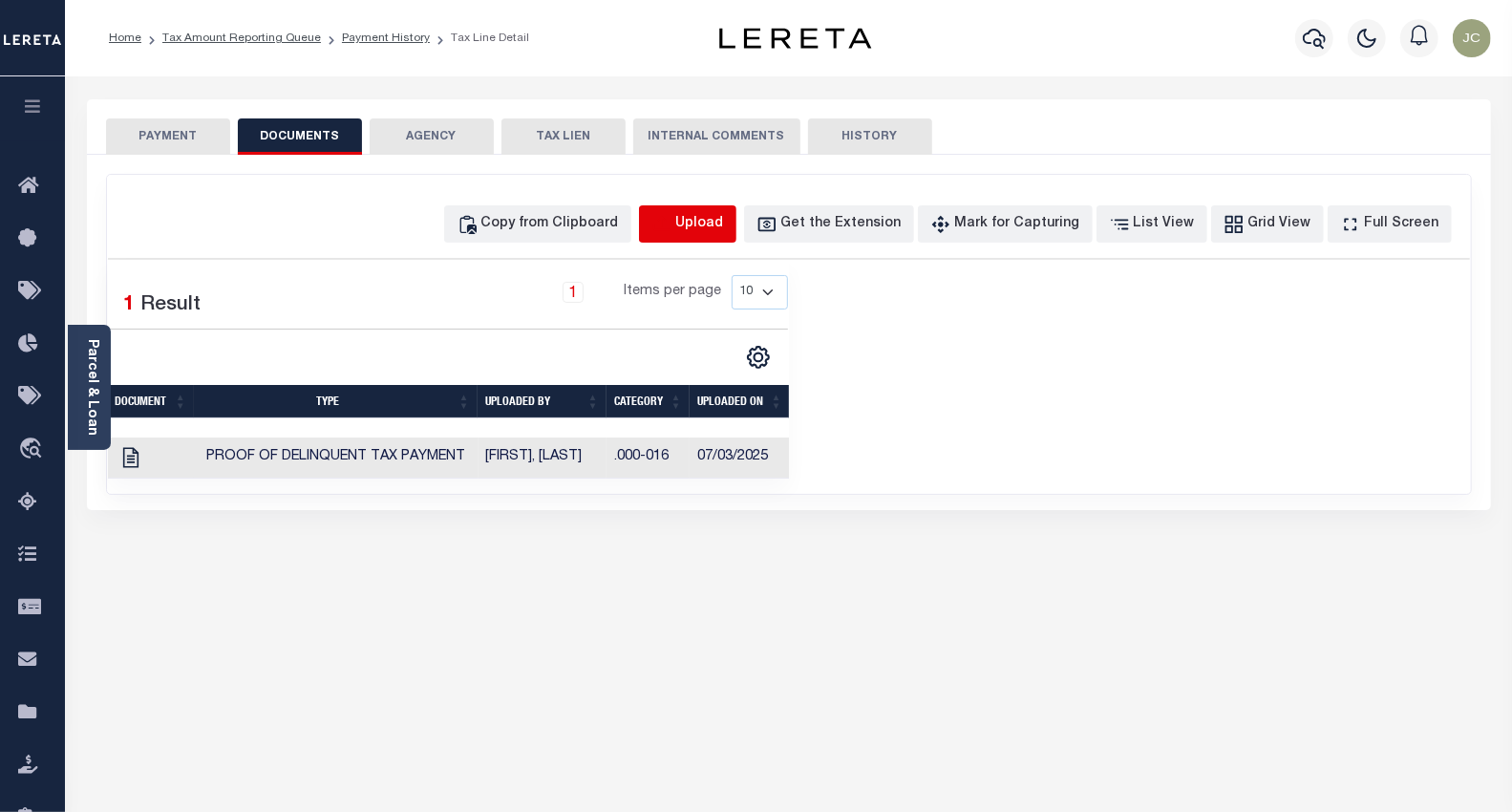 click at bounding box center [662, 224] 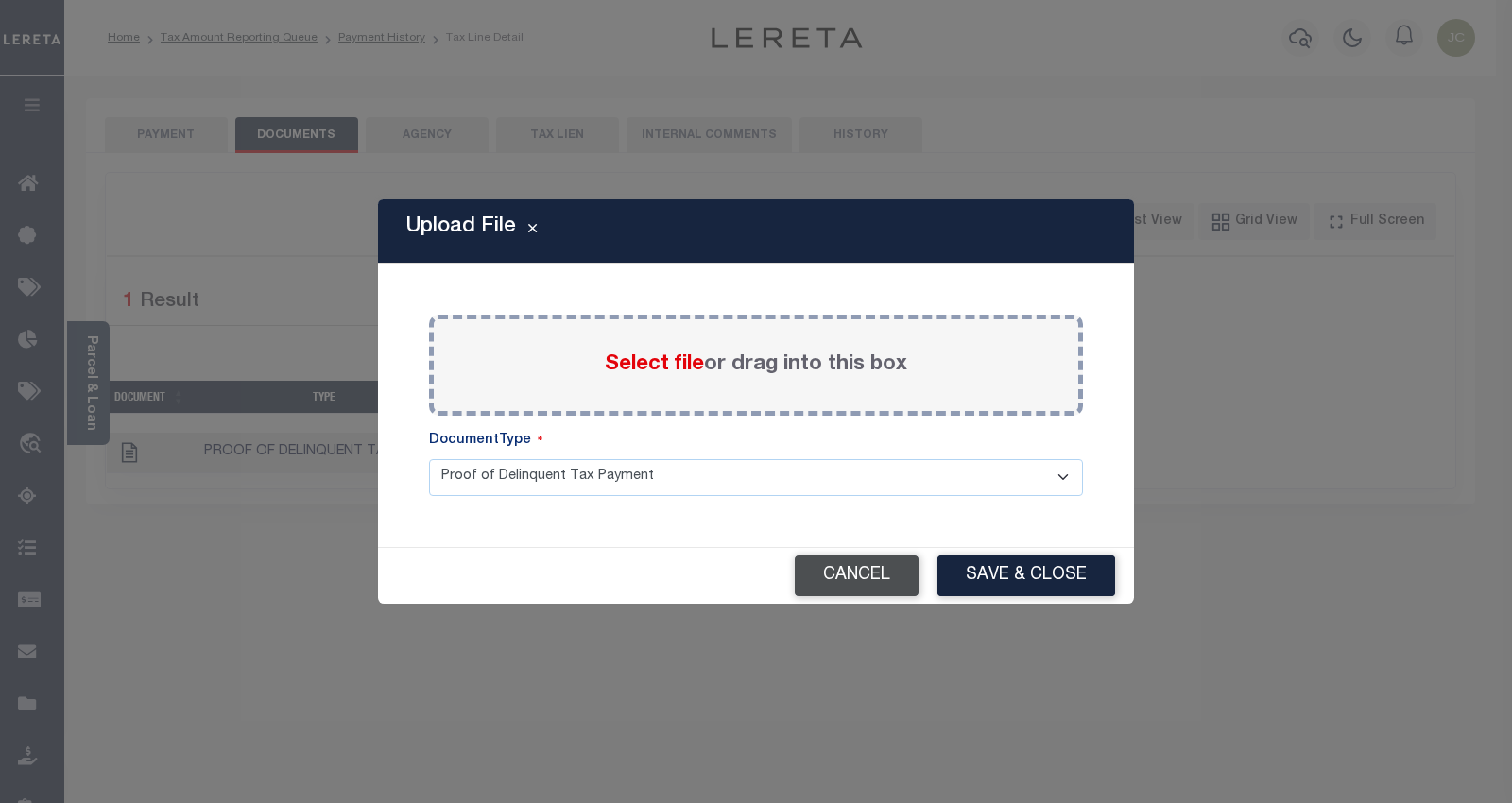 click on "Cancel" at bounding box center [856, 575] 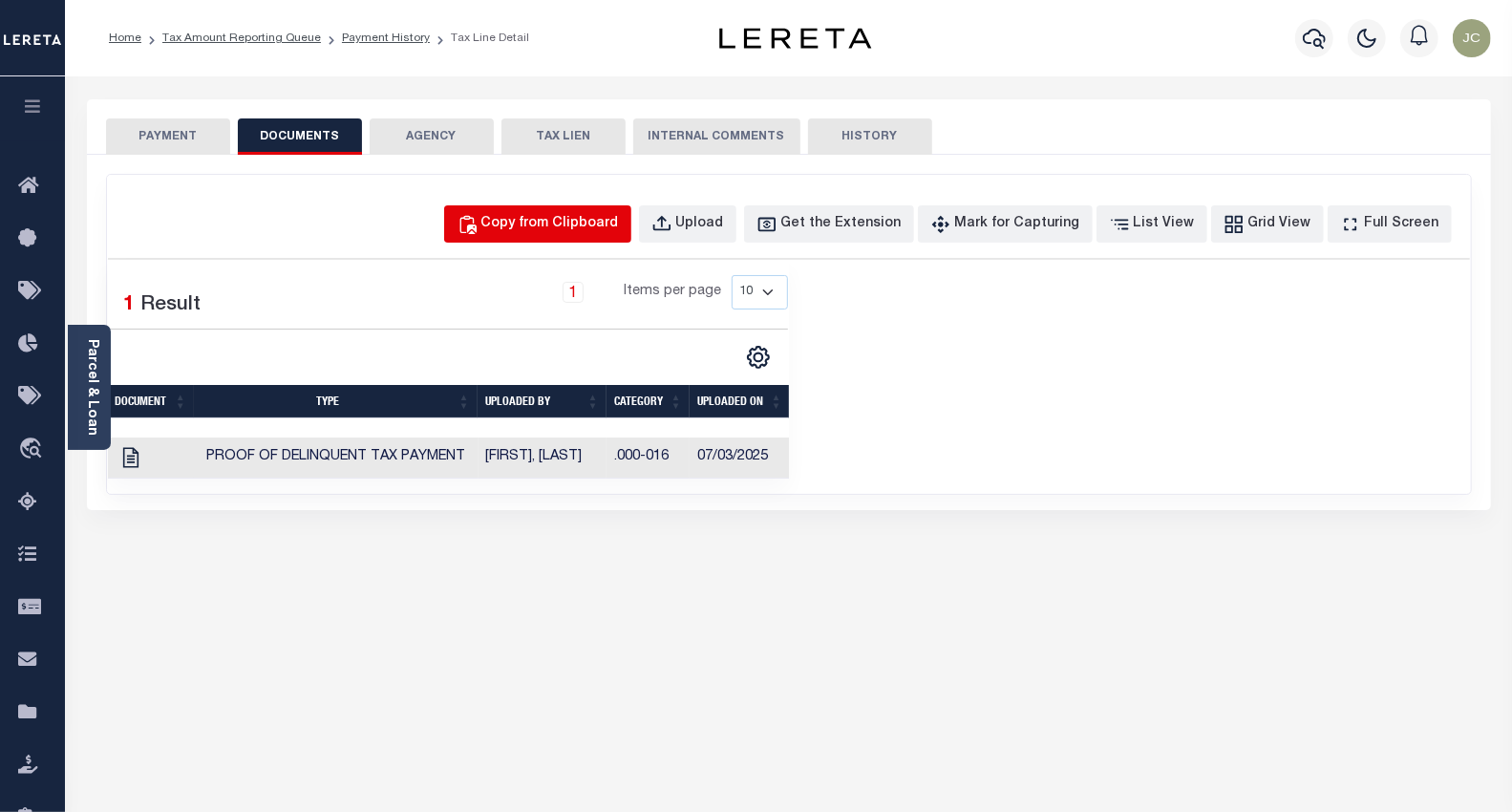 click on "Copy from Clipboard" at bounding box center [550, 224] 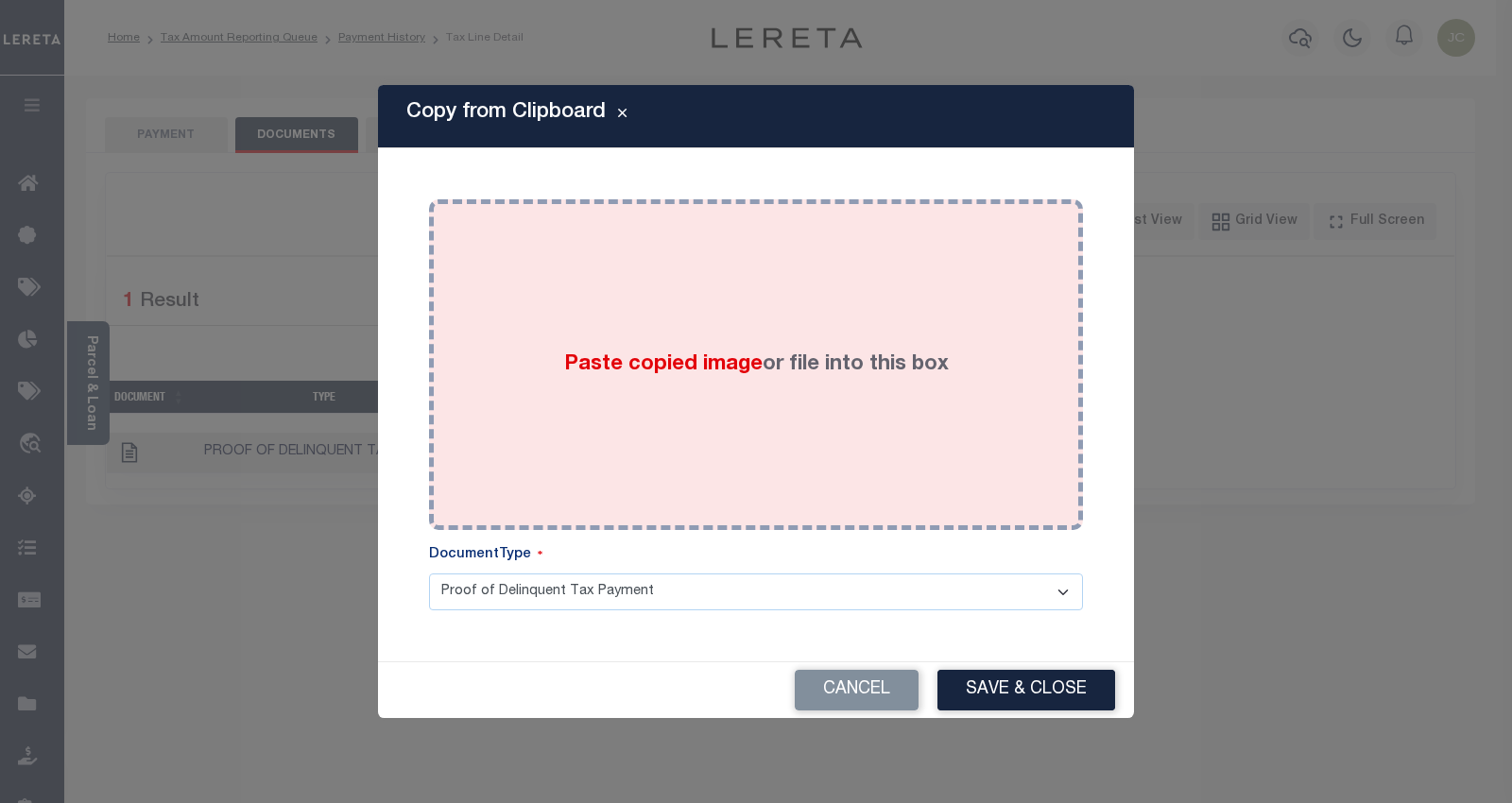 click on "Paste copied image  or file into this box" at bounding box center (756, 365) 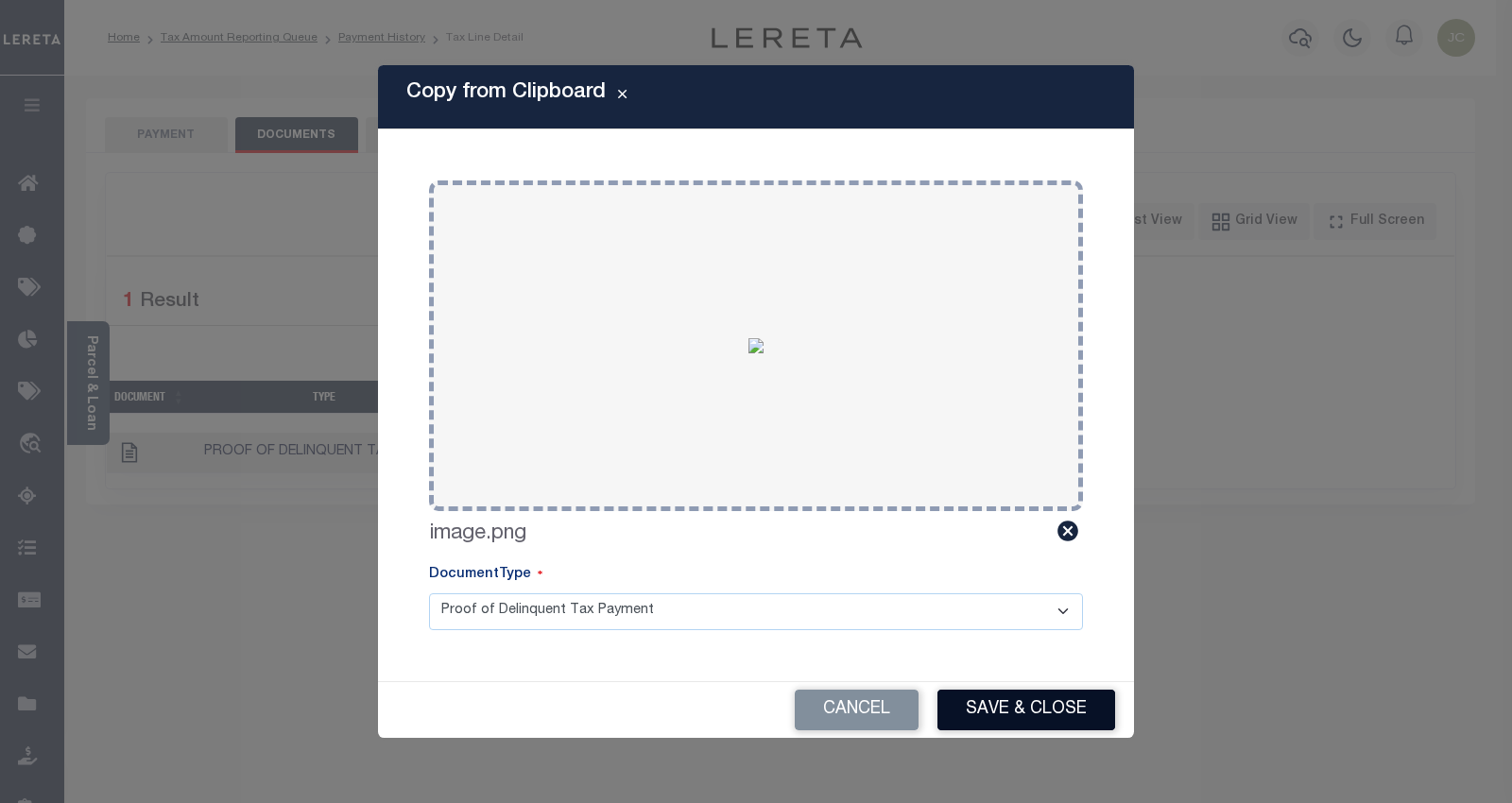 click on "Save & Close" at bounding box center (1026, 709) 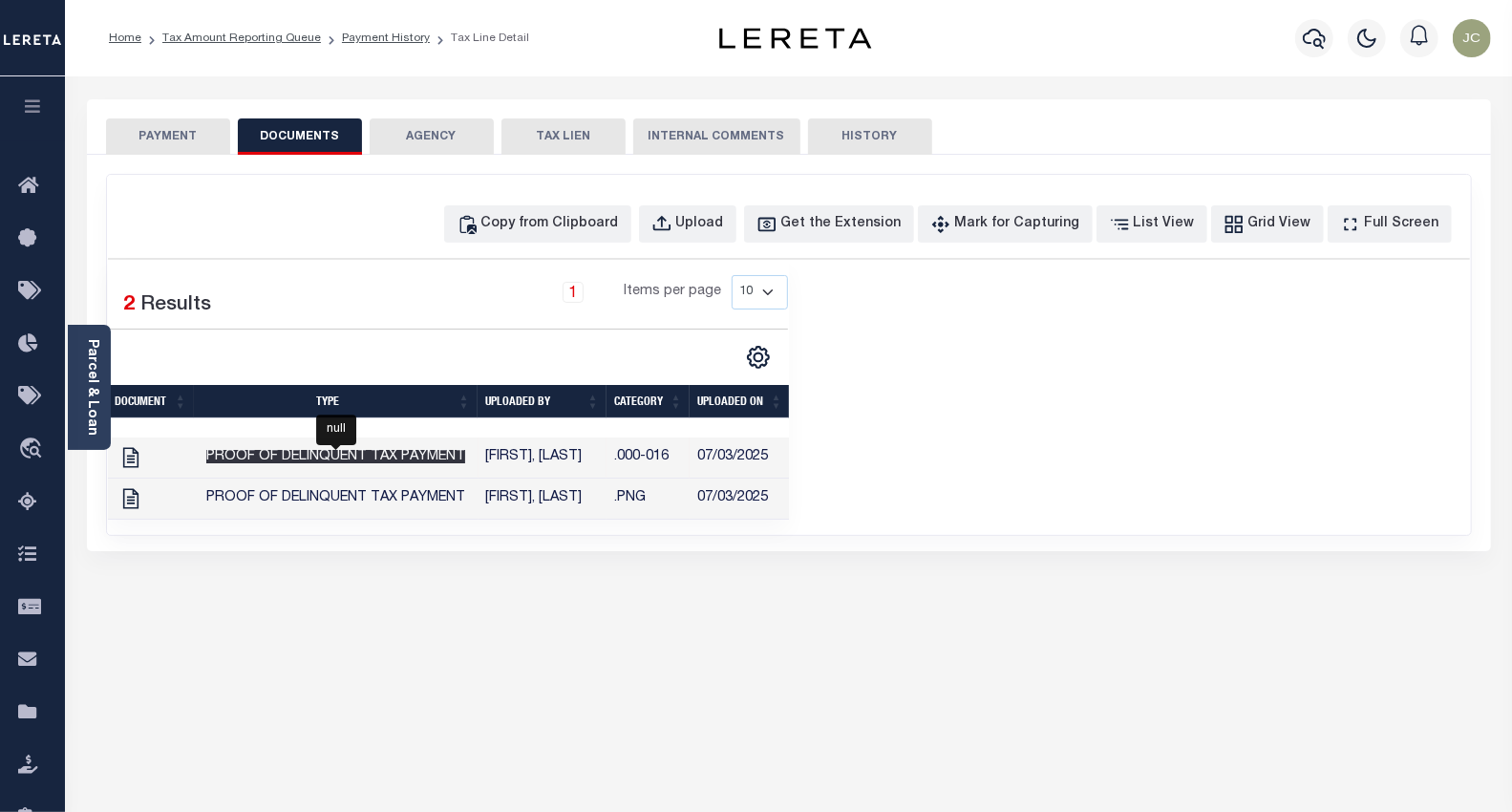 click on "Proof of Delinquent Tax Payment" at bounding box center (335, 457) 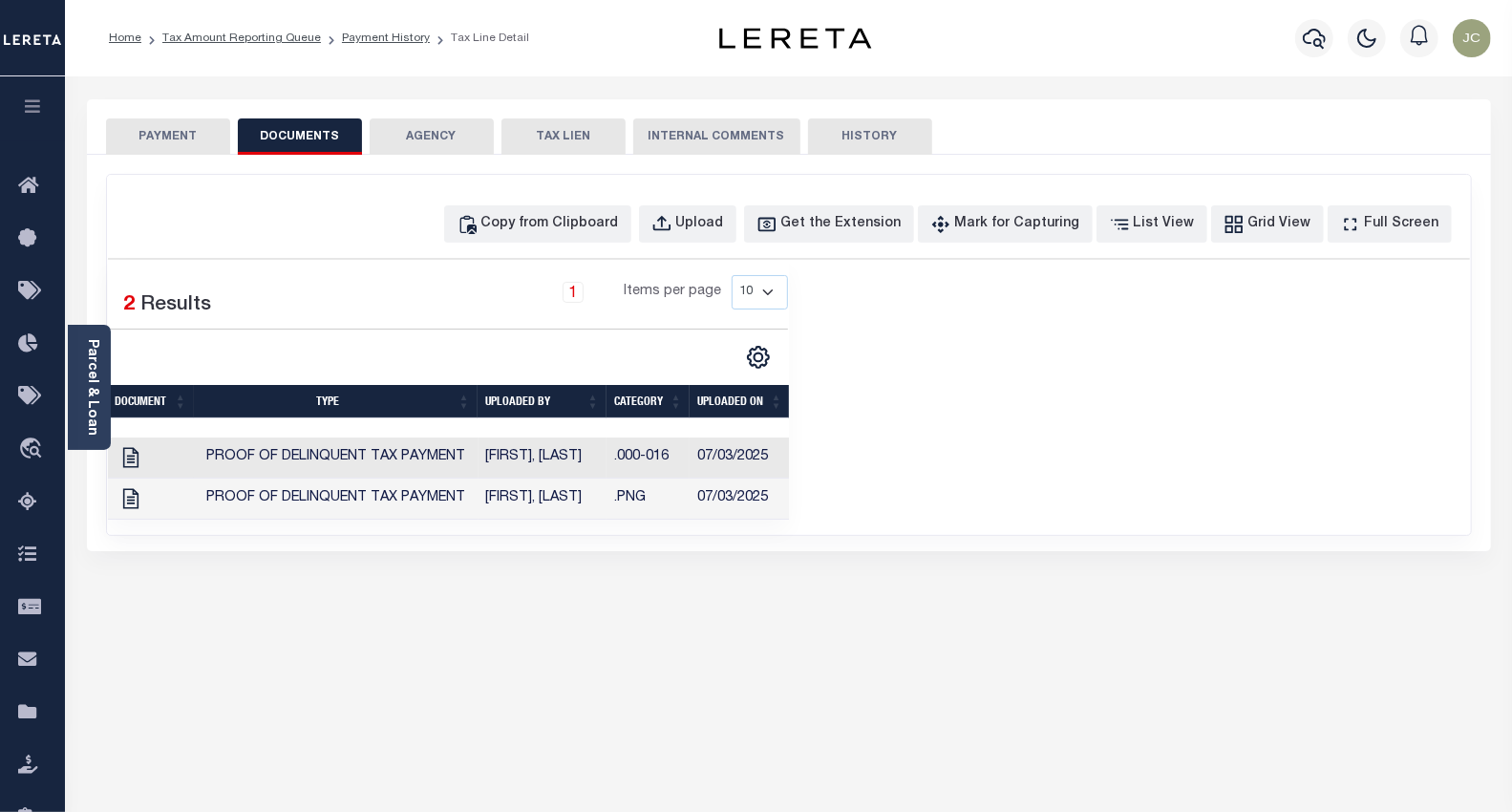 click on "PAYMENT" at bounding box center (168, 137) 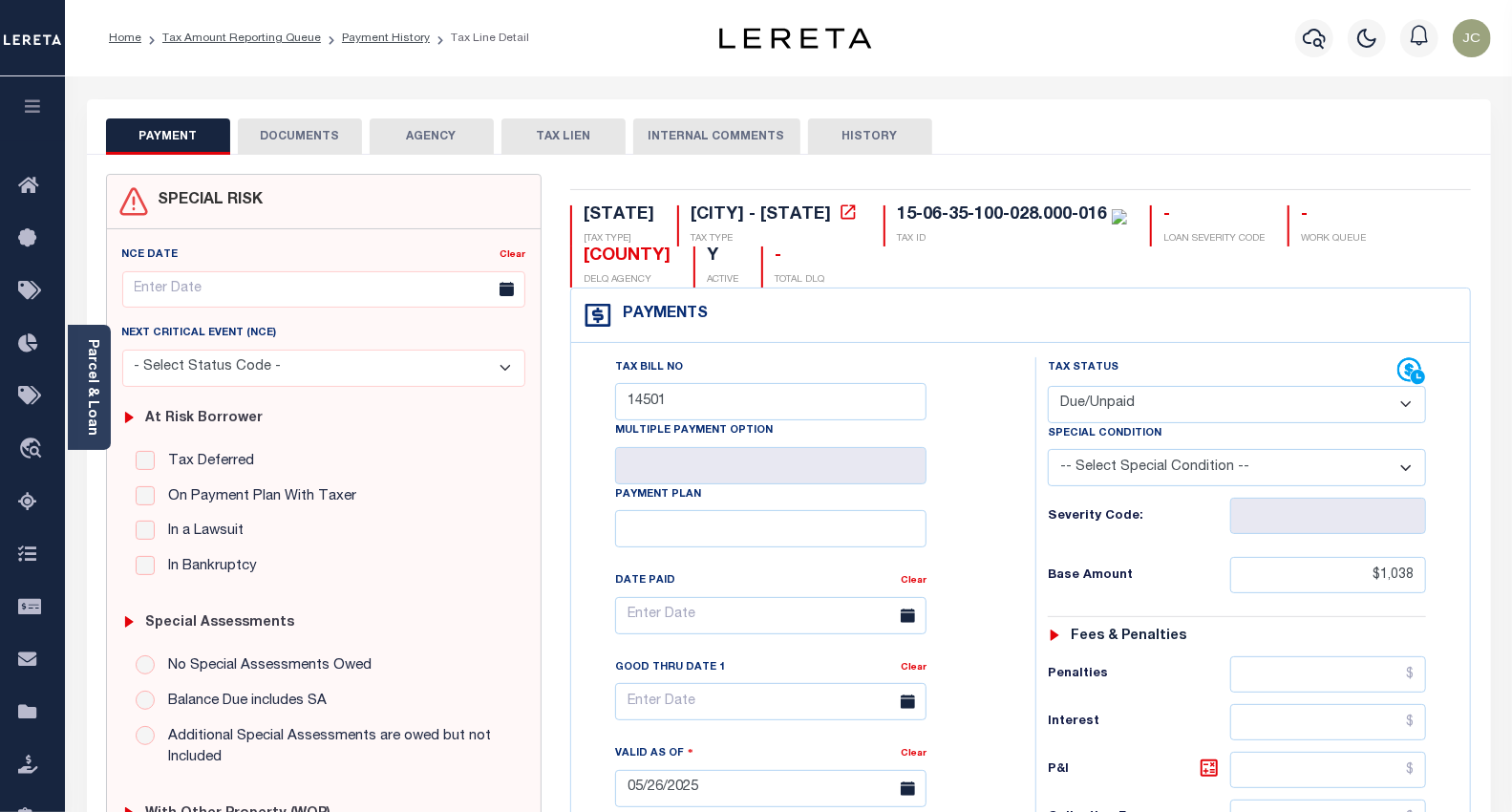 scroll, scrollTop: 530, scrollLeft: 0, axis: vertical 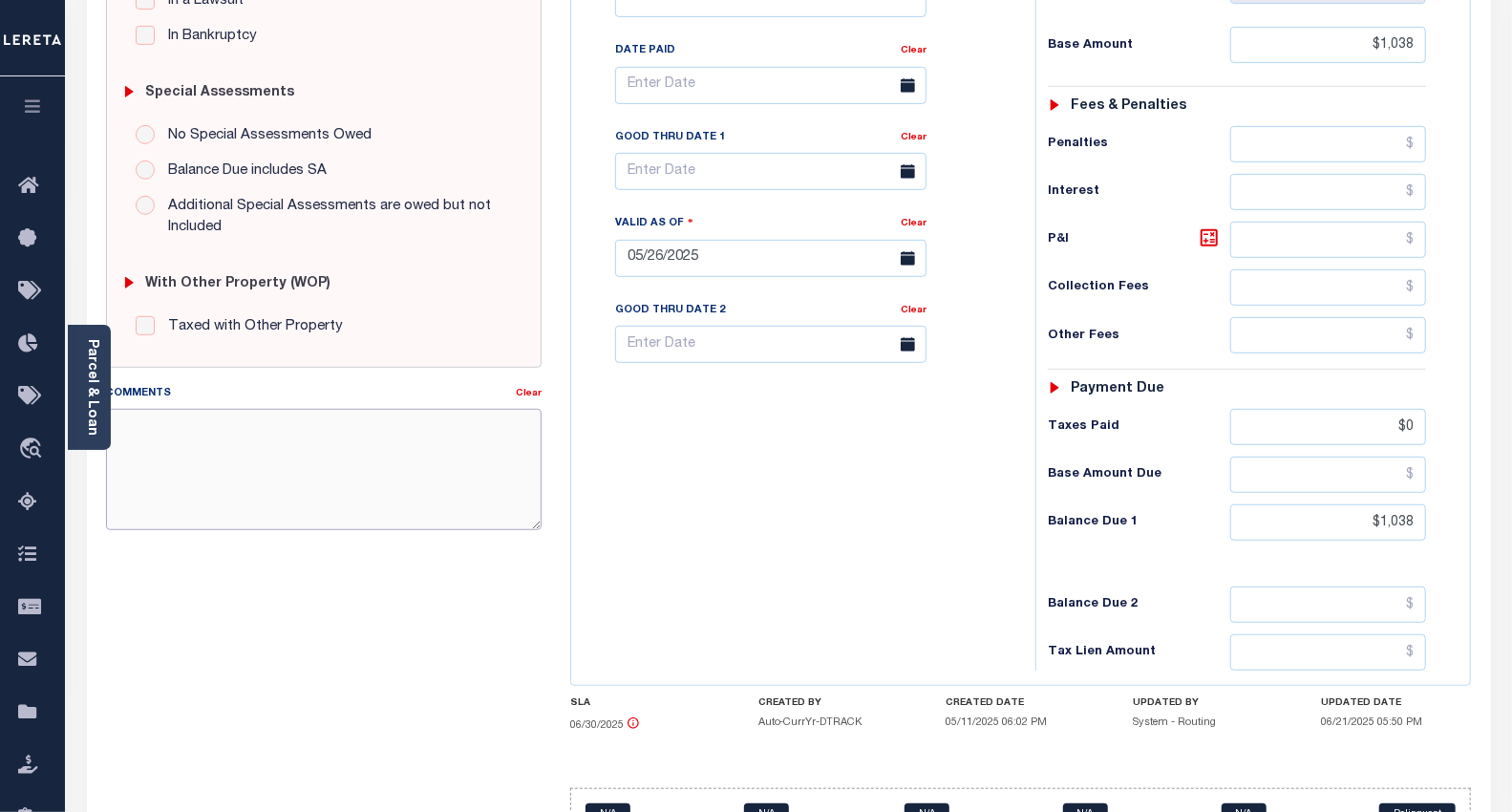 click on "Comments" at bounding box center (324, 469) 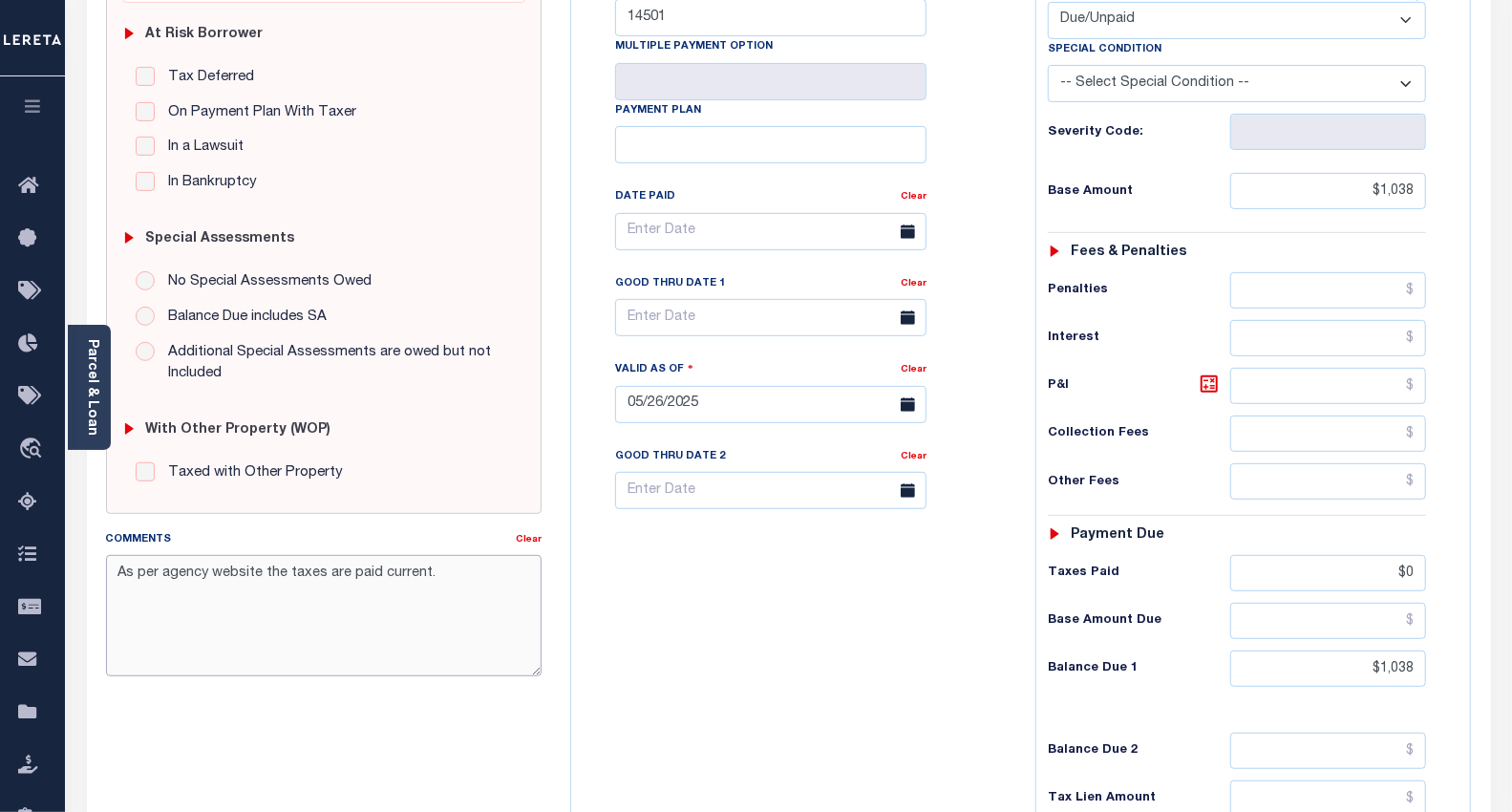 scroll, scrollTop: 318, scrollLeft: 0, axis: vertical 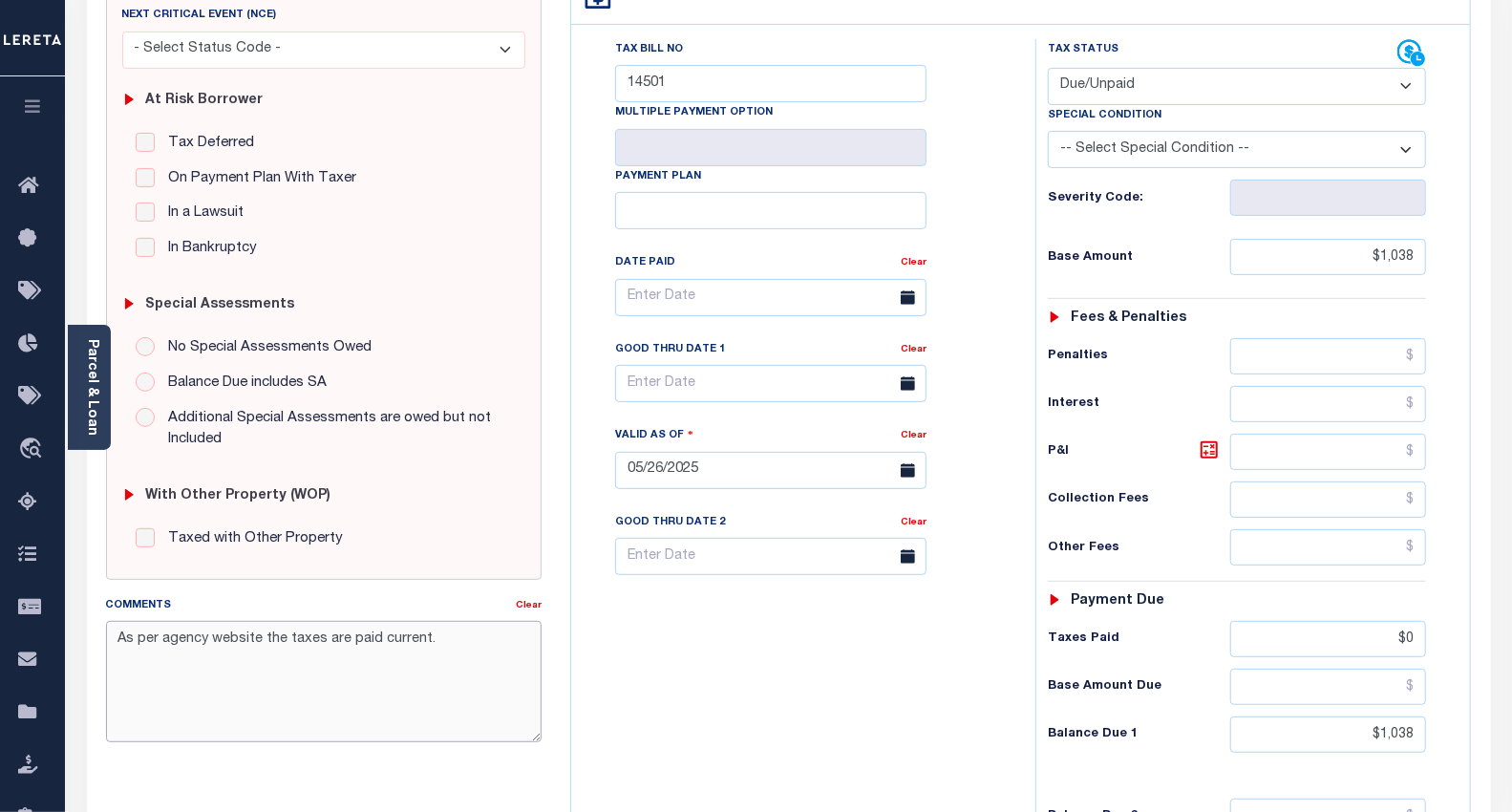 type on "As per agency website the taxes are paid current." 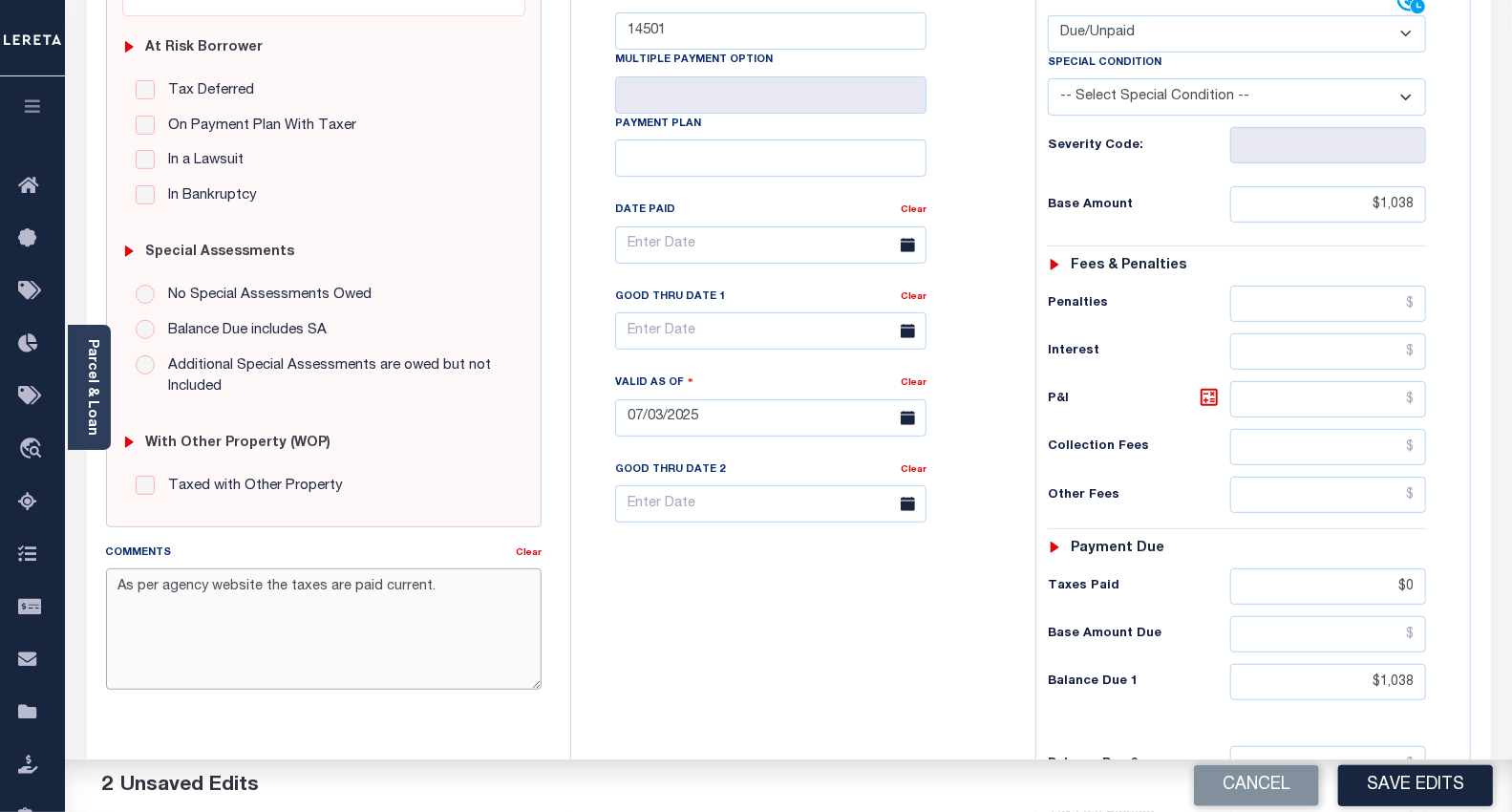 scroll, scrollTop: 424, scrollLeft: 0, axis: vertical 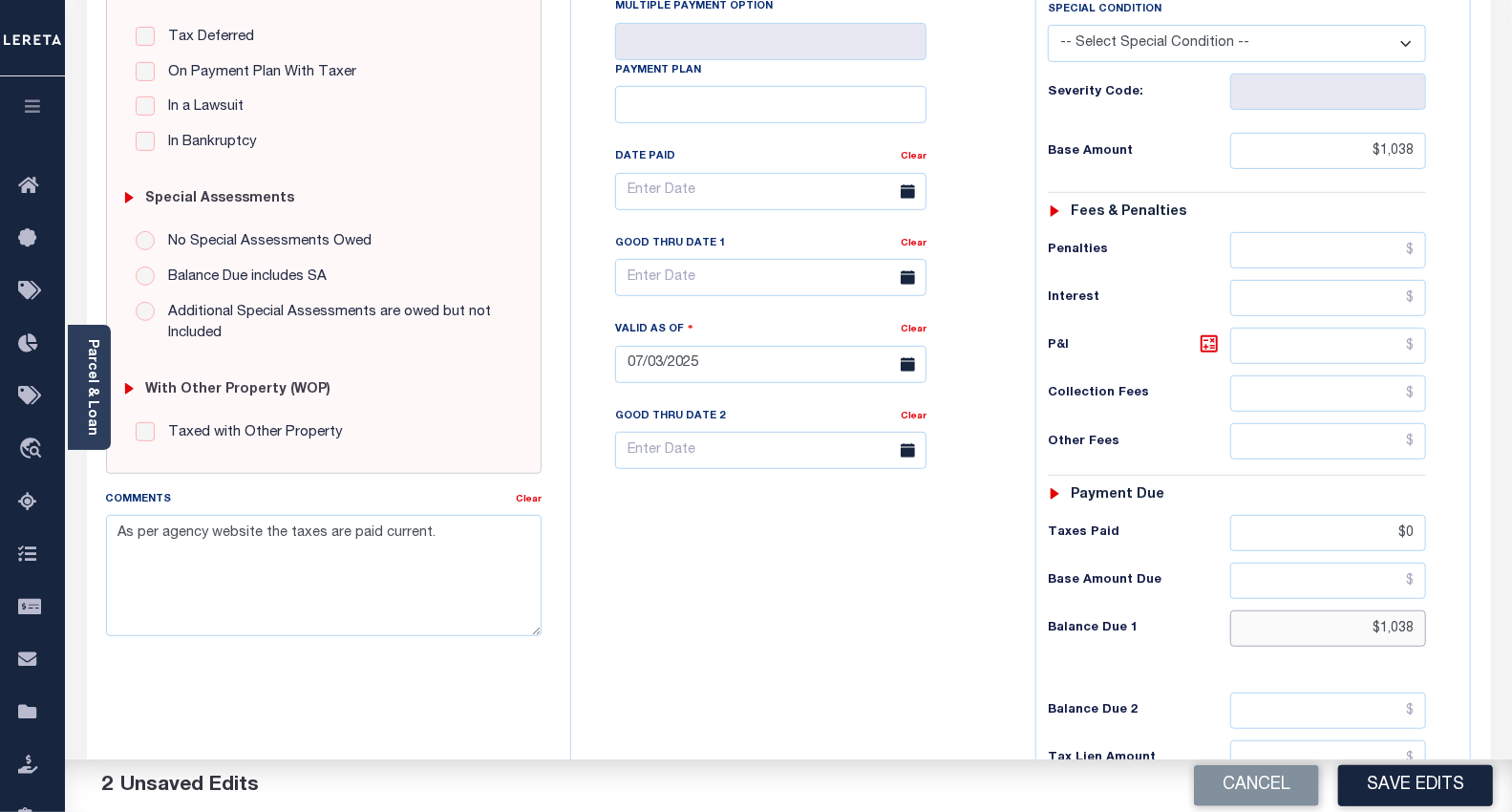 click on "$1,038" at bounding box center (1328, 629) 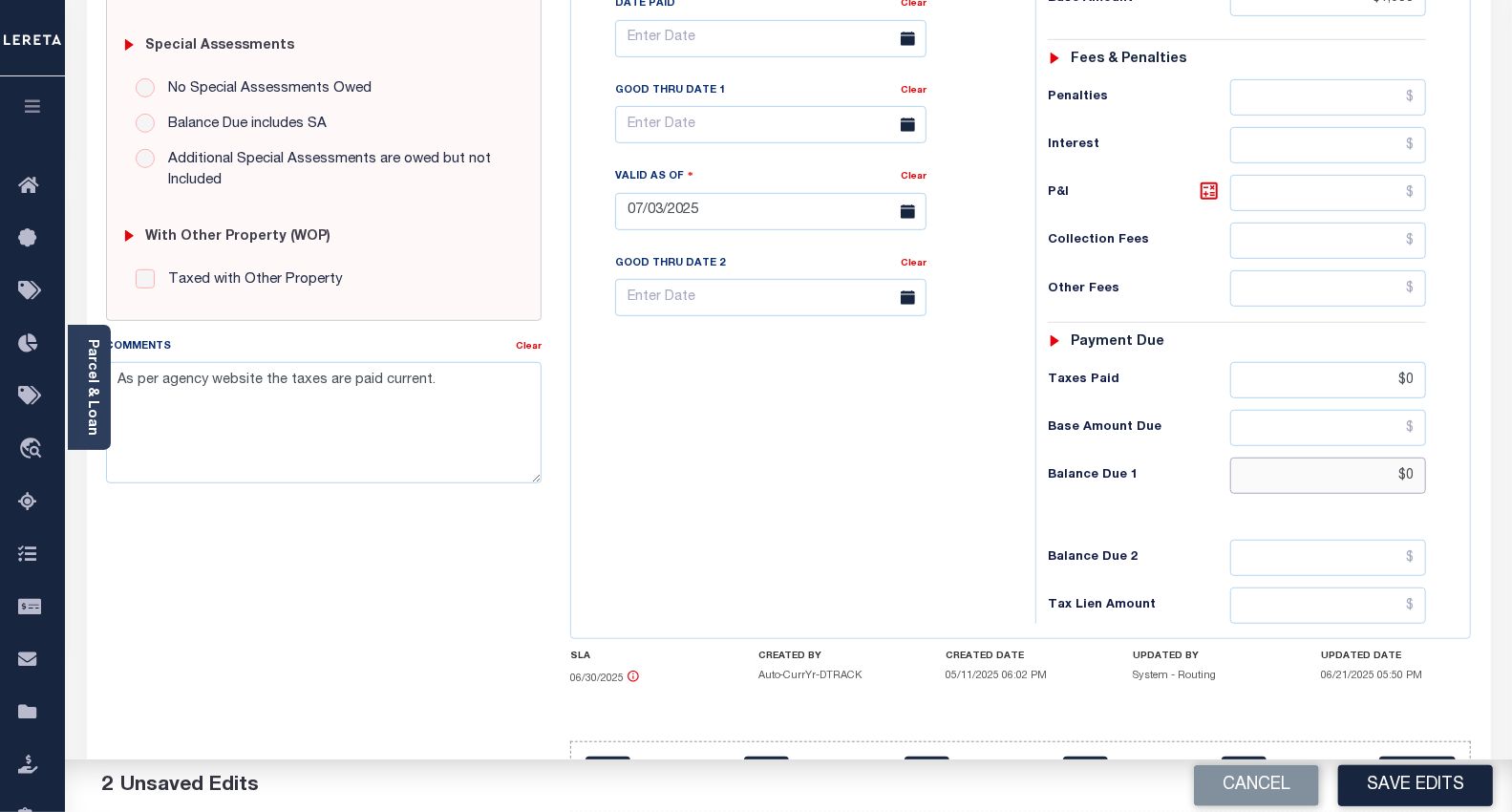 scroll, scrollTop: 634, scrollLeft: 0, axis: vertical 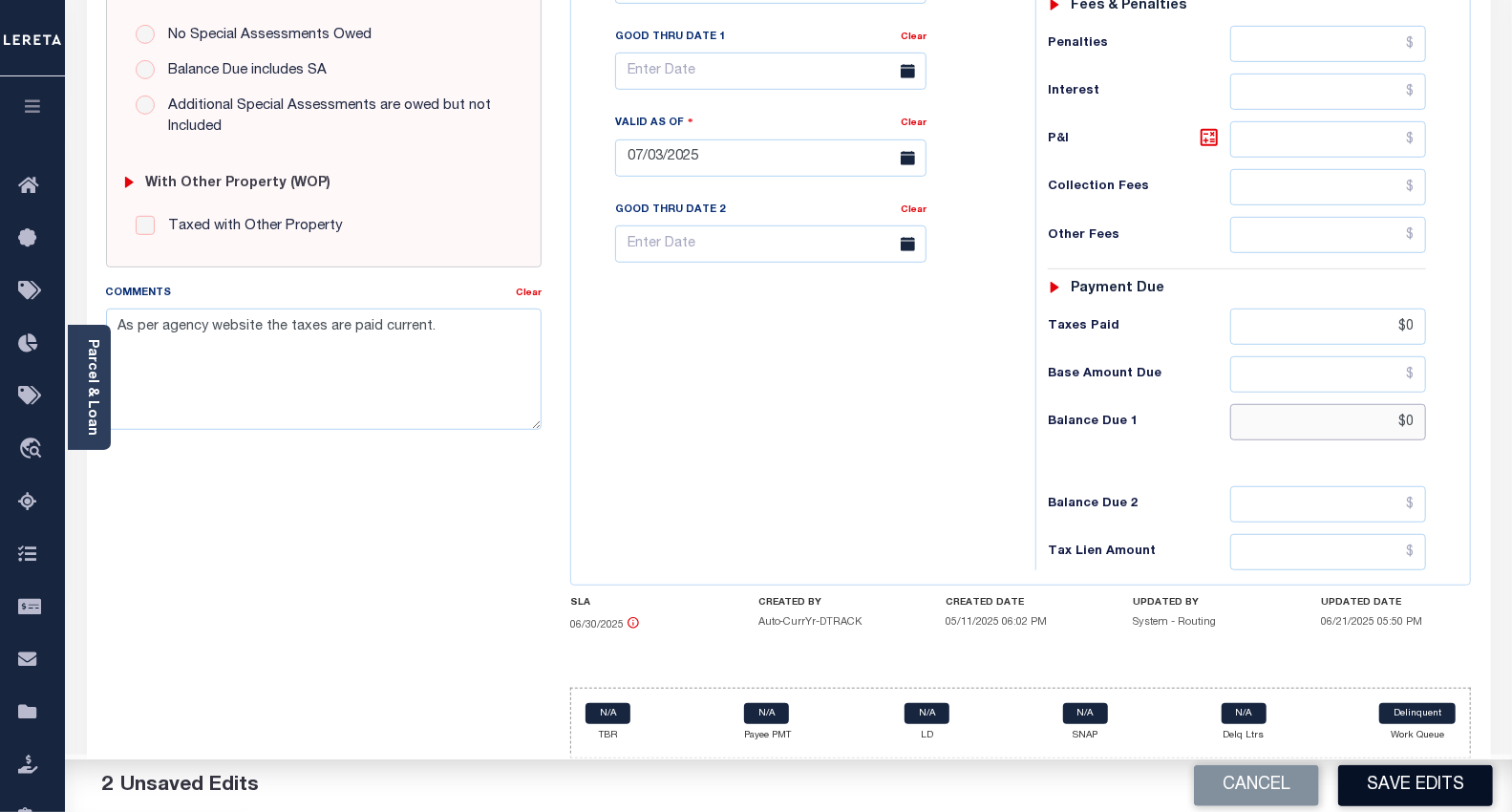 type on "$0" 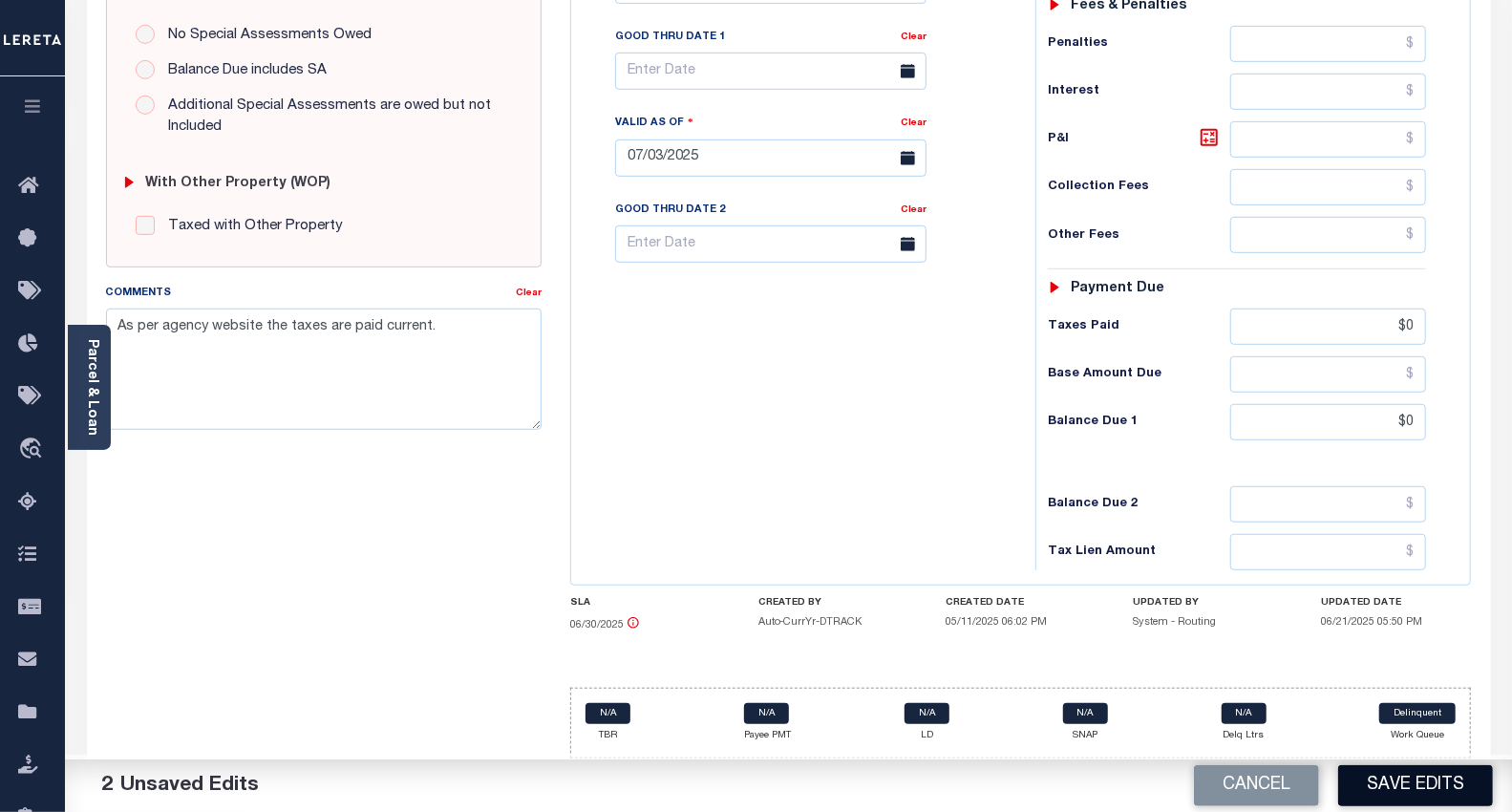 click on "Save Edits" at bounding box center [1416, 785] 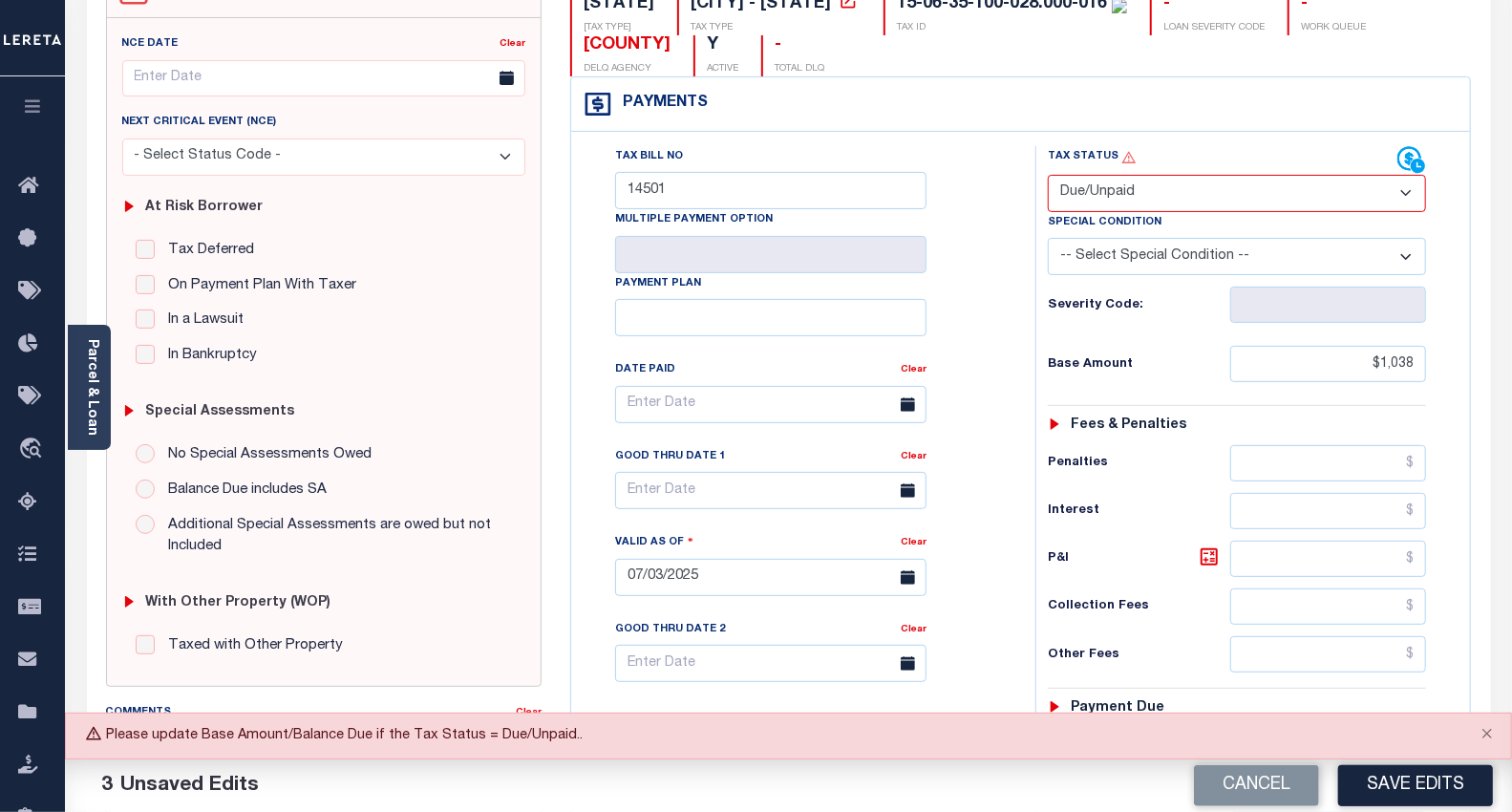scroll, scrollTop: 210, scrollLeft: 0, axis: vertical 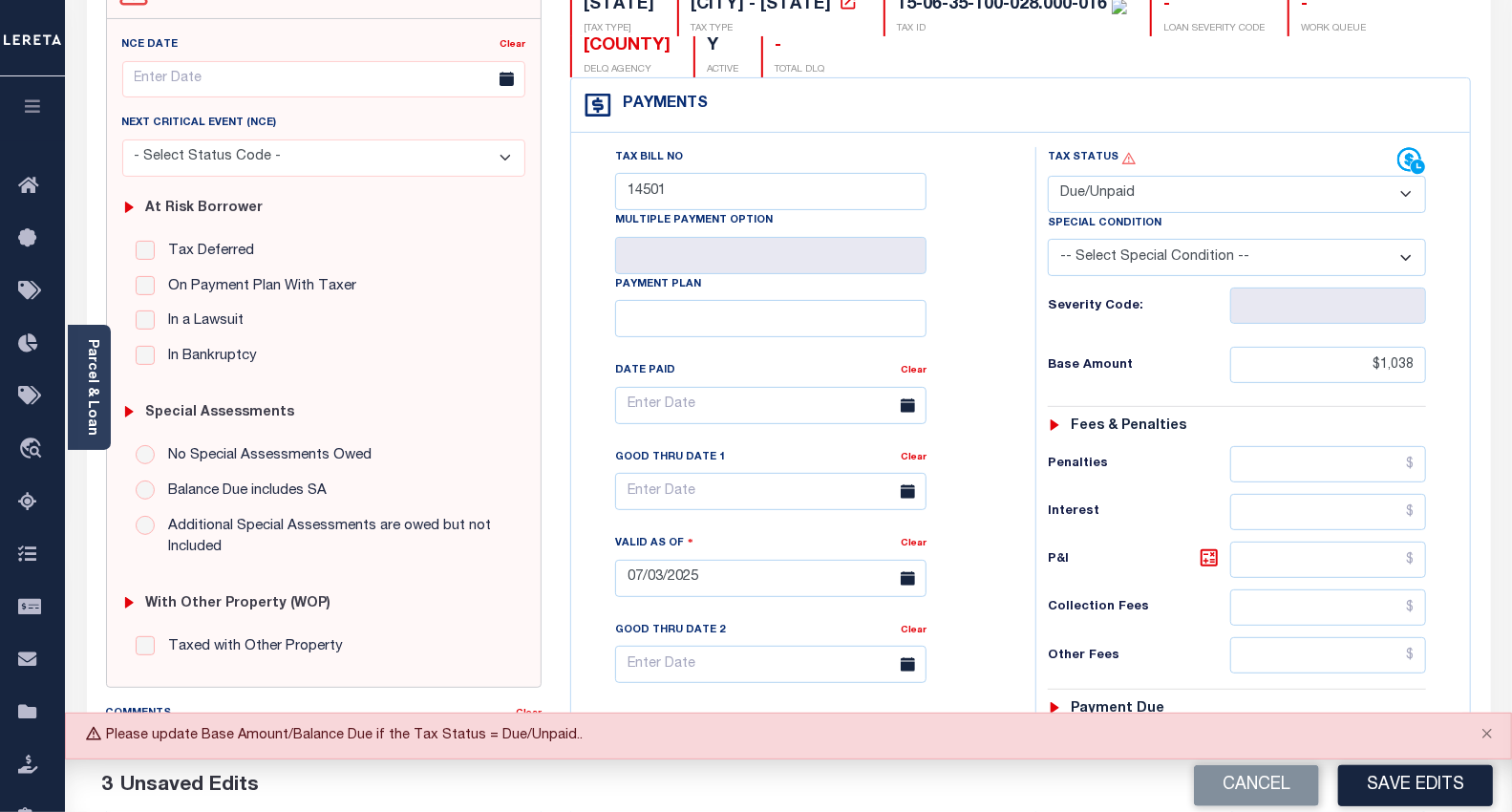 click on "- Select Status Code -
Open
Due/Unpaid
Paid
Incomplete
No Tax Due
Internal Refund Processed
New" at bounding box center (1237, 194) 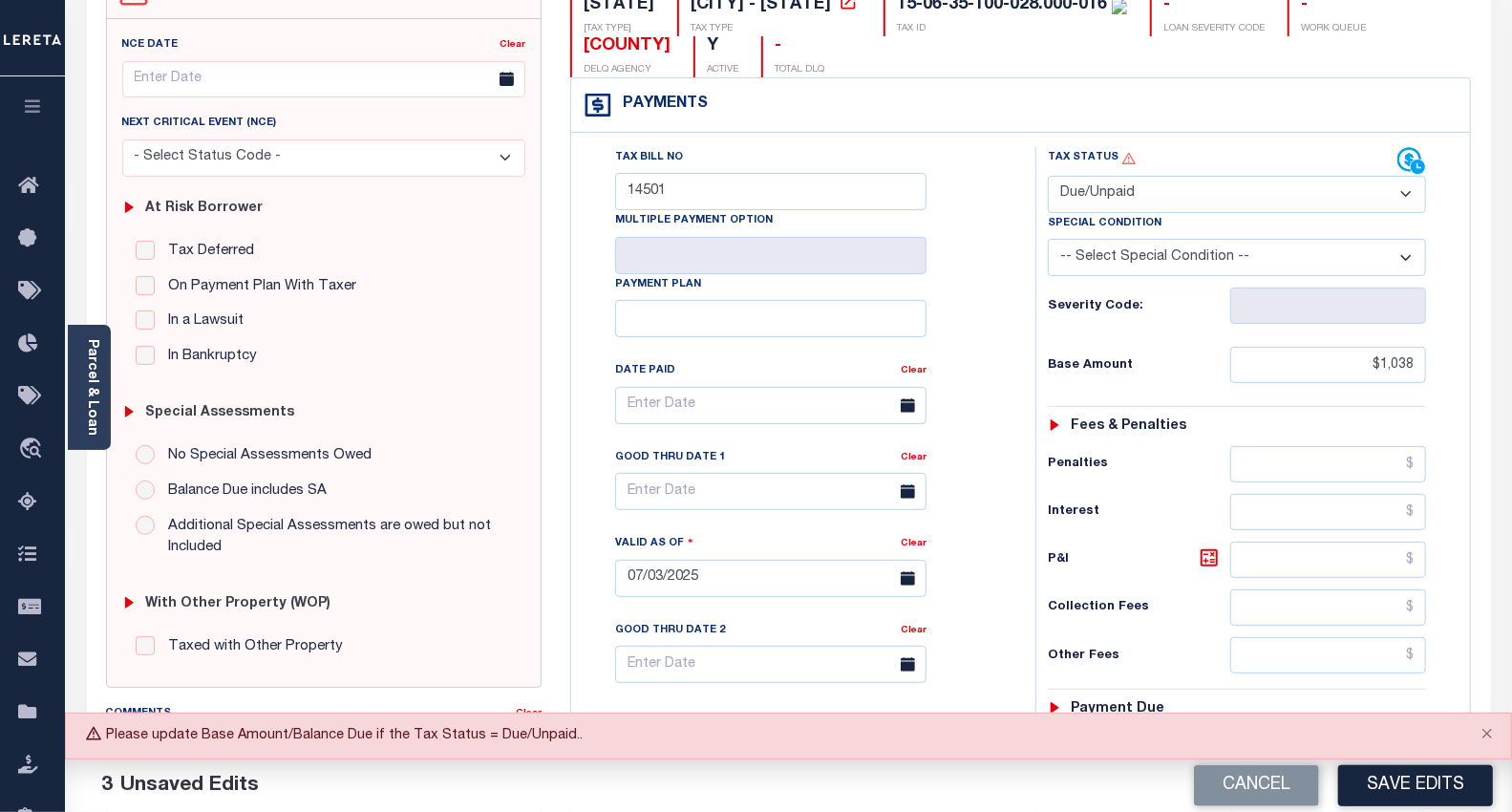 select on "PYD" 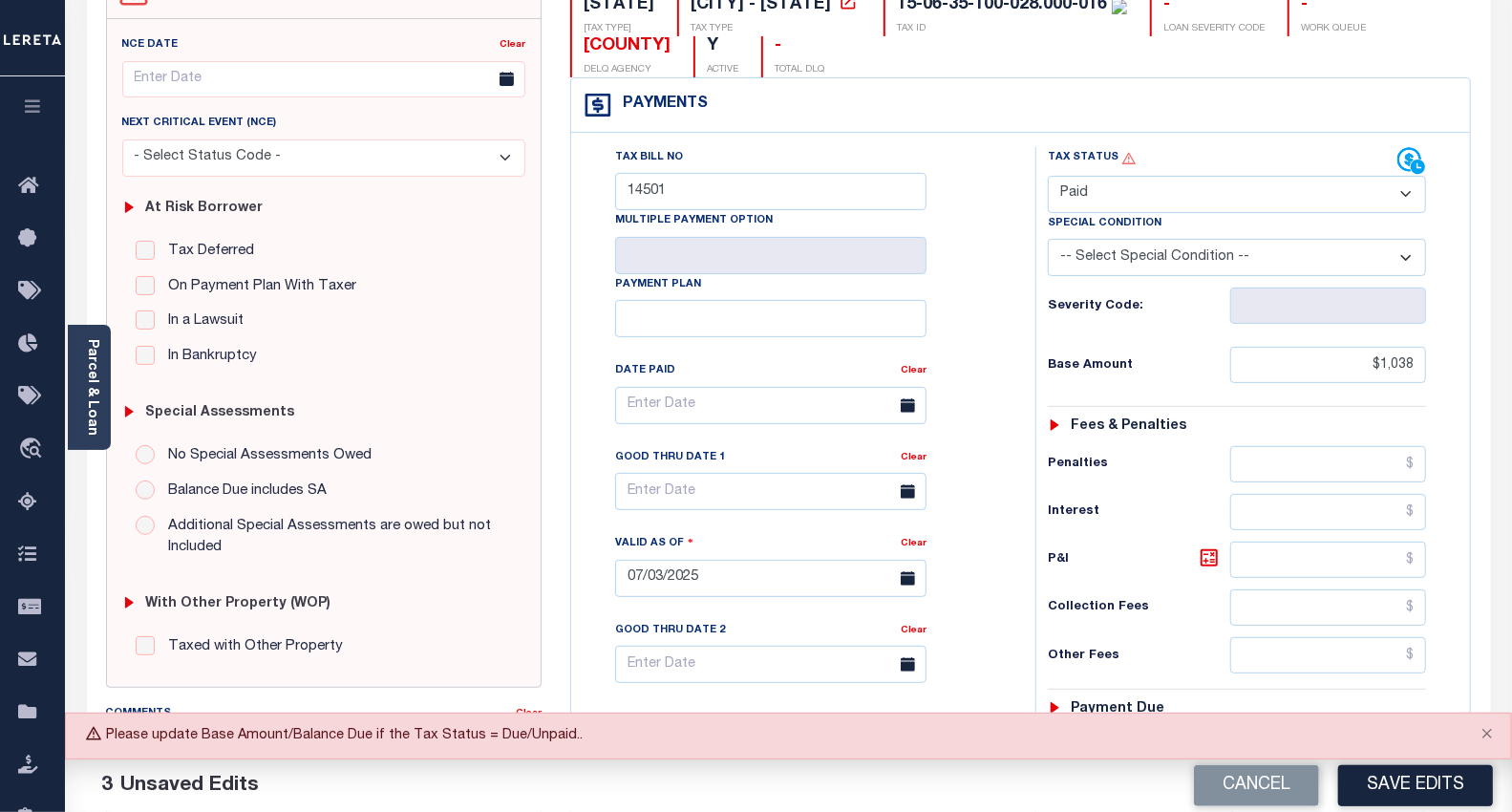 click on "- Select Status Code -
Open
Due/Unpaid
Paid
Incomplete
No Tax Due
Internal Refund Processed
New" at bounding box center [1237, 194] 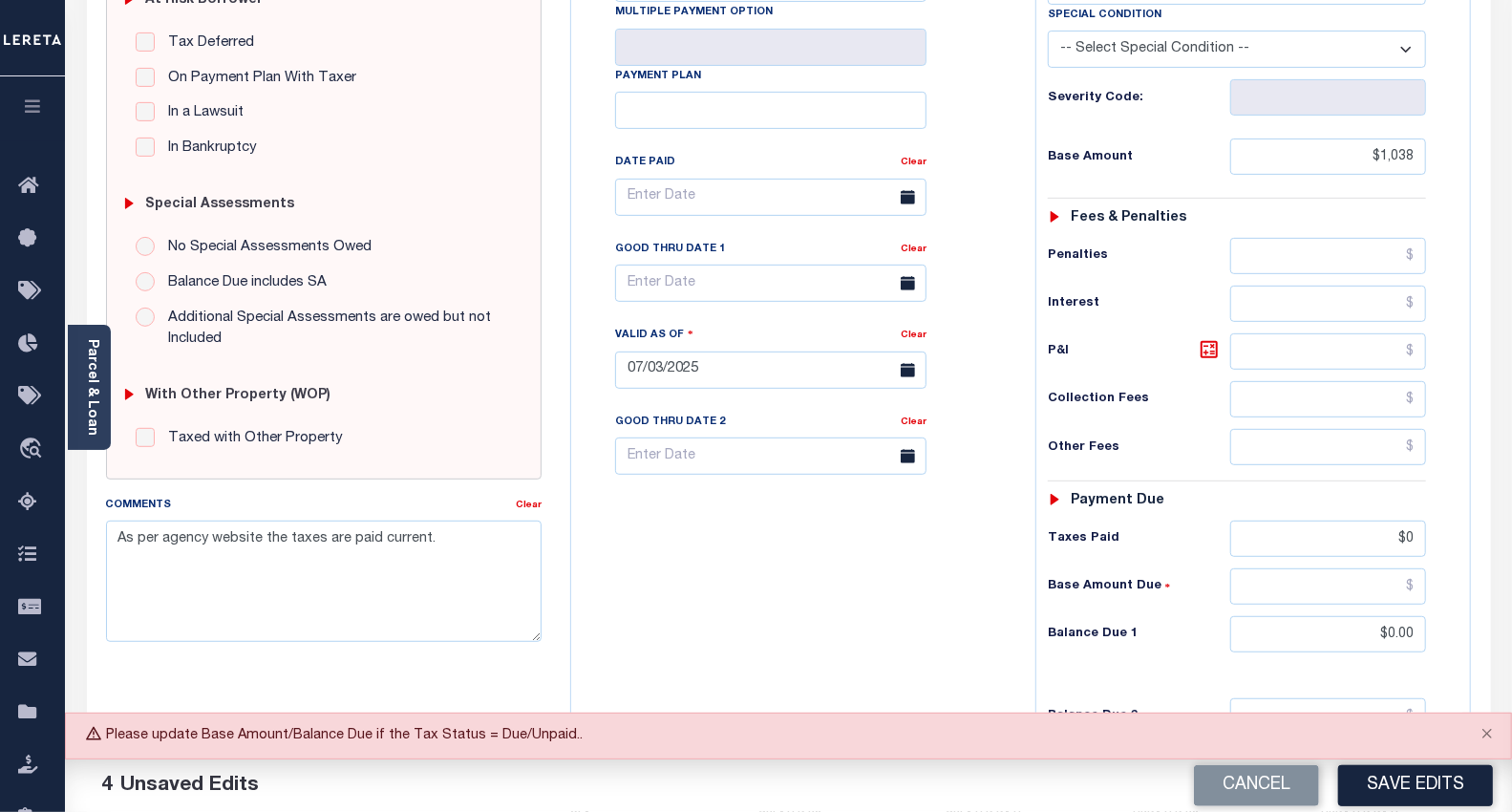scroll, scrollTop: 634, scrollLeft: 0, axis: vertical 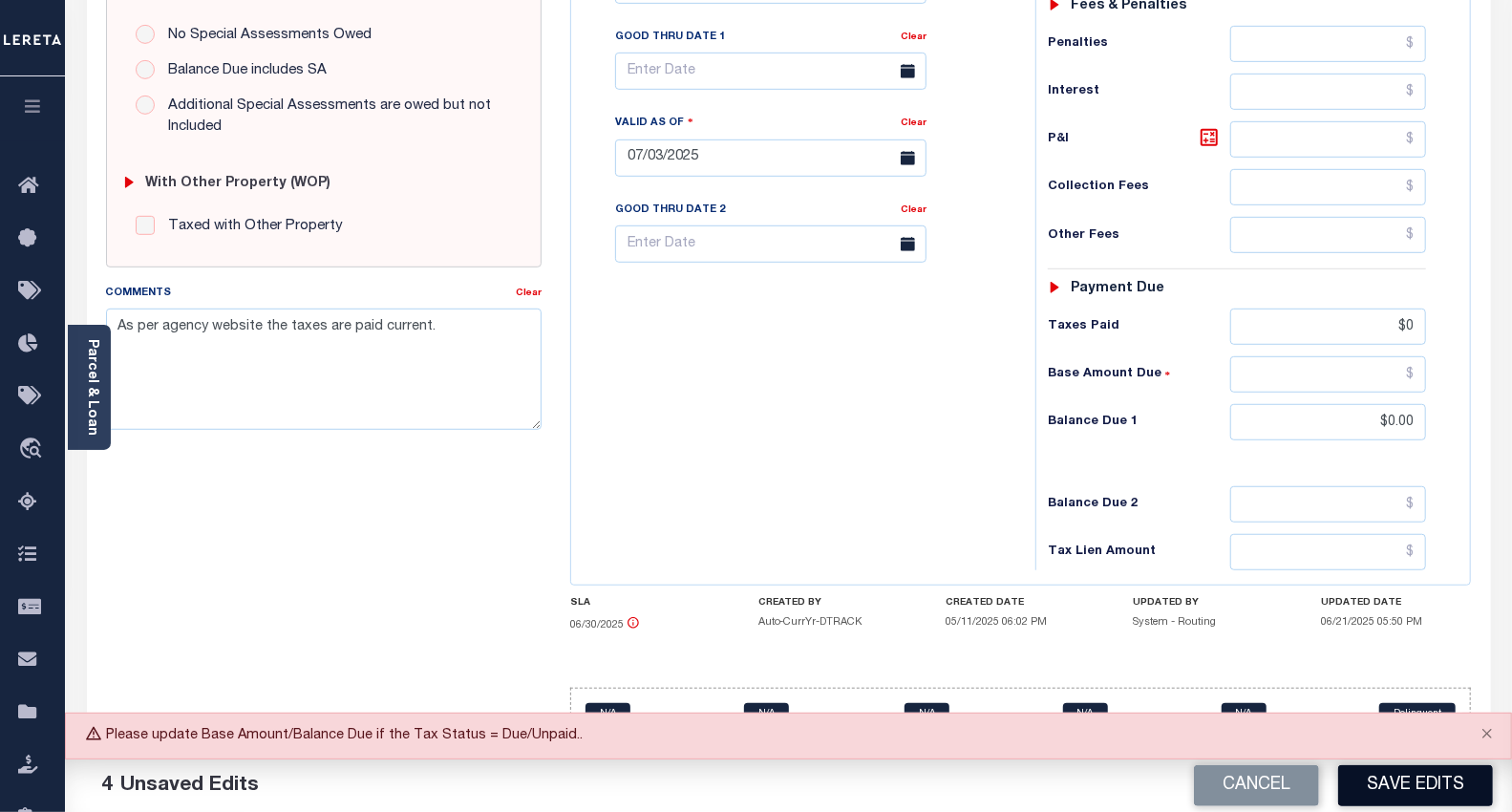 click on "Save Edits" at bounding box center (1416, 785) 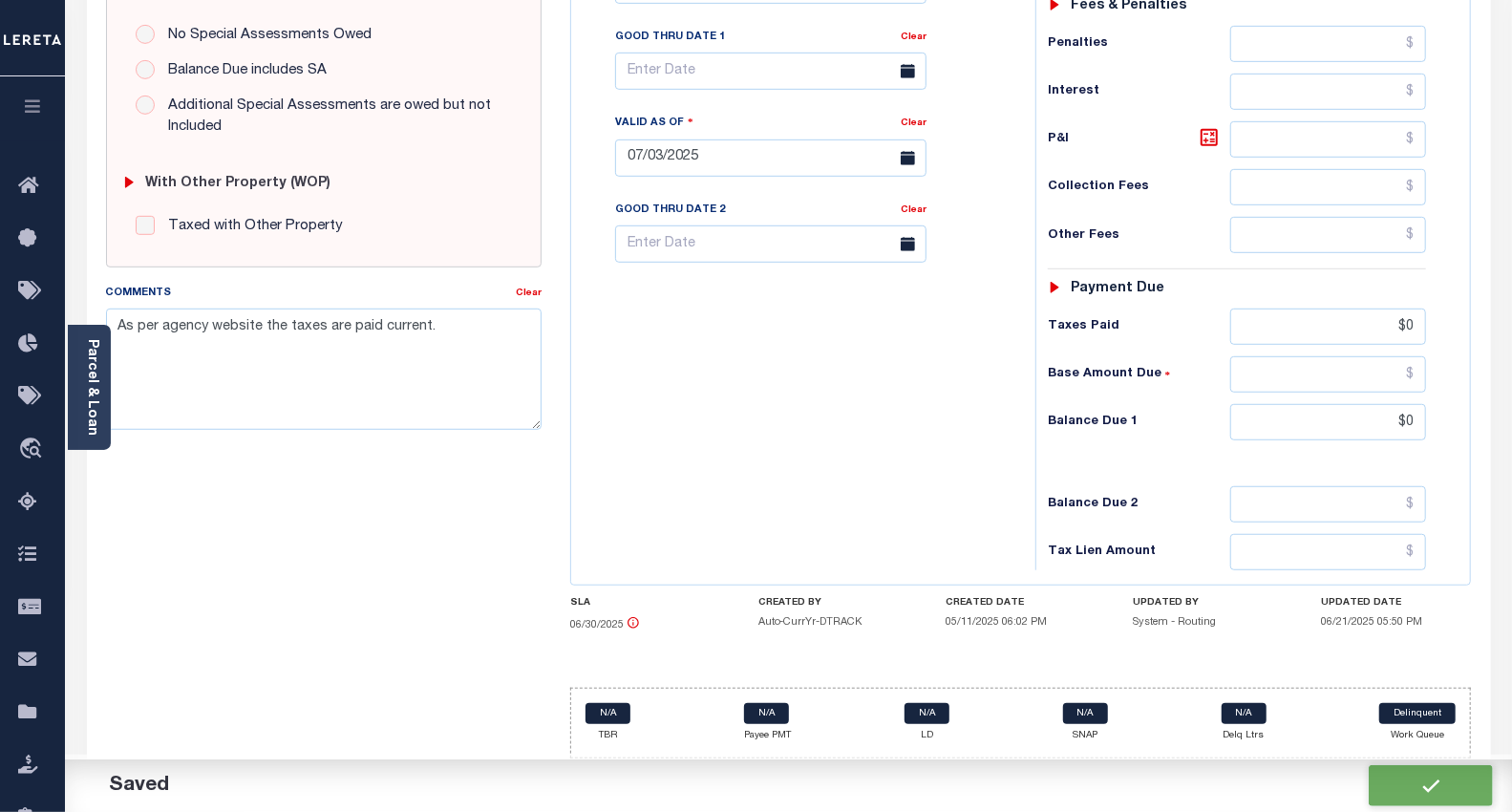 scroll, scrollTop: 632, scrollLeft: 0, axis: vertical 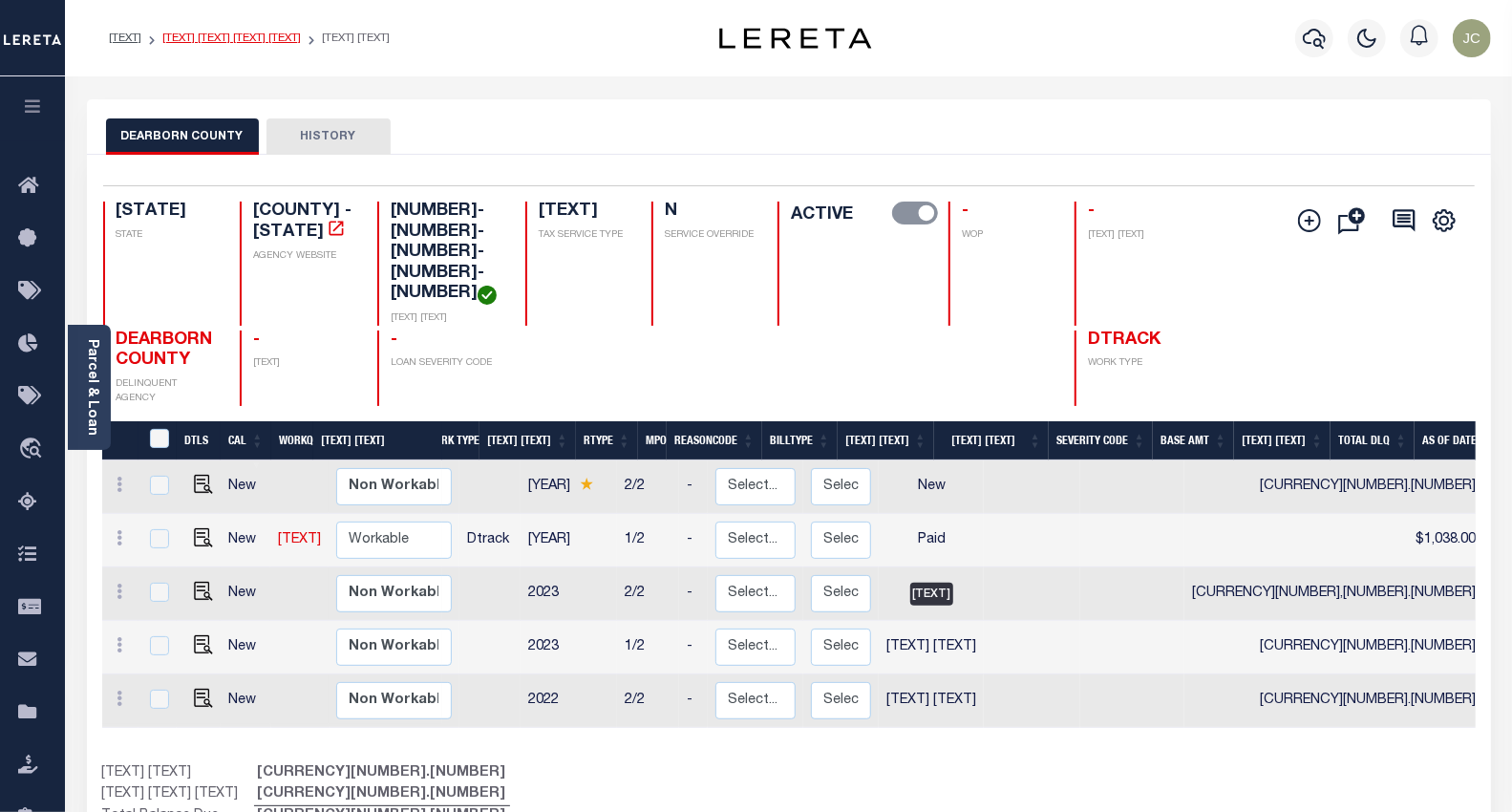 click on "Tax Amount Reporting Queue" at bounding box center (231, 38) 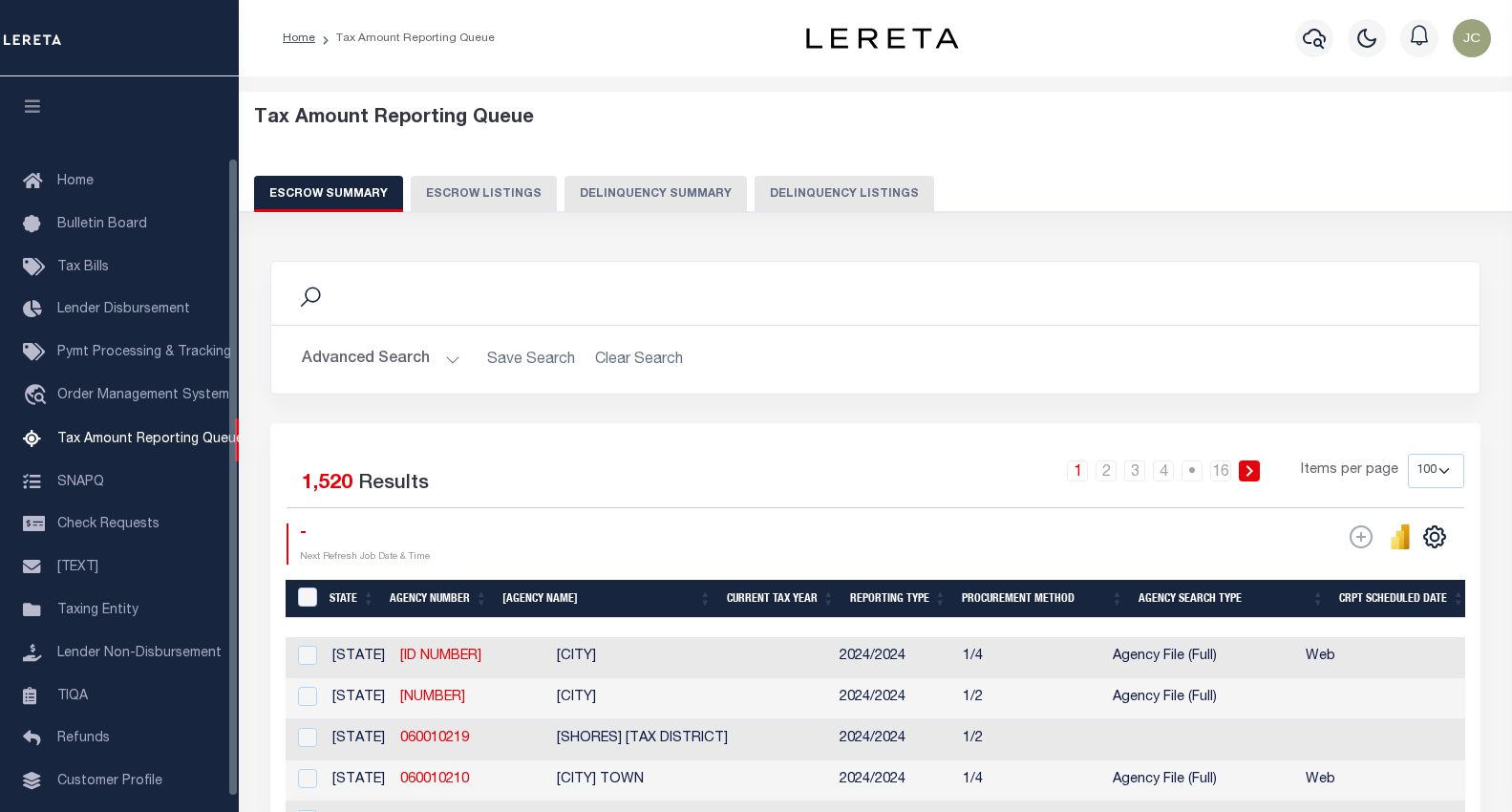 scroll, scrollTop: 0, scrollLeft: 0, axis: both 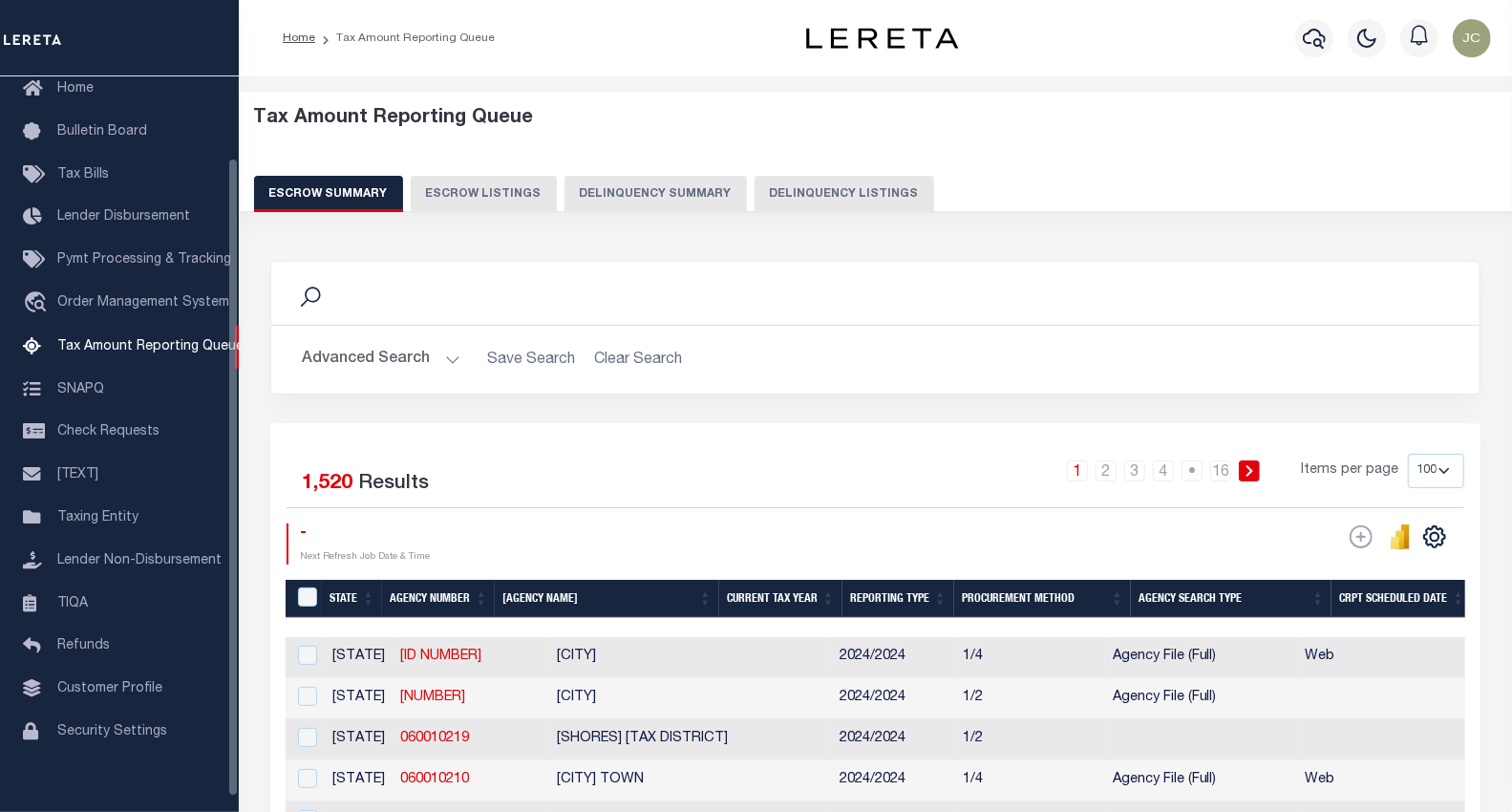click on "Delinquency Listings" at bounding box center [844, 194] 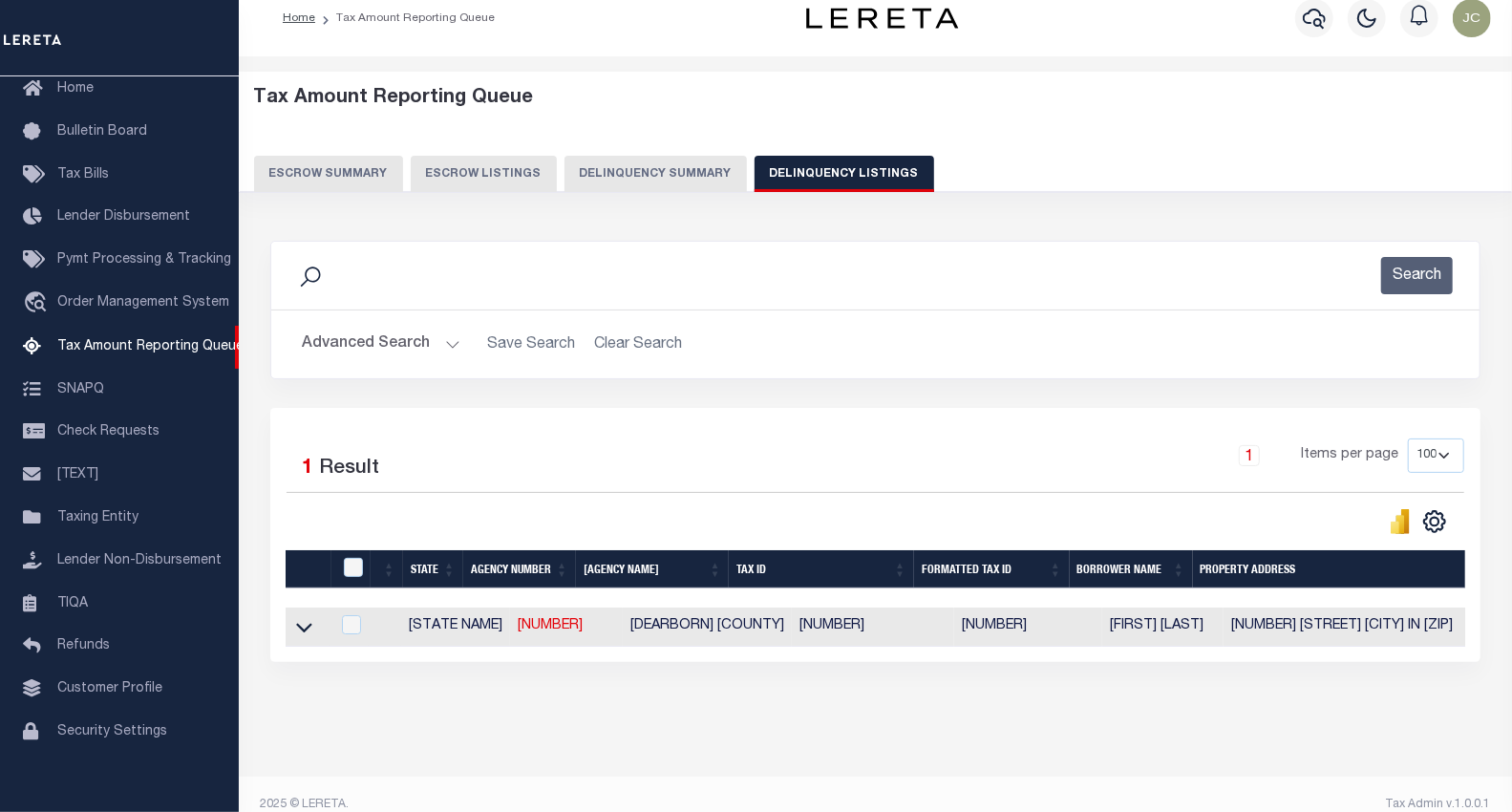 scroll, scrollTop: 39, scrollLeft: 0, axis: vertical 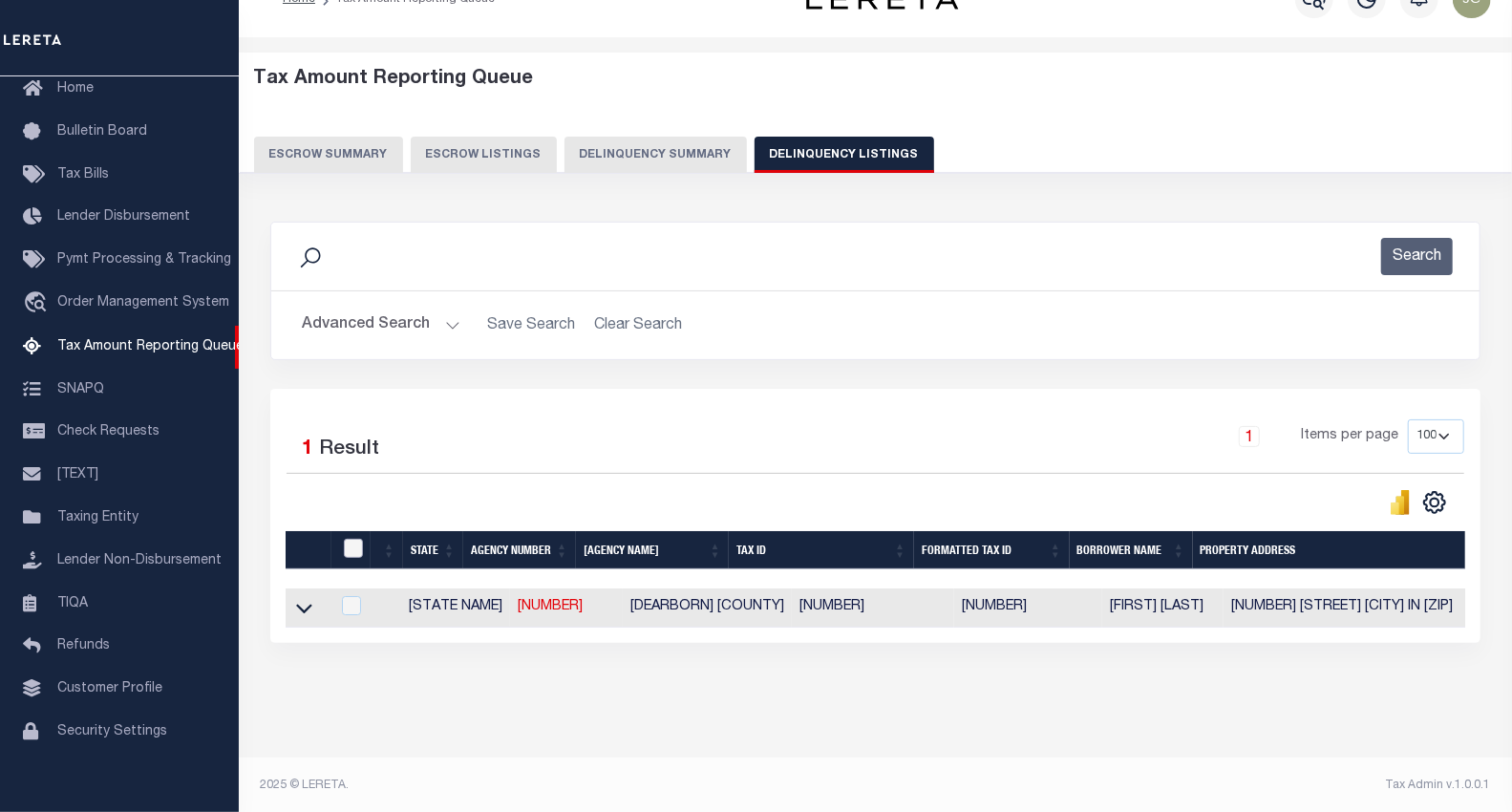 click at bounding box center [353, 548] 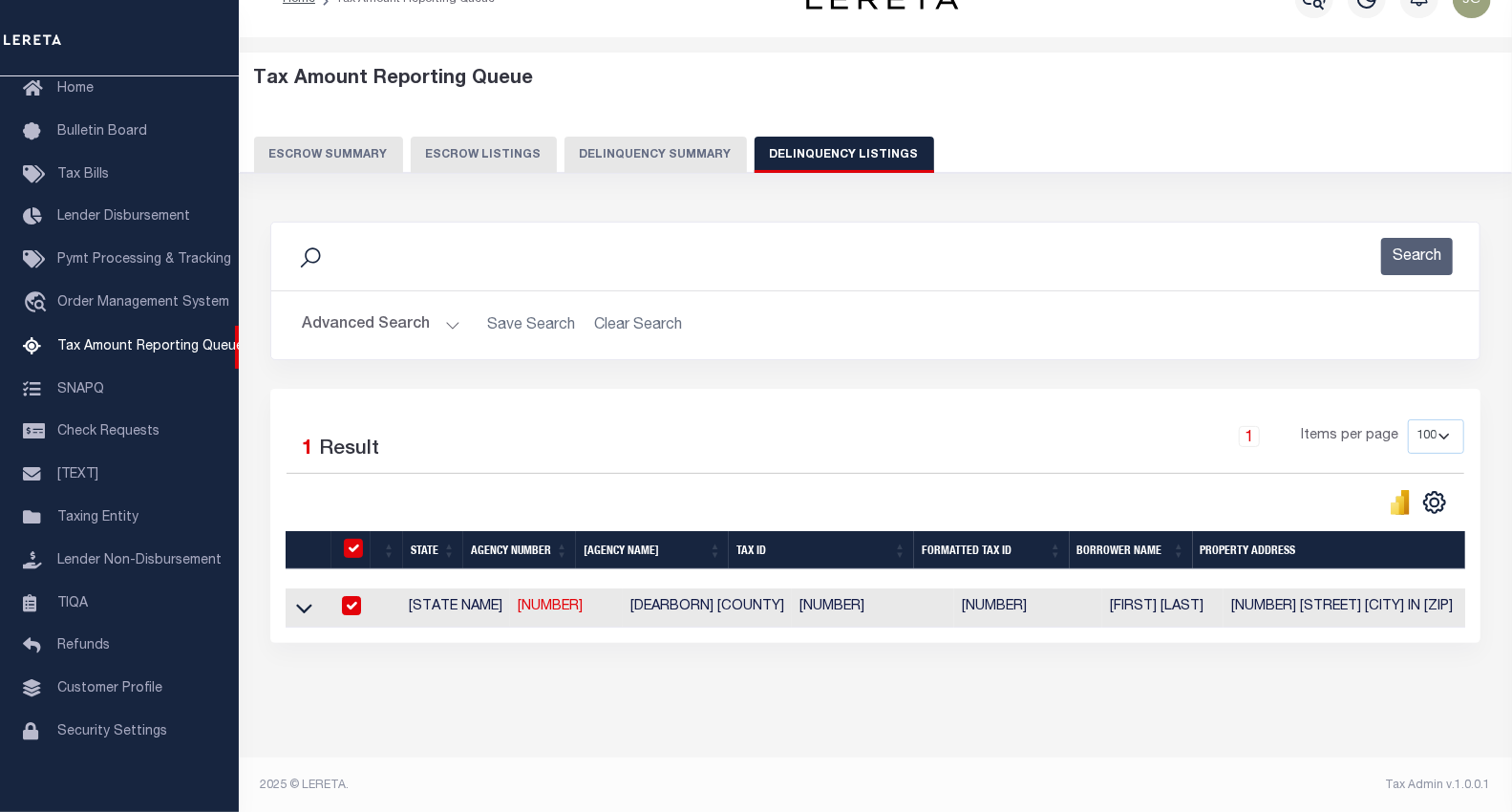 checkbox on "true" 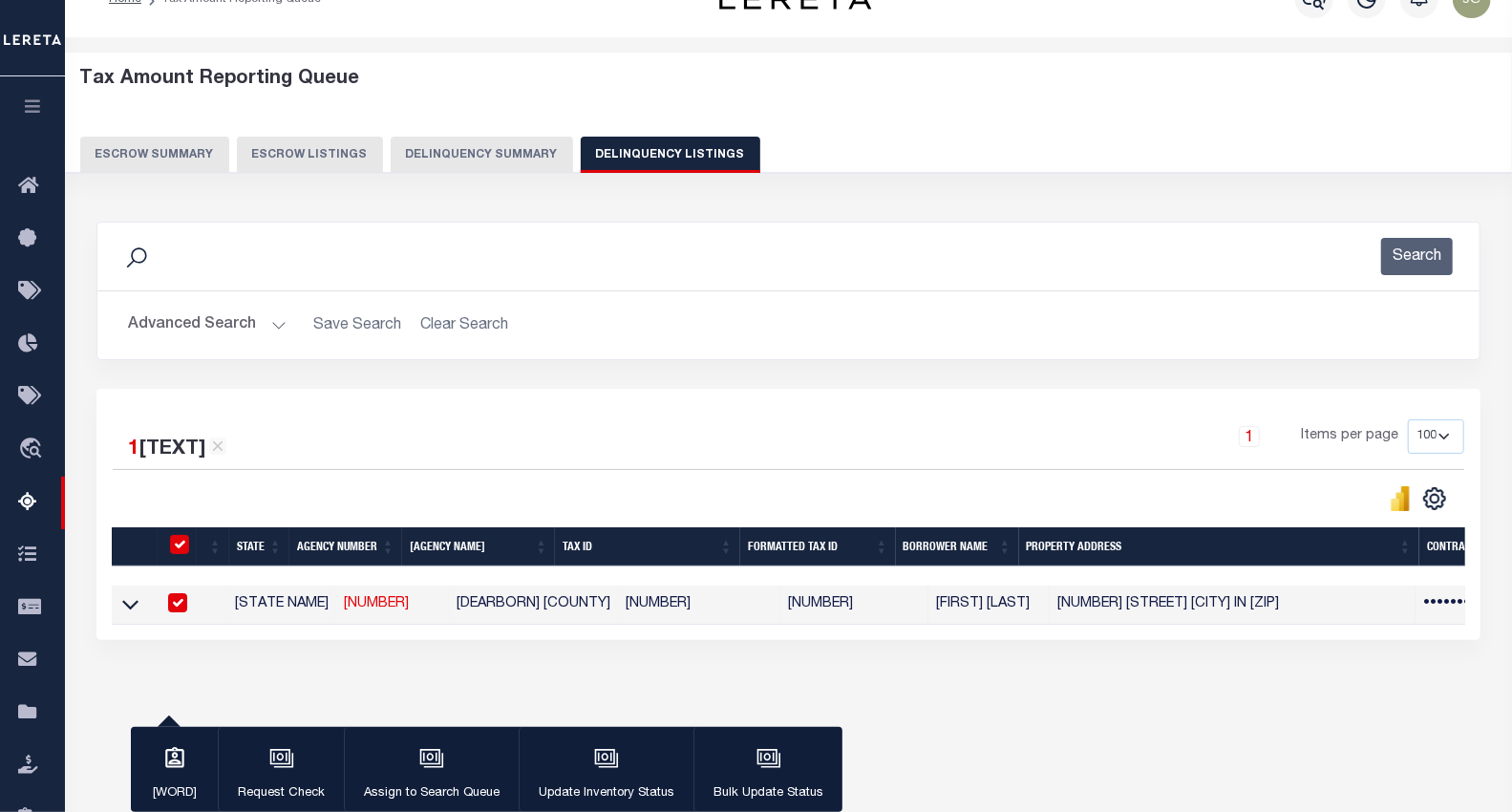 scroll, scrollTop: 0, scrollLeft: 557, axis: horizontal 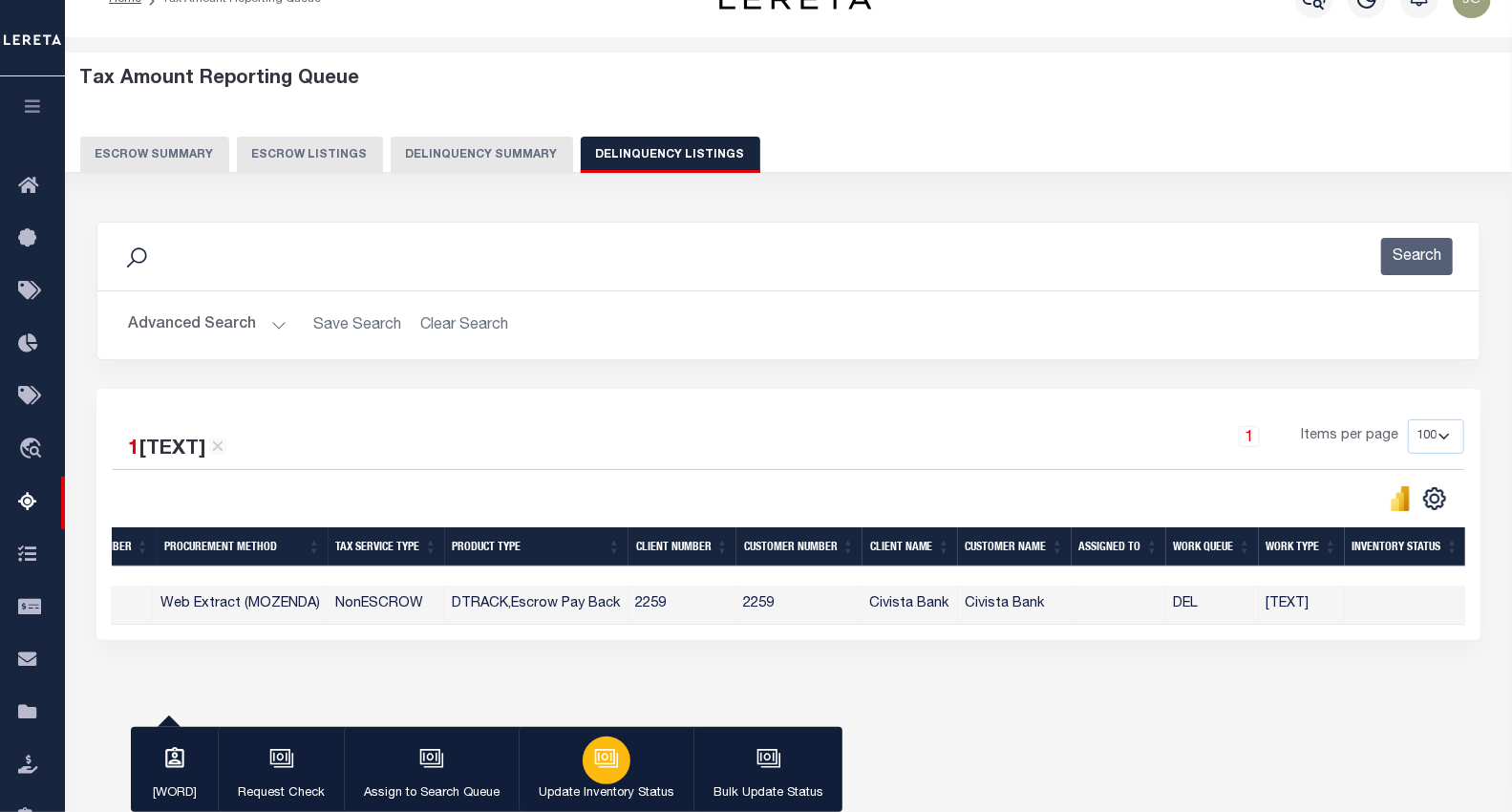 click on "Update Inventory Status" at bounding box center [607, 794] 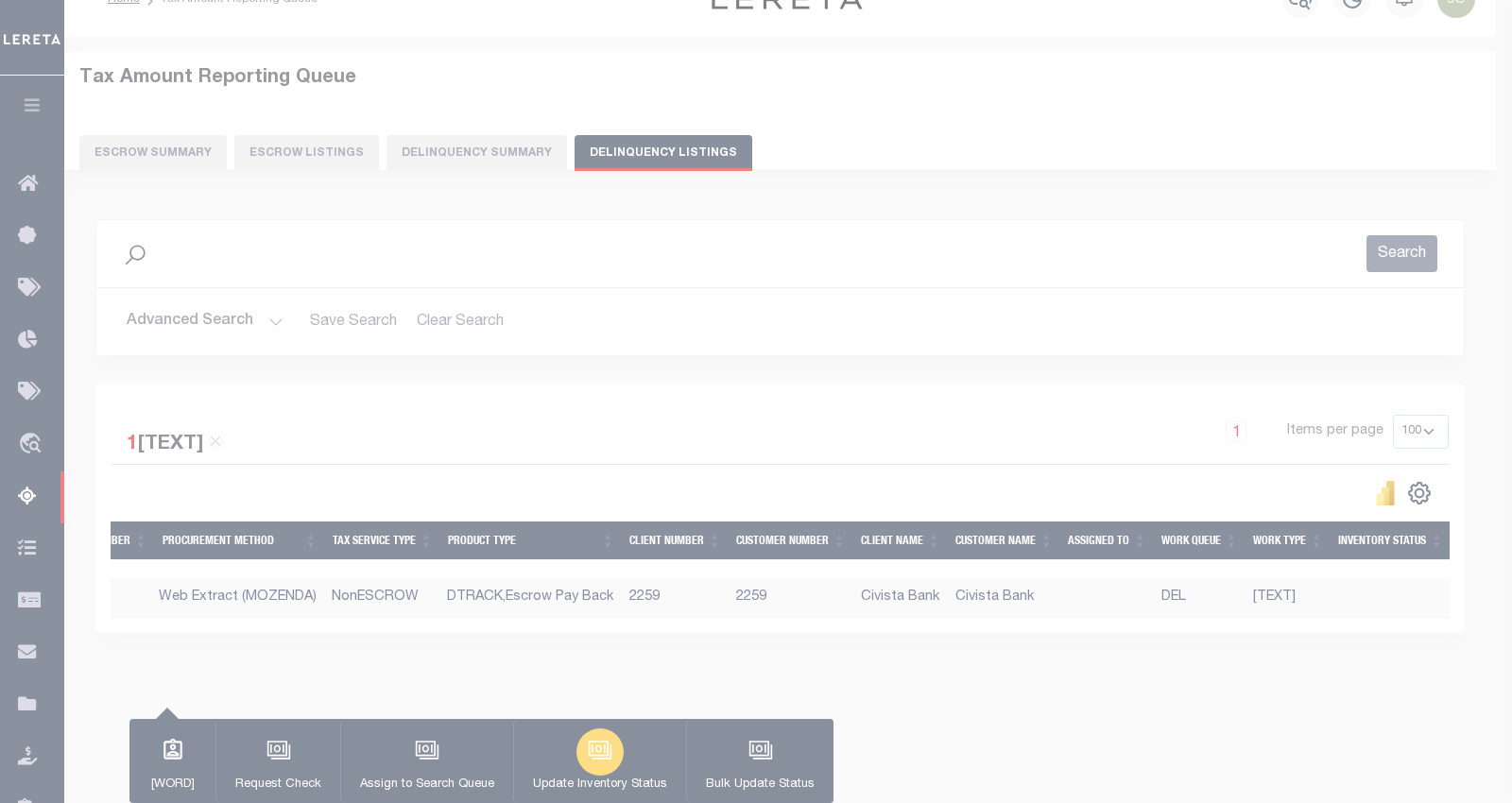 scroll, scrollTop: 0, scrollLeft: 1357, axis: horizontal 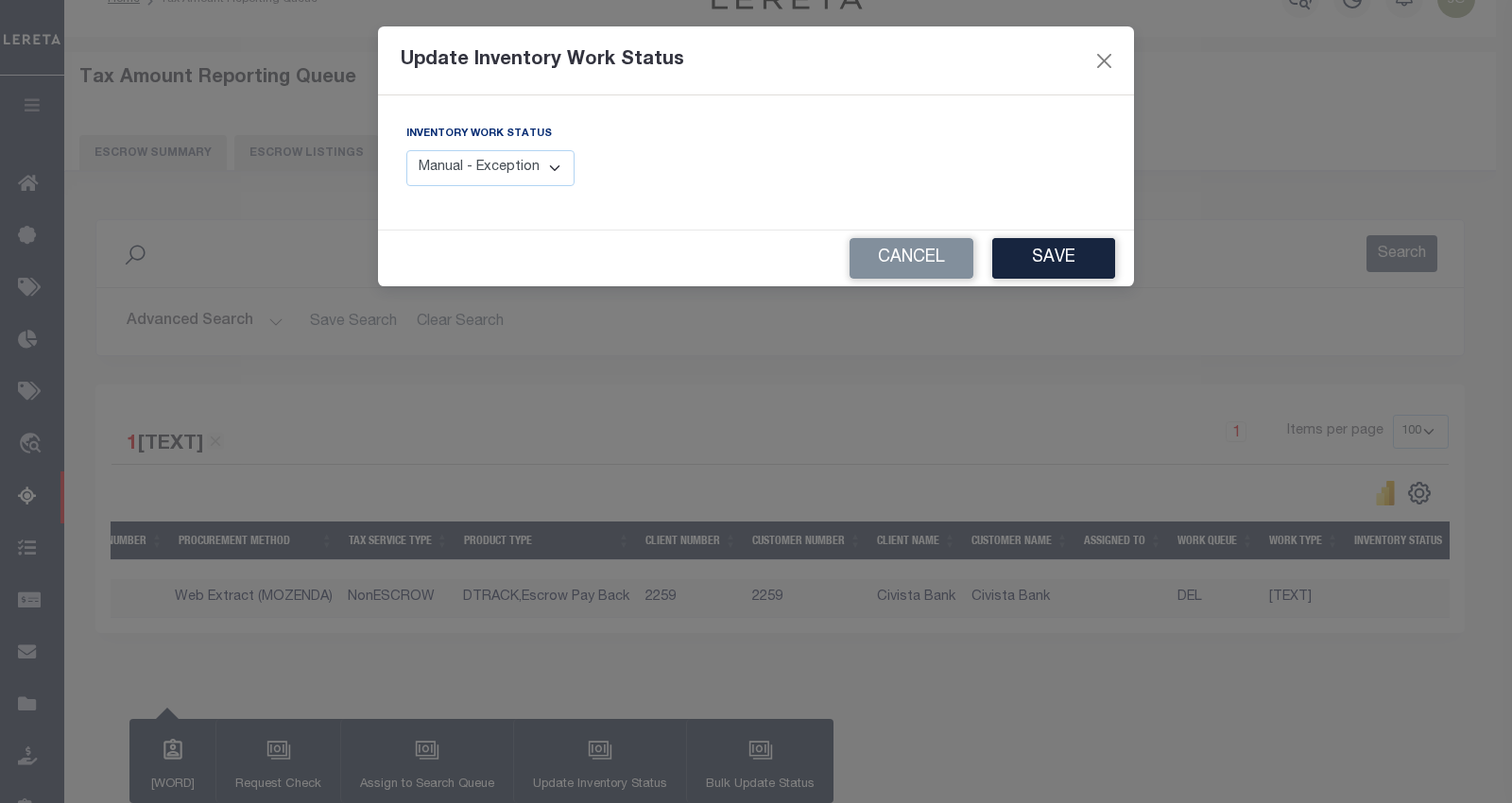 click on "[STATUS] - [STATUS]
[STATUS] - [STATUS]
[STATUS] [STATUS]
[STATUS]" at bounding box center (490, 168) 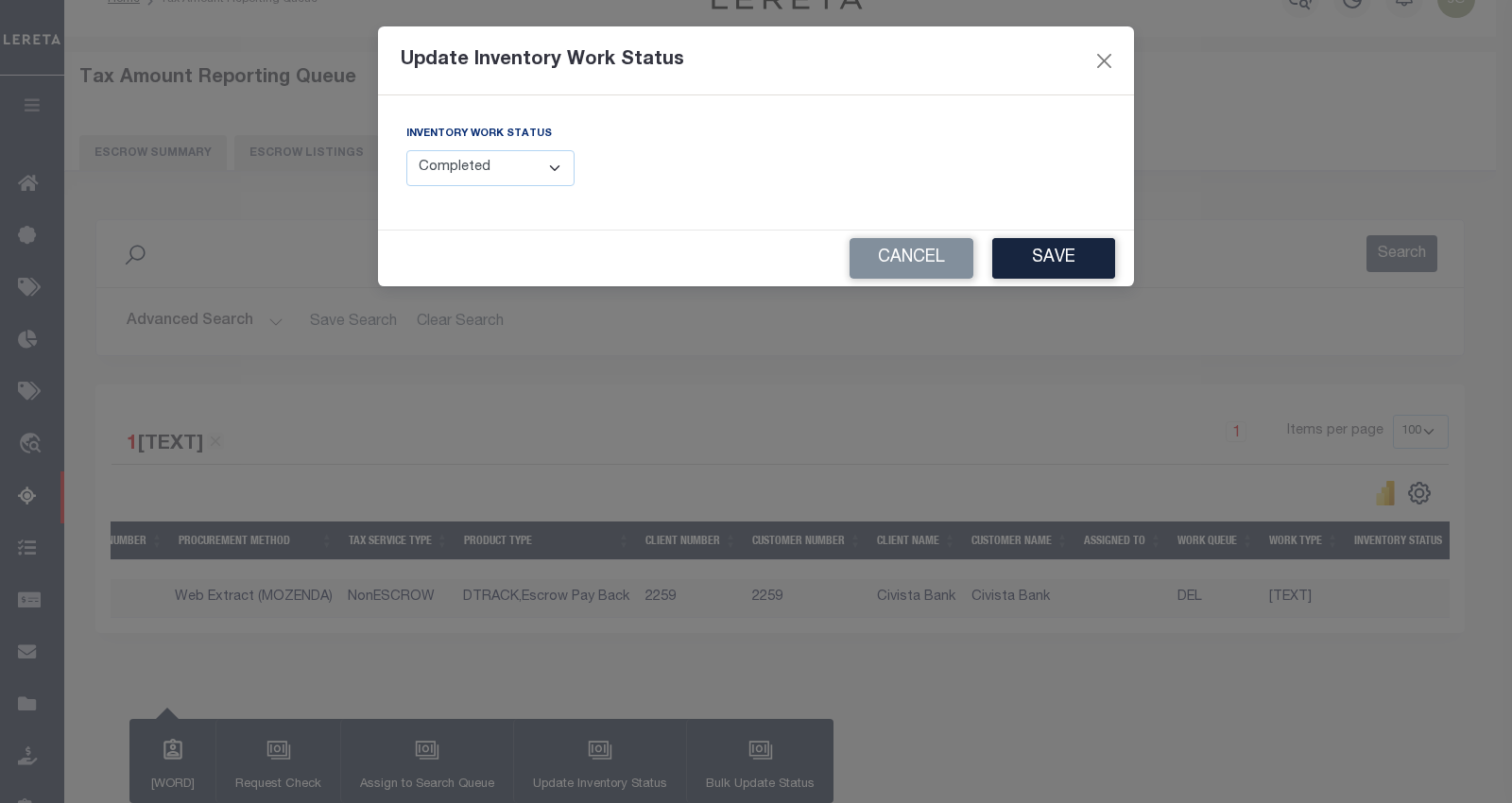 click on "[STATUS] - [STATUS]
[STATUS] - [STATUS]
[STATUS] [STATUS]
[STATUS]" at bounding box center [490, 168] 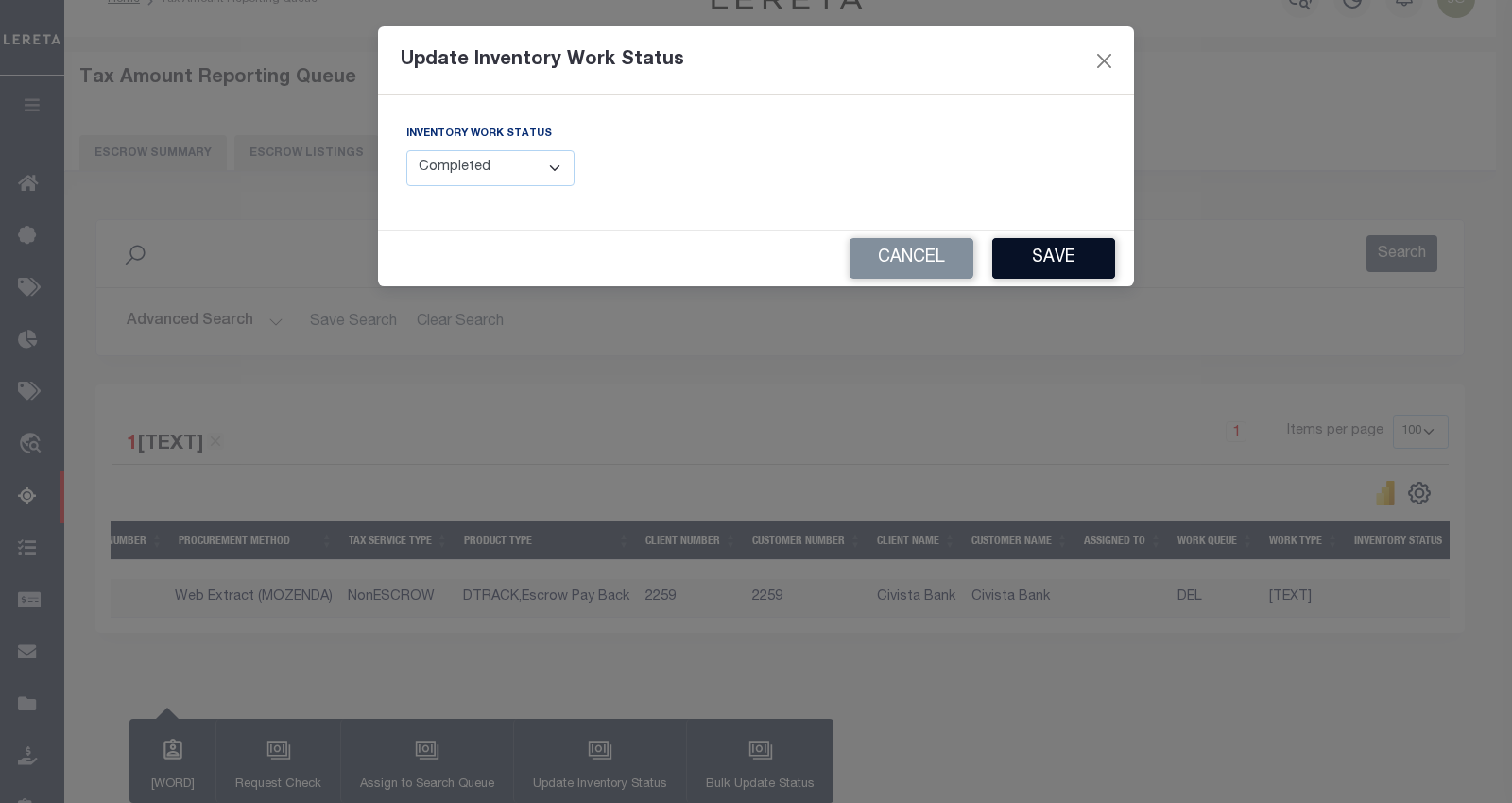 click on "Save" at bounding box center (1054, 258) 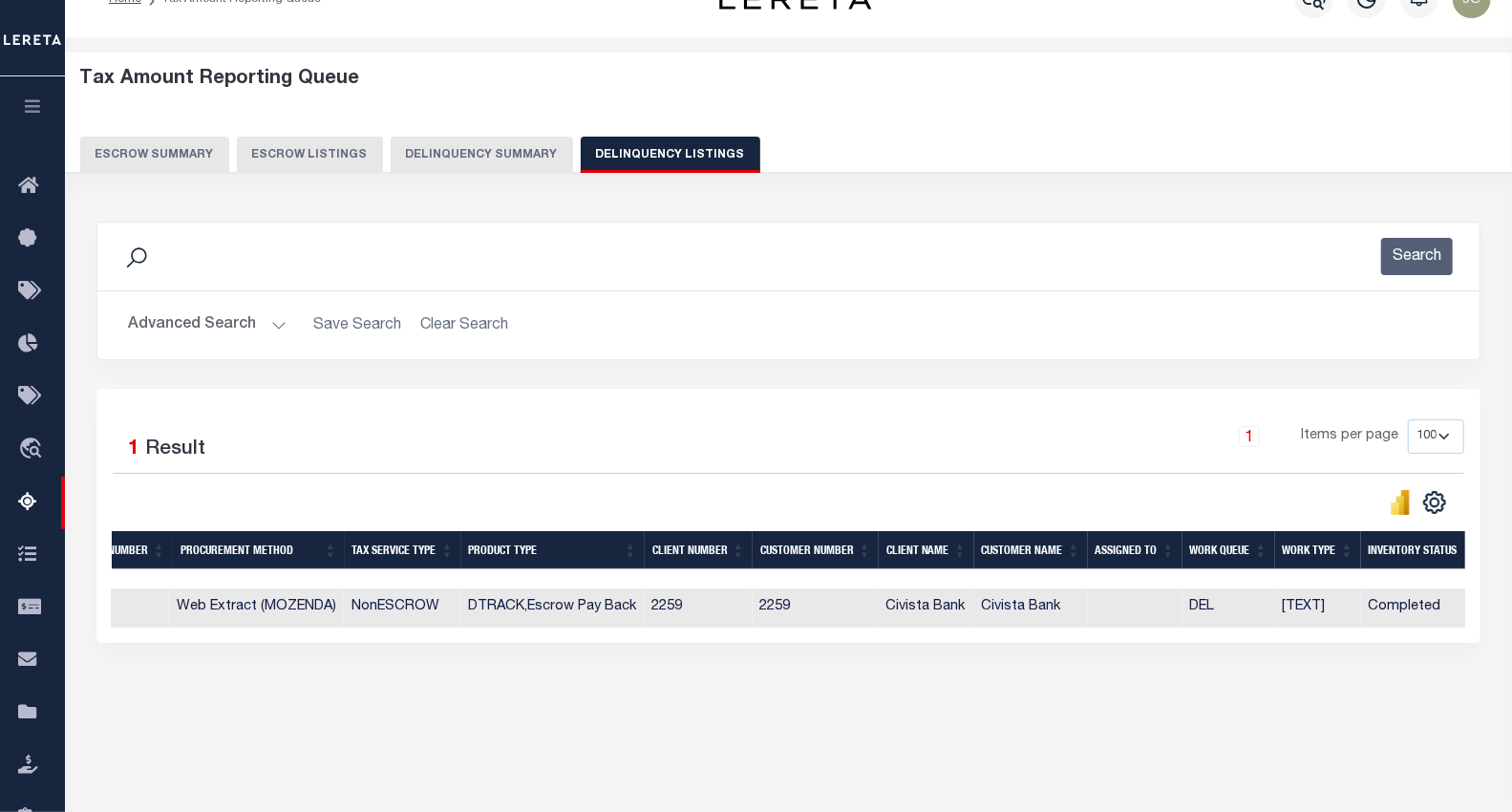 scroll, scrollTop: 0, scrollLeft: 466, axis: horizontal 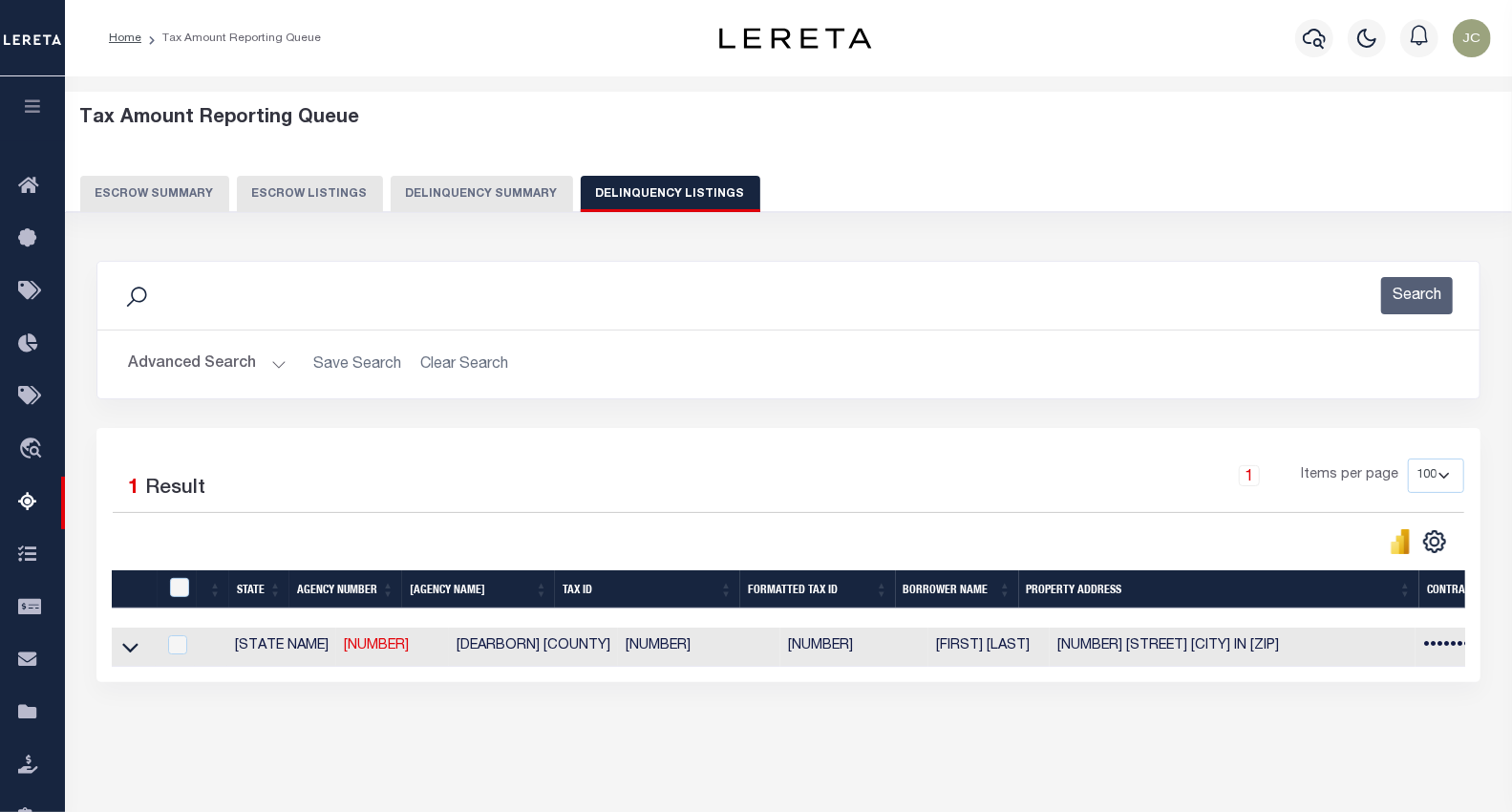 click on "Advanced Search
Save Search Clear Search
tblassign_wrapper_dynamictable_____DefaultSaveFilter
State
In In AK AL AR AZ CA CO CT DC DE FL" at bounding box center (788, 364) 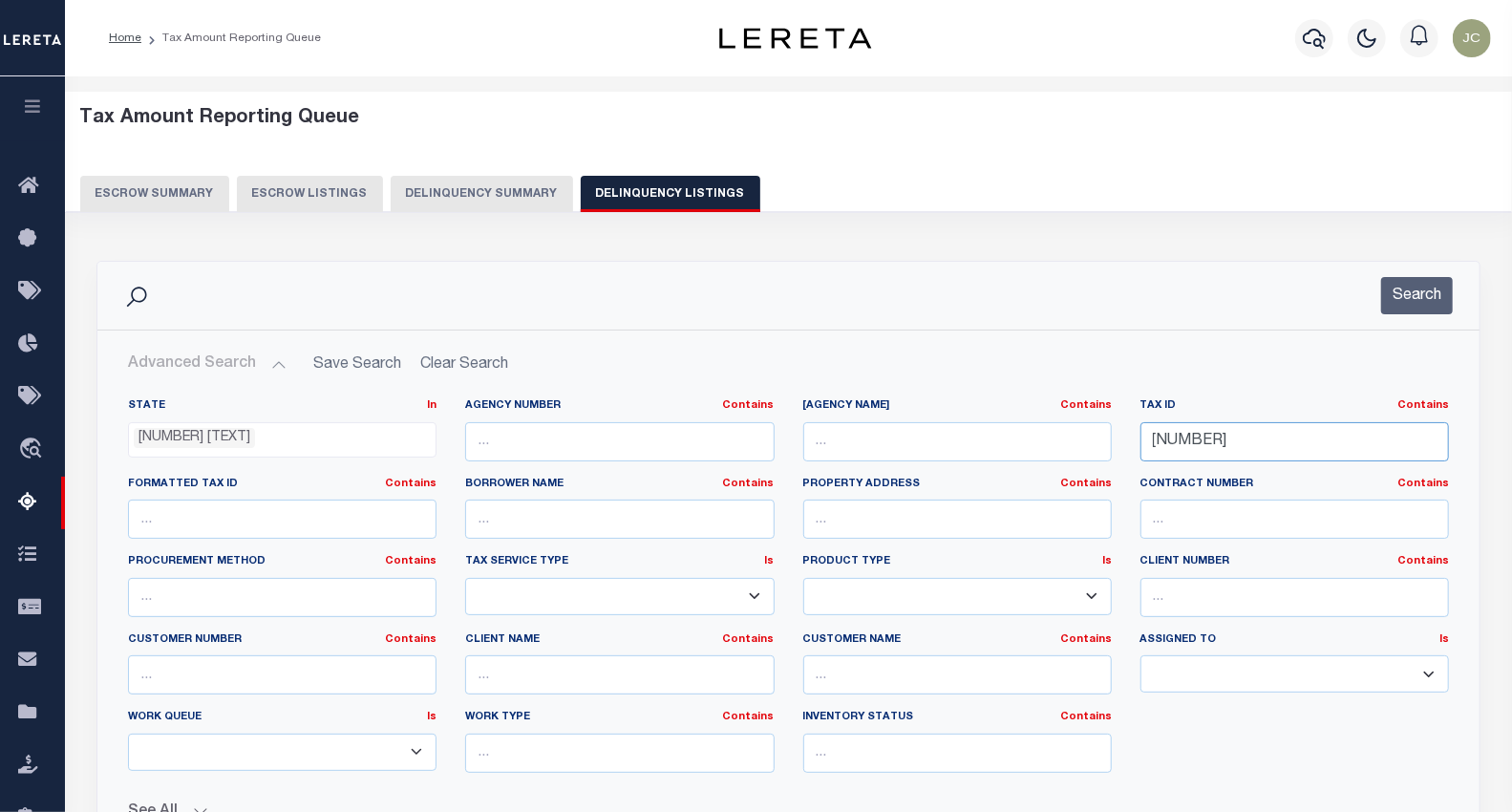 click on "15-06-35-100-028.000-016" at bounding box center [1294, 441] 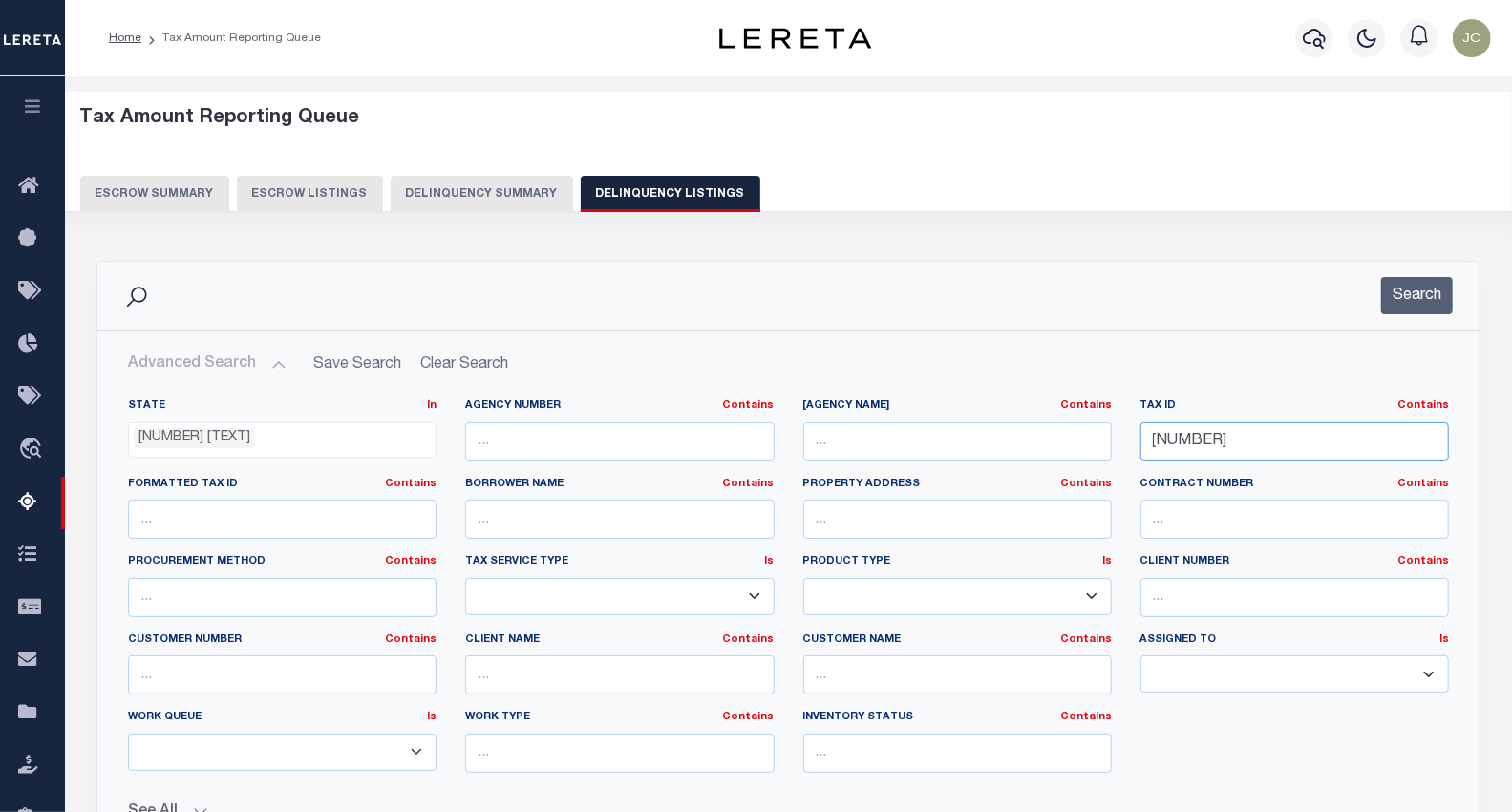 paste on "7-29-103-027.000-003" 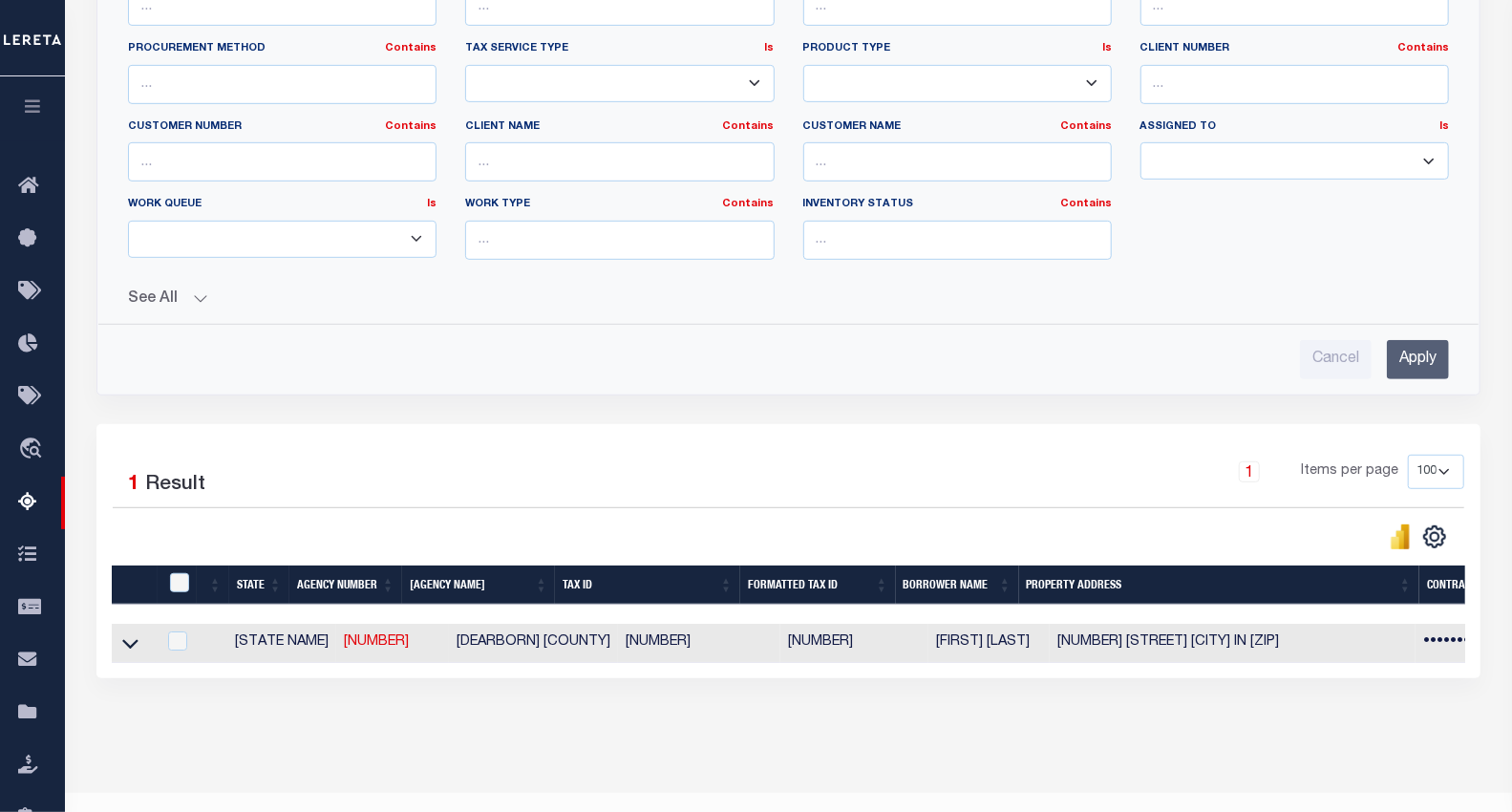 scroll, scrollTop: 530, scrollLeft: 0, axis: vertical 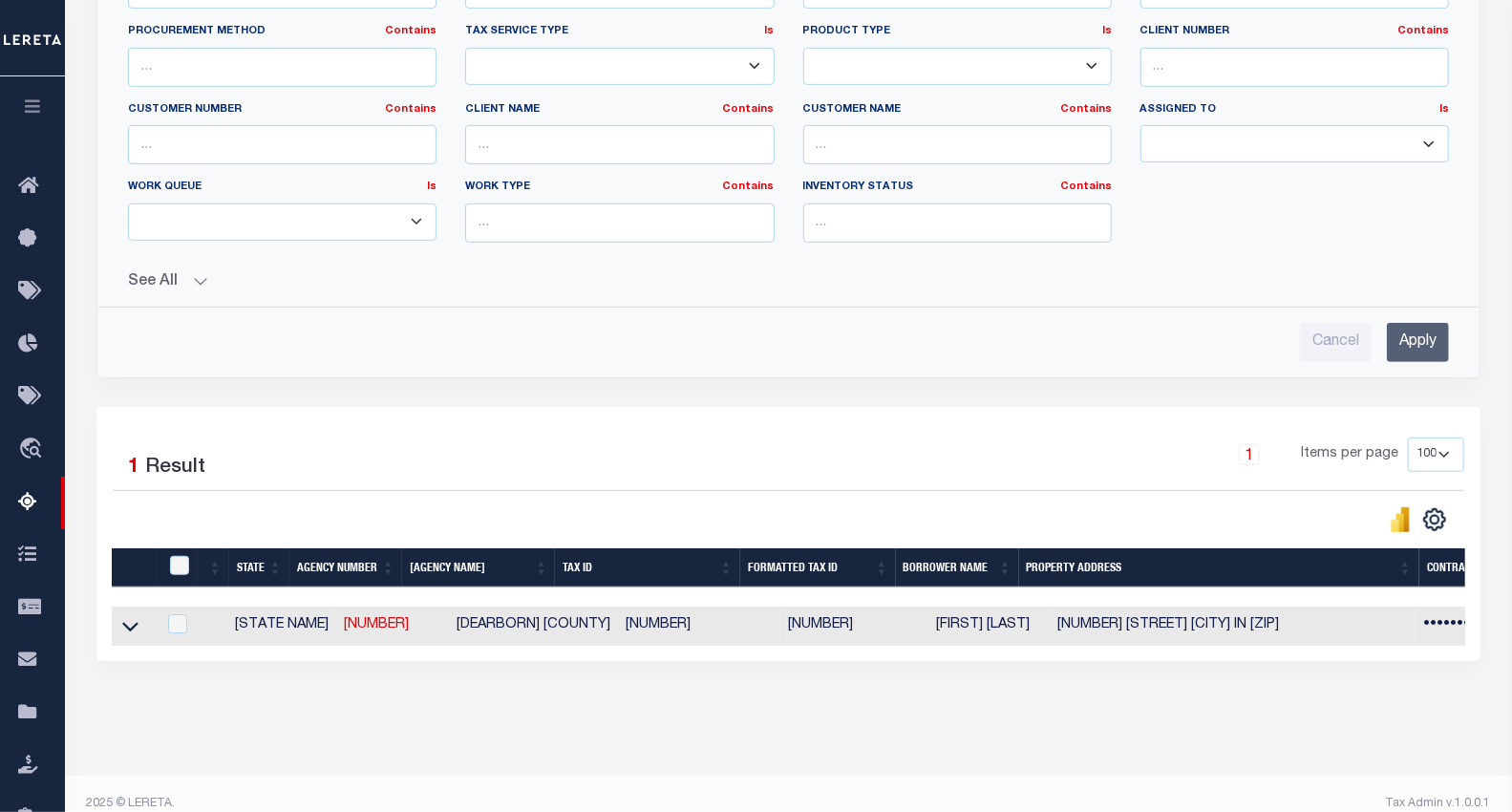 type on "15-07-29-103-027.000-003" 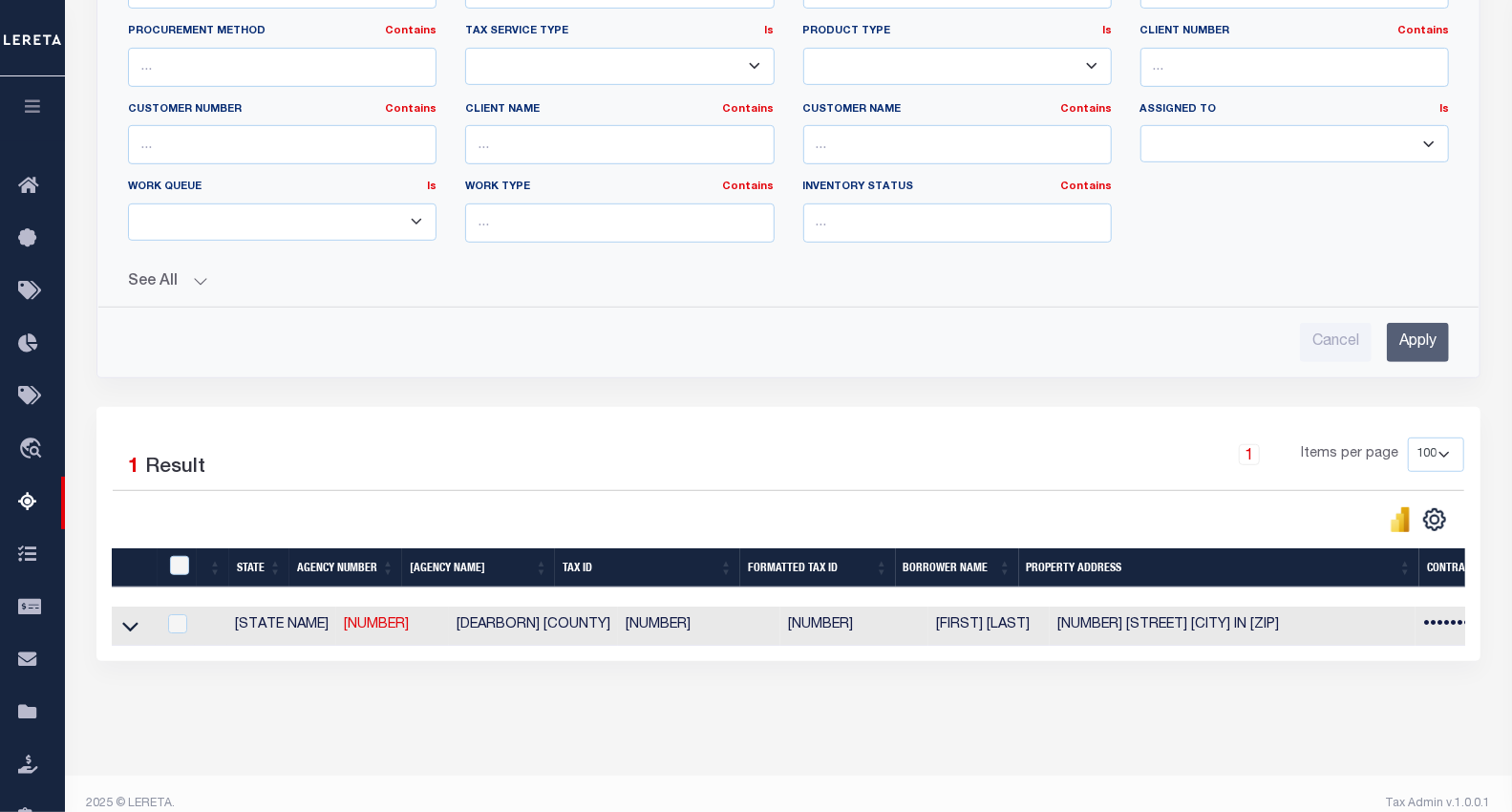 click on "Apply" at bounding box center [1417, 342] 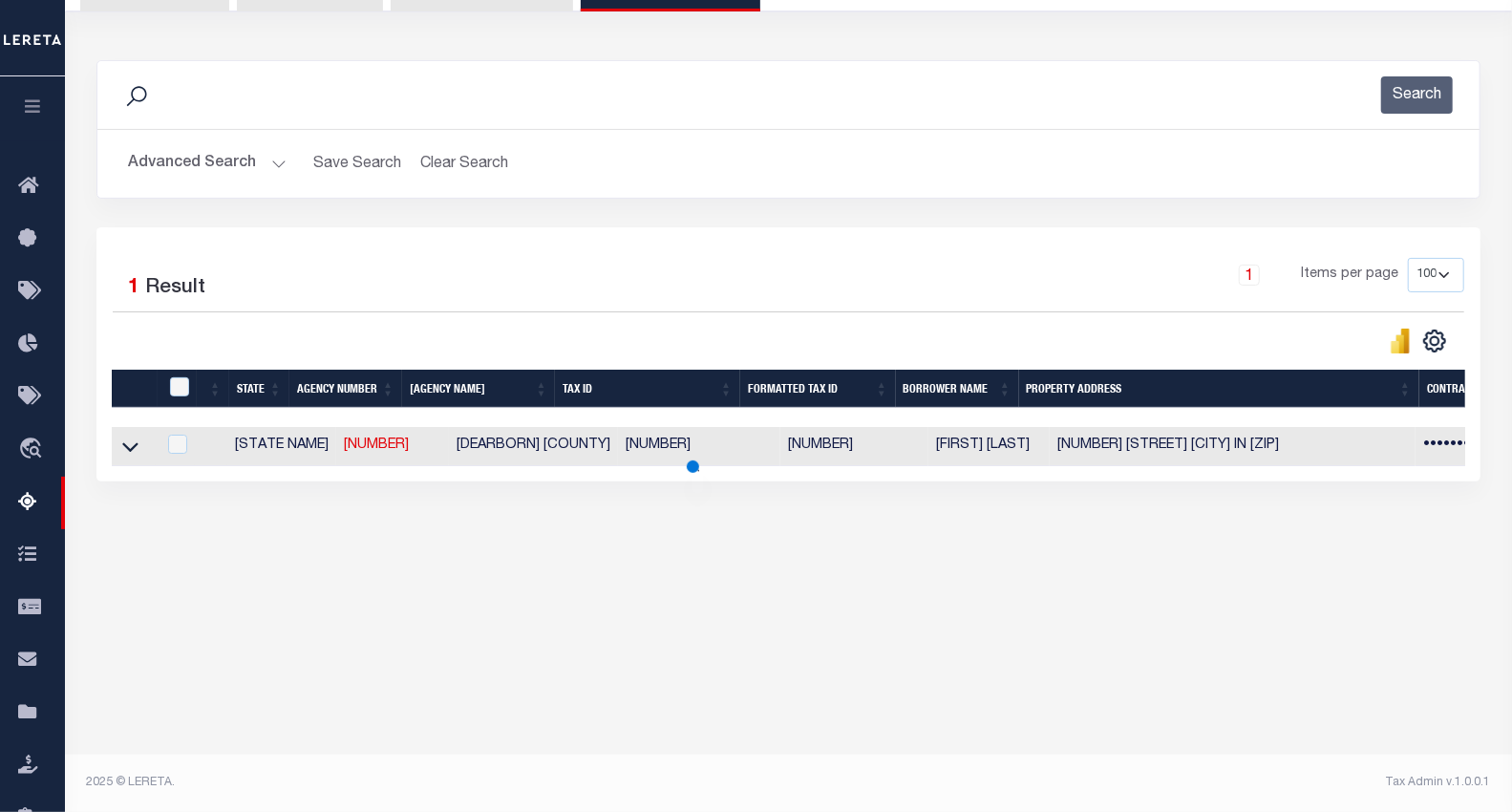 scroll, scrollTop: 201, scrollLeft: 0, axis: vertical 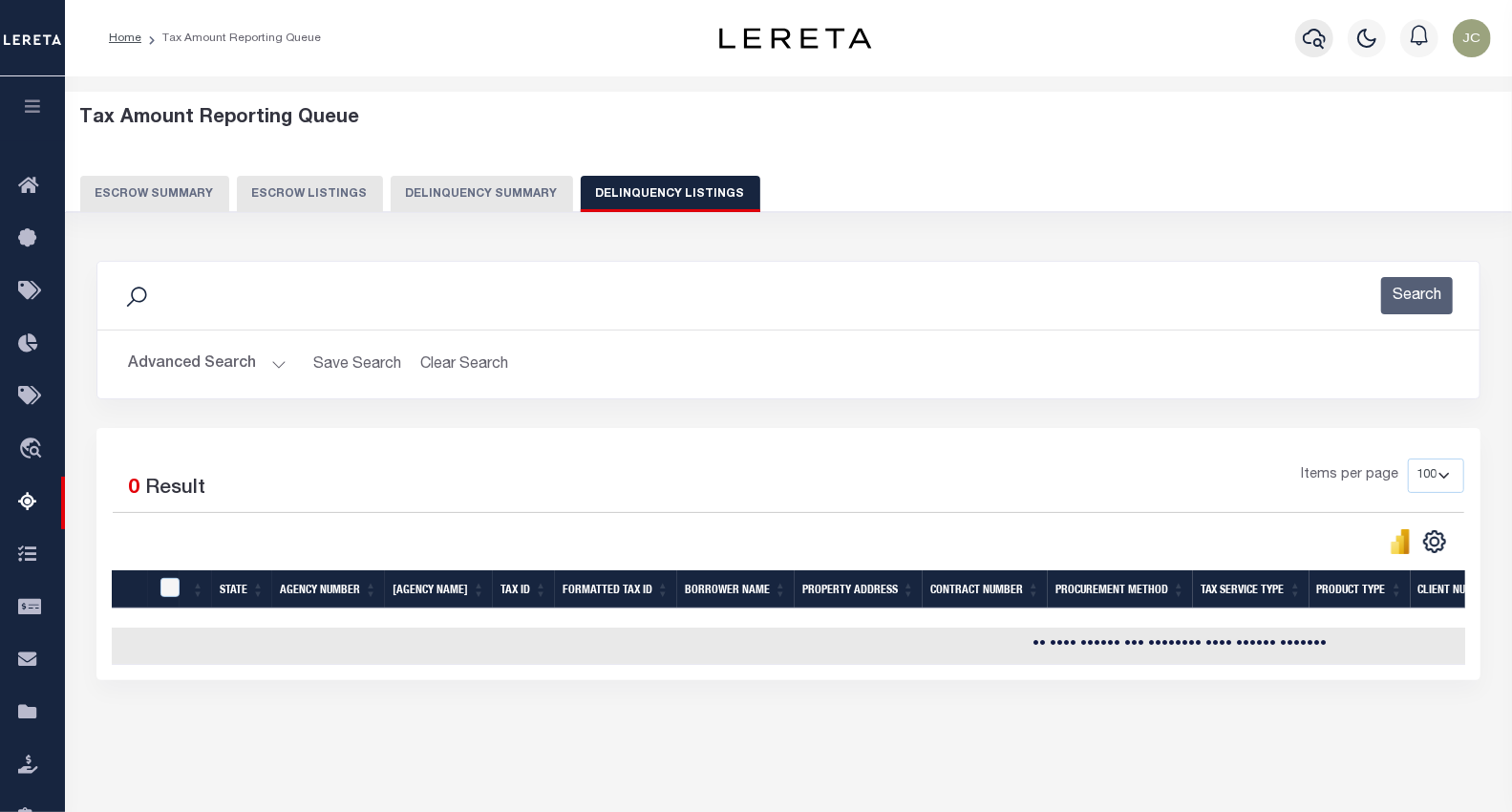 click at bounding box center (1314, 38) 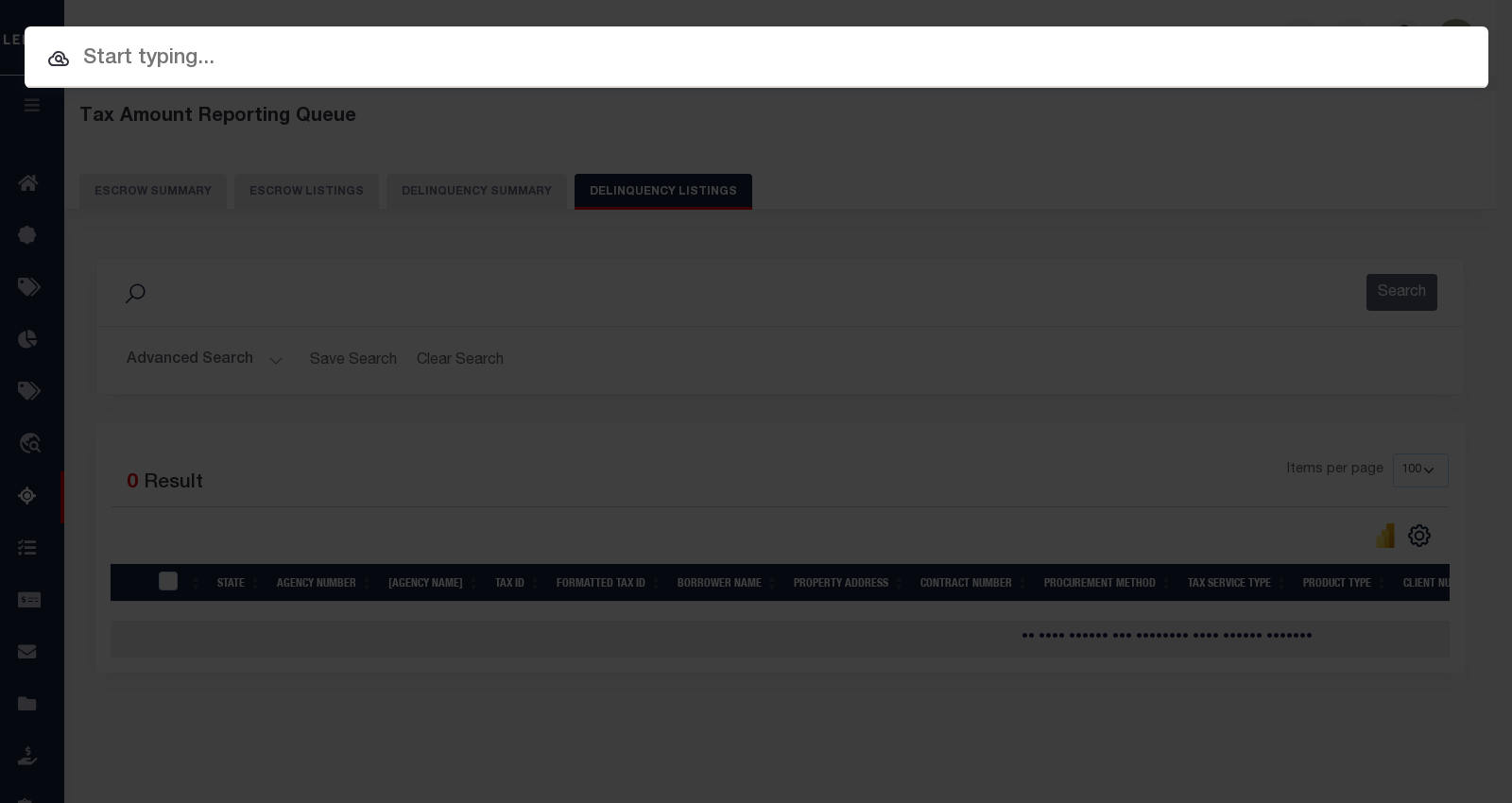 paste on "15-07-29-103-027.000-003" 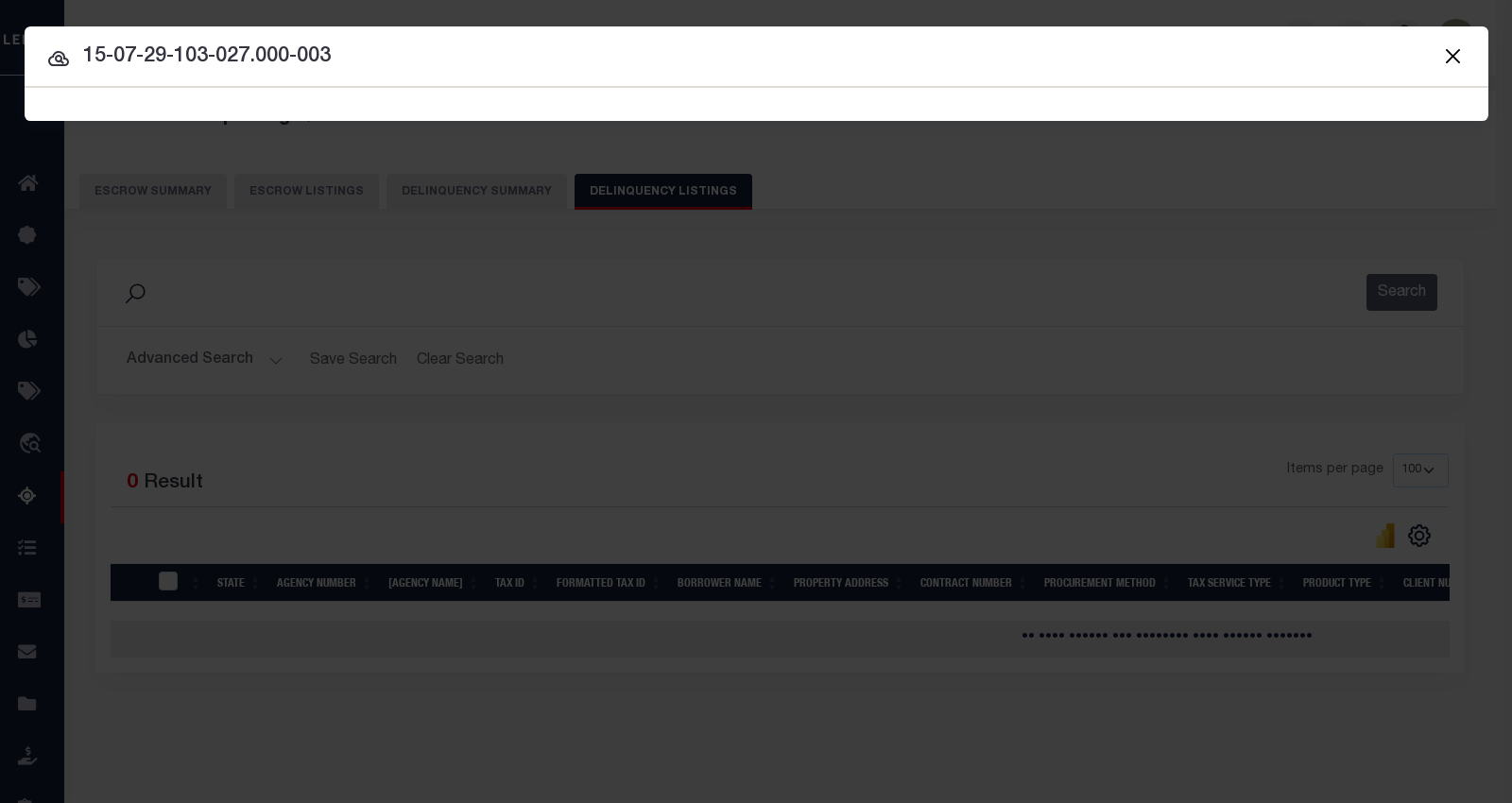 type on "15-07-29-103-027.000-003" 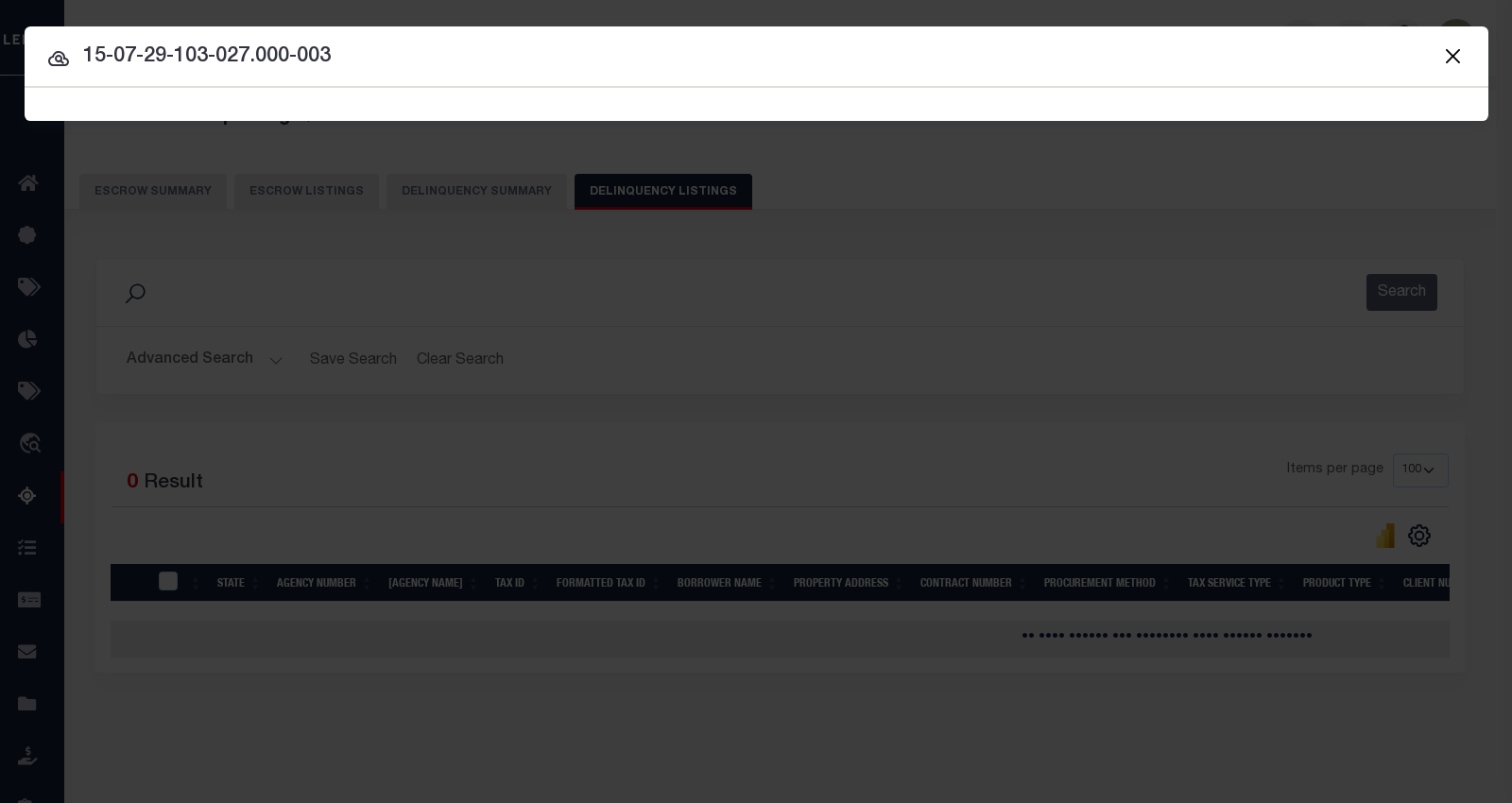 click at bounding box center [59, 59] 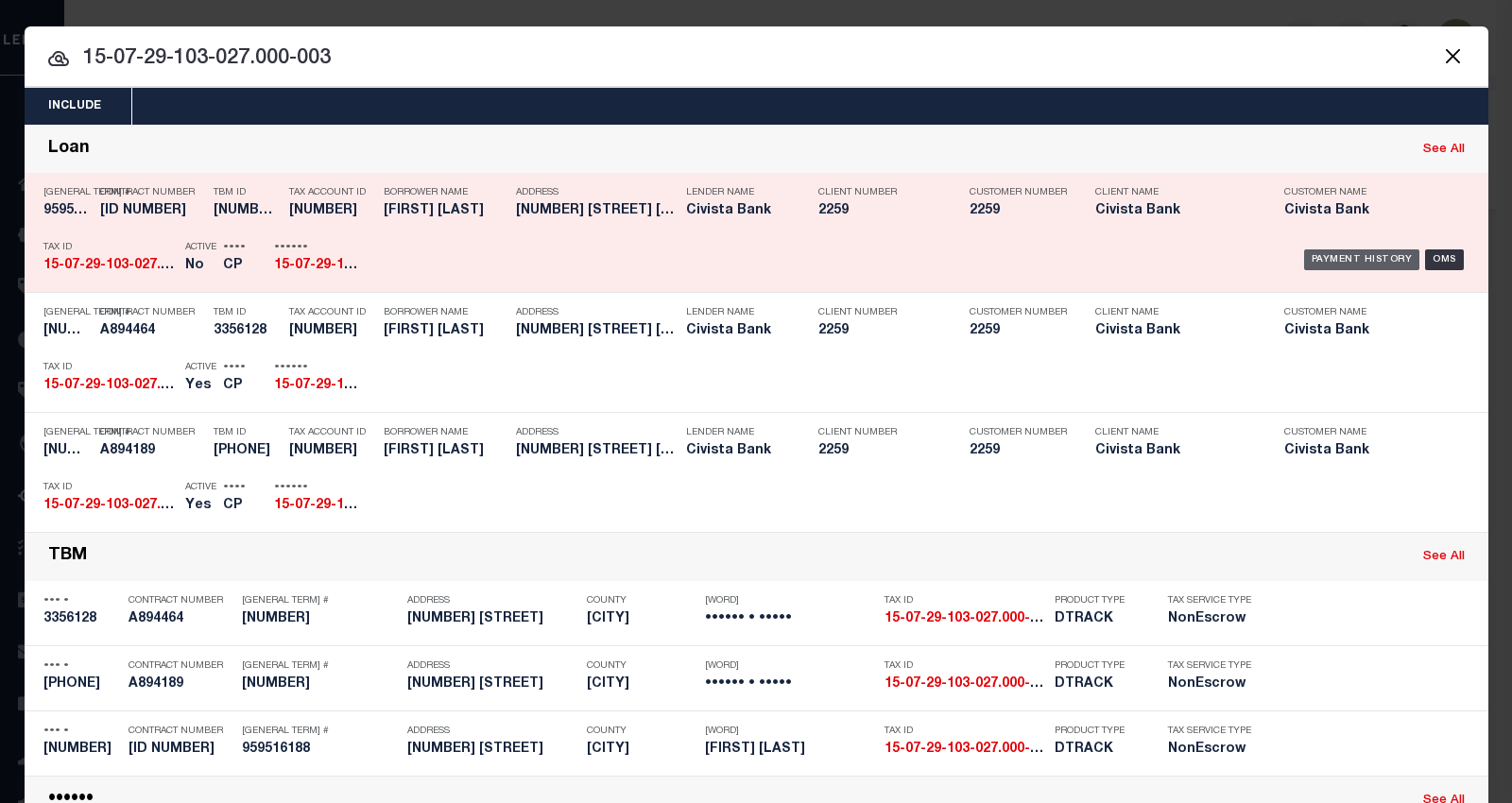 click on "Payment History" at bounding box center [1362, 260] 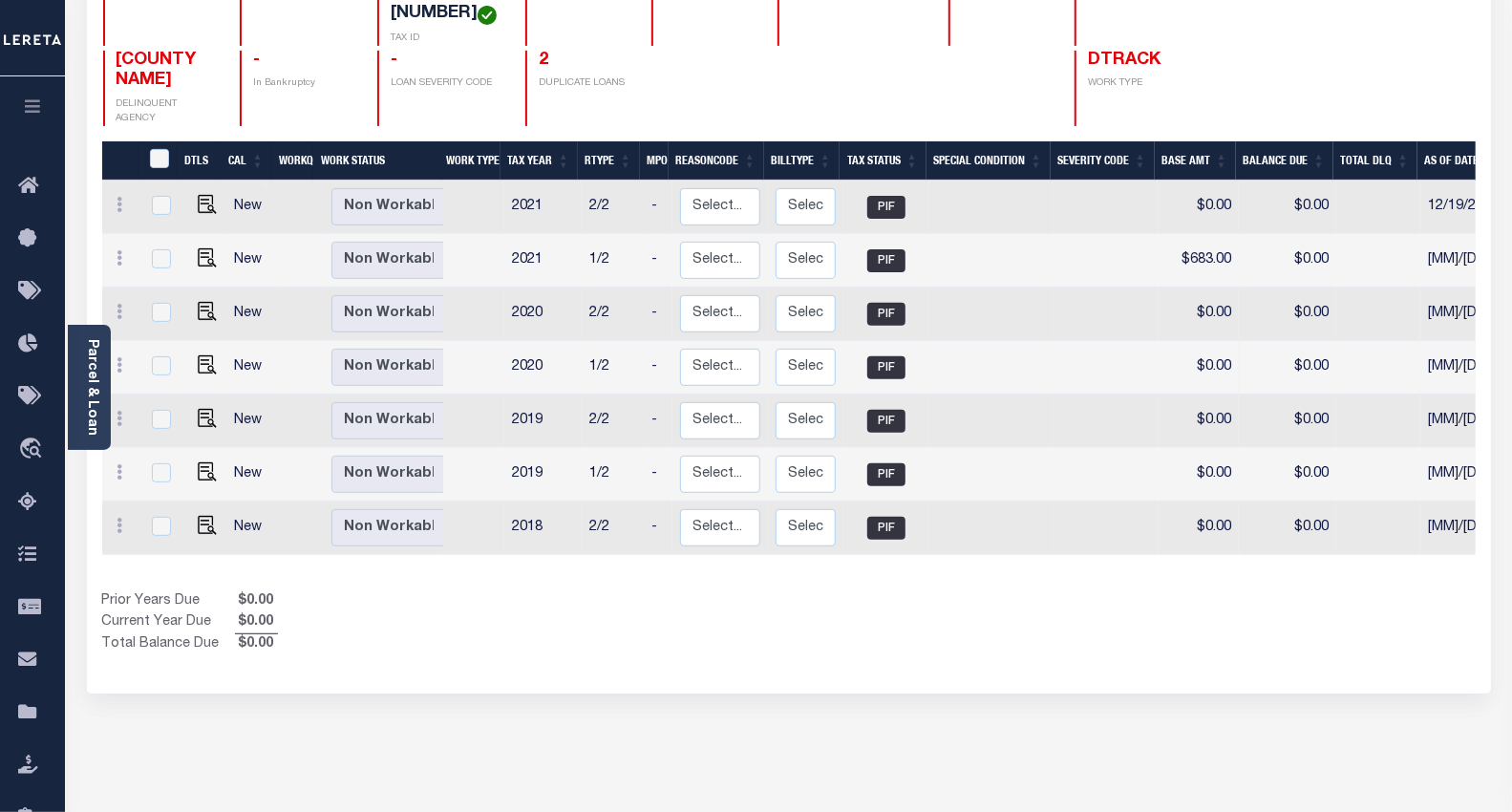scroll, scrollTop: 0, scrollLeft: 0, axis: both 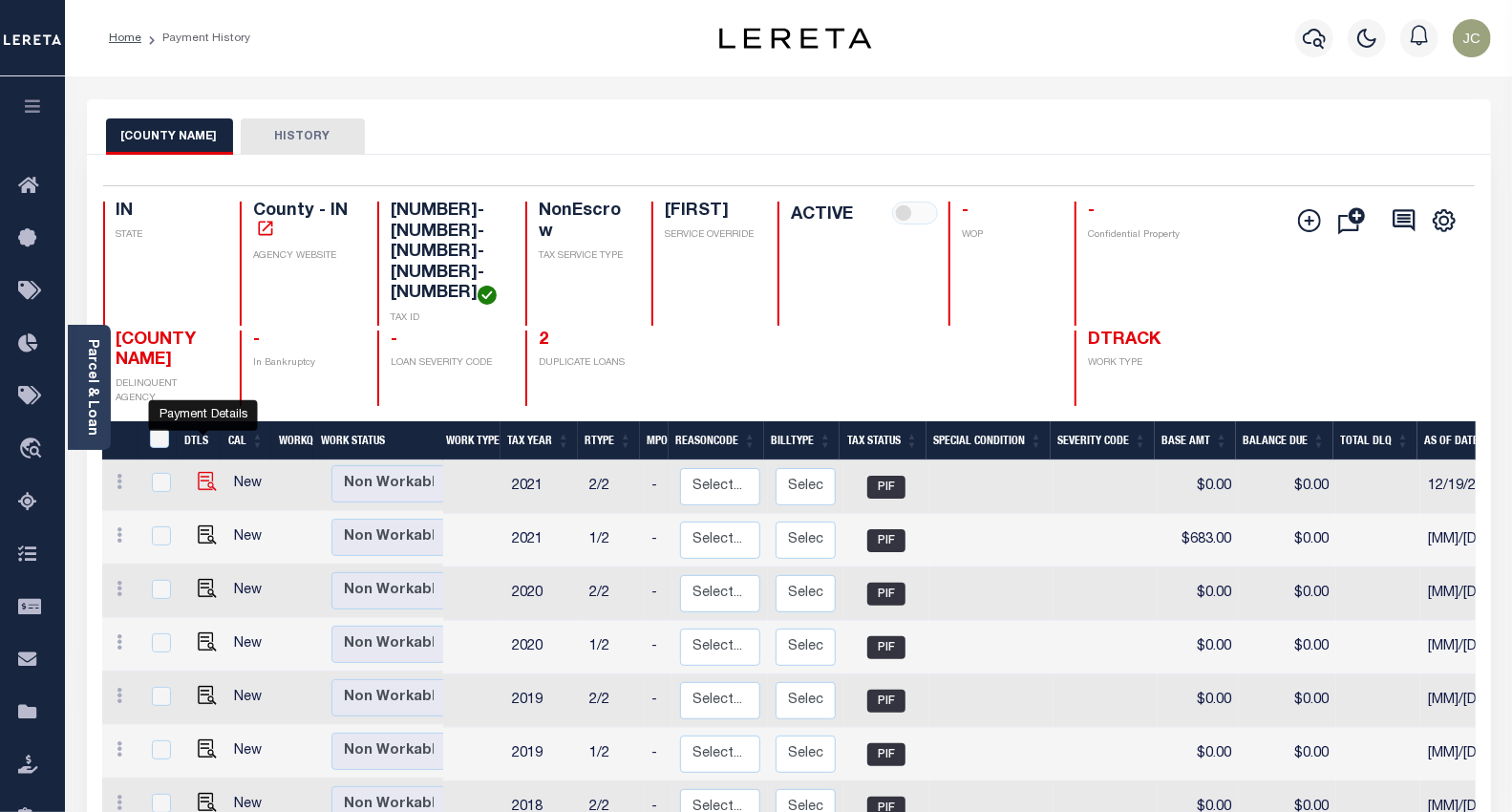 click at bounding box center [207, 481] 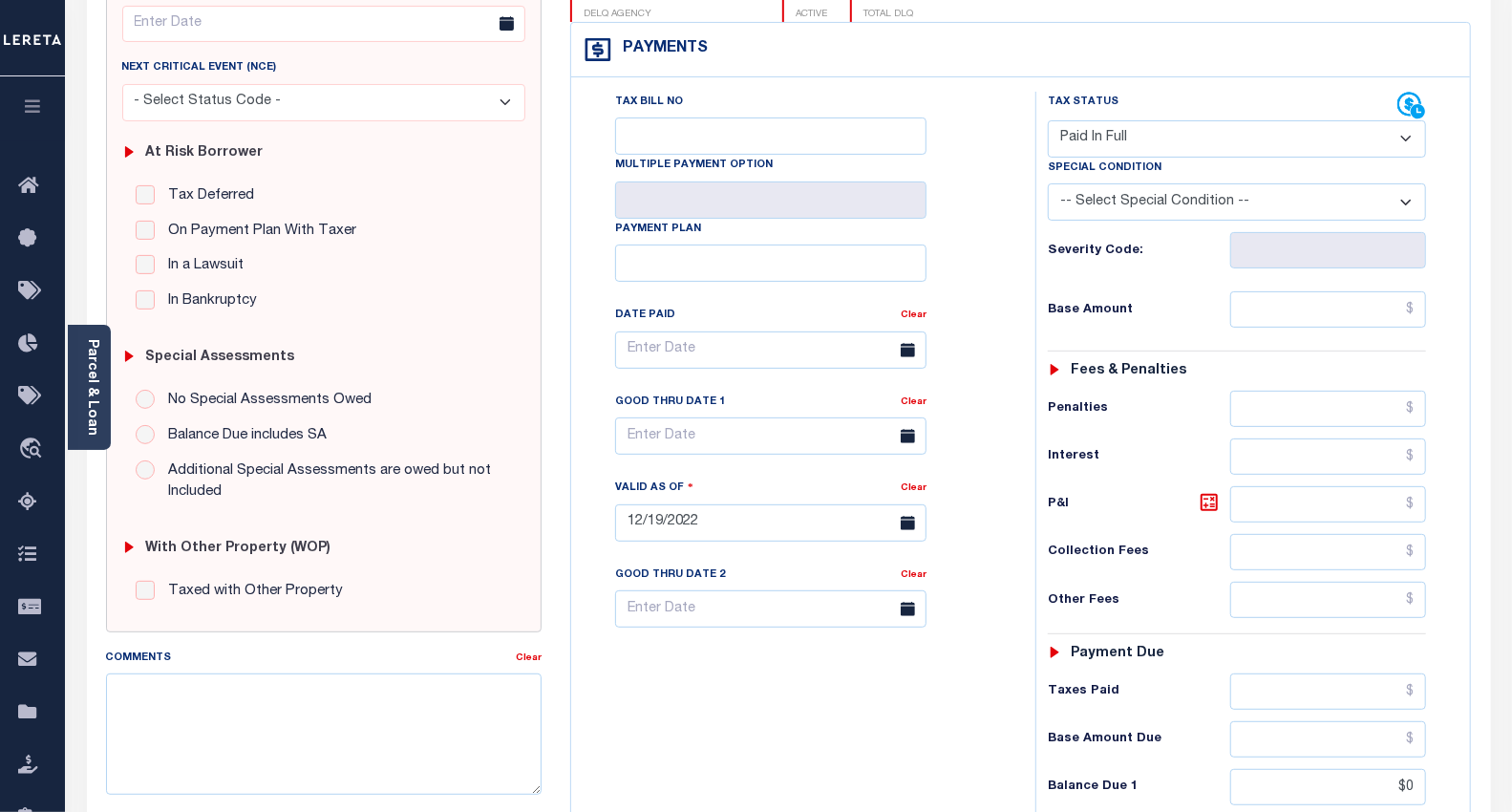 scroll, scrollTop: 0, scrollLeft: 0, axis: both 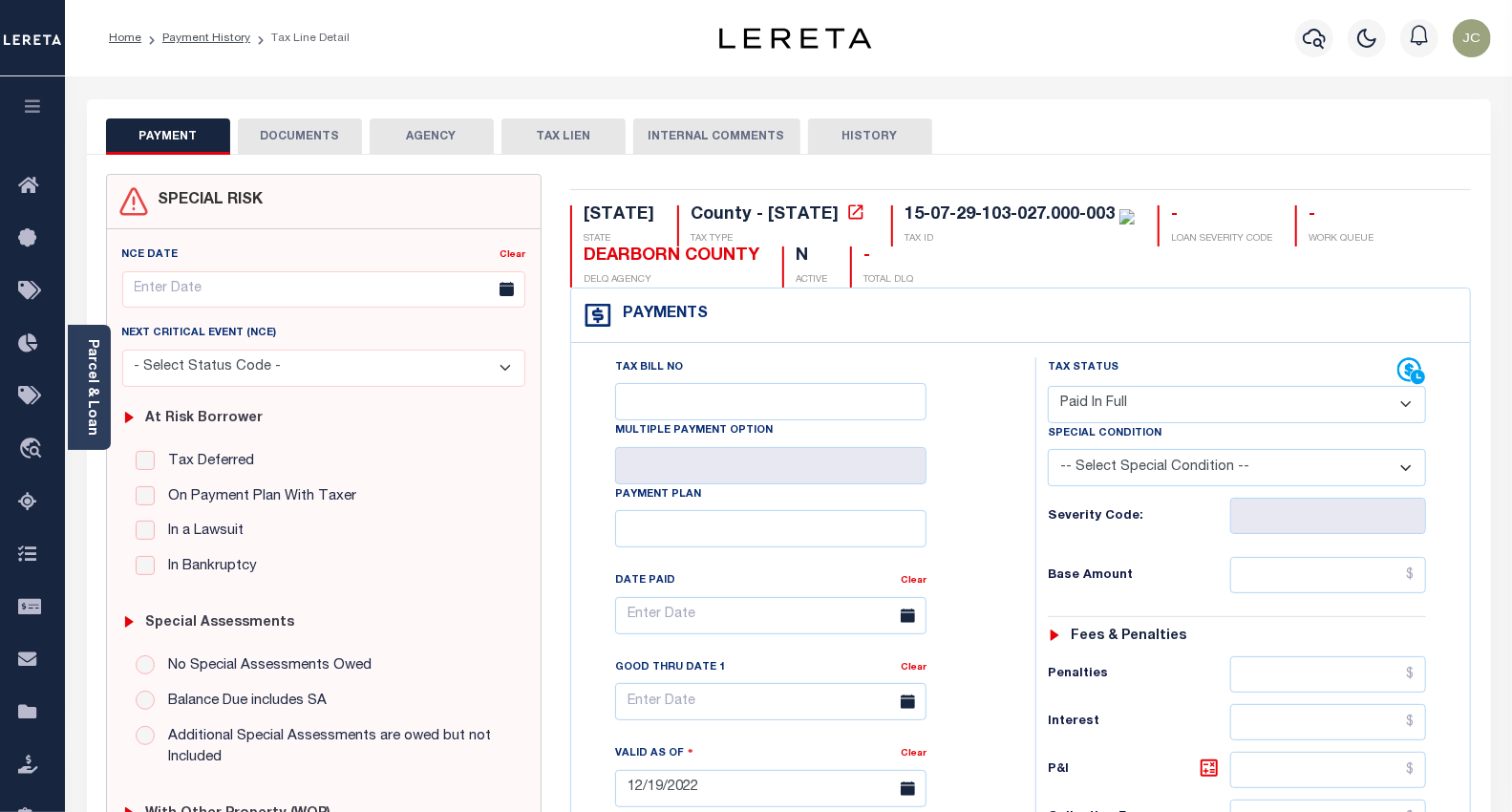 click on "DOCUMENTS" at bounding box center (300, 137) 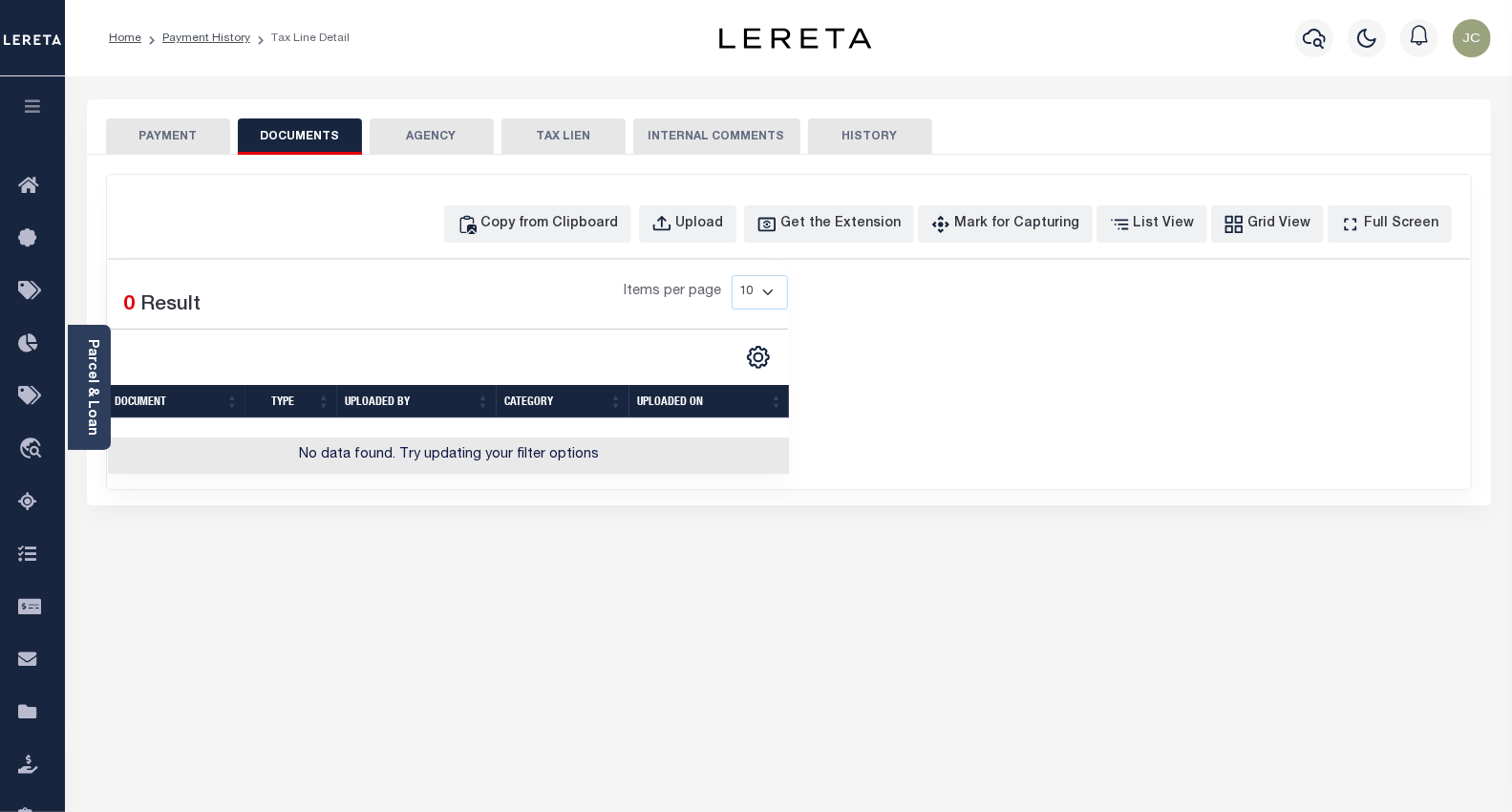 click on "PAYMENT" at bounding box center (168, 137) 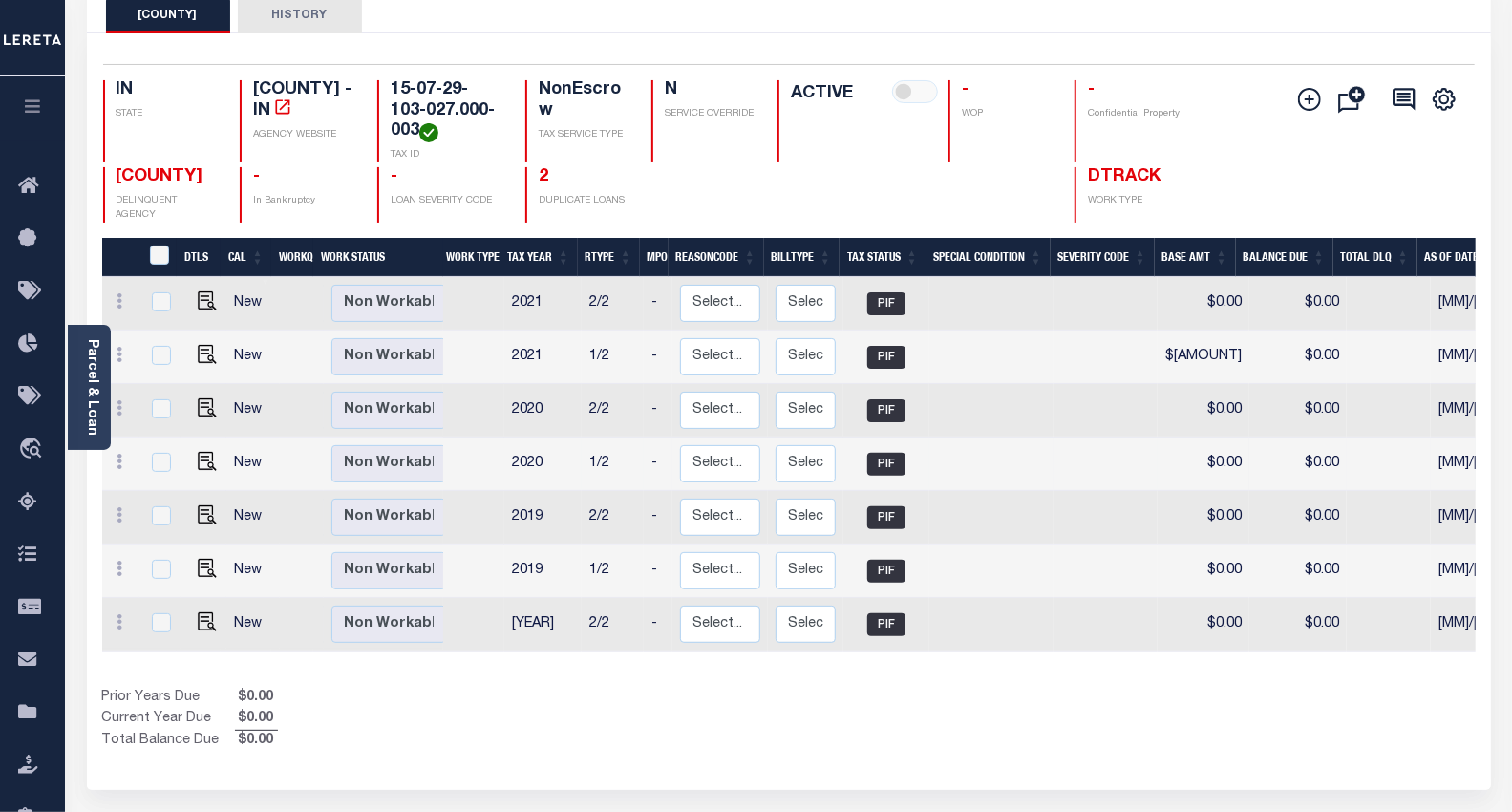 scroll, scrollTop: 212, scrollLeft: 0, axis: vertical 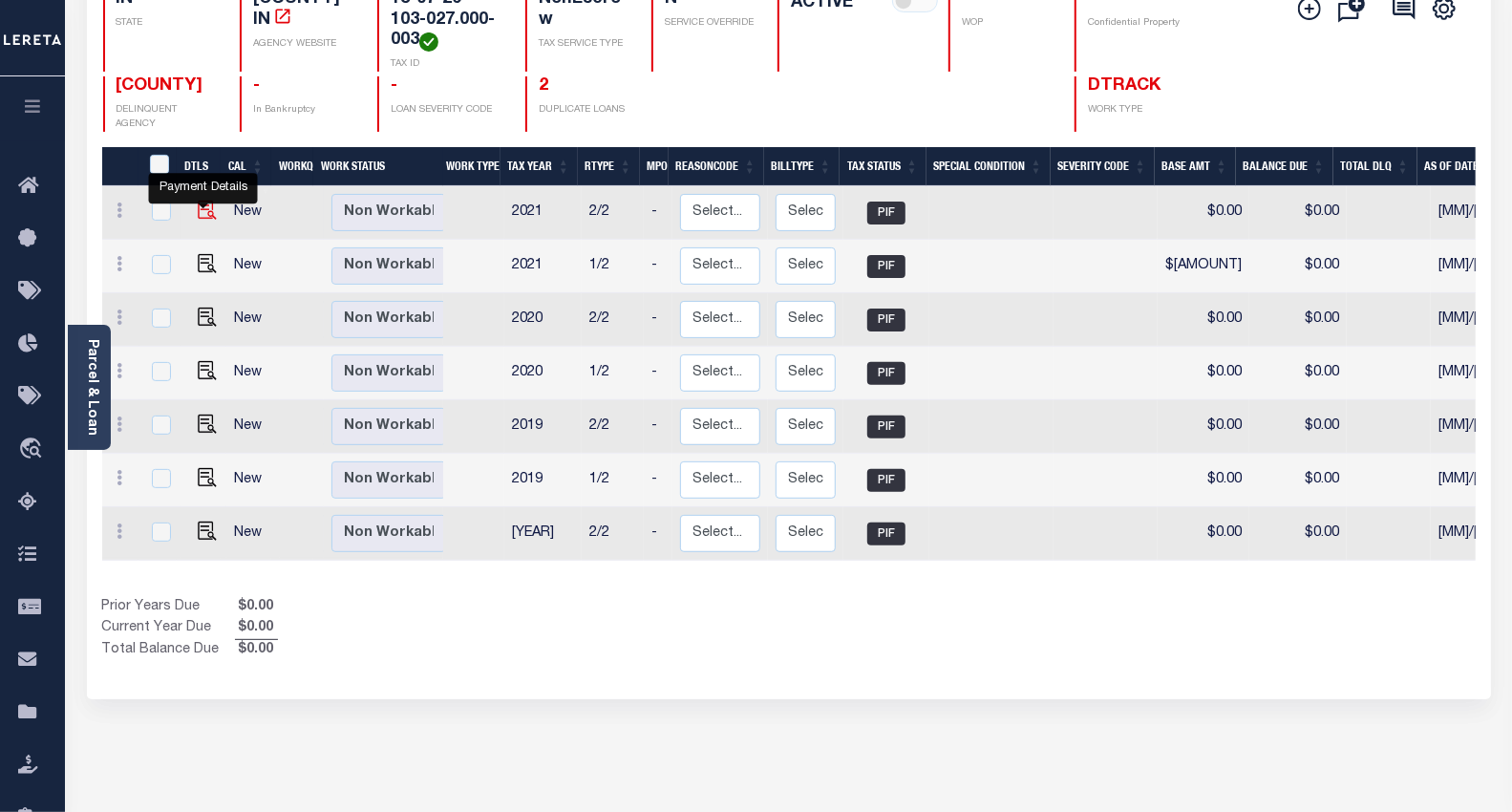click at bounding box center (207, 210) 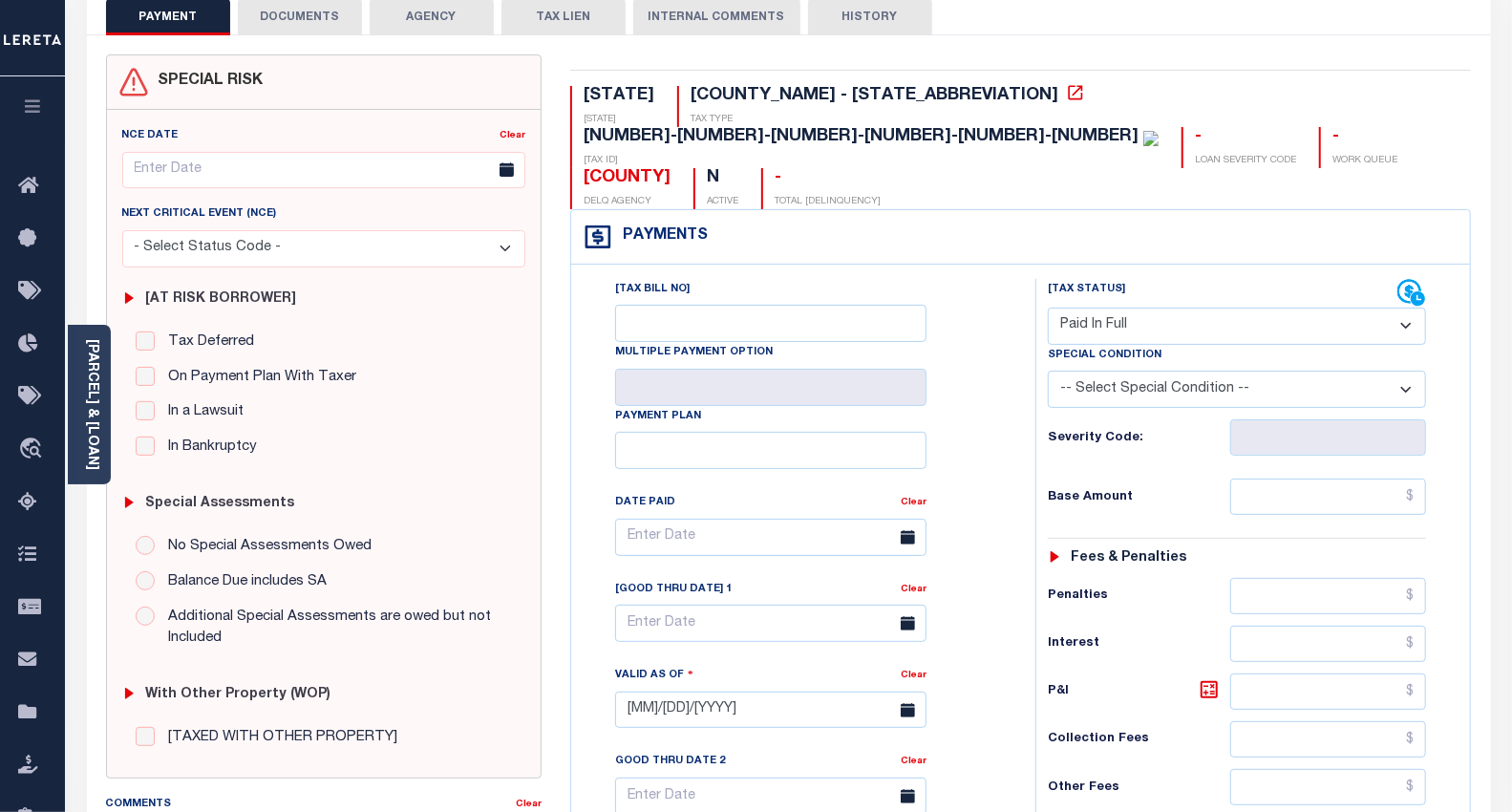 scroll, scrollTop: 0, scrollLeft: 0, axis: both 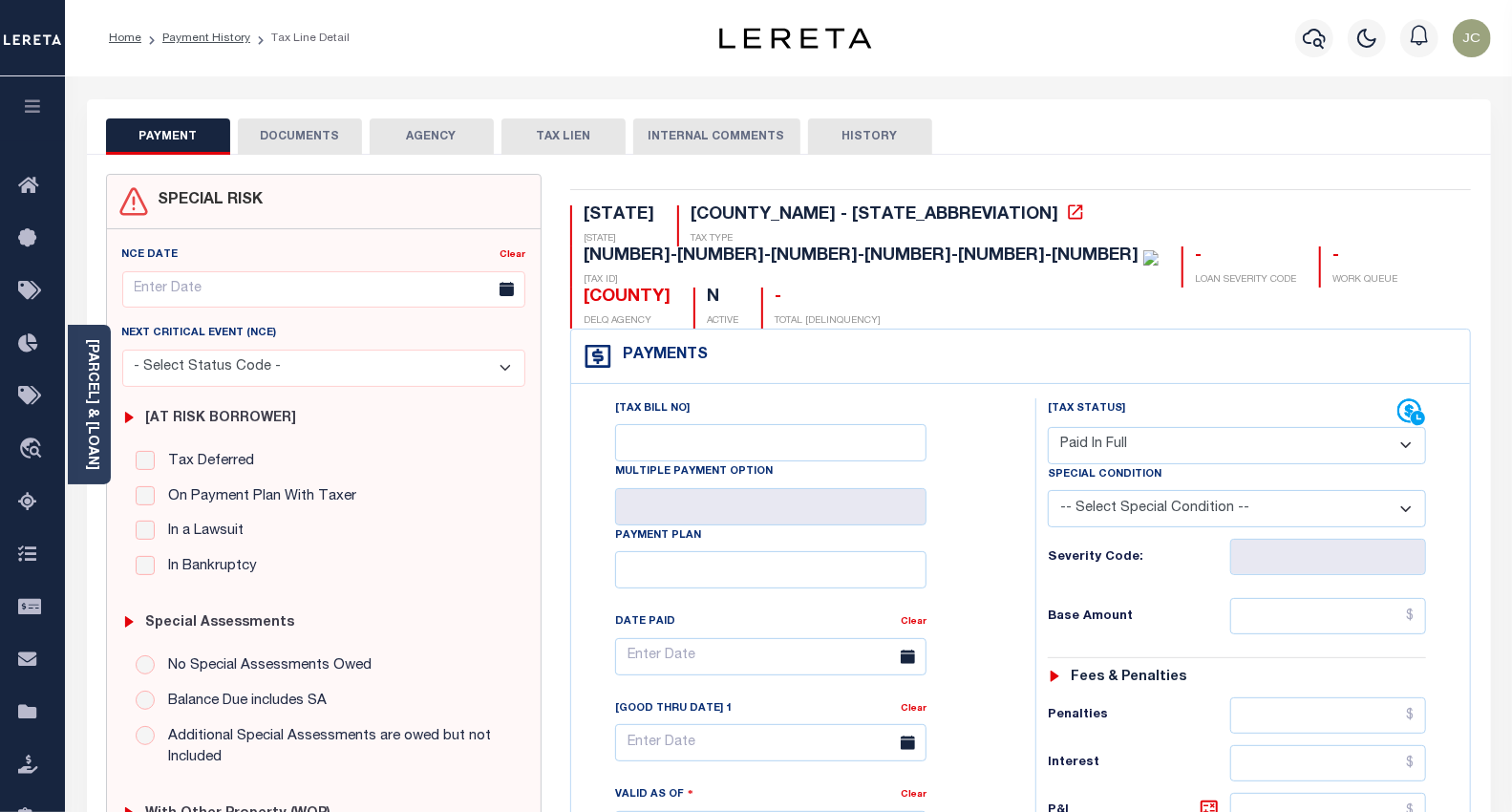 click on "DOCUMENTS" at bounding box center [300, 137] 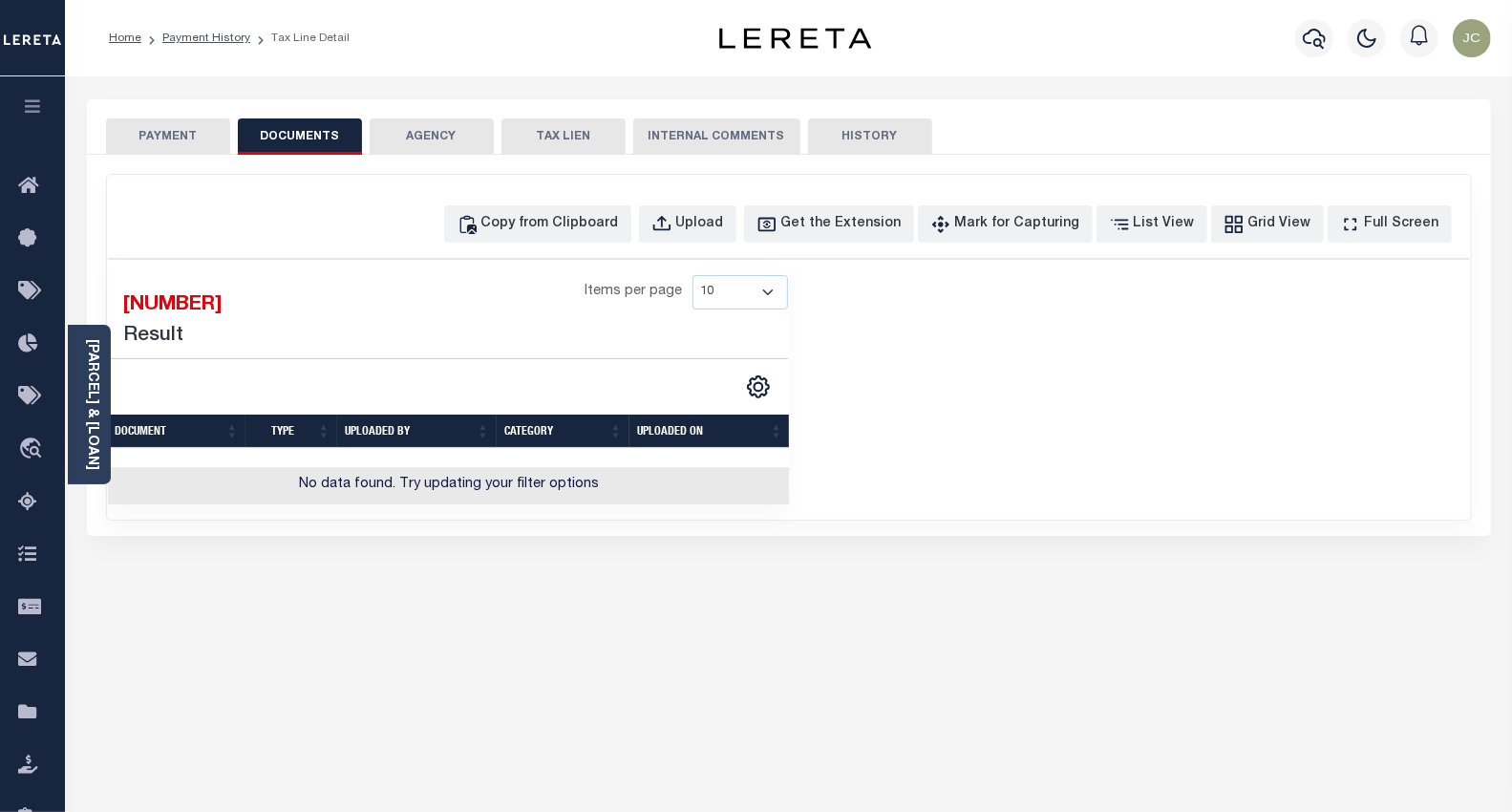 click on "PAYMENT" at bounding box center (168, 137) 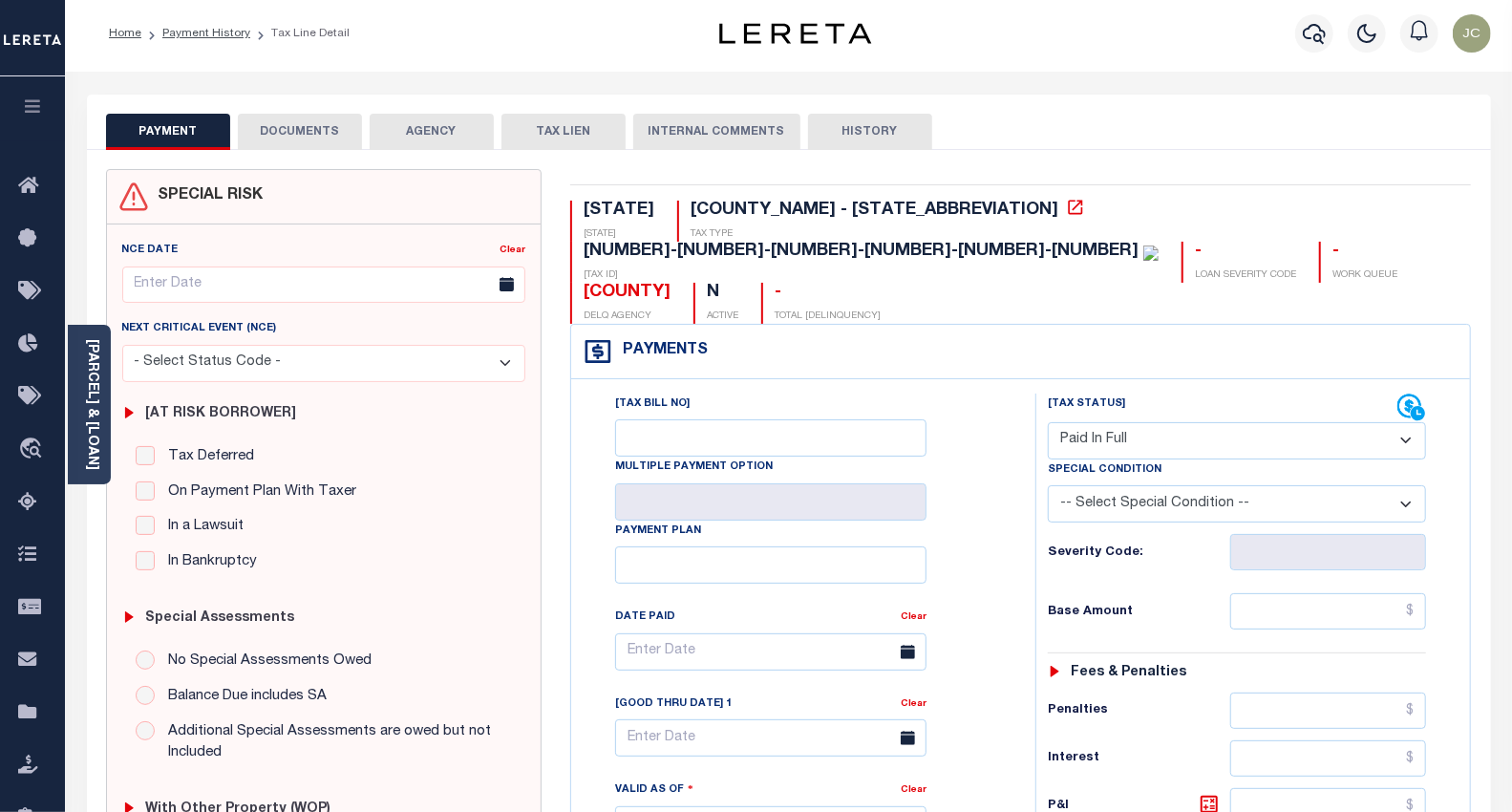 scroll, scrollTop: 0, scrollLeft: 0, axis: both 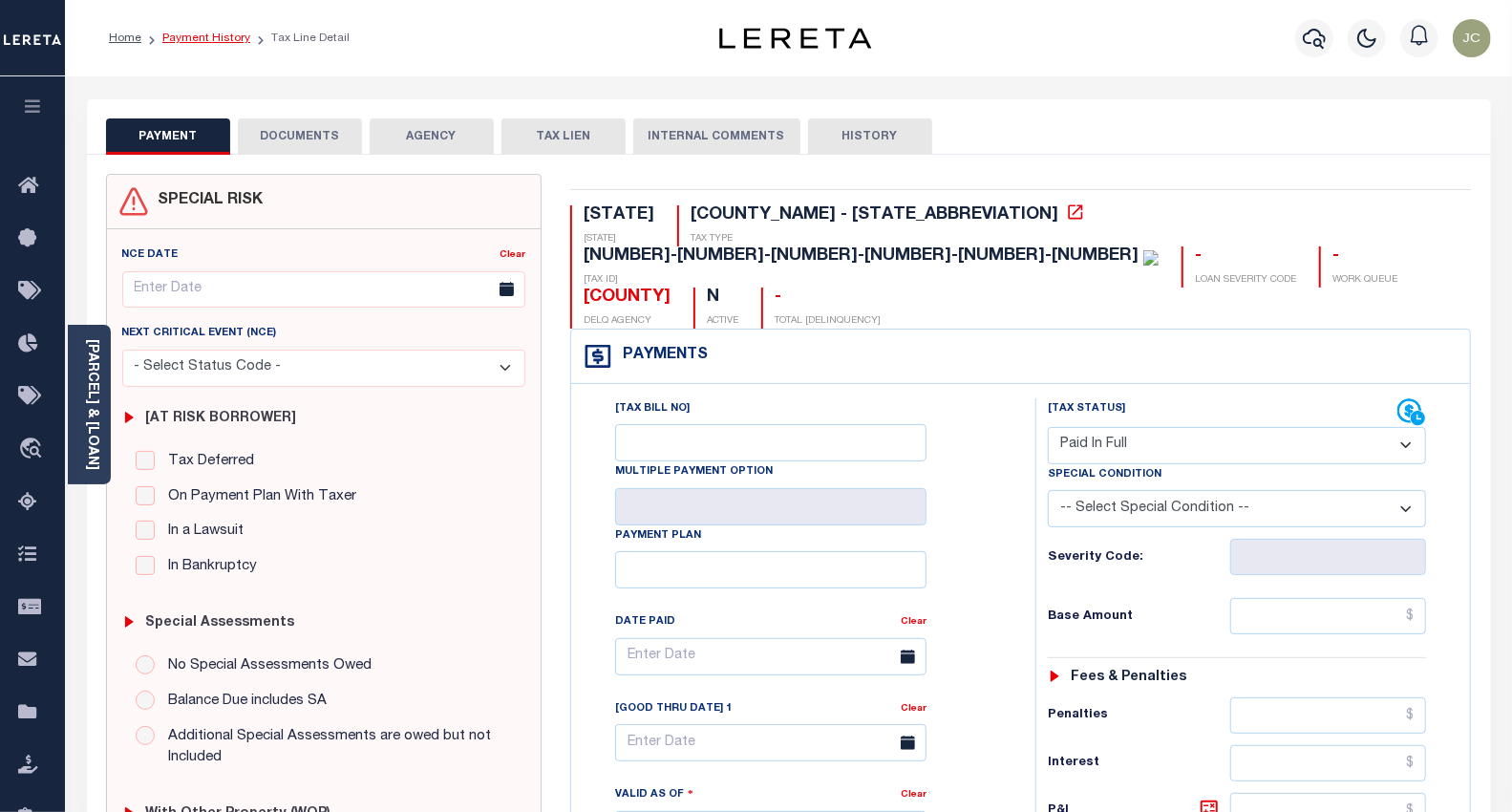 click on "Payment History" at bounding box center [206, 38] 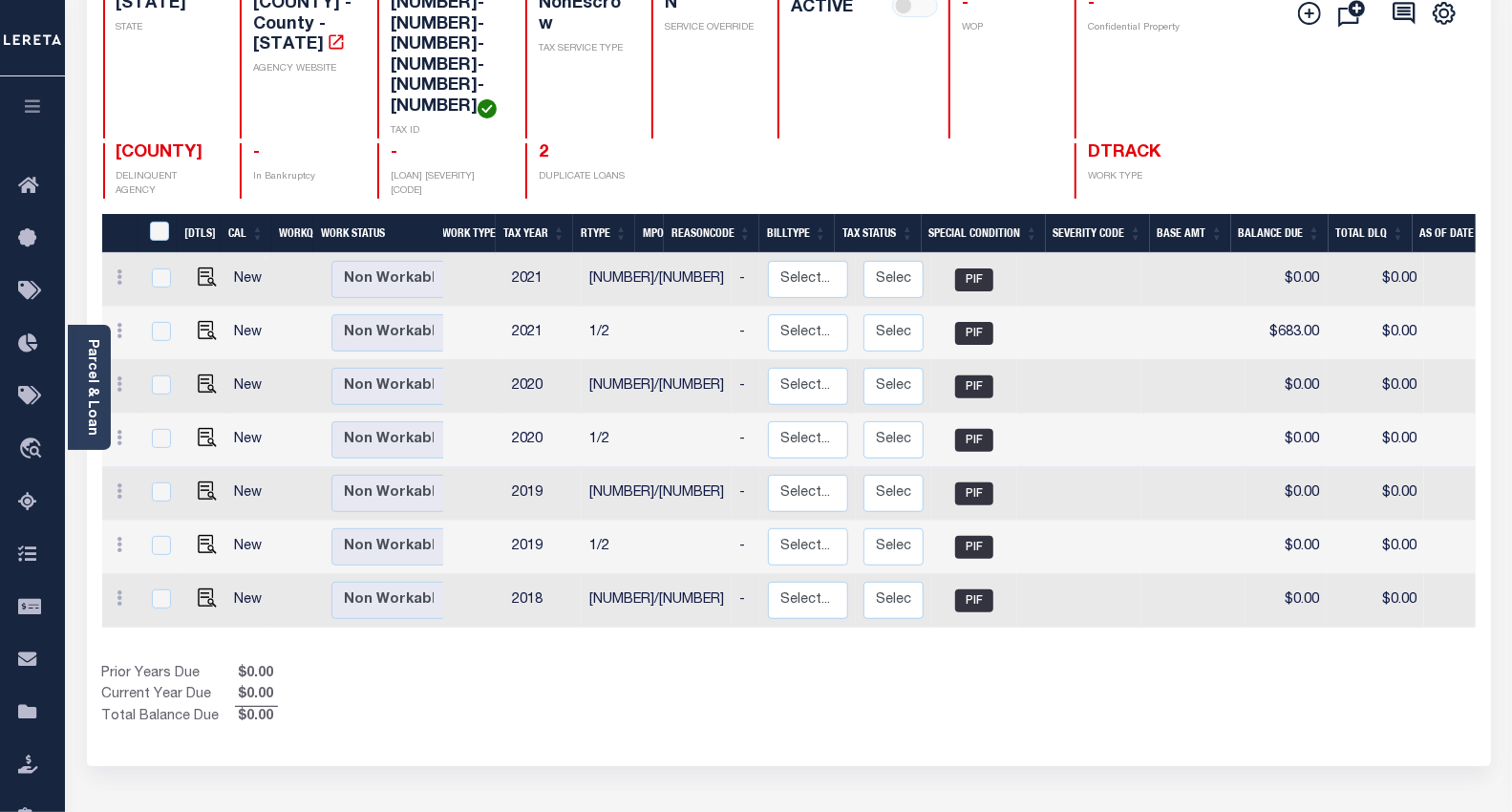 scroll, scrollTop: 212, scrollLeft: 0, axis: vertical 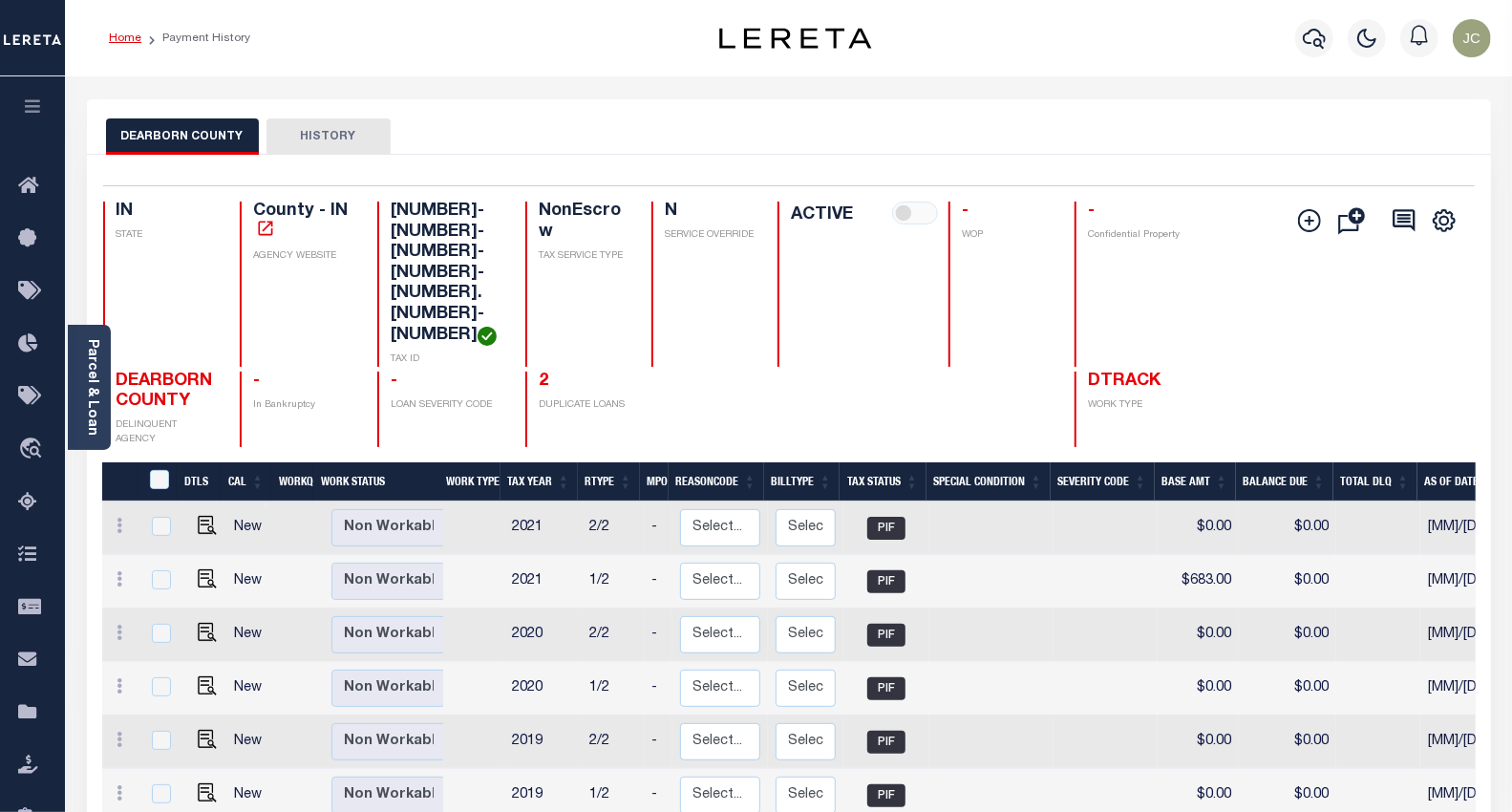 click on "Home" at bounding box center (125, 38) 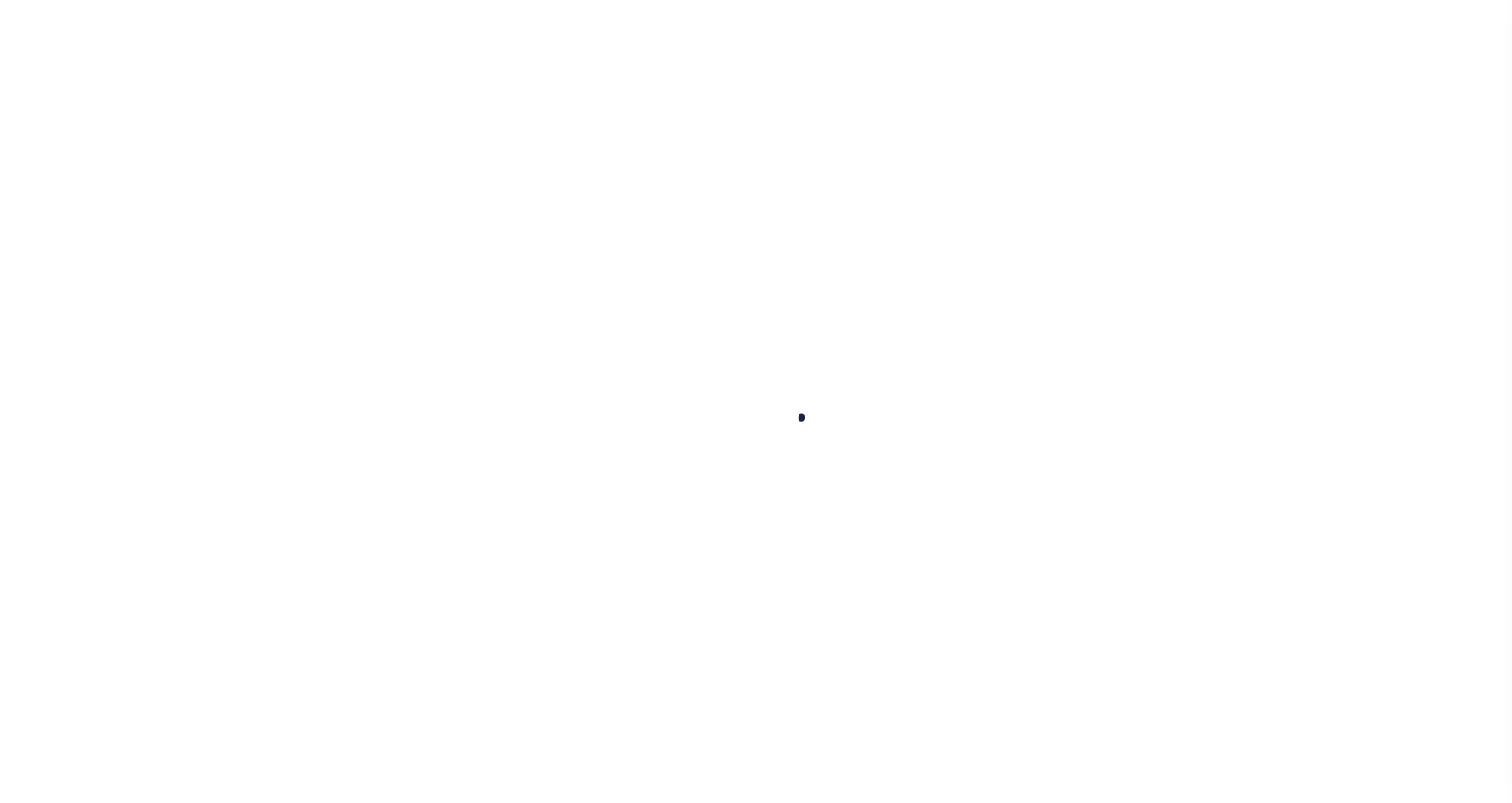 scroll, scrollTop: 0, scrollLeft: 0, axis: both 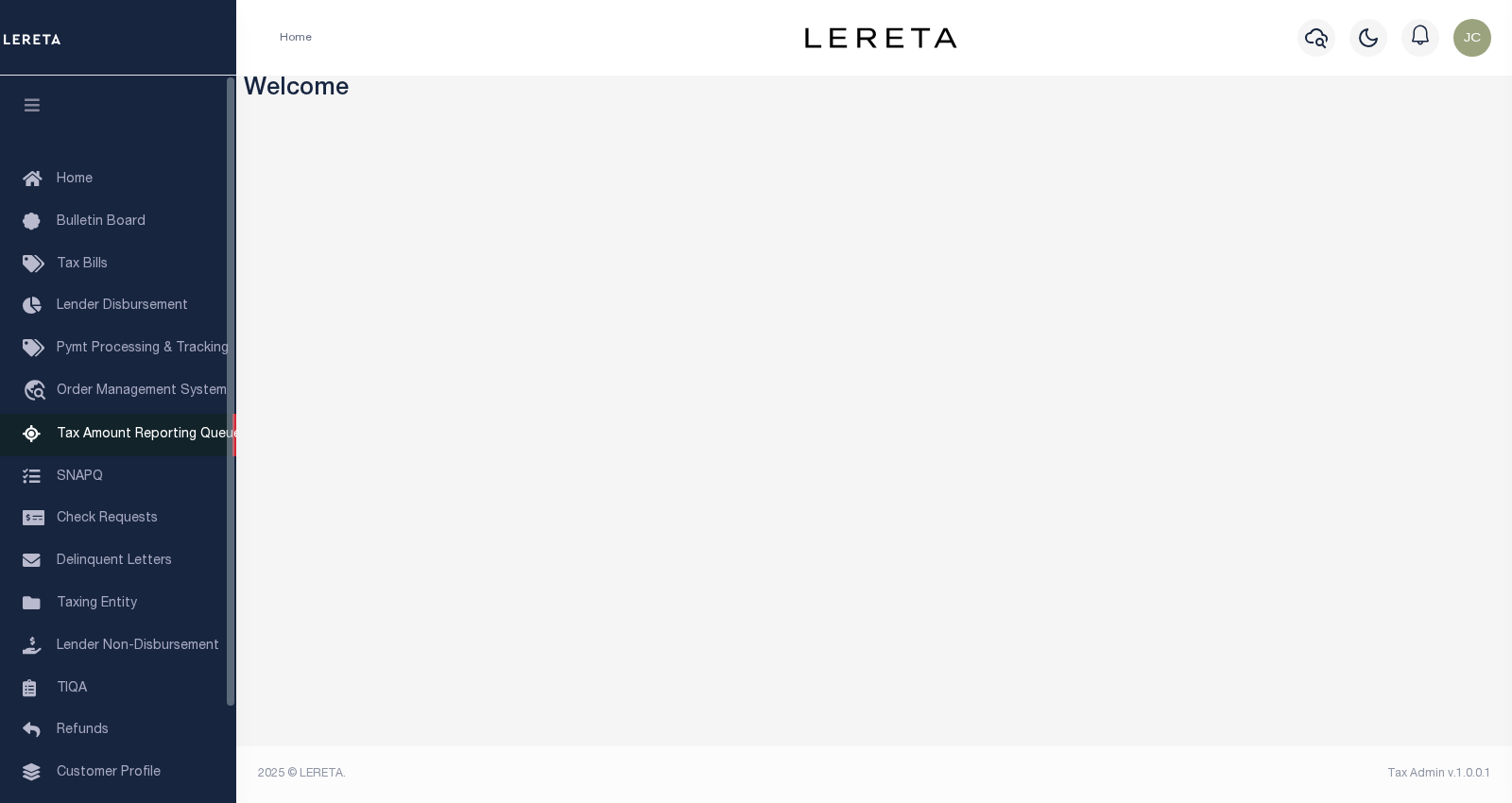 click on "Tax Amount Reporting Queue" at bounding box center [148, 435] 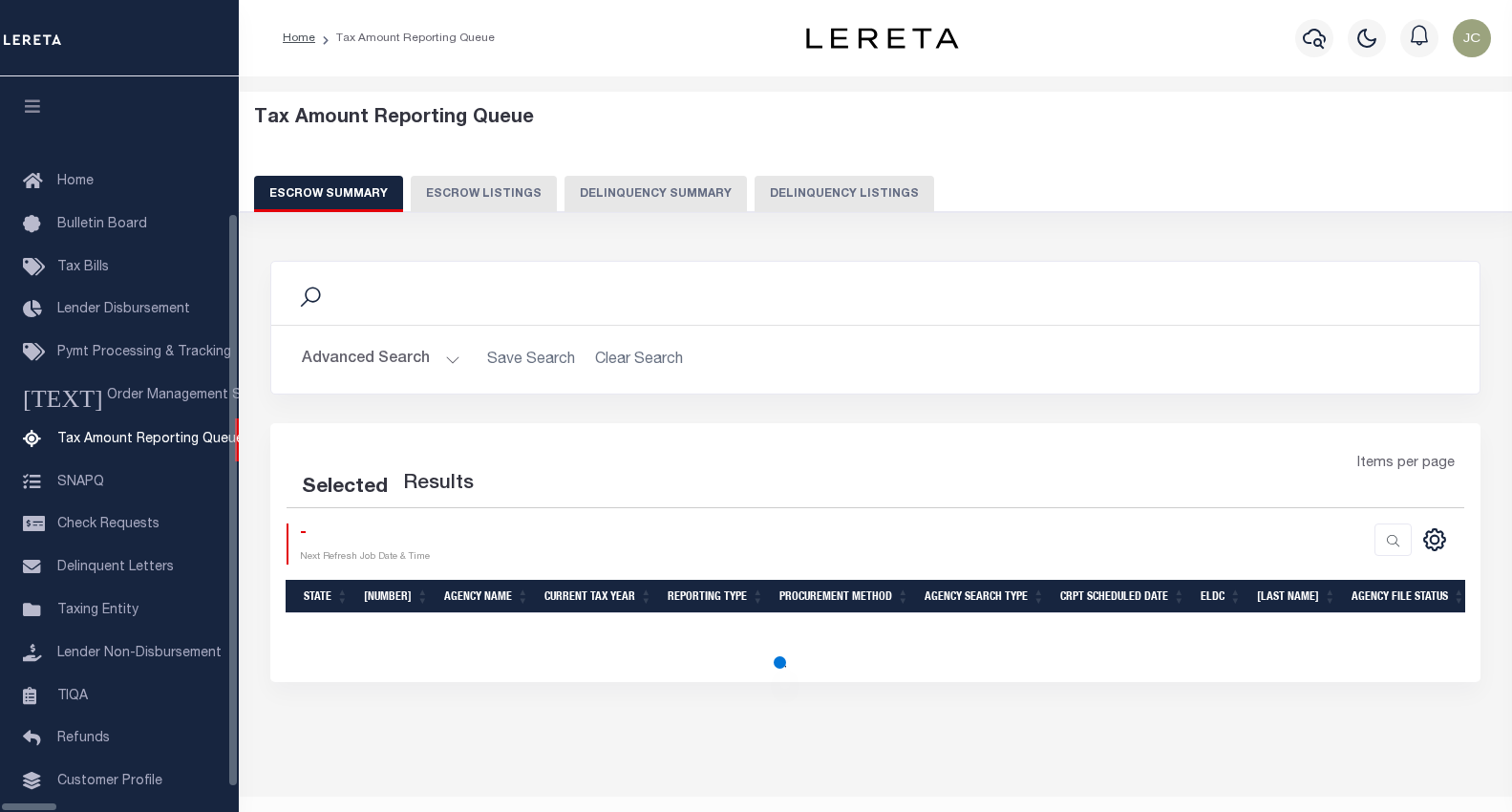 scroll, scrollTop: 0, scrollLeft: 0, axis: both 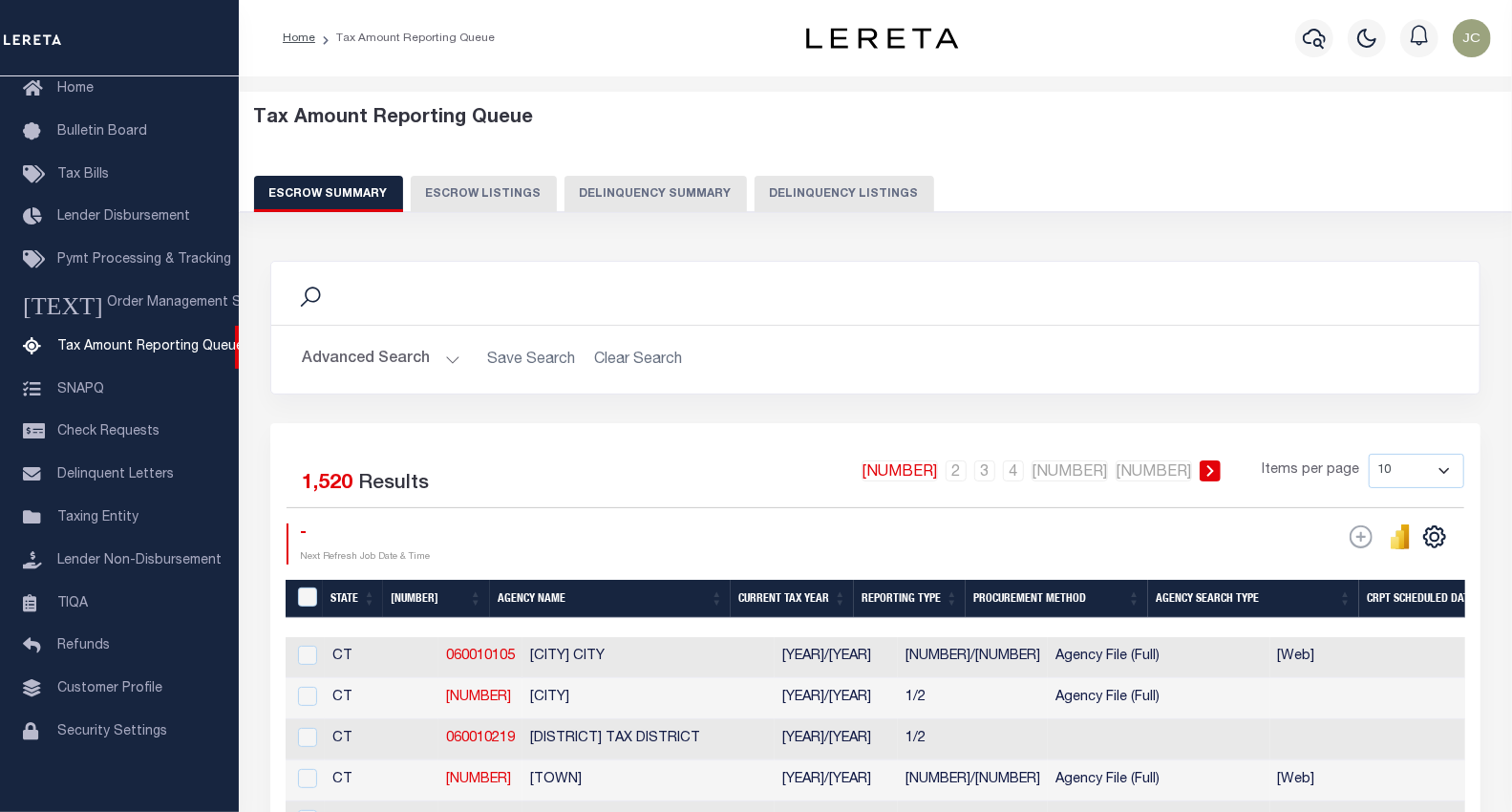 click on "Advanced Search" at bounding box center (381, 359) 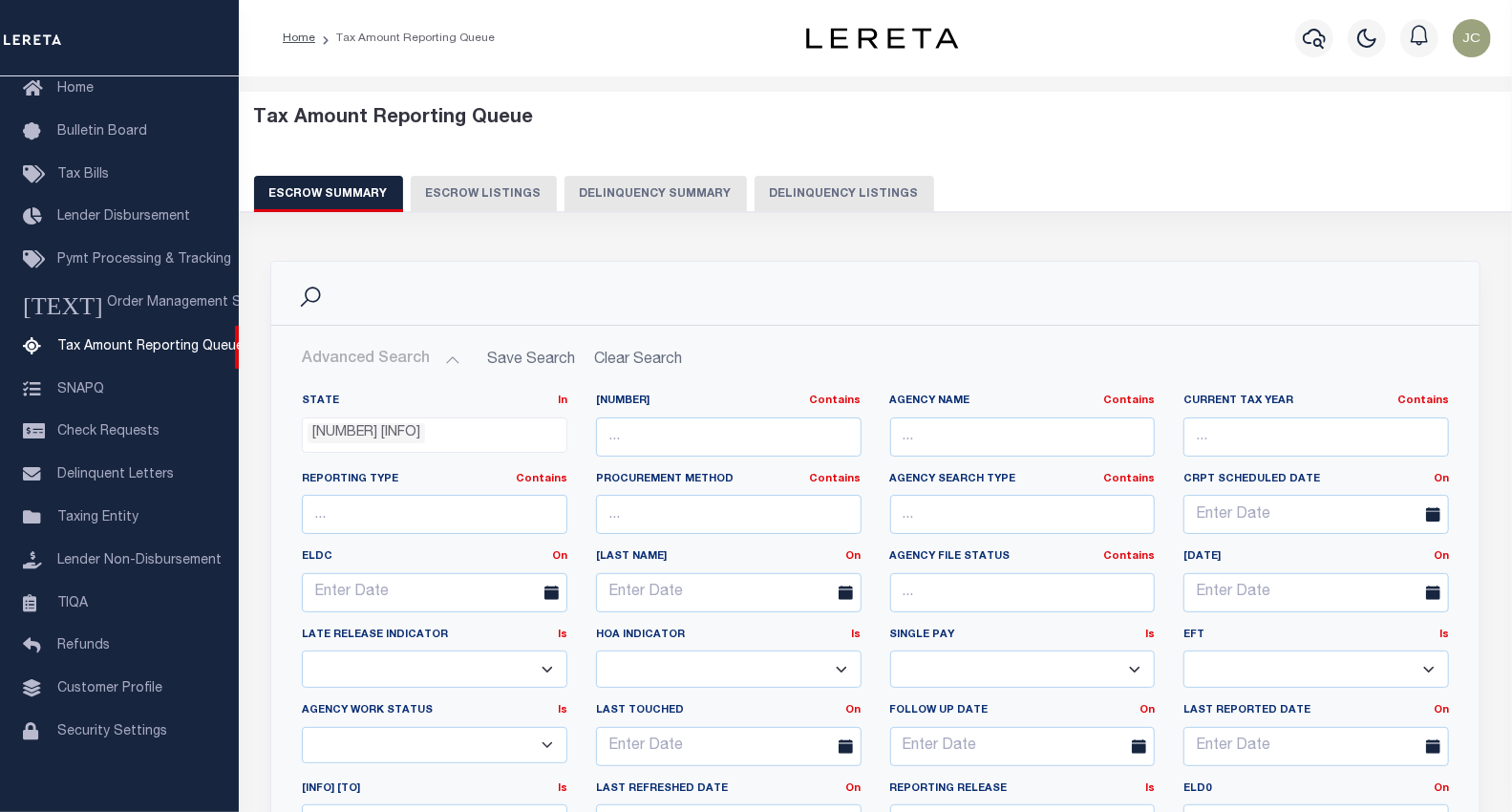 click on "Delinquency Listings" at bounding box center (844, 194) 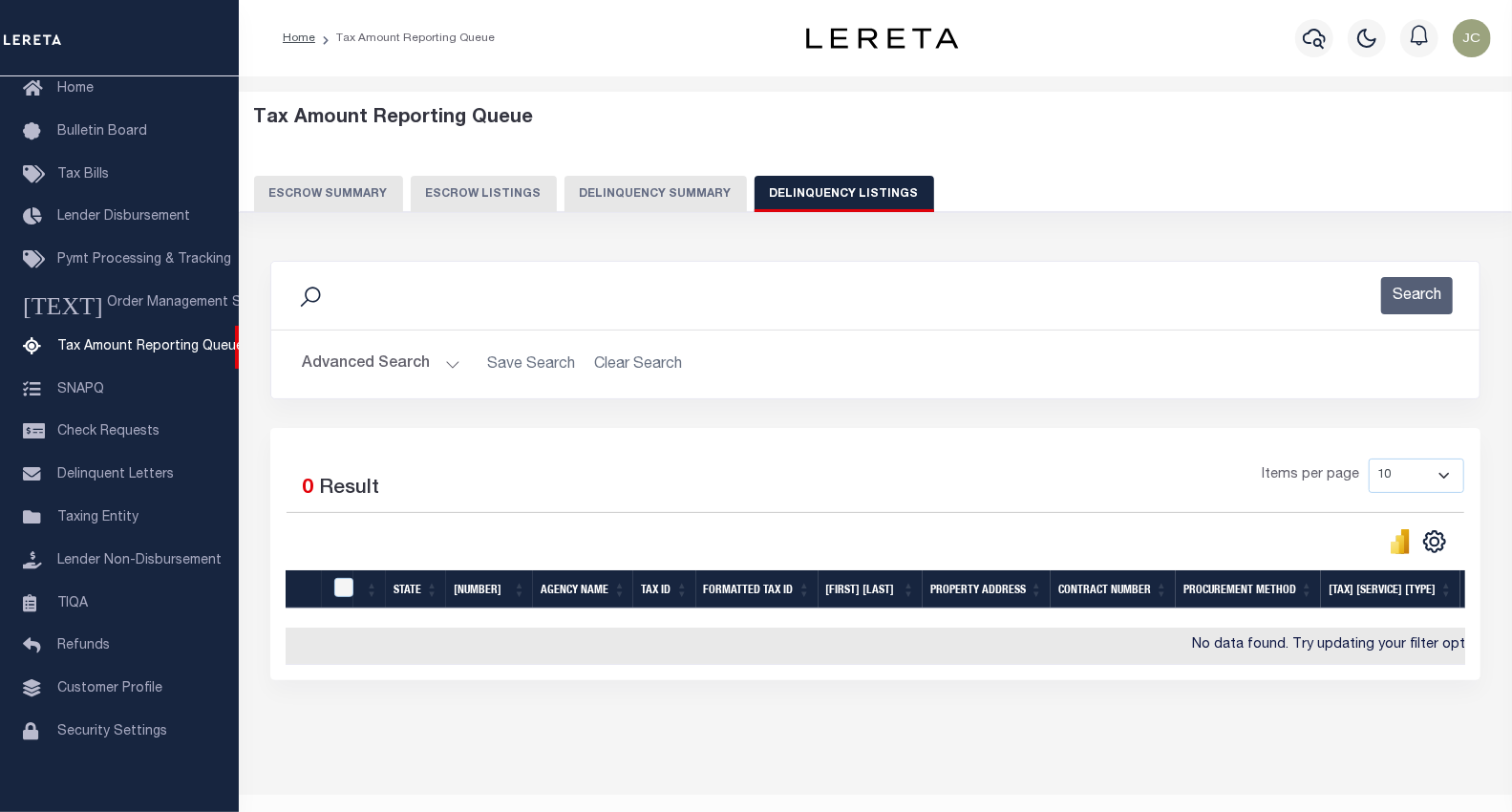 click on "Advanced Search" at bounding box center (381, 364) 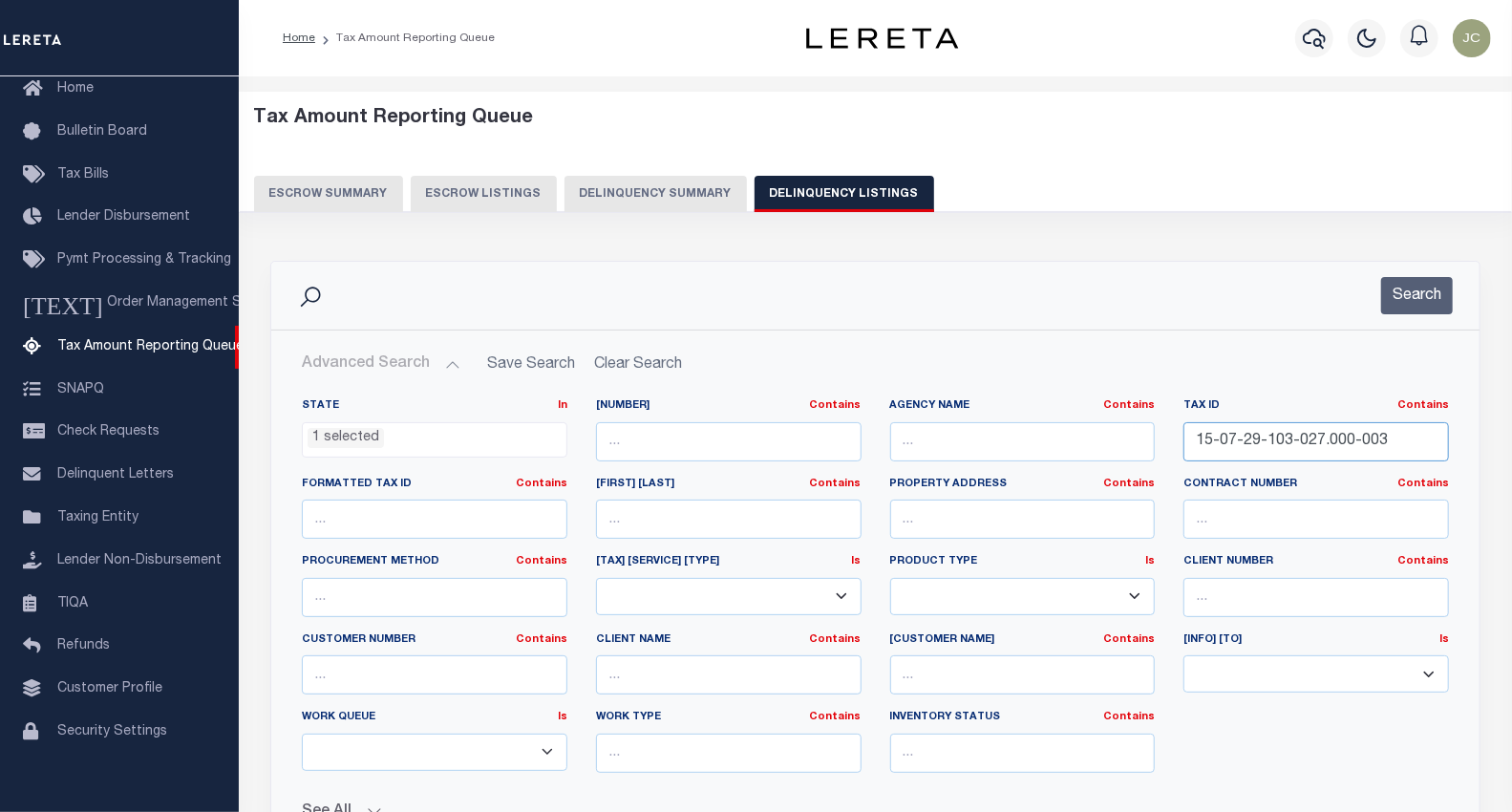 click on "15-07-29-103-027.000-003" at bounding box center (1316, 441) 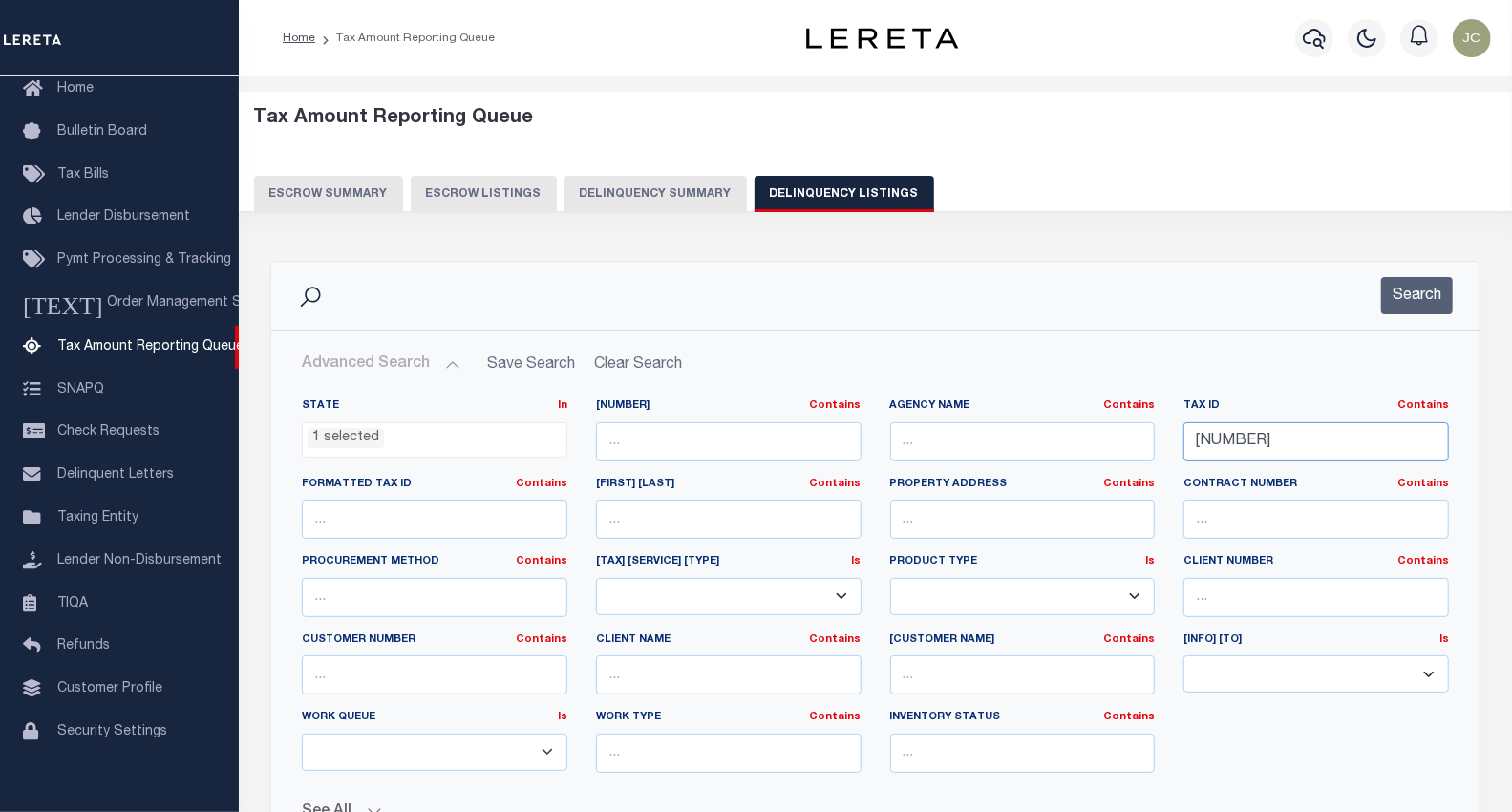 scroll, scrollTop: 424, scrollLeft: 0, axis: vertical 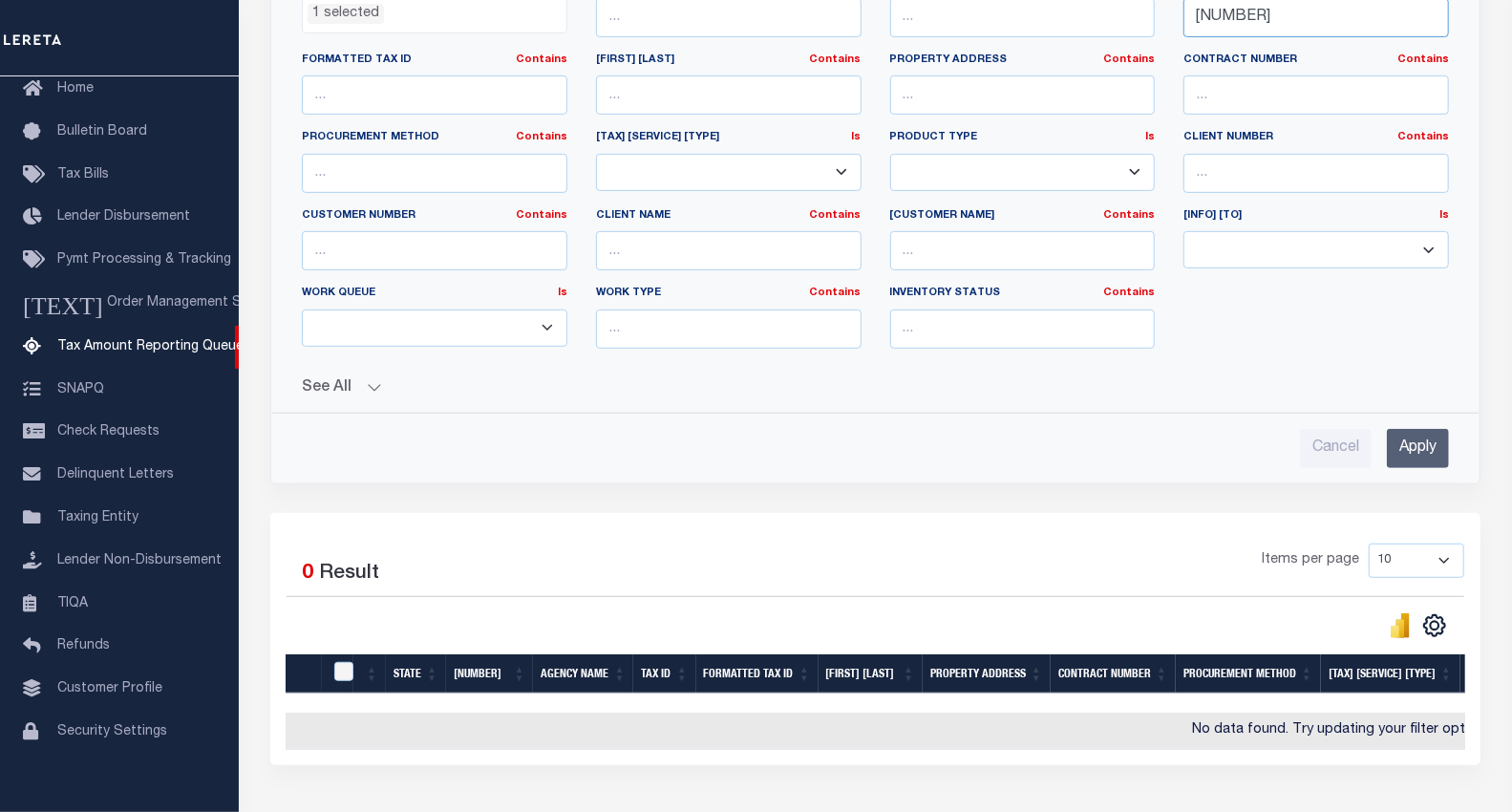 type on "15-03-36-400-034.000-009" 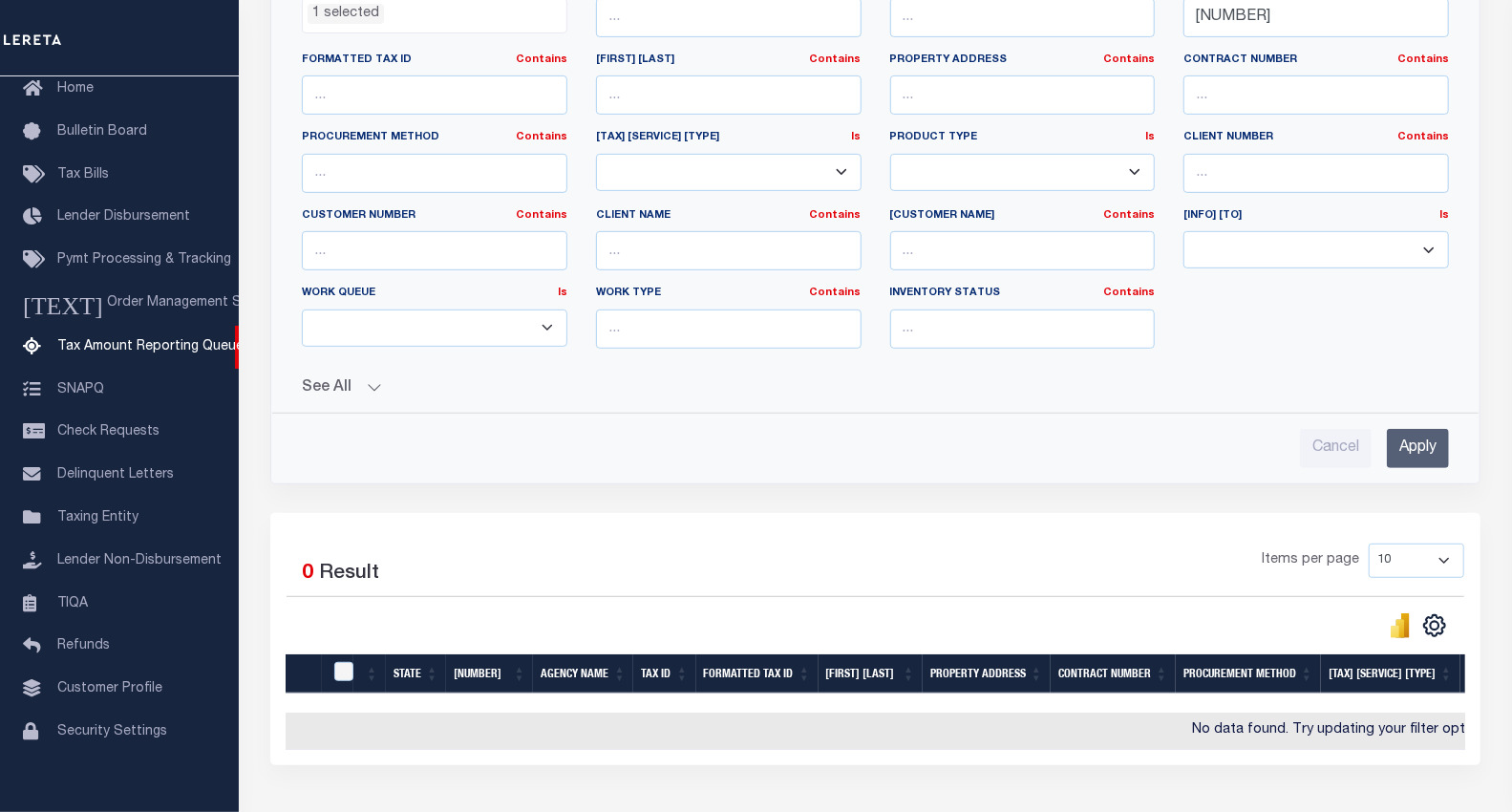 click on "Apply" at bounding box center [1417, 448] 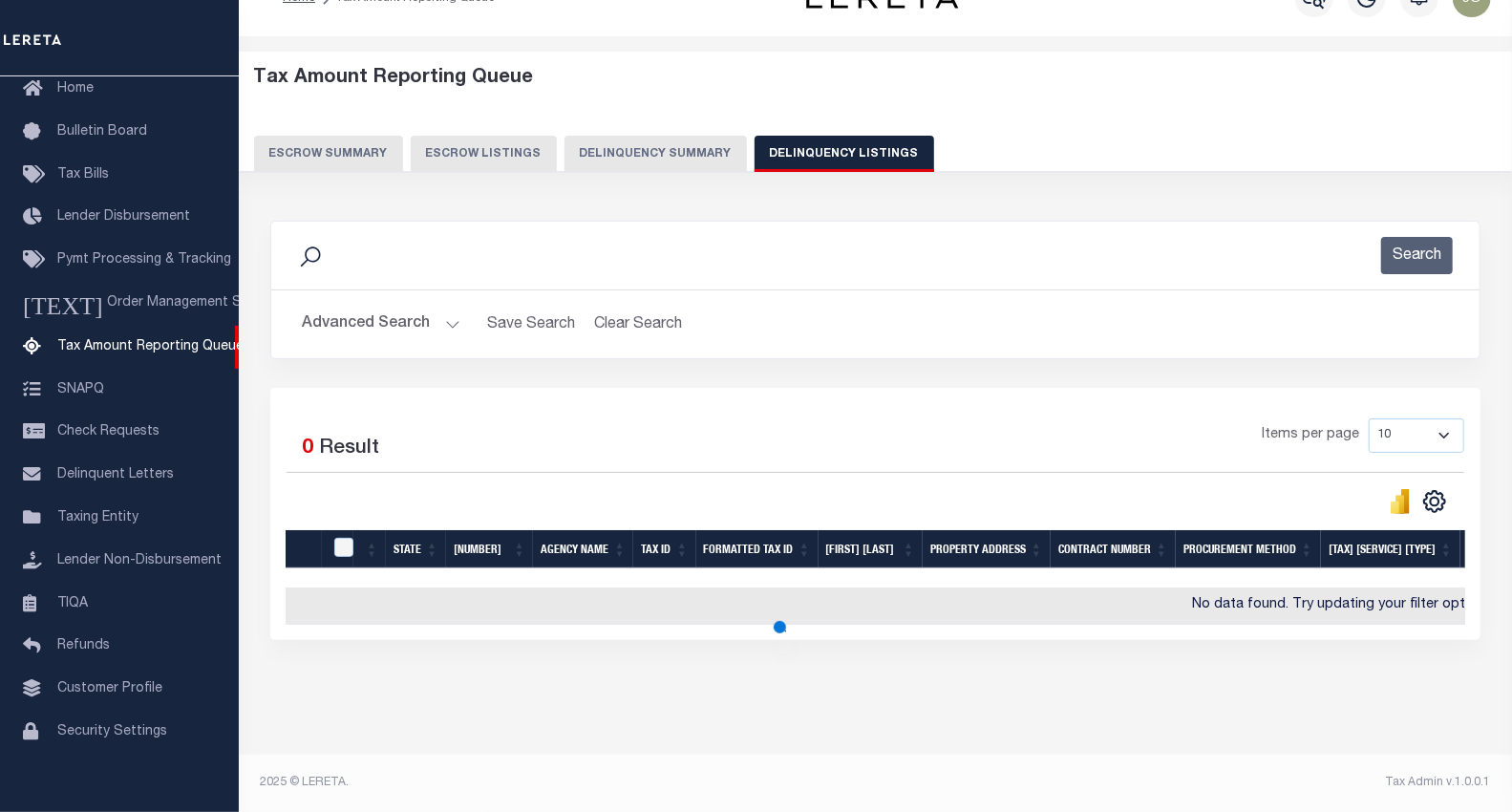 scroll, scrollTop: 54, scrollLeft: 0, axis: vertical 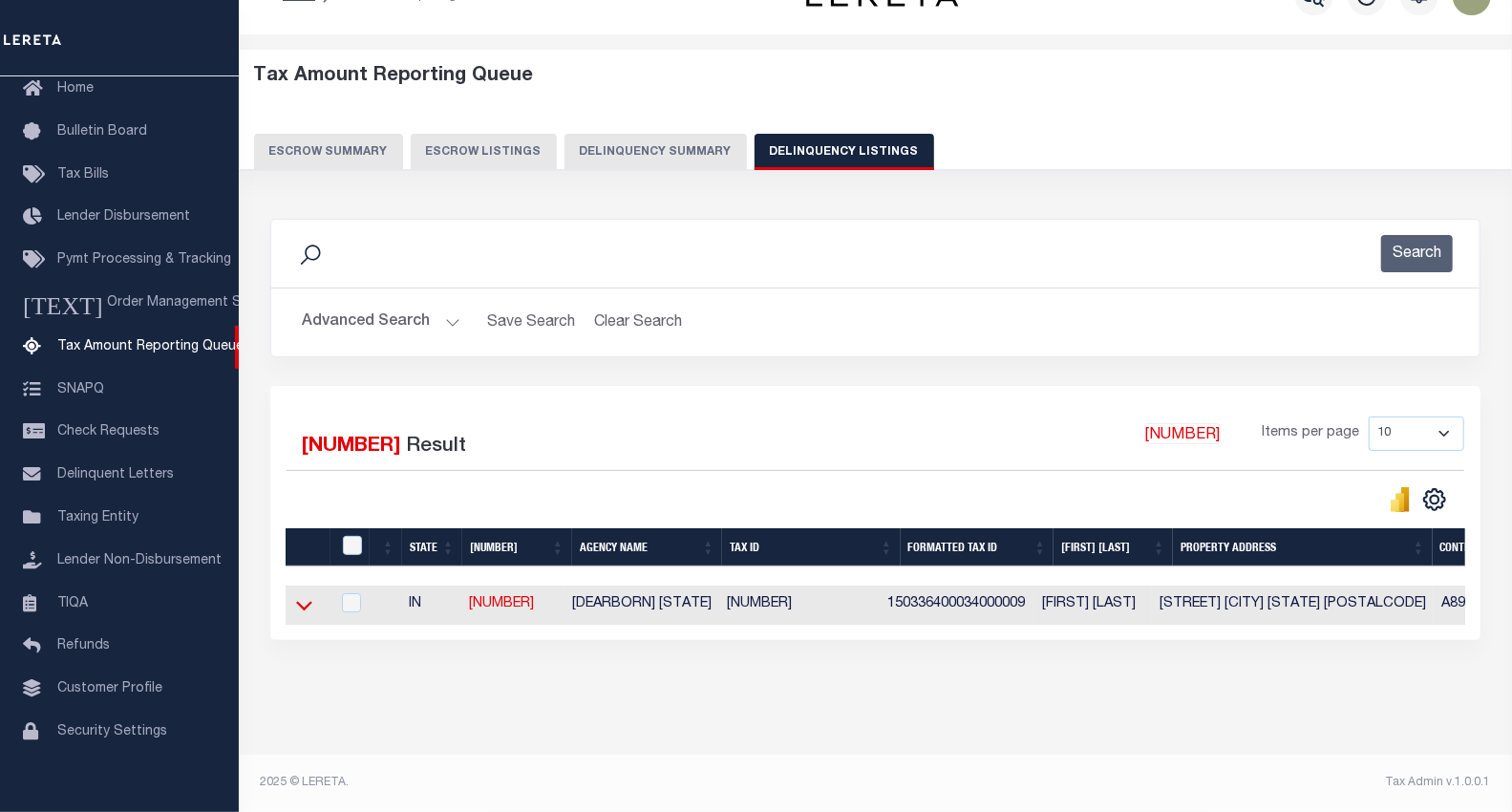 click at bounding box center (304, 605) 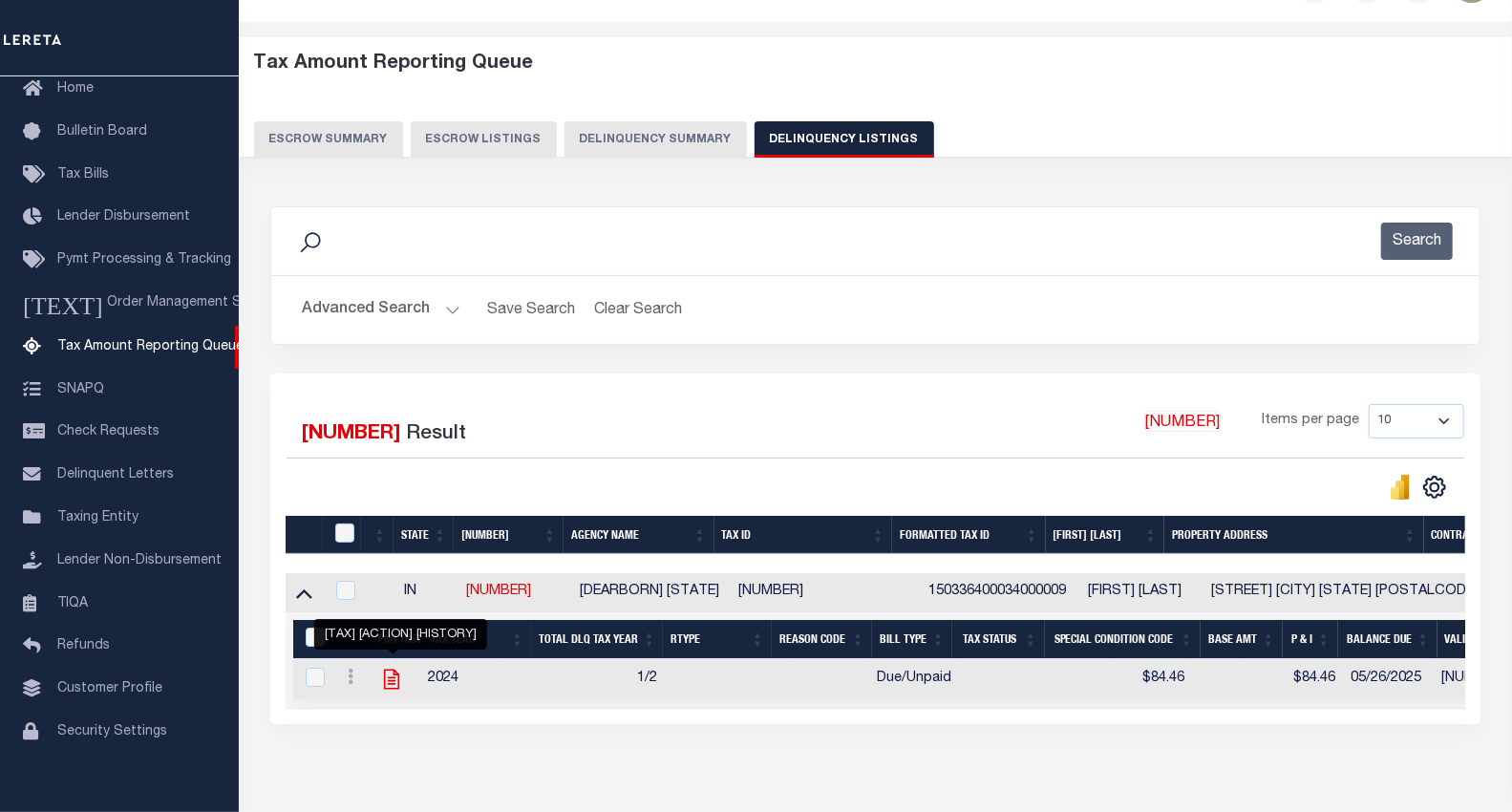 click at bounding box center [392, 679] 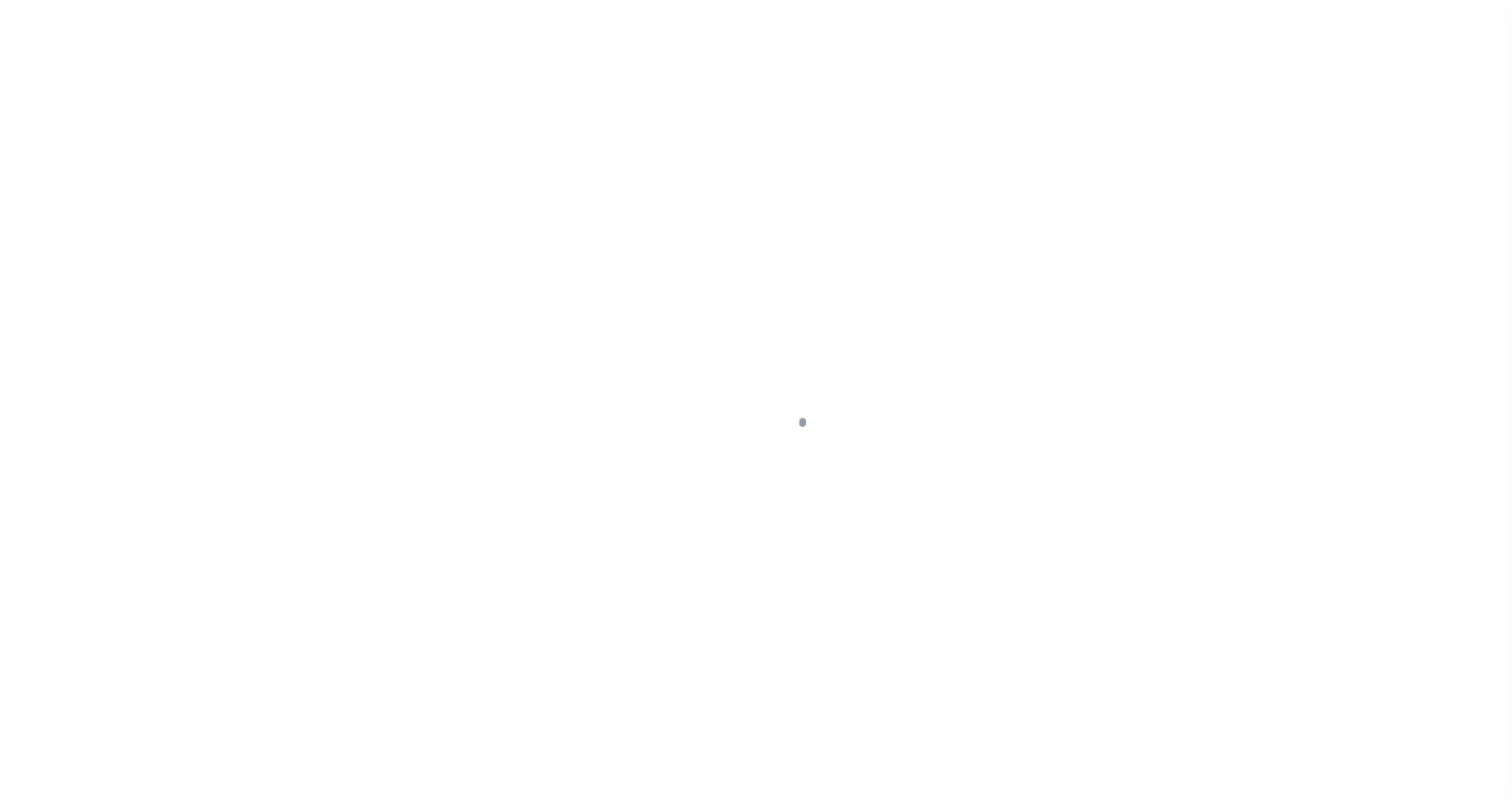 scroll, scrollTop: 0, scrollLeft: 0, axis: both 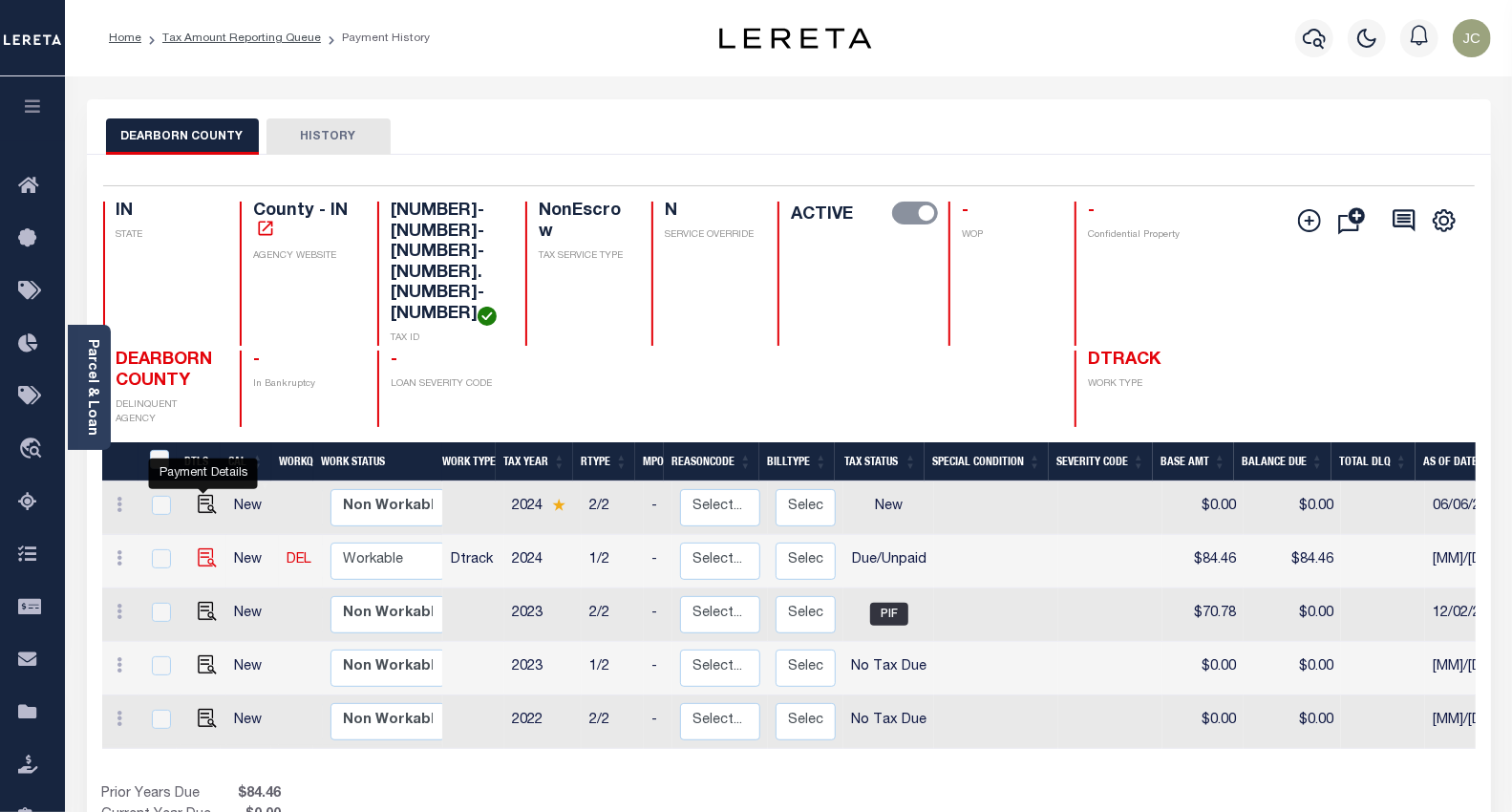 click at bounding box center [207, 558] 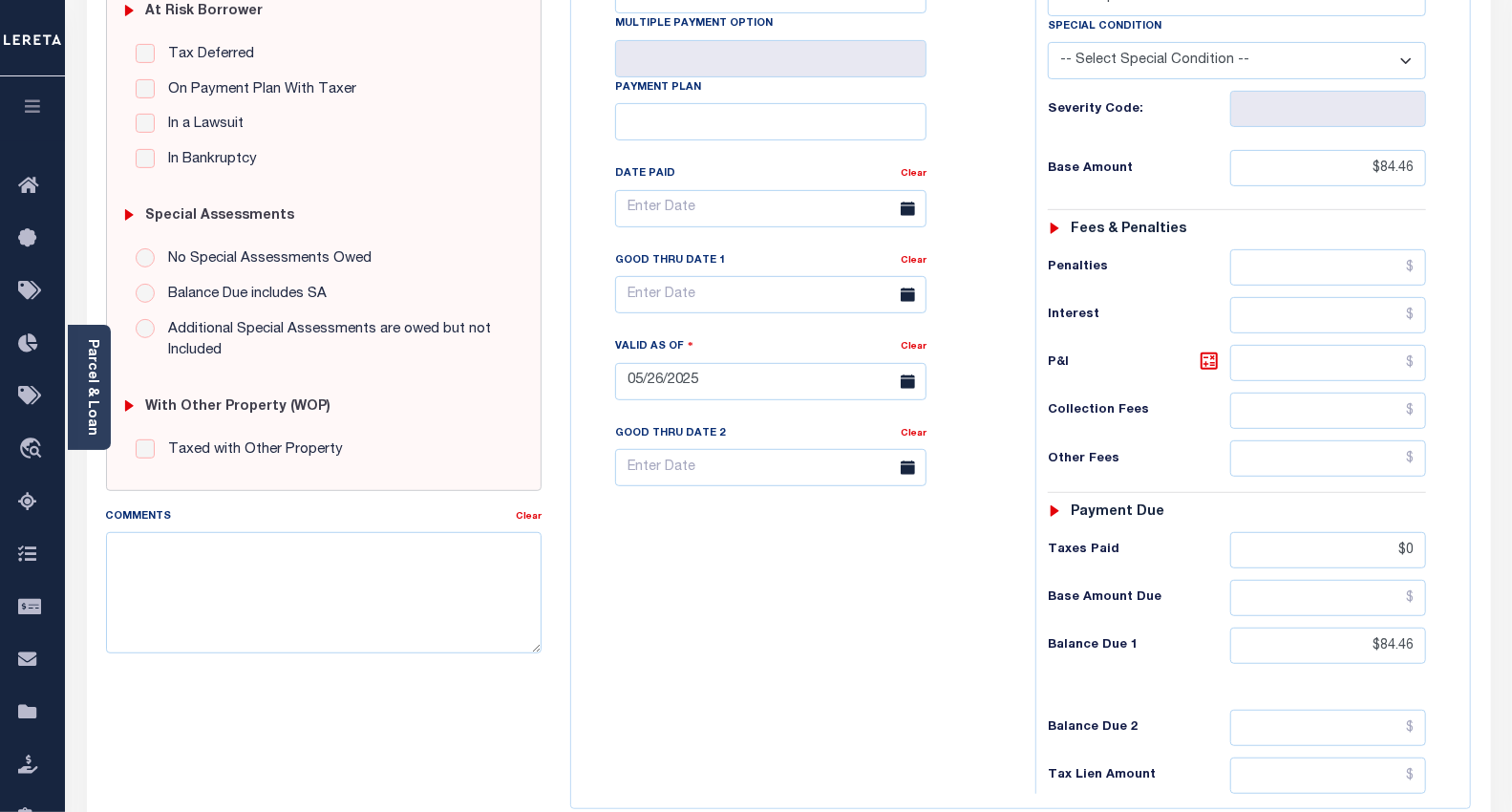 scroll, scrollTop: 424, scrollLeft: 0, axis: vertical 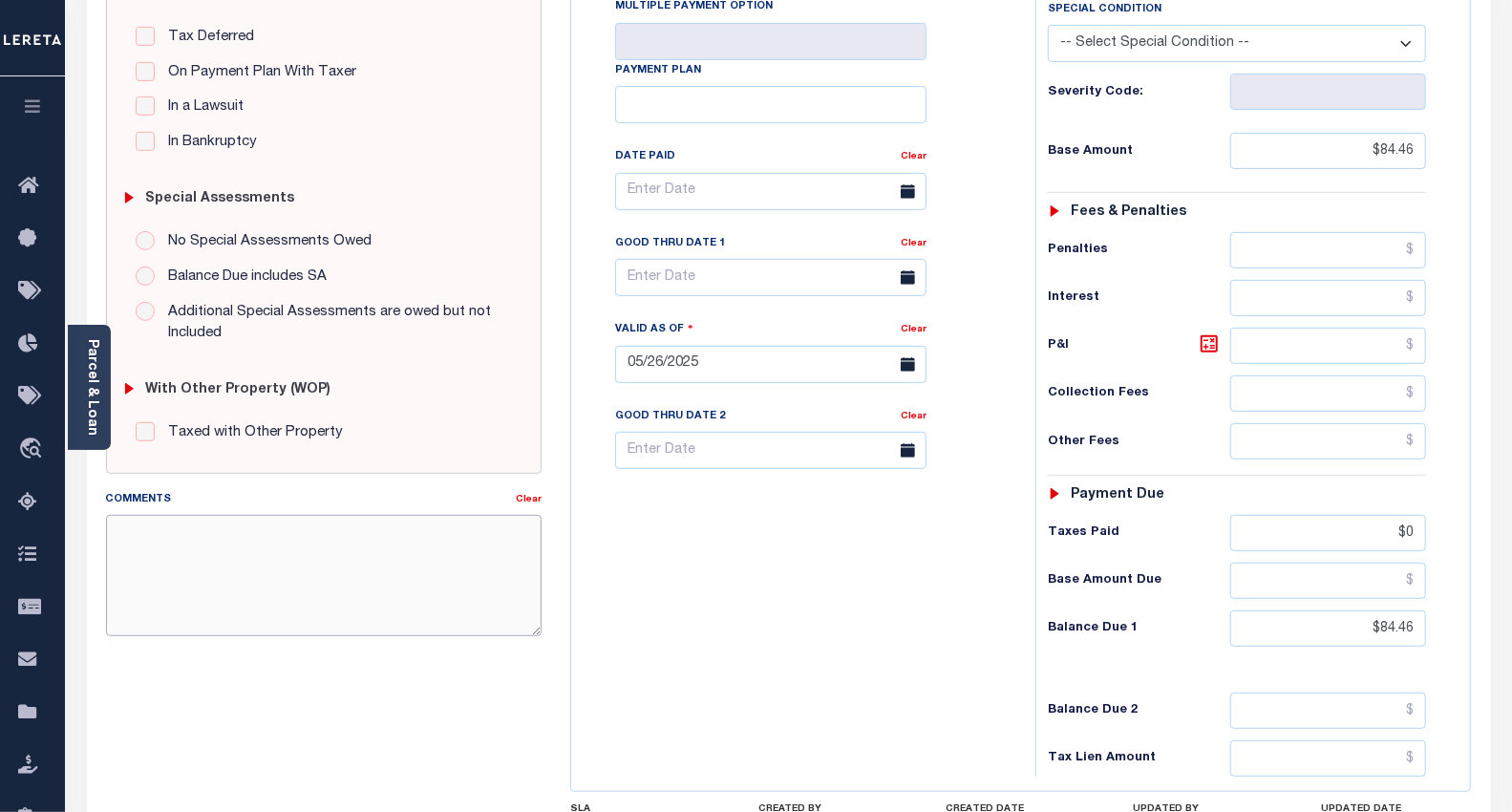 click on "Comments" at bounding box center [324, 575] 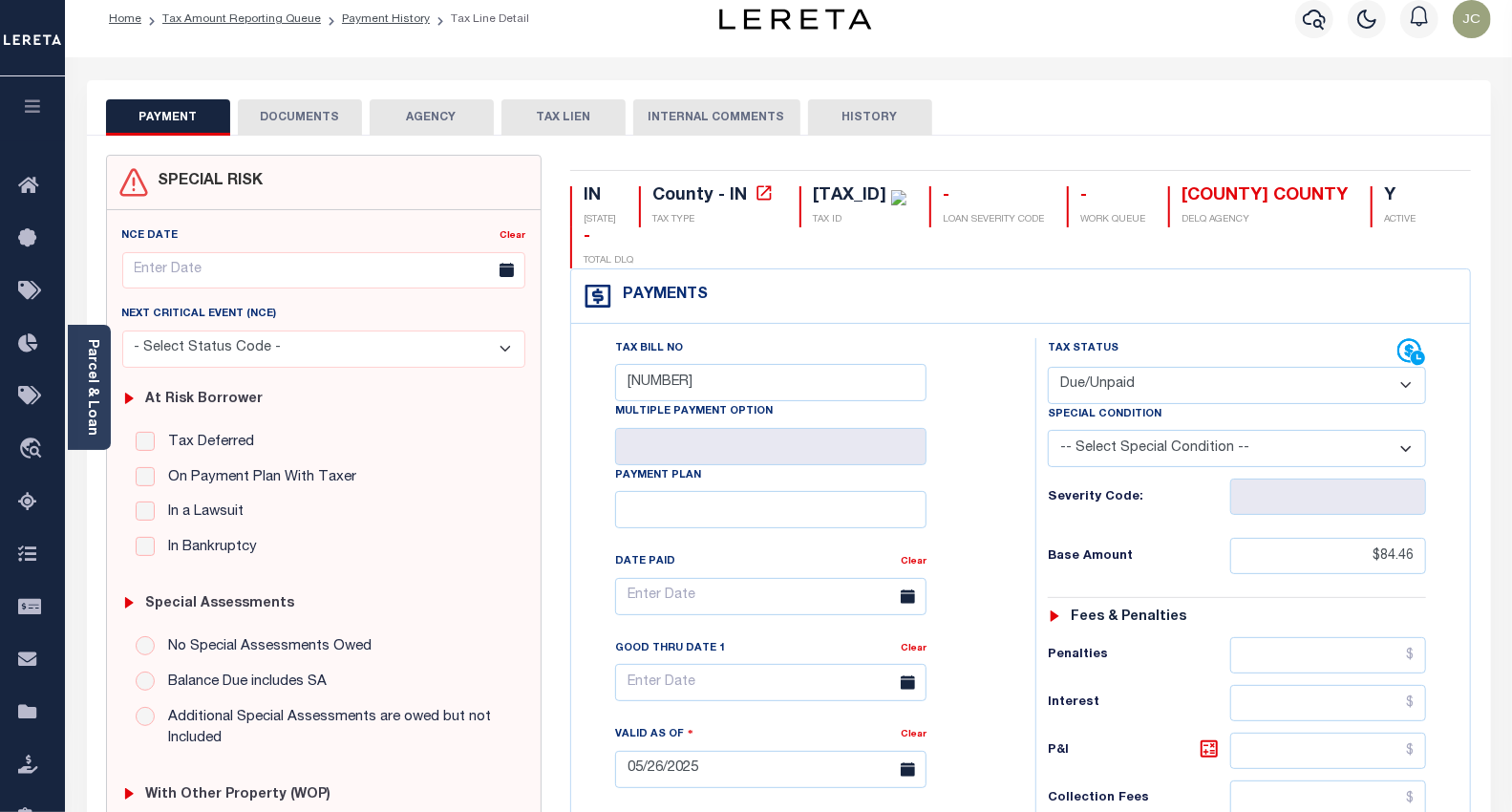 scroll, scrollTop: 0, scrollLeft: 0, axis: both 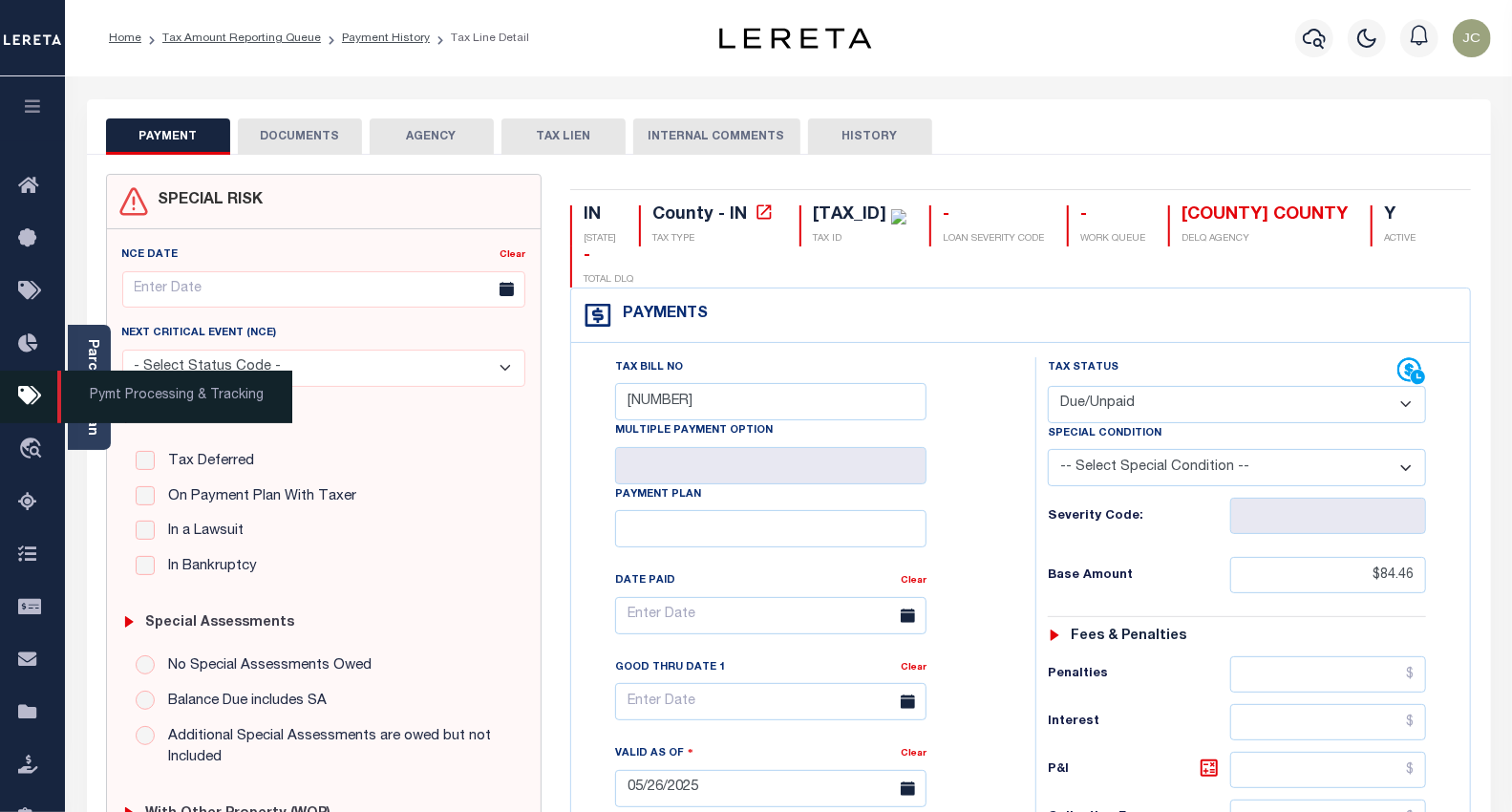 type on "As per agency website the taxes are paid current." 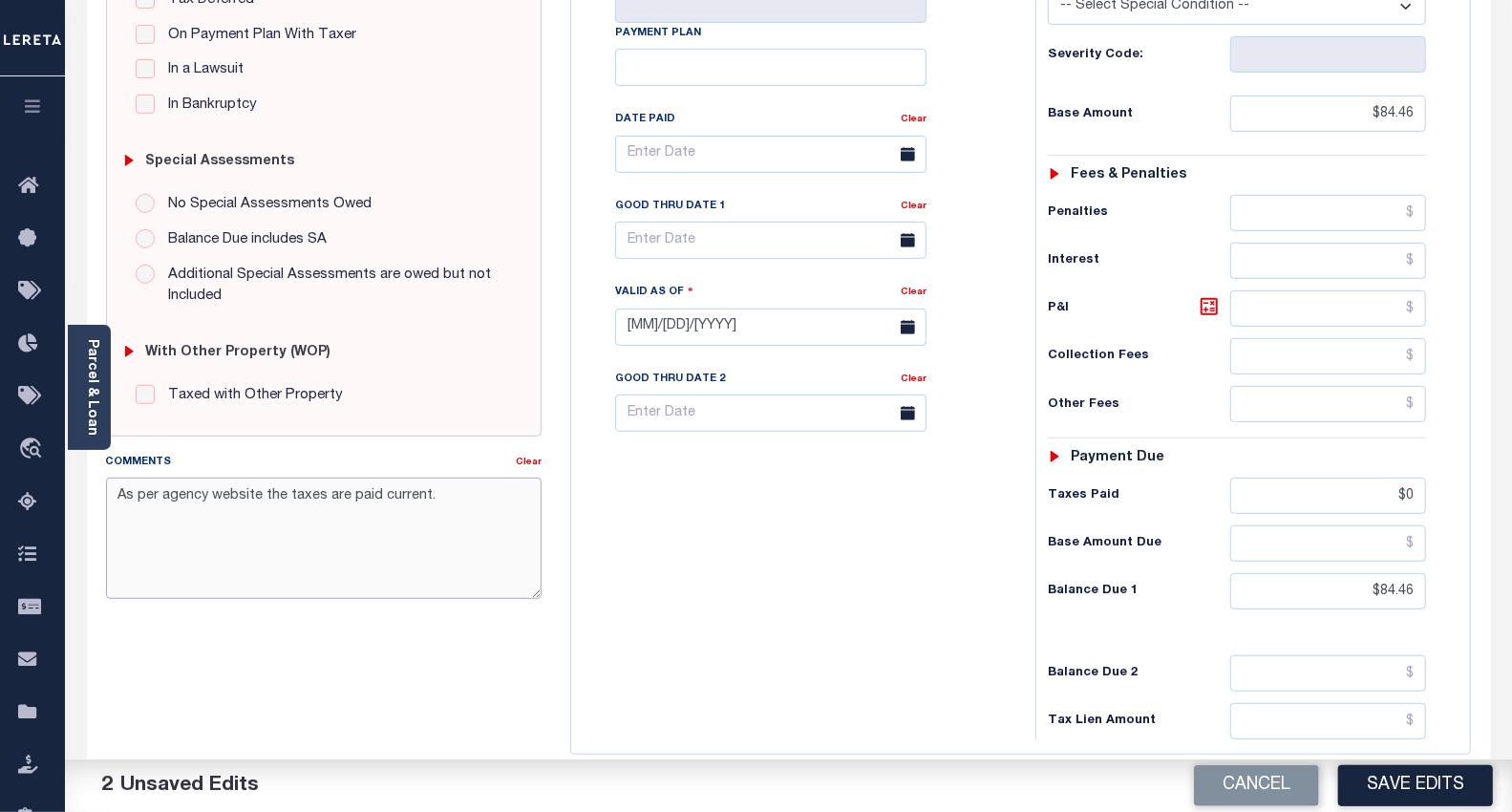 scroll, scrollTop: 530, scrollLeft: 0, axis: vertical 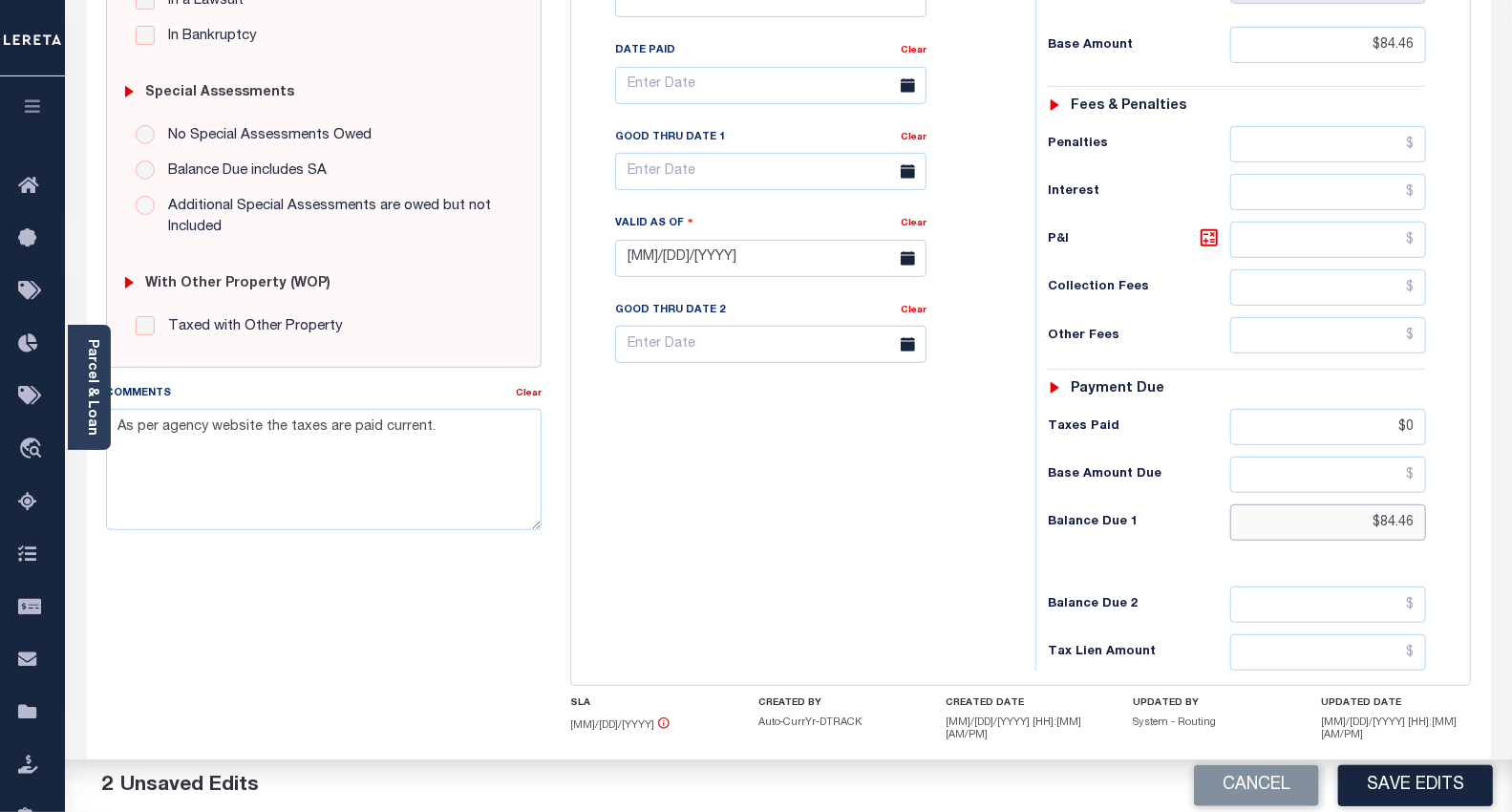 click on "$84.46" at bounding box center [1328, 523] 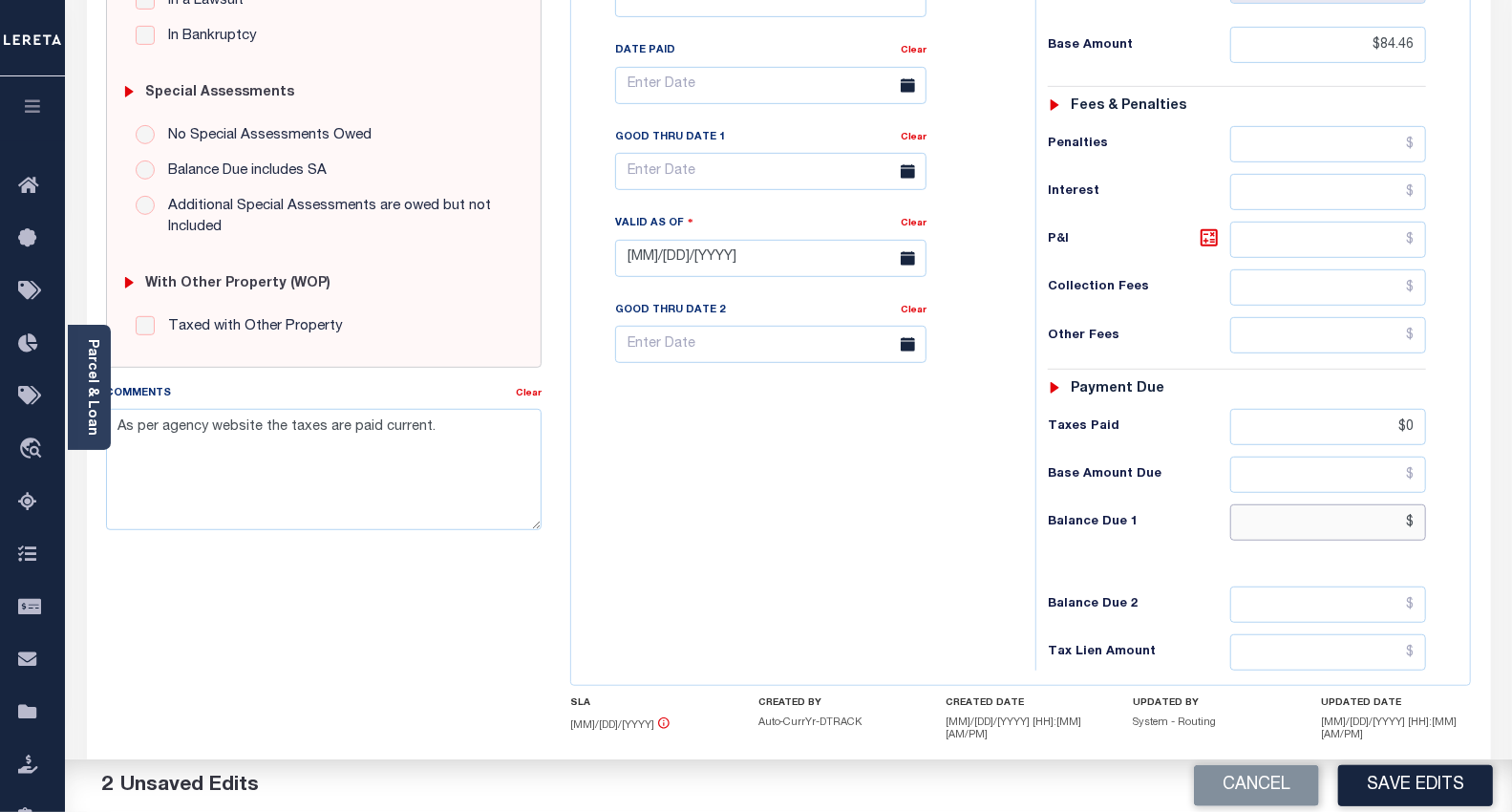 paste on "92.91" 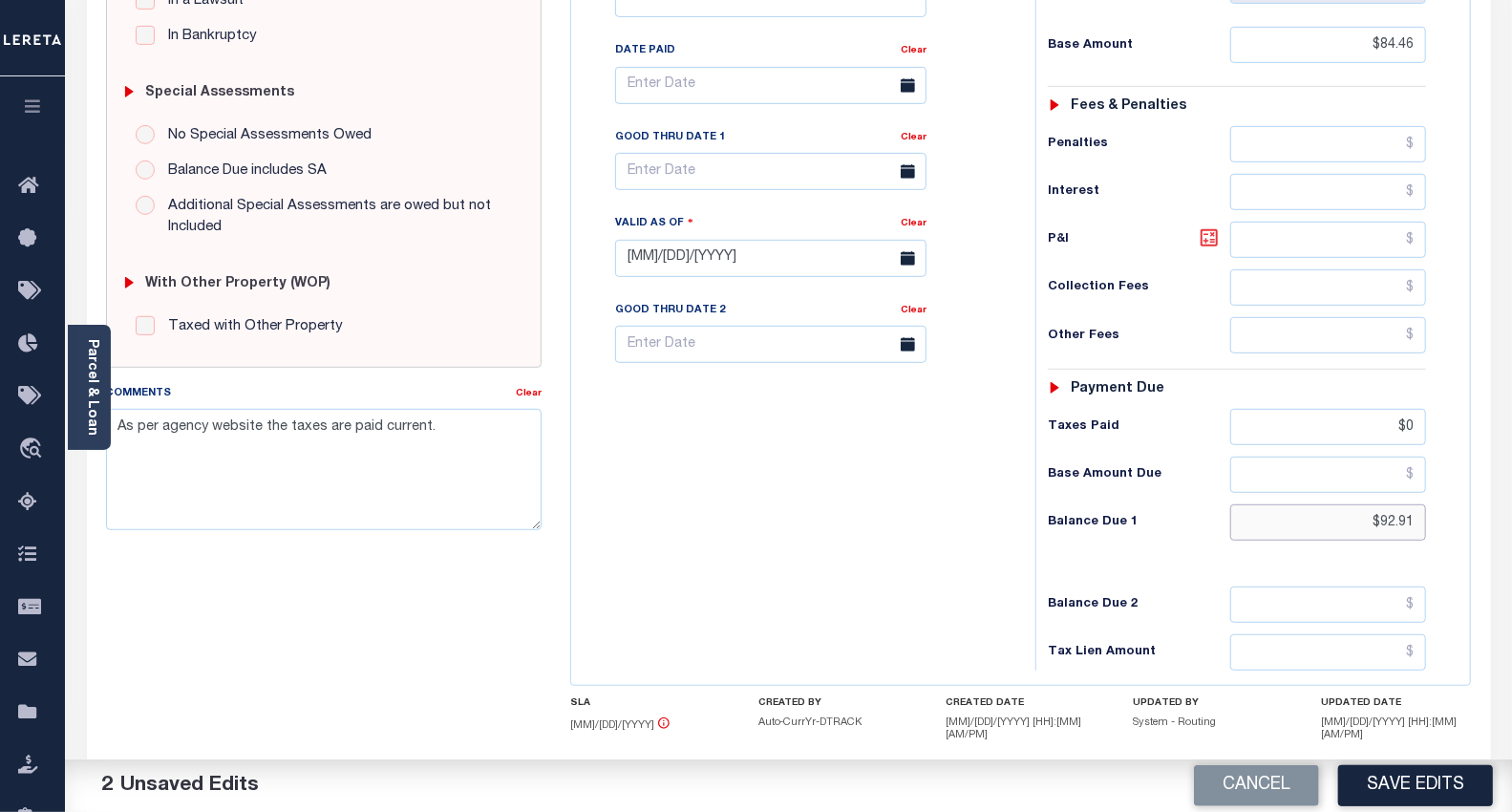 type on "$92.91" 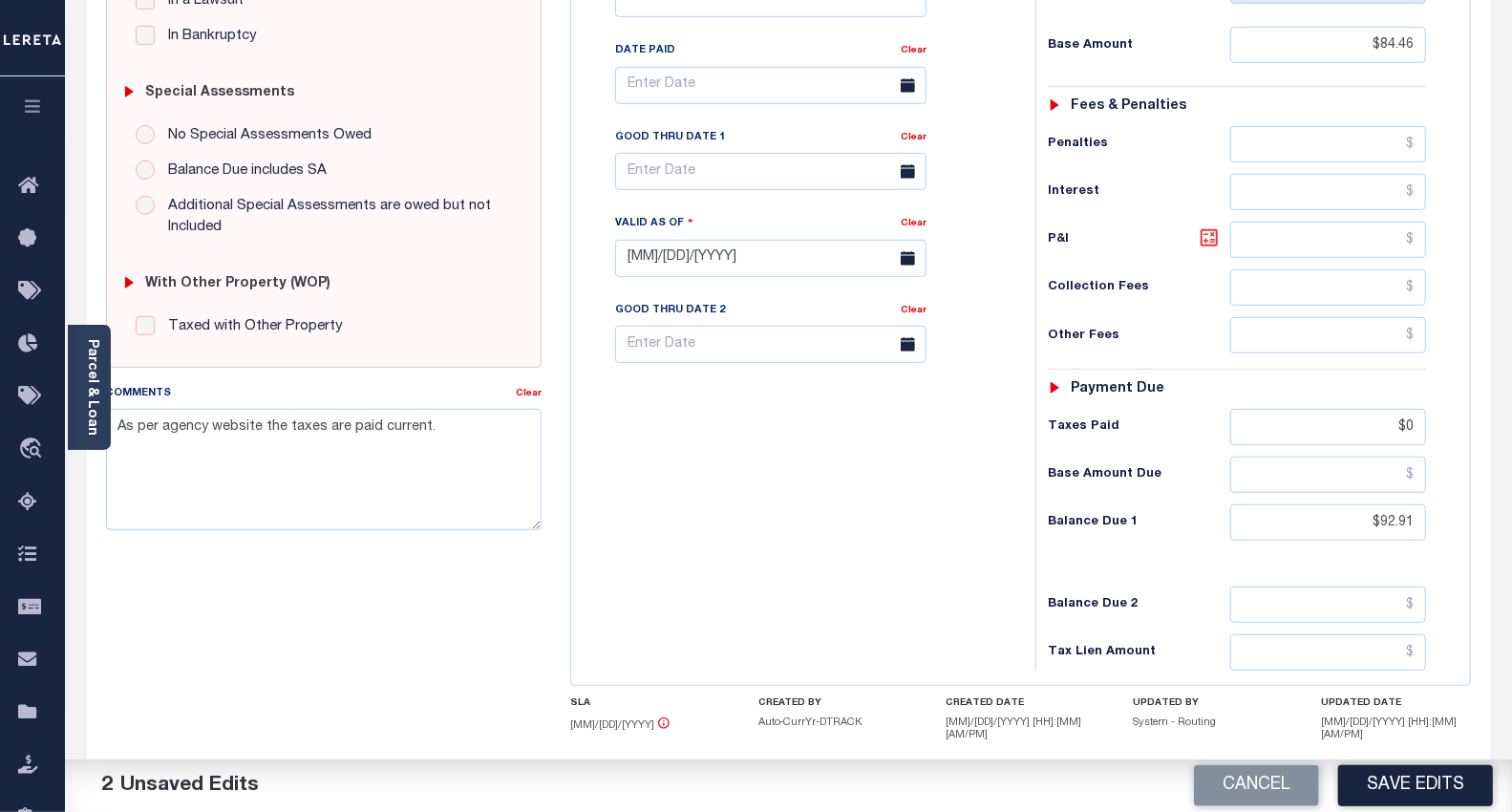 click at bounding box center (1209, 238) 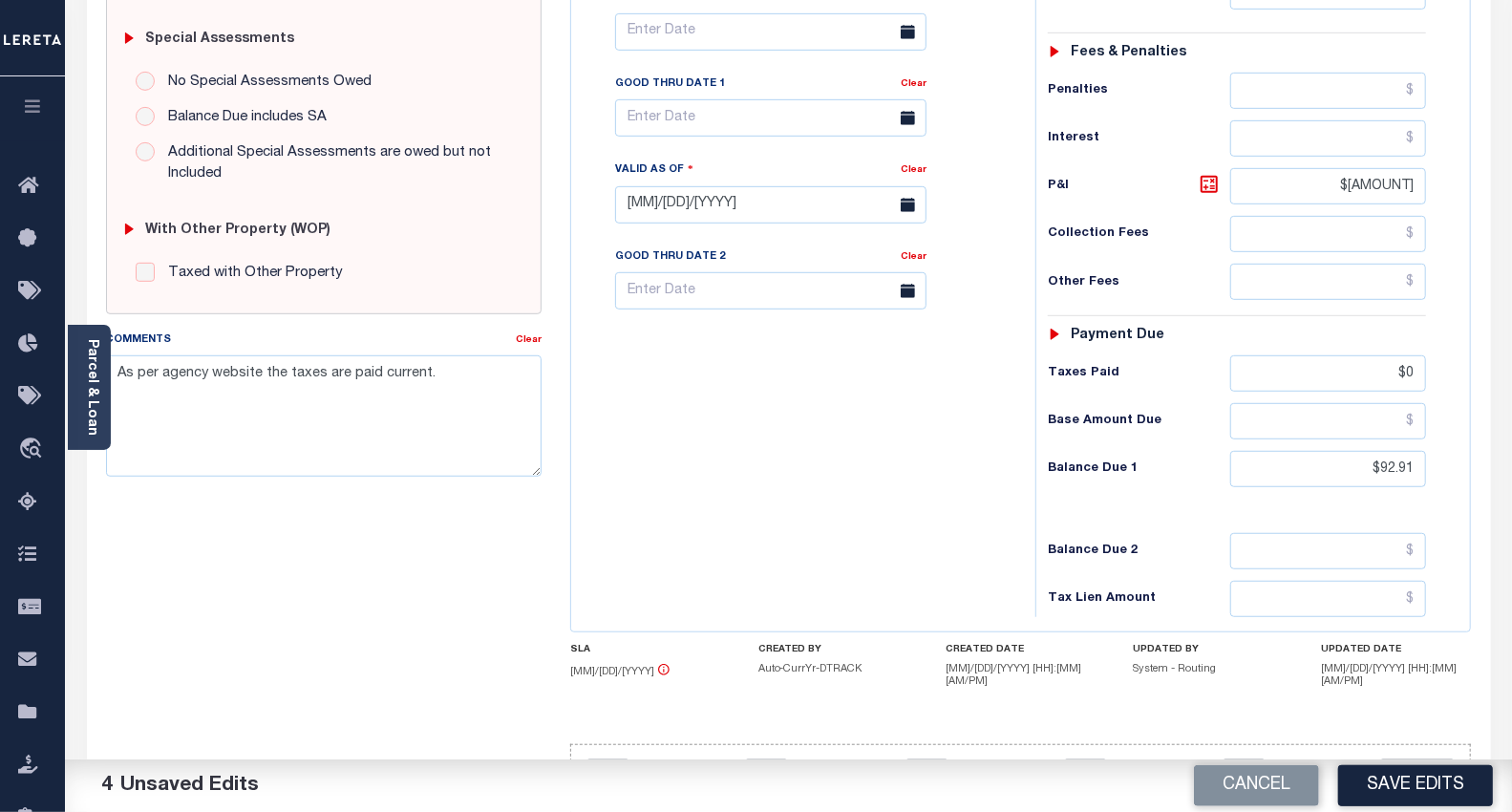 scroll, scrollTop: 640, scrollLeft: 0, axis: vertical 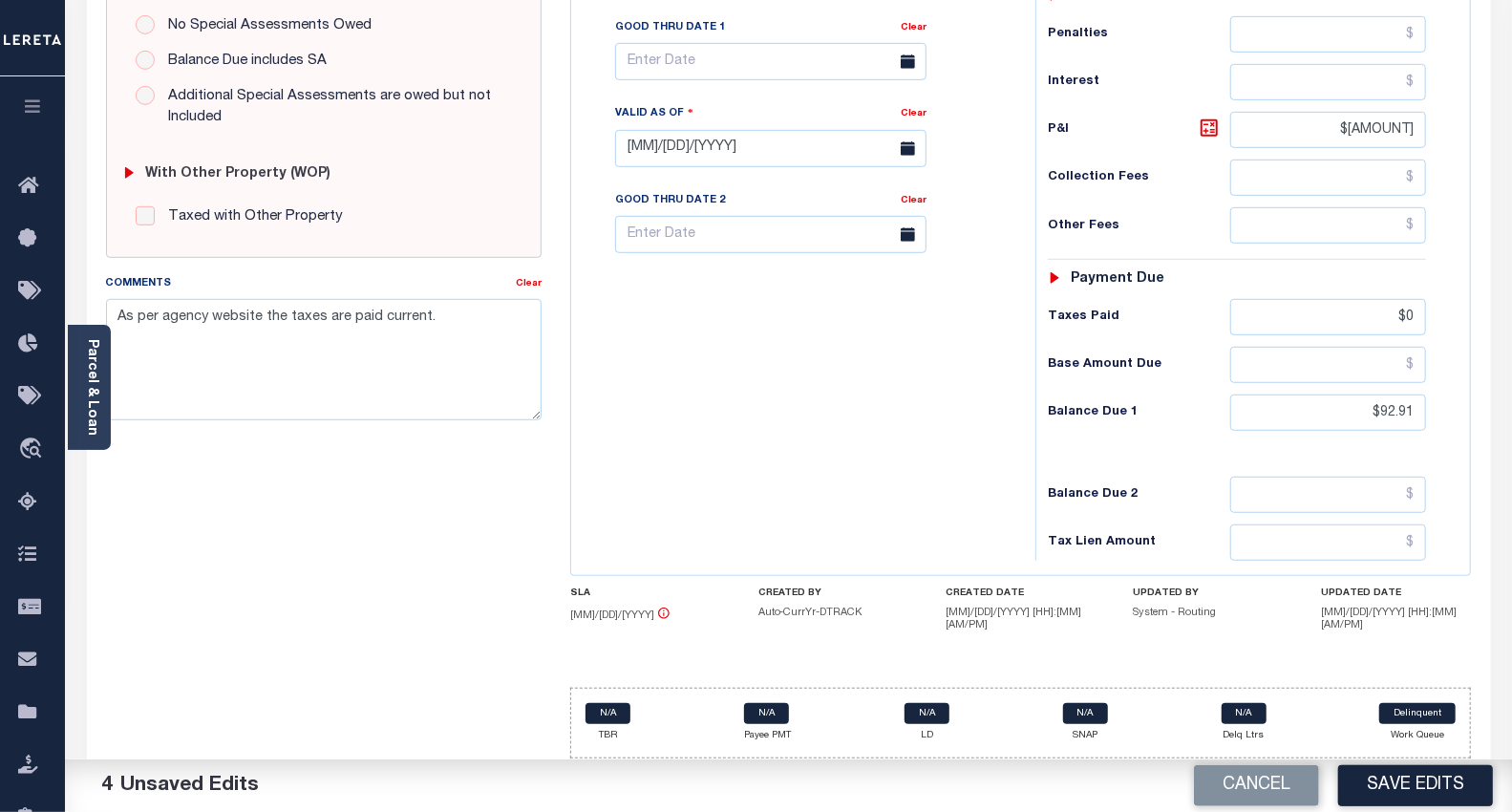 click on "Tax Bill No
8745
Multiple Payment Option
Payment Plan" at bounding box center [799, 139] 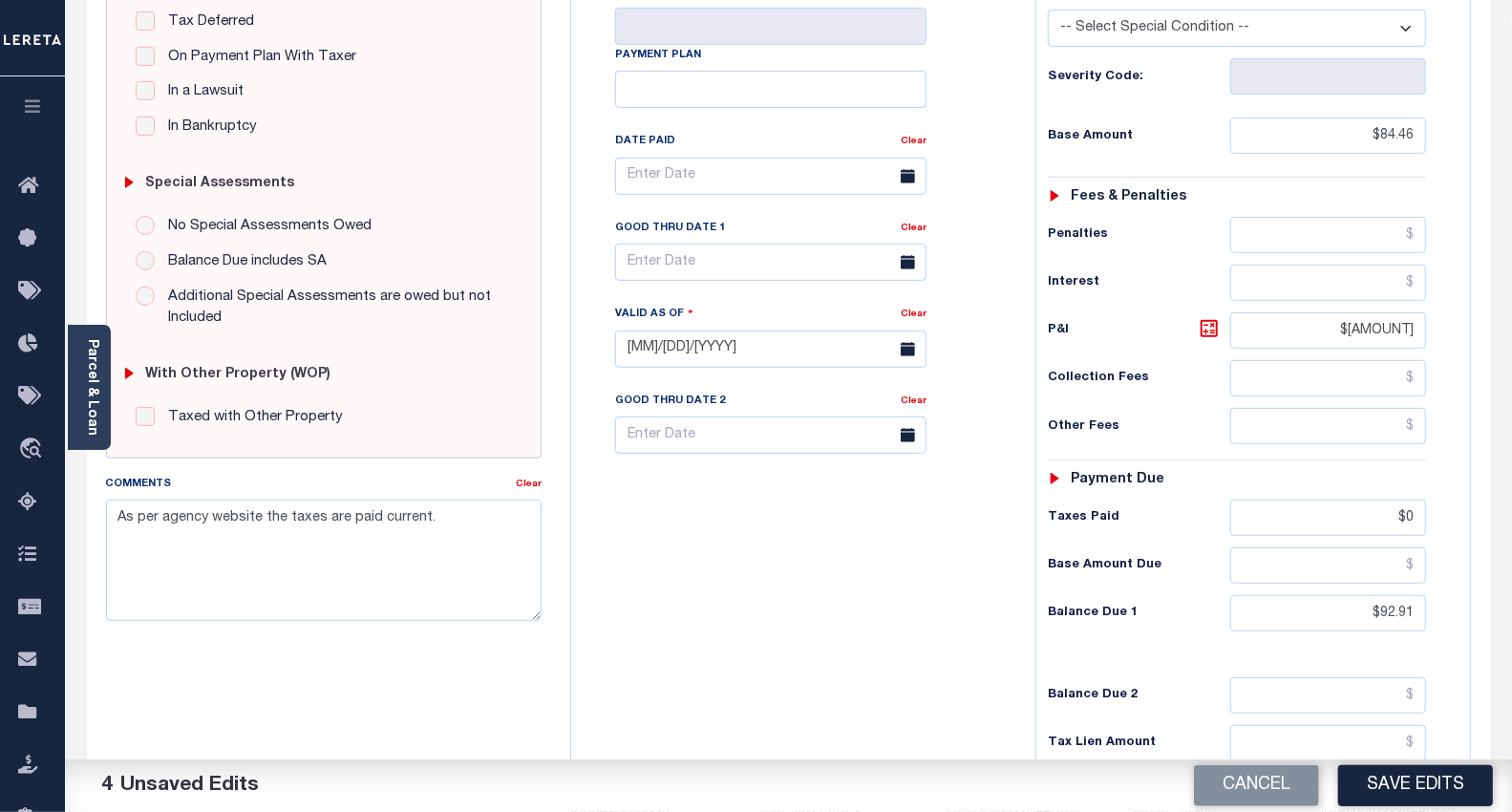 scroll, scrollTop: 427, scrollLeft: 0, axis: vertical 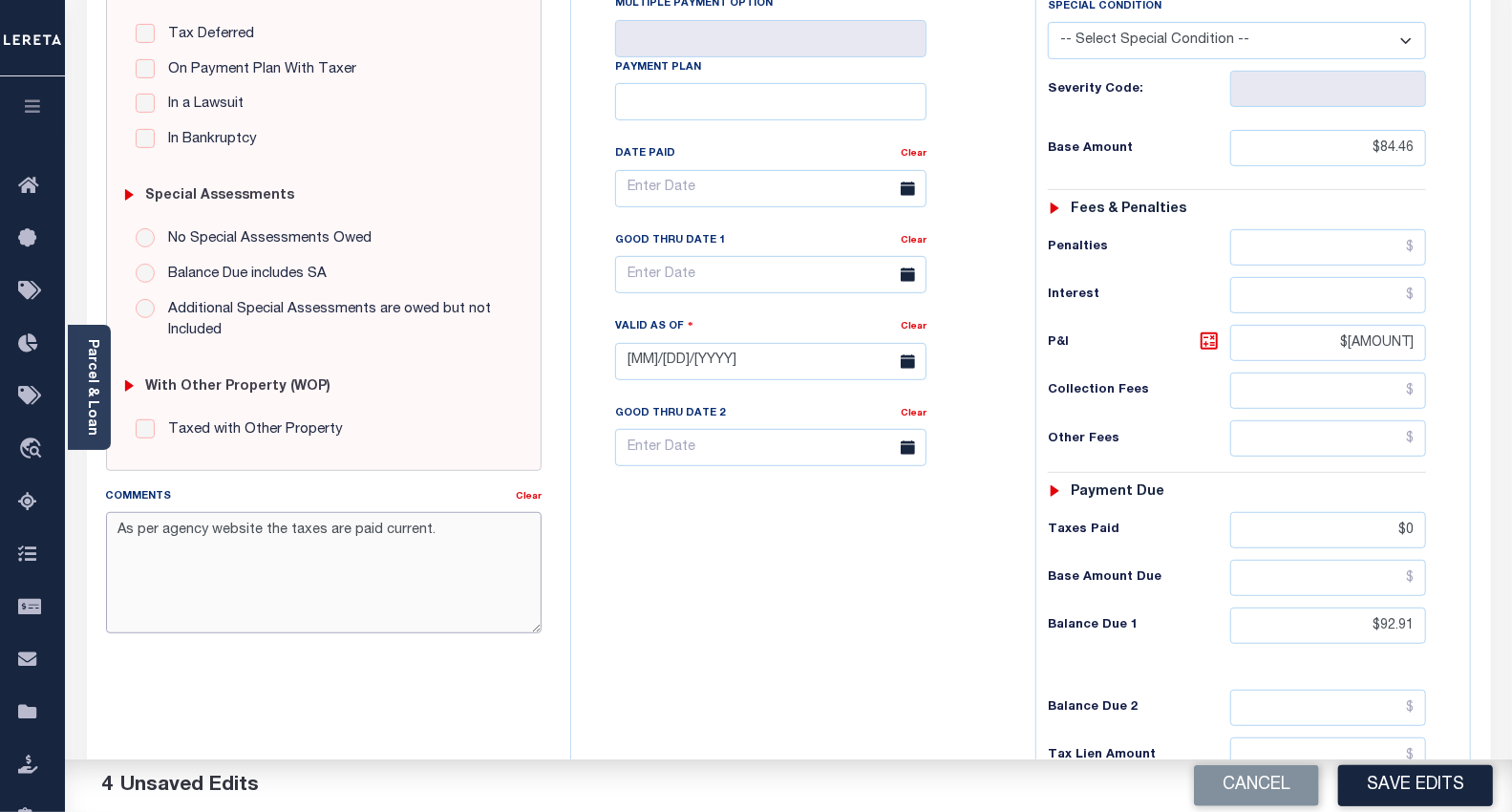 click on "As per agency website the taxes are paid current." at bounding box center [324, 572] 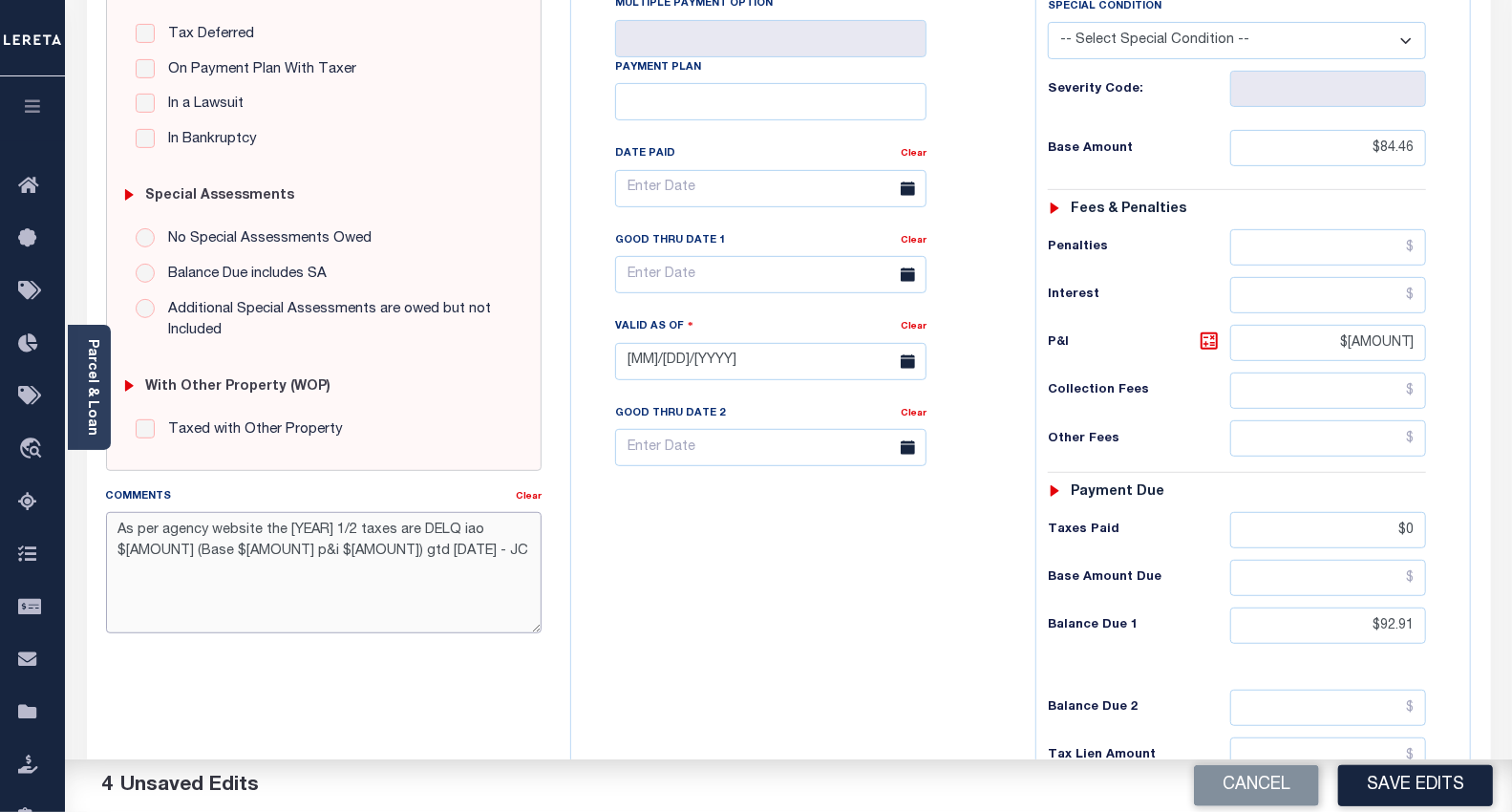 click on "As per agency website the 2024 1/2 taxes are DELQ iao $280.50 (Base $255.00 p&i $25.50) gtd 07/31/2025 - JC" at bounding box center [324, 572] 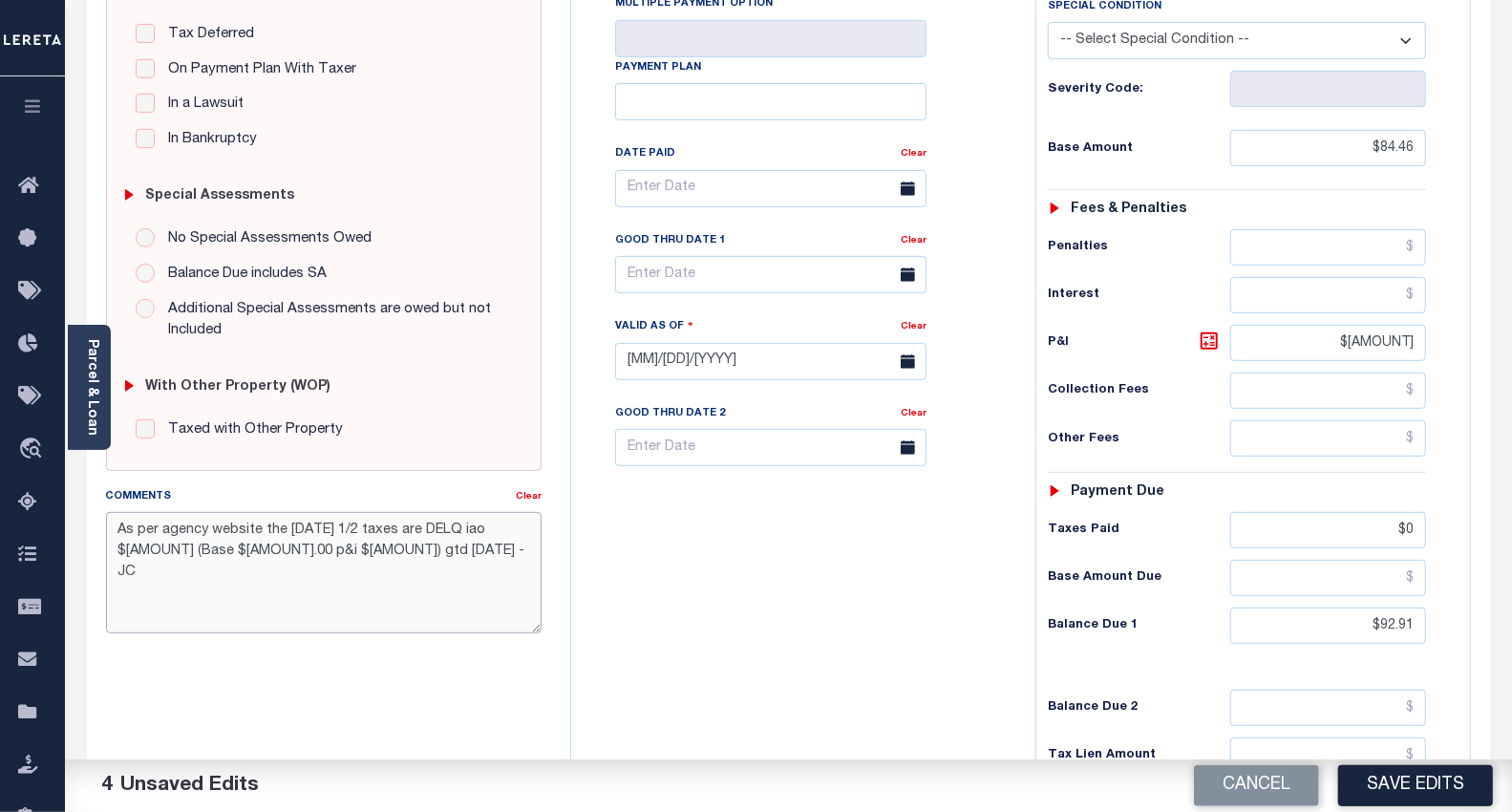 click on "As per agency website the 2024 1/2 taxes are DELQ iao $92.91 (Base $255.00 p&i $25.50) gtd 07/31/2025 - JC" at bounding box center [324, 572] 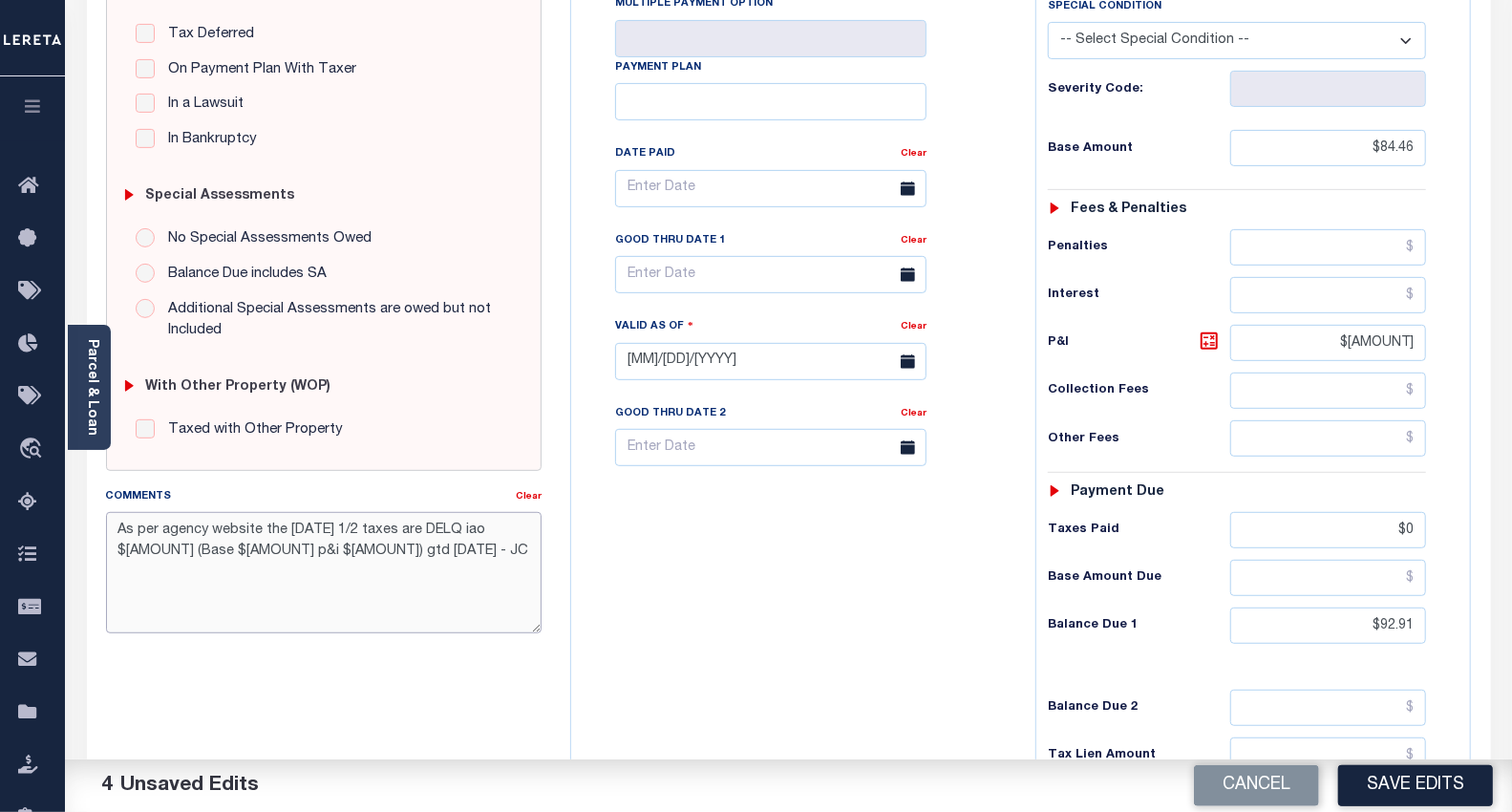 click on "As per agency website the 2024 1/2 taxes are DELQ iao $92.91 (Base $84.46 p&i $25.50) gtd 07/31/2025 - JC" at bounding box center (324, 572) 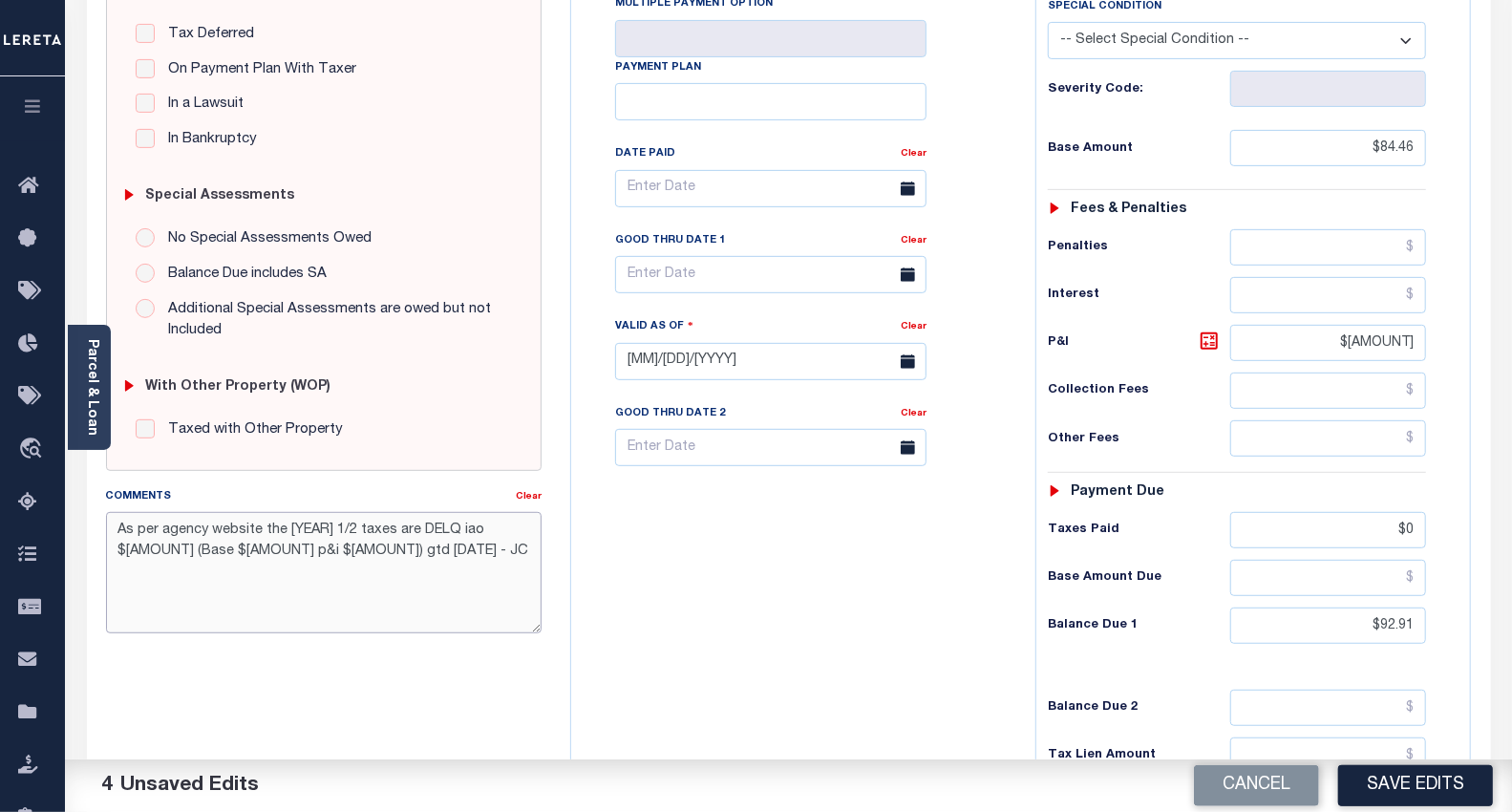 click on "As per agency website the 2024 1/2 taxes are DELQ iao $92.91 (Base $84.46 p&i $8.45) gtd 07/31/2025 - JC" at bounding box center (324, 572) 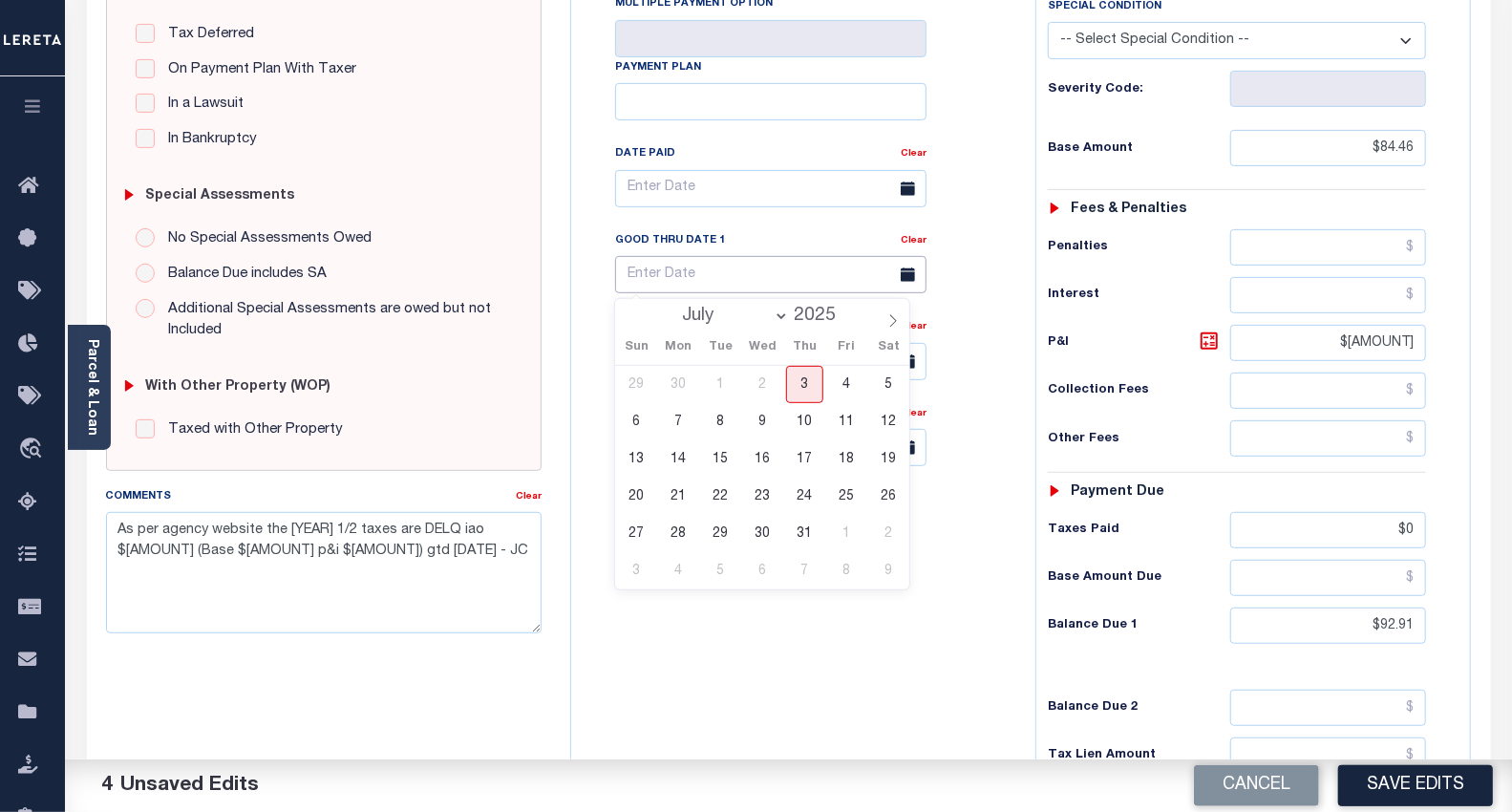 click at bounding box center (771, 274) 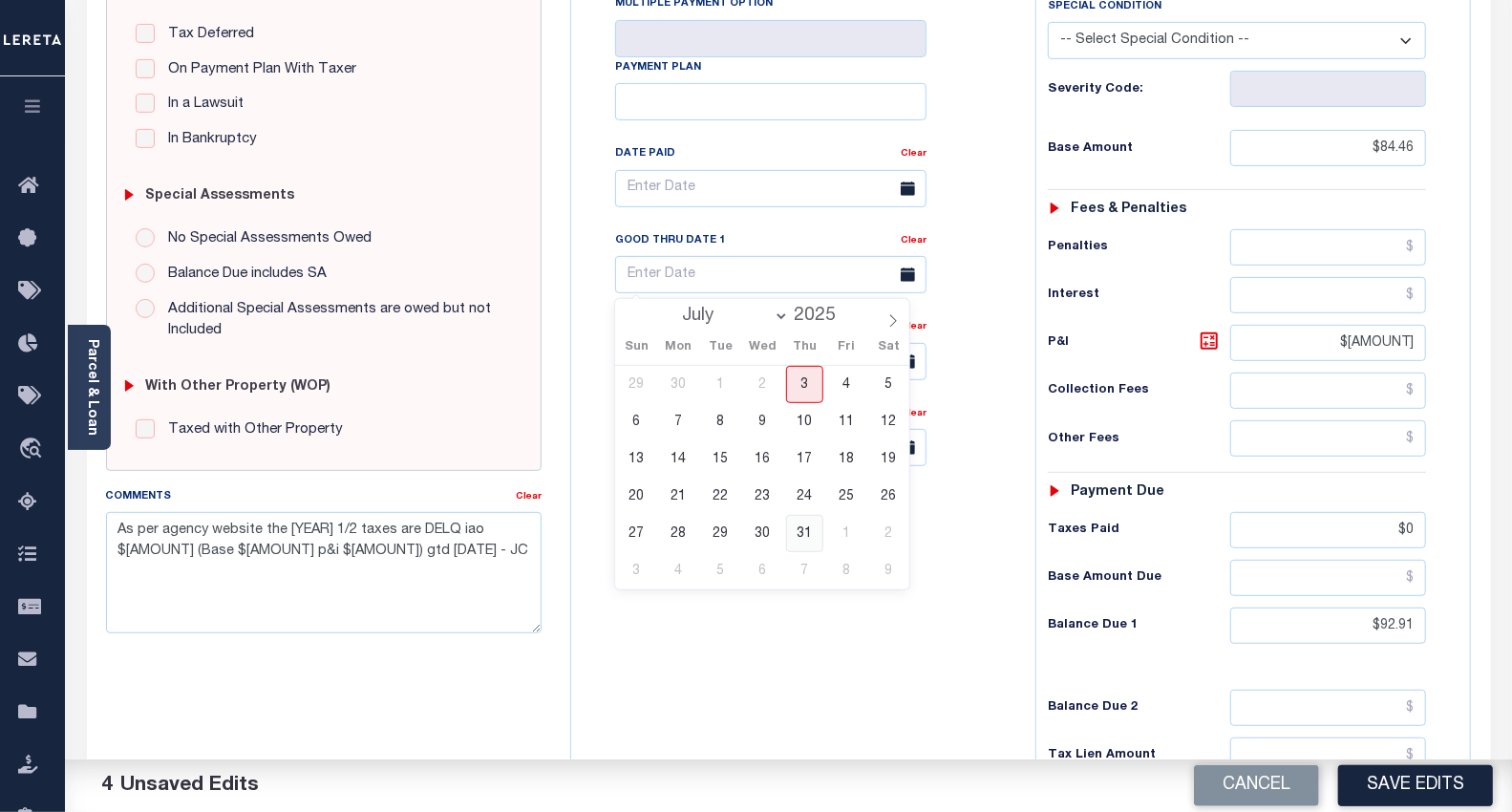 click on "31" at bounding box center [804, 533] 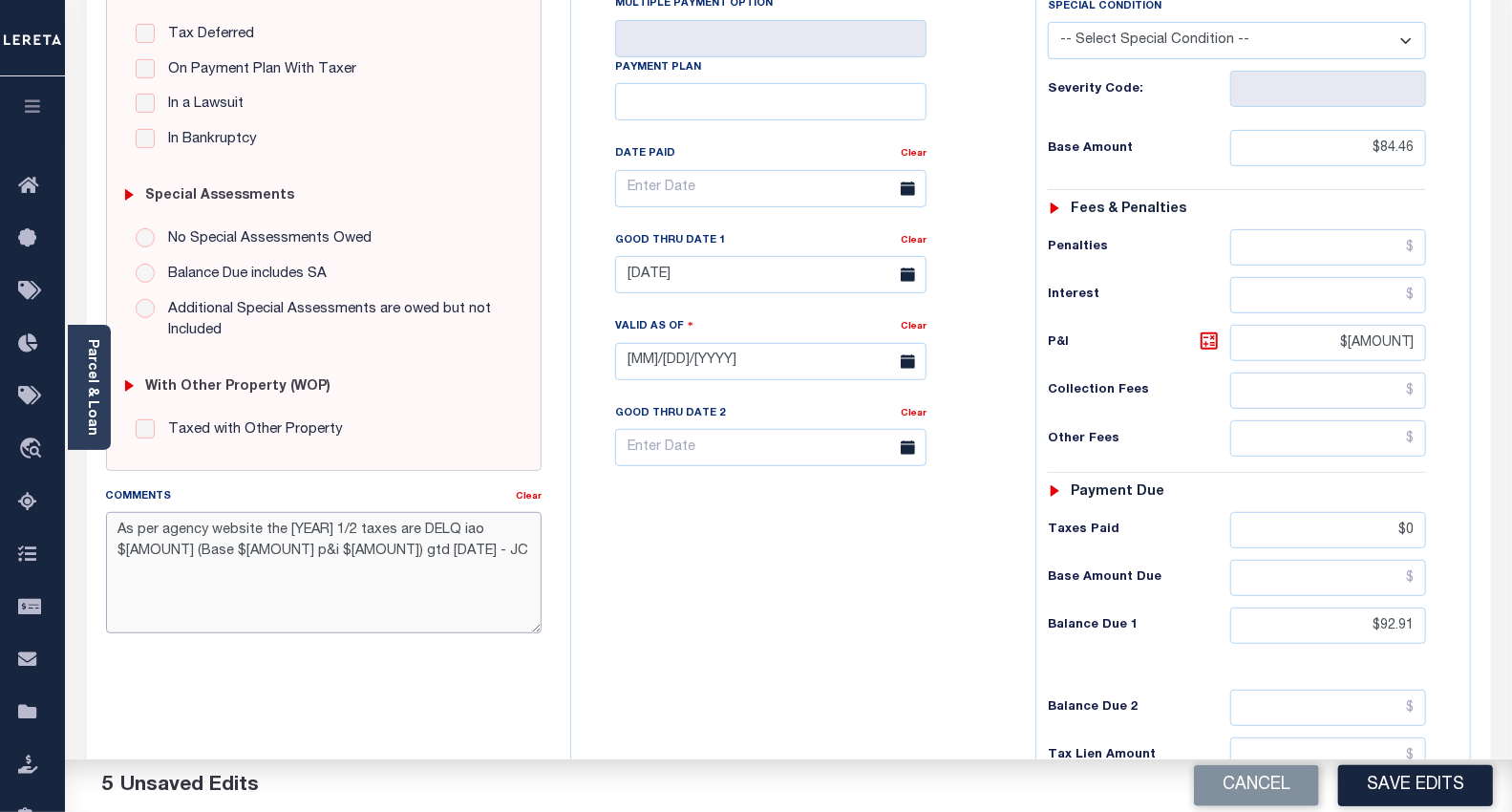 click on "As per agency website the 2024 1/2 taxes are DELQ iao $92.91 (Base $84.46 p&i $8.45) gtd 07/31/2025 - JC" at bounding box center [324, 572] 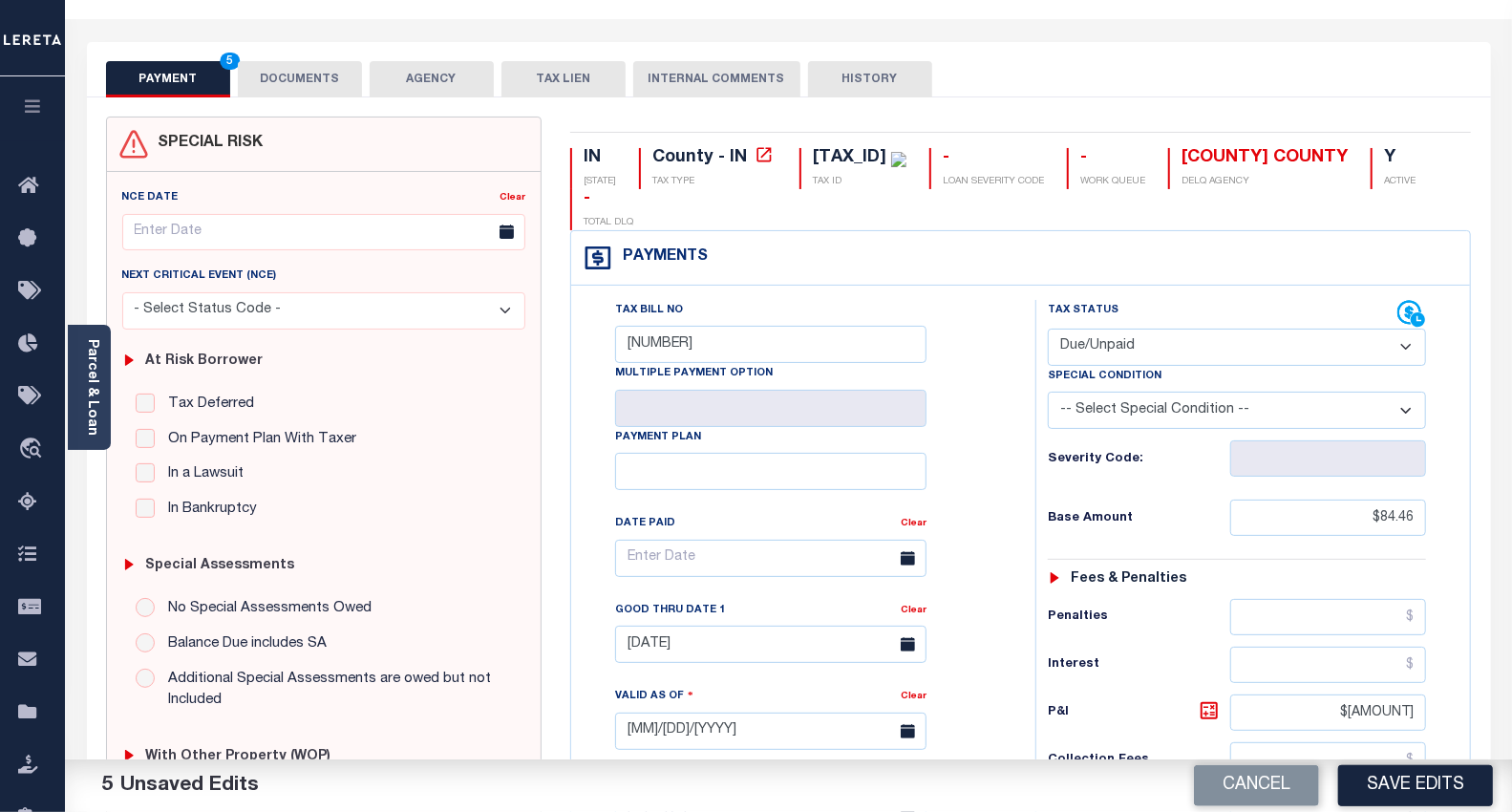 scroll, scrollTop: 3, scrollLeft: 0, axis: vertical 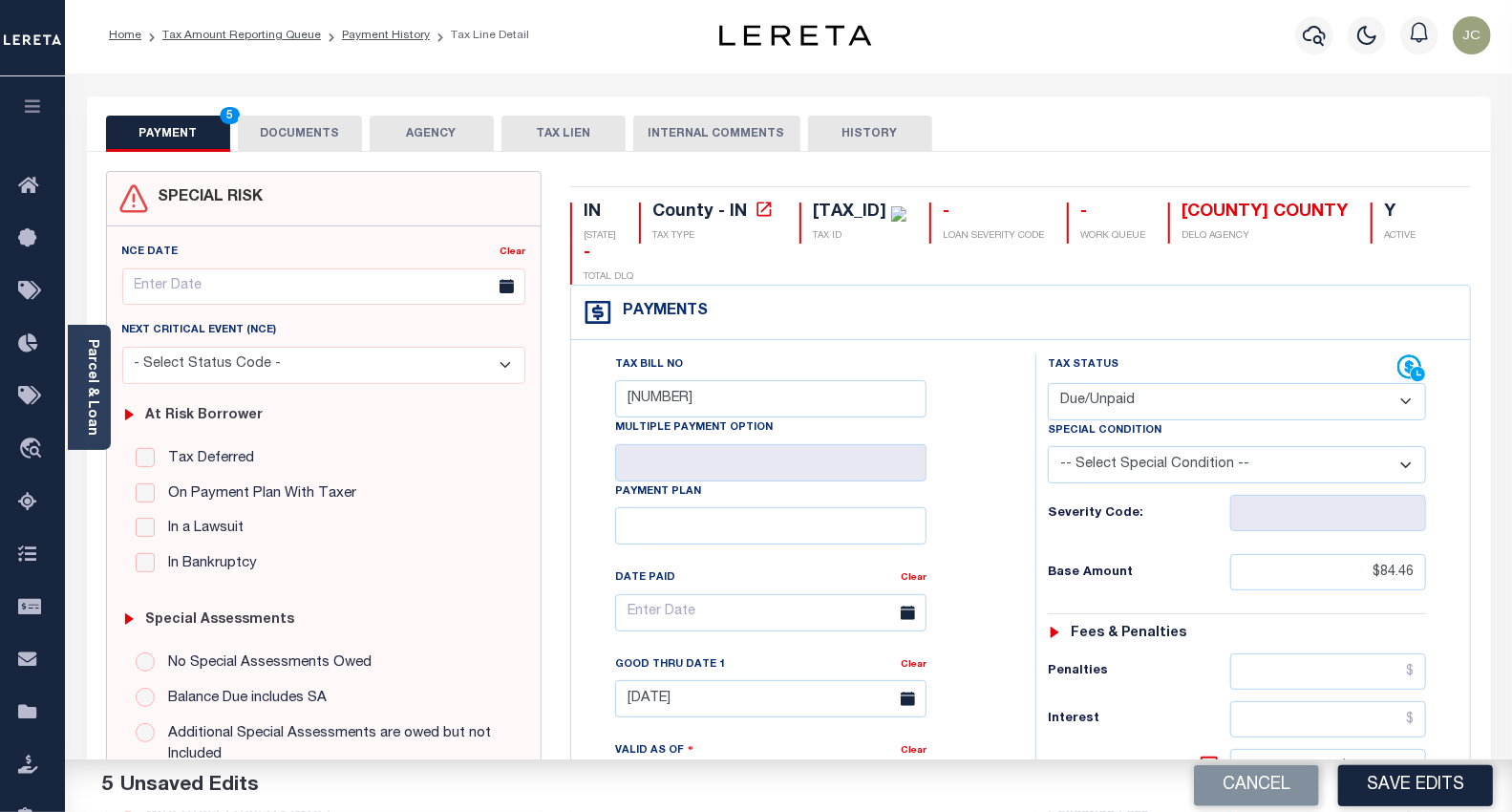 click on "DOCUMENTS" at bounding box center (300, 134) 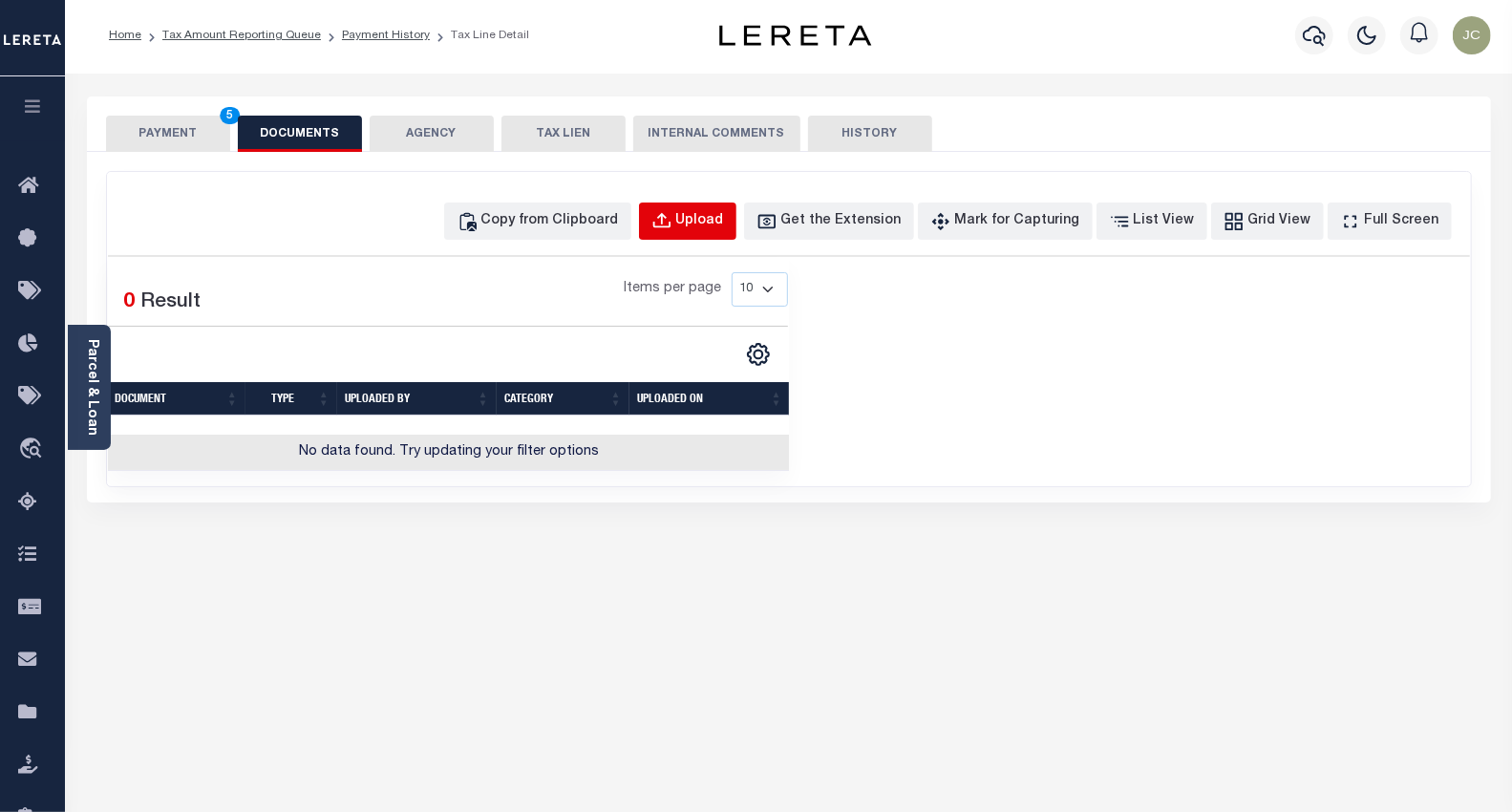click on "Upload" at bounding box center (700, 222) 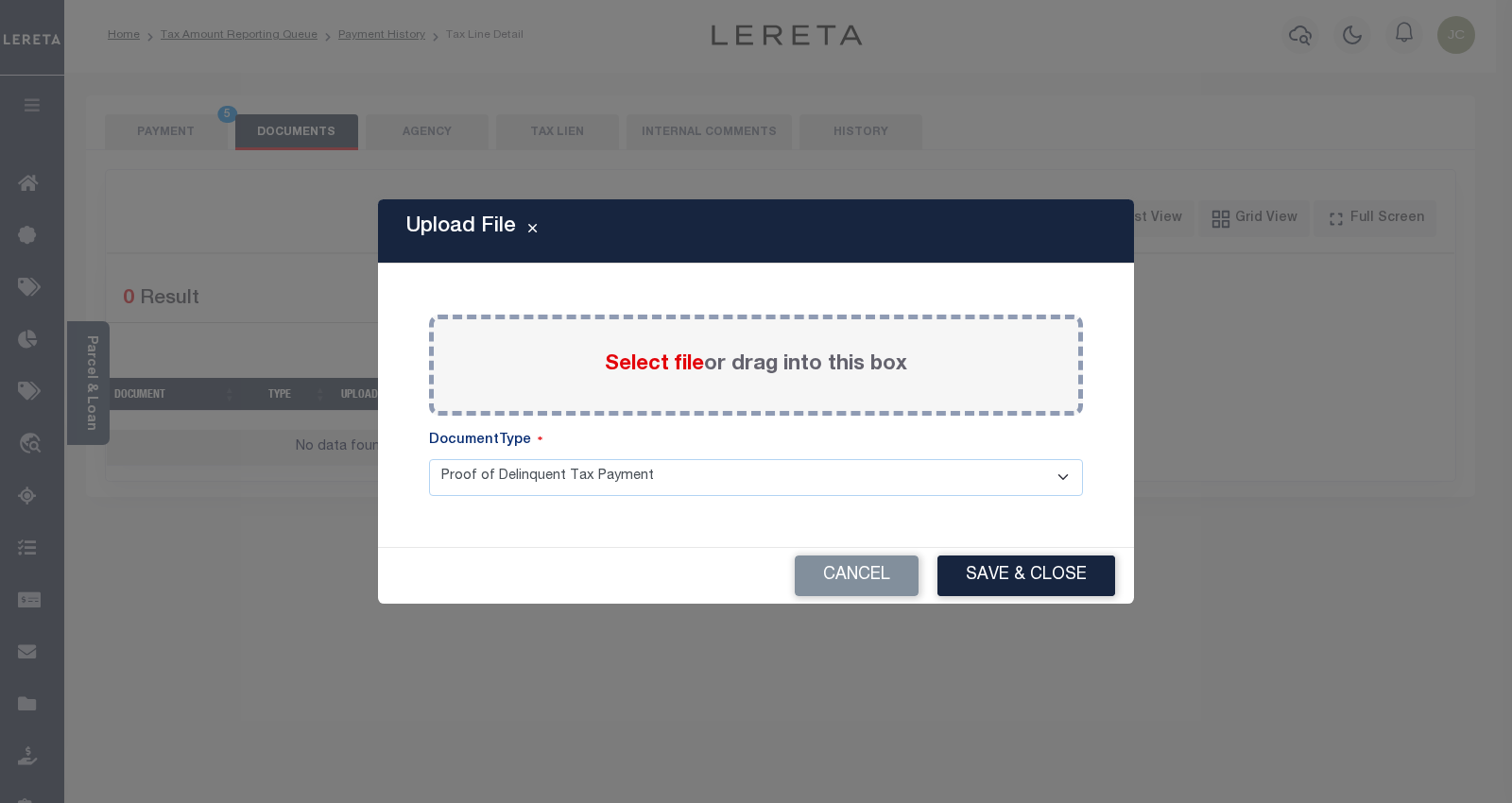 click on "Select file" at bounding box center [654, 365] 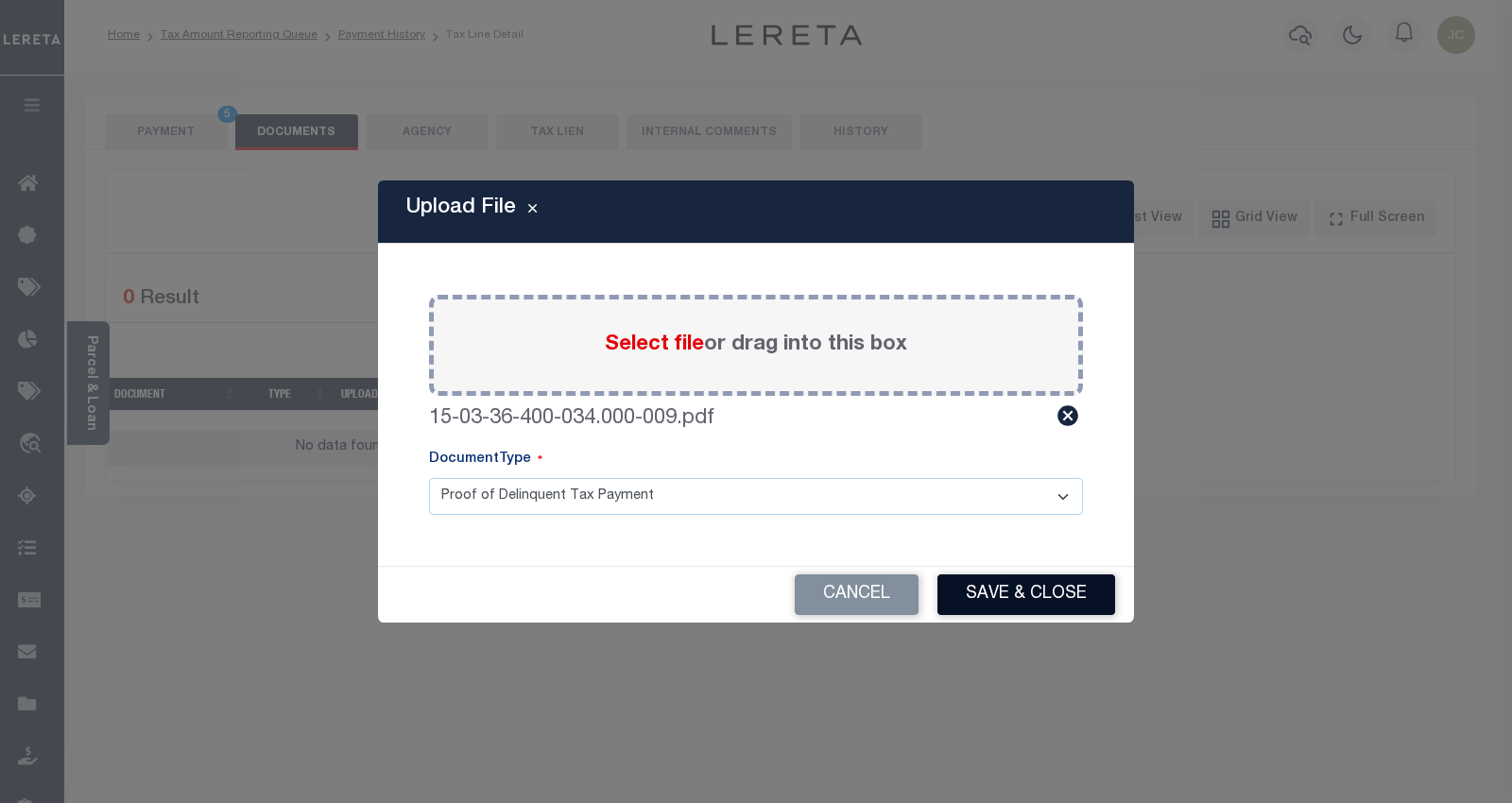 click on "Save & Close" at bounding box center [1026, 594] 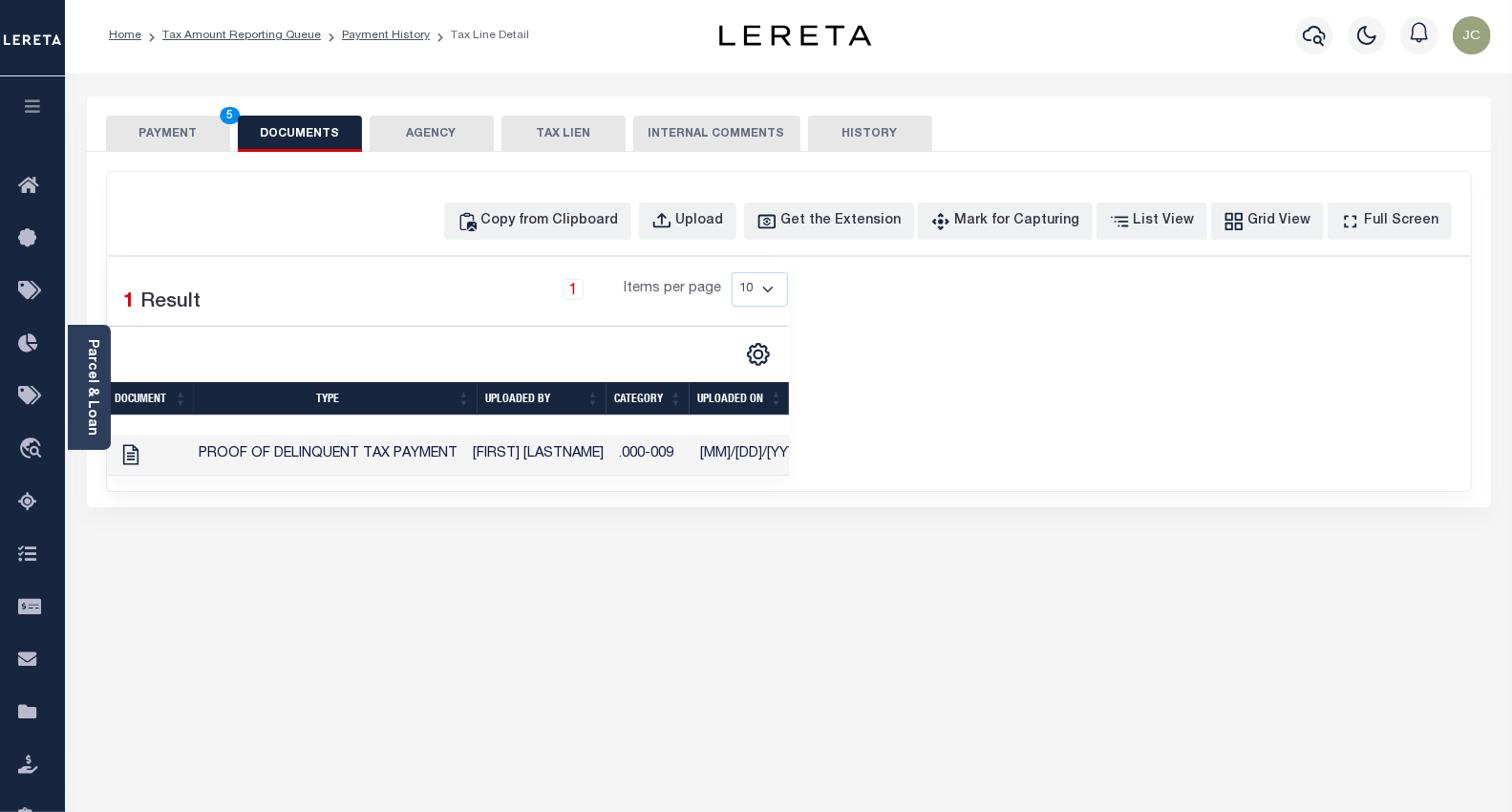 click on "Proof of Delinquent Tax Payment" at bounding box center (329, 455) 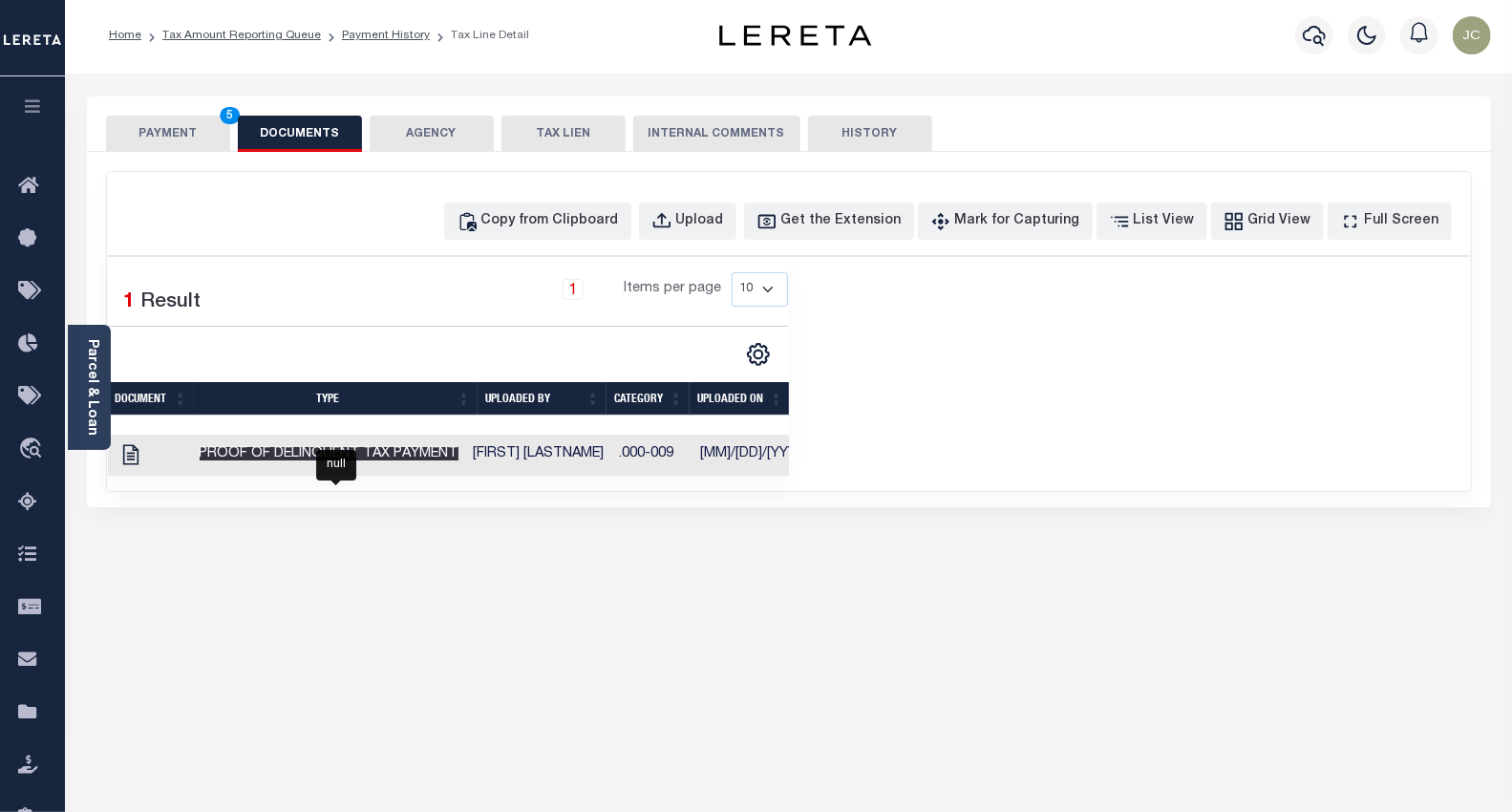 click on "Proof of Delinquent Tax Payment" at bounding box center (329, 454) 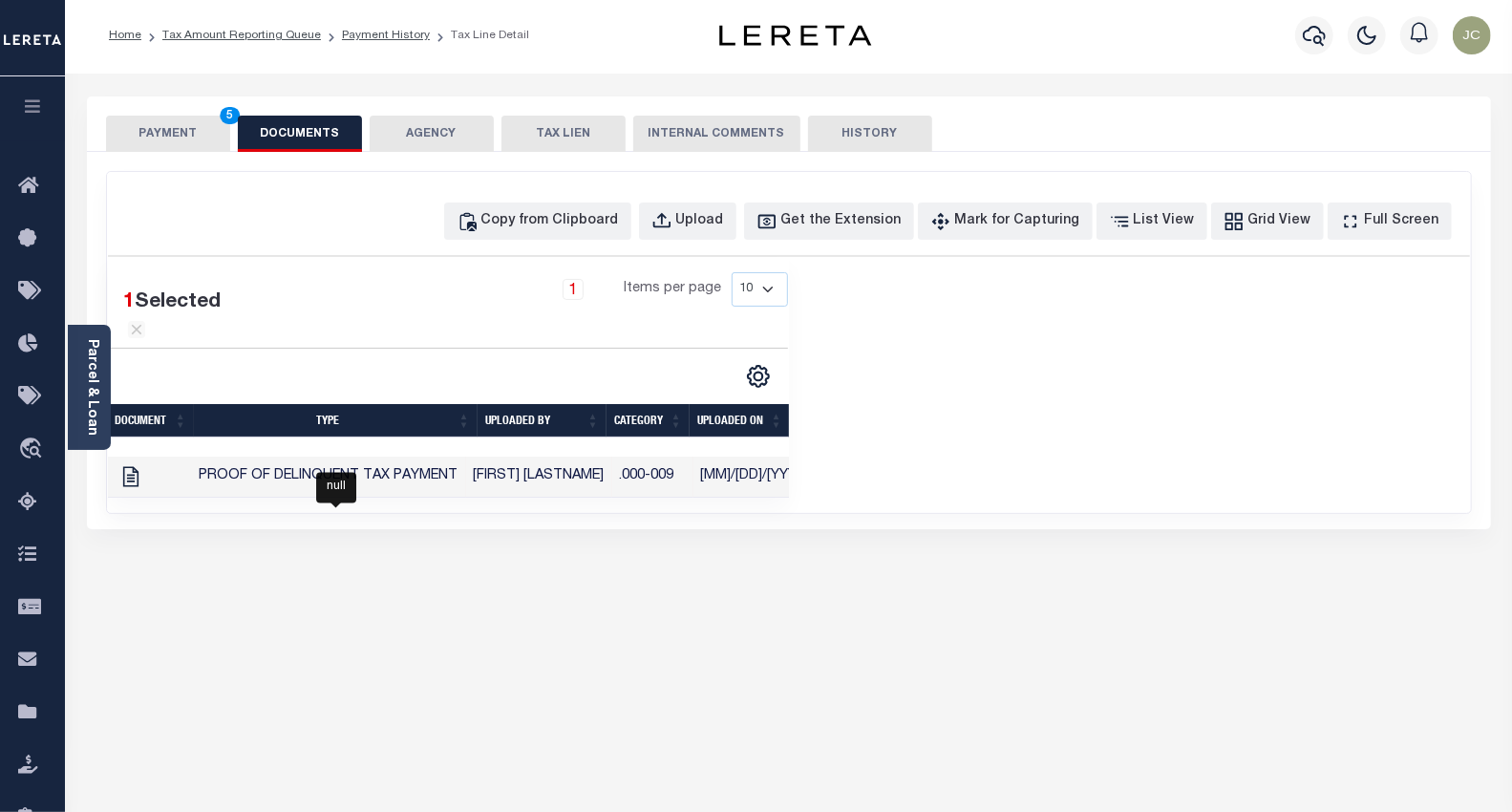 click on "Proof of Delinquent Tax Payment" at bounding box center (329, 476) 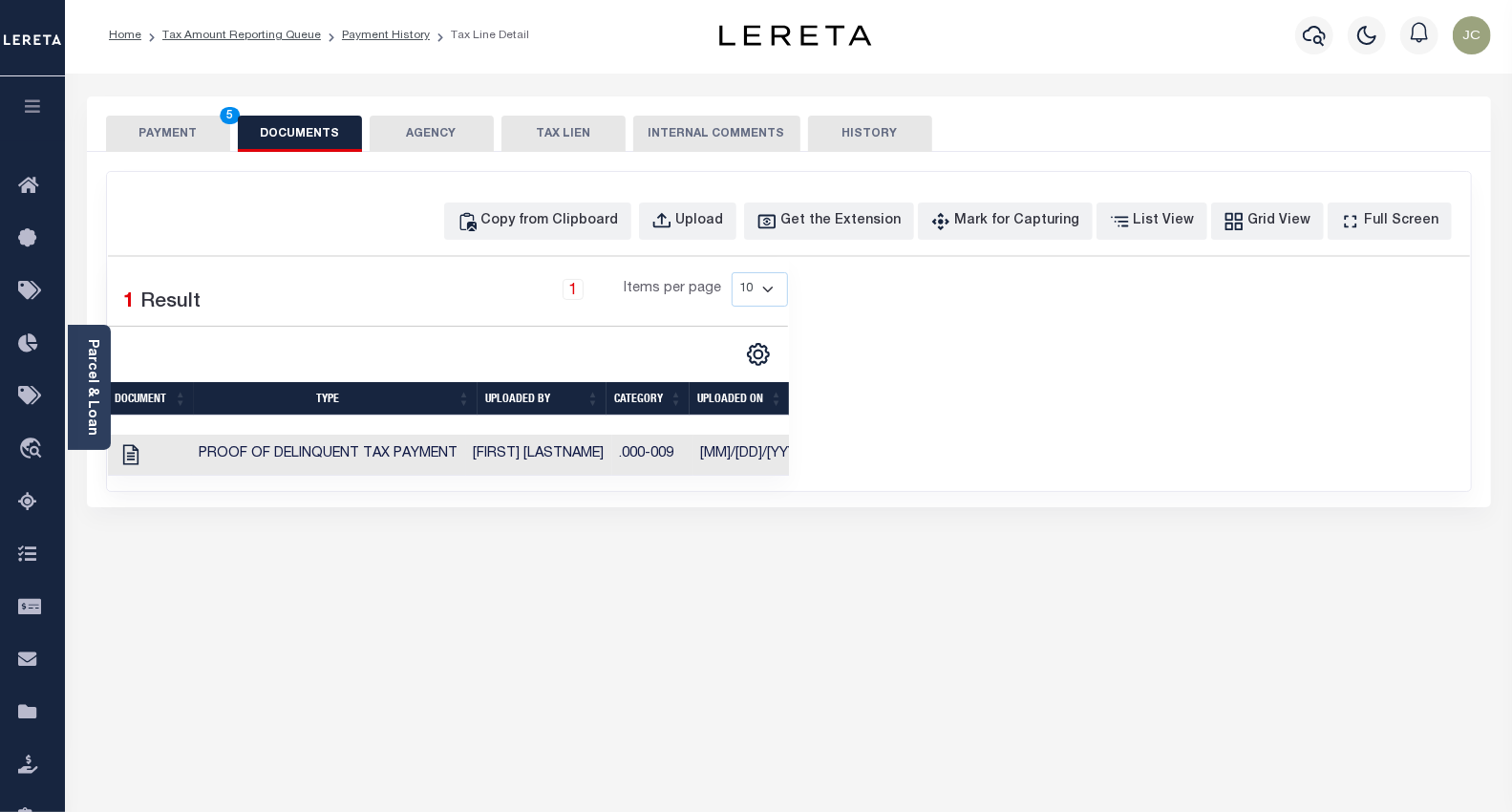 click at bounding box center [131, 453] 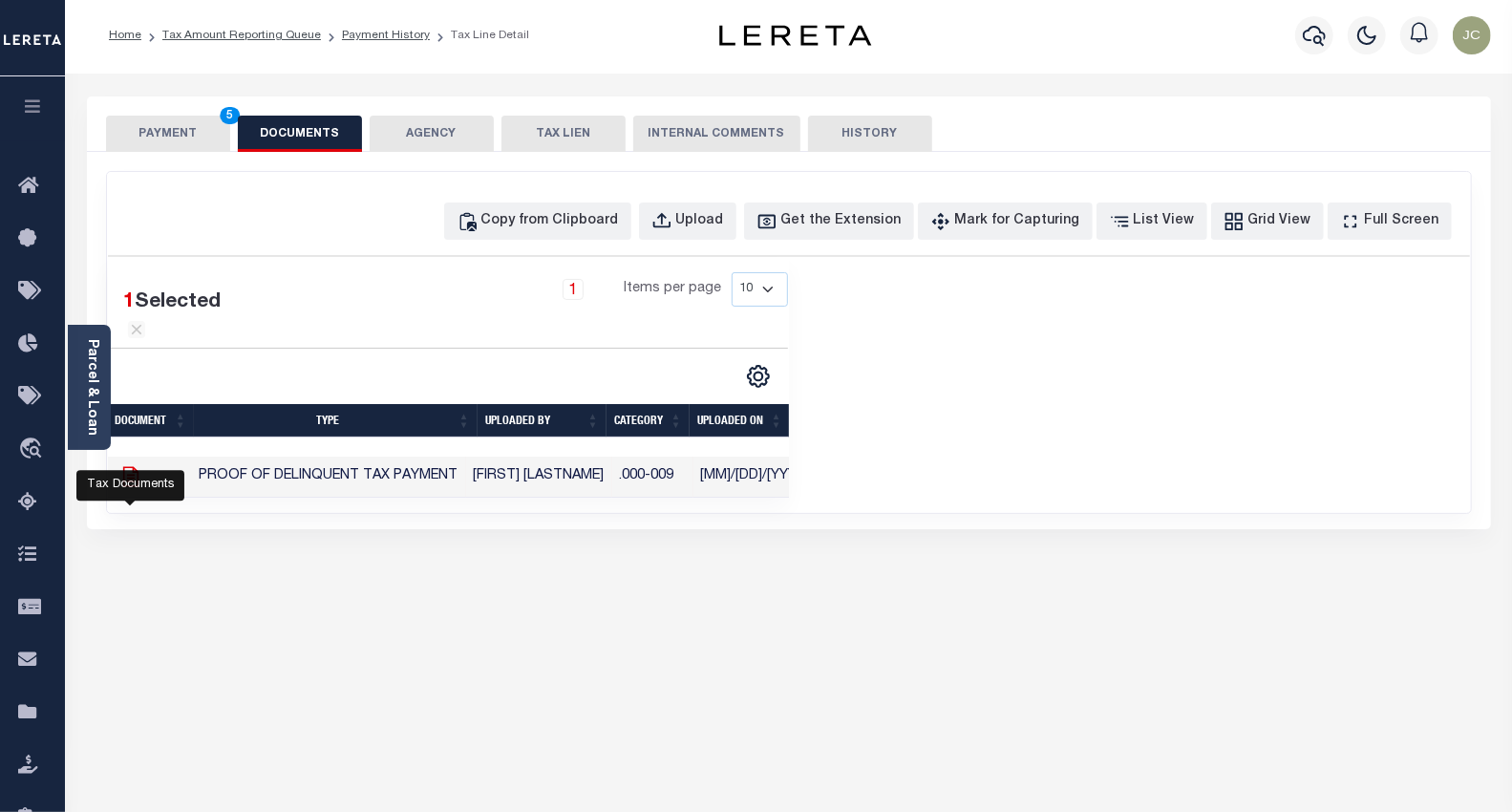 click at bounding box center (131, 477) 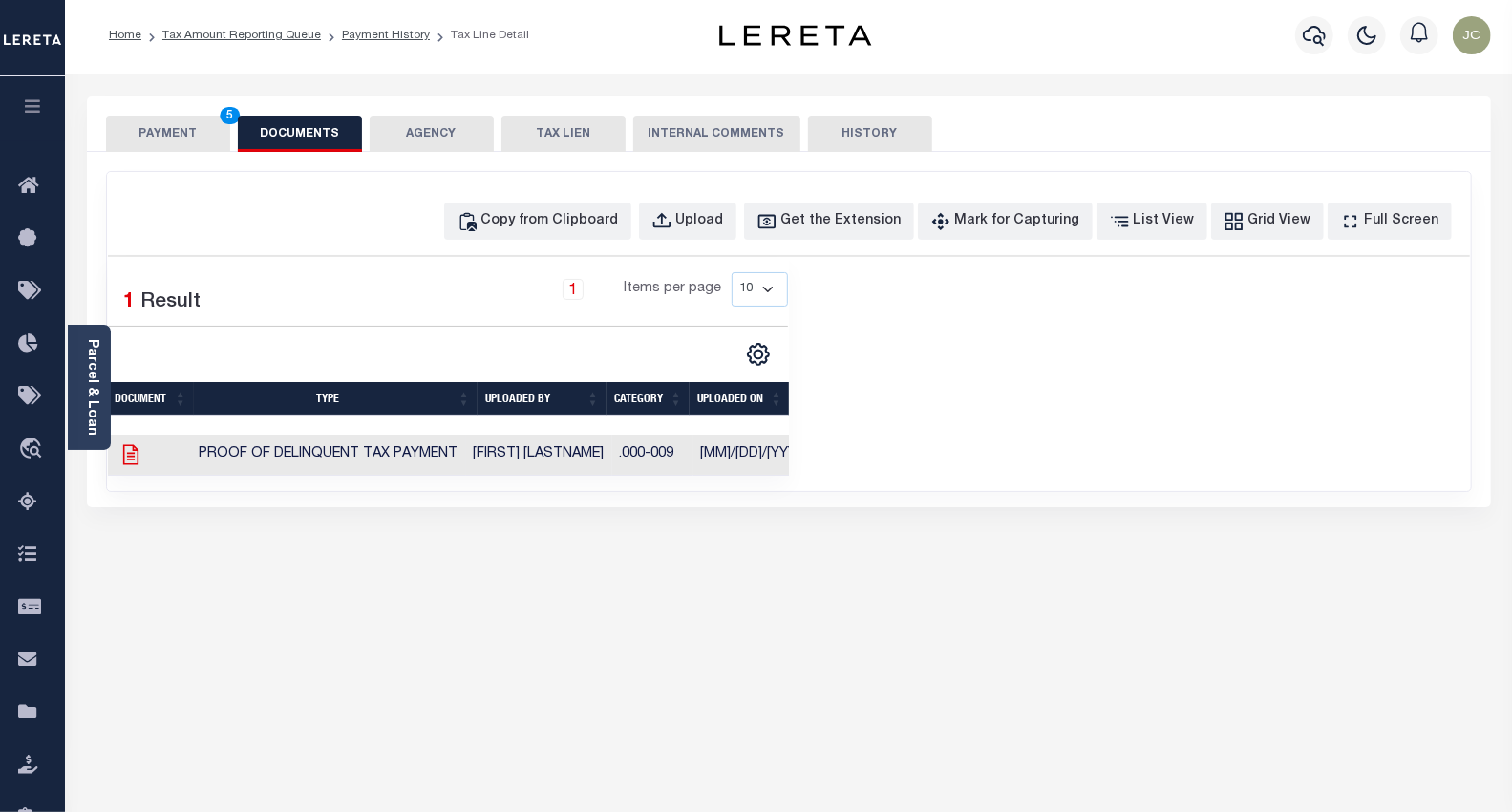 click at bounding box center [150, 455] 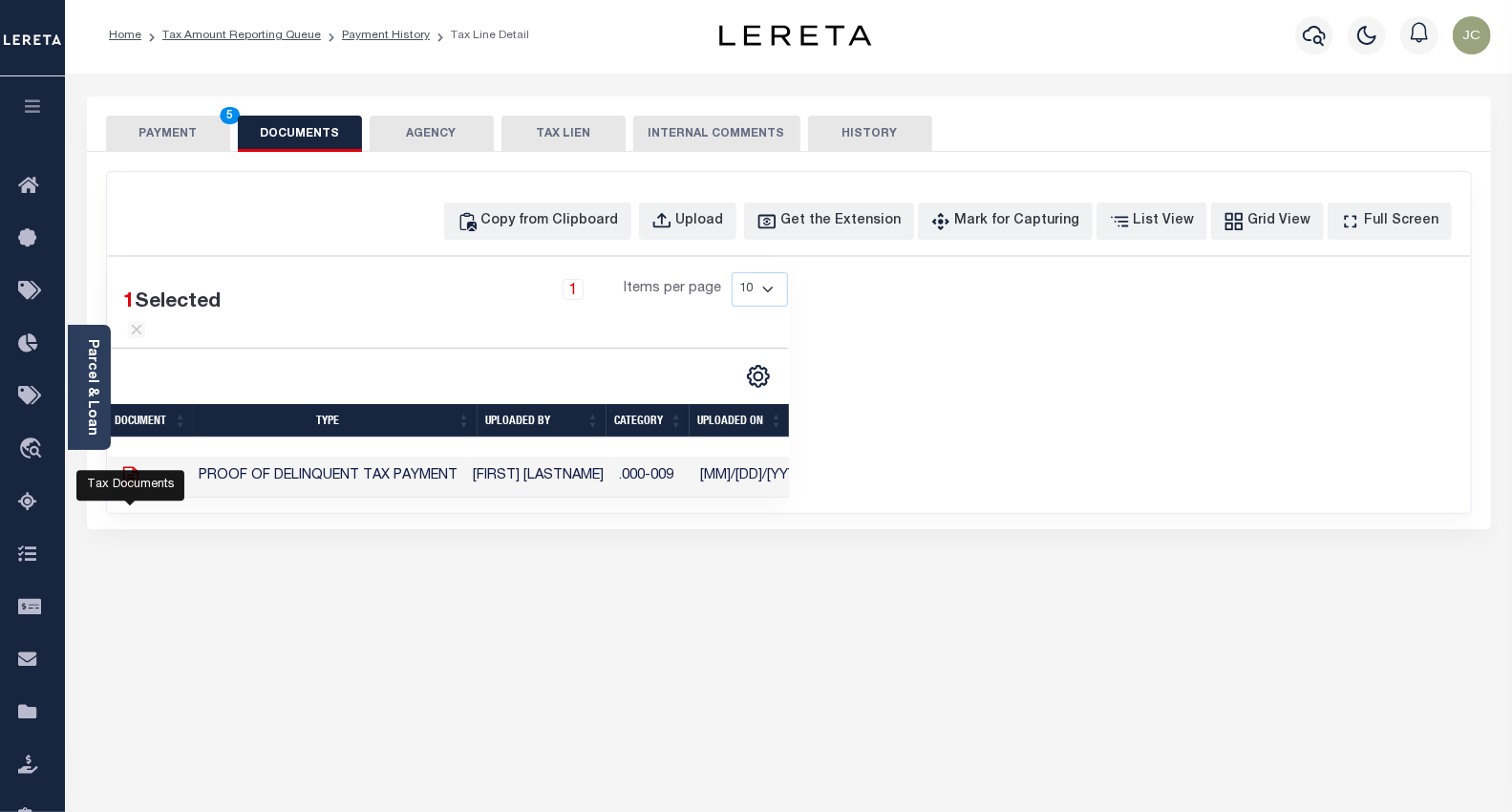 click at bounding box center (131, 477) 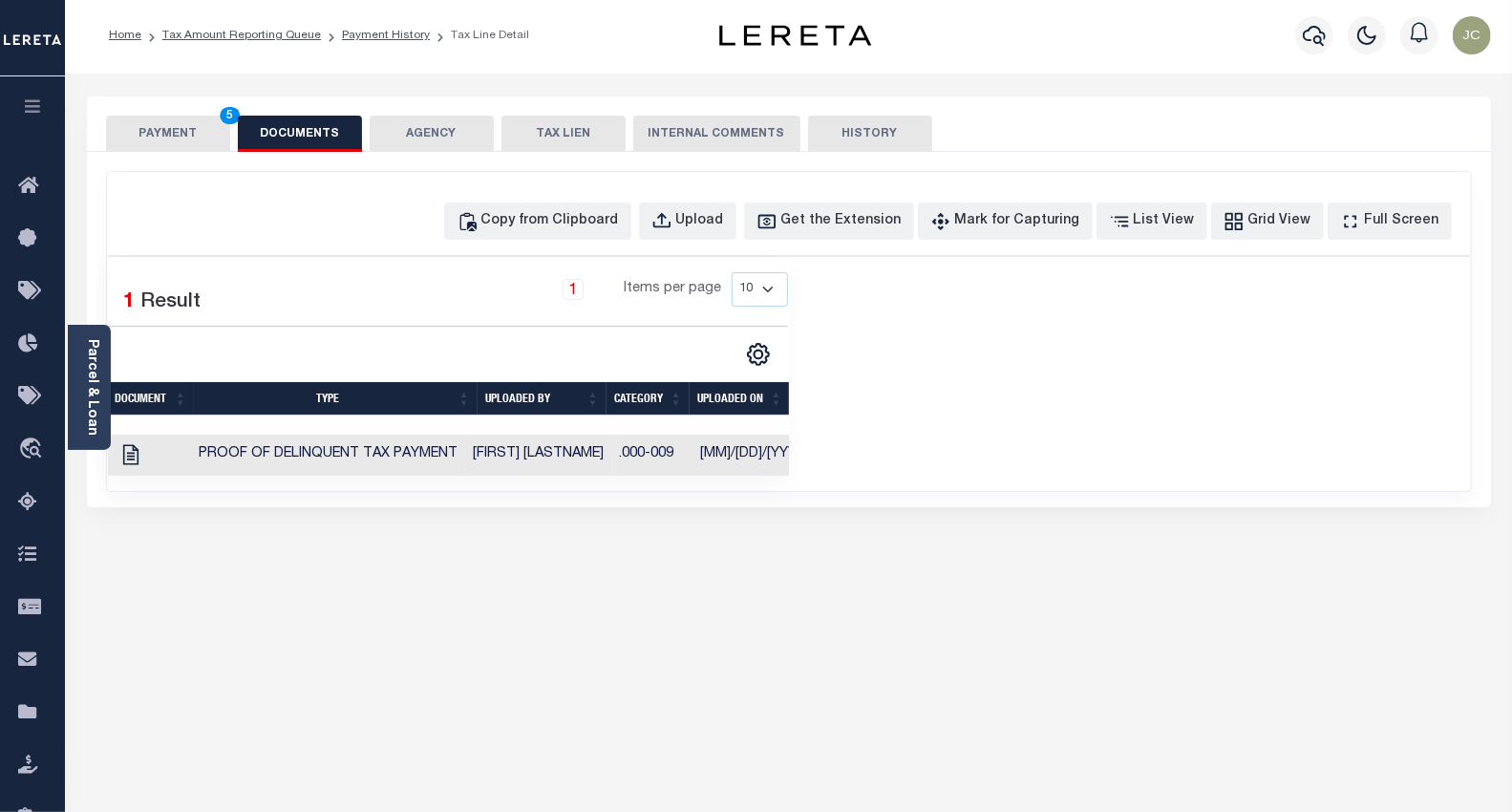 scroll, scrollTop: 0, scrollLeft: 0, axis: both 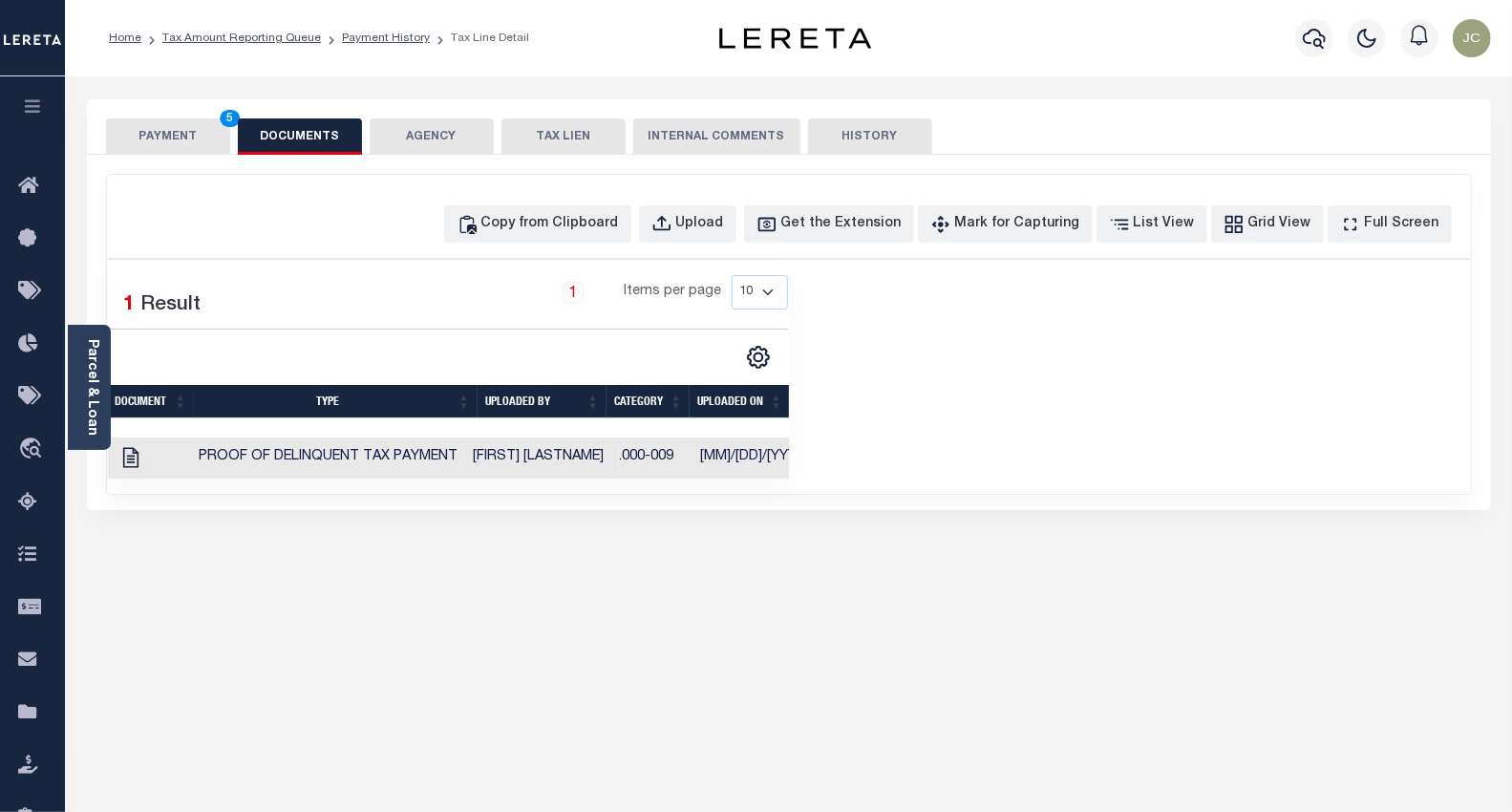 click on "PAYMENT
5" at bounding box center [168, 137] 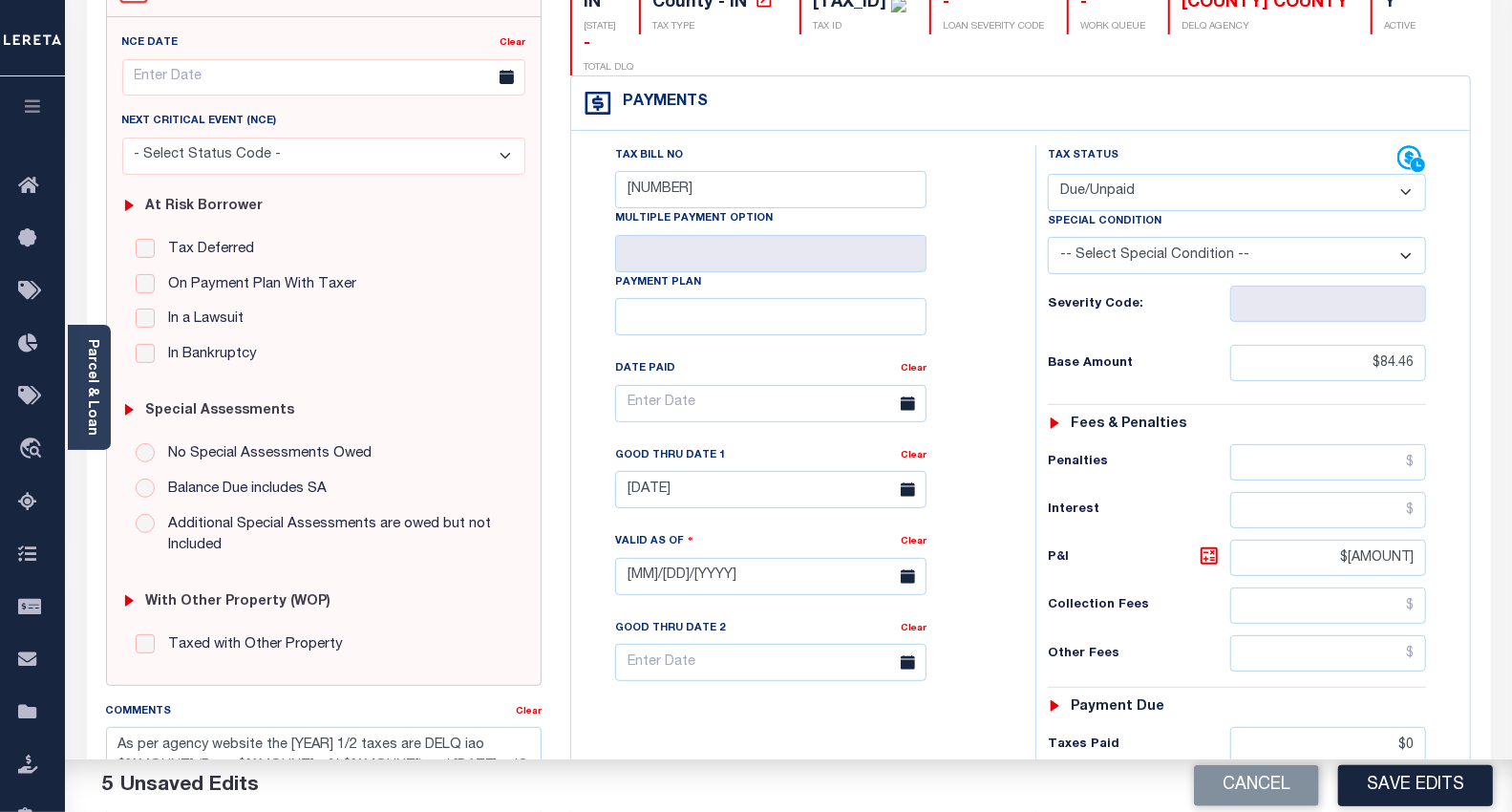 scroll, scrollTop: 634, scrollLeft: 0, axis: vertical 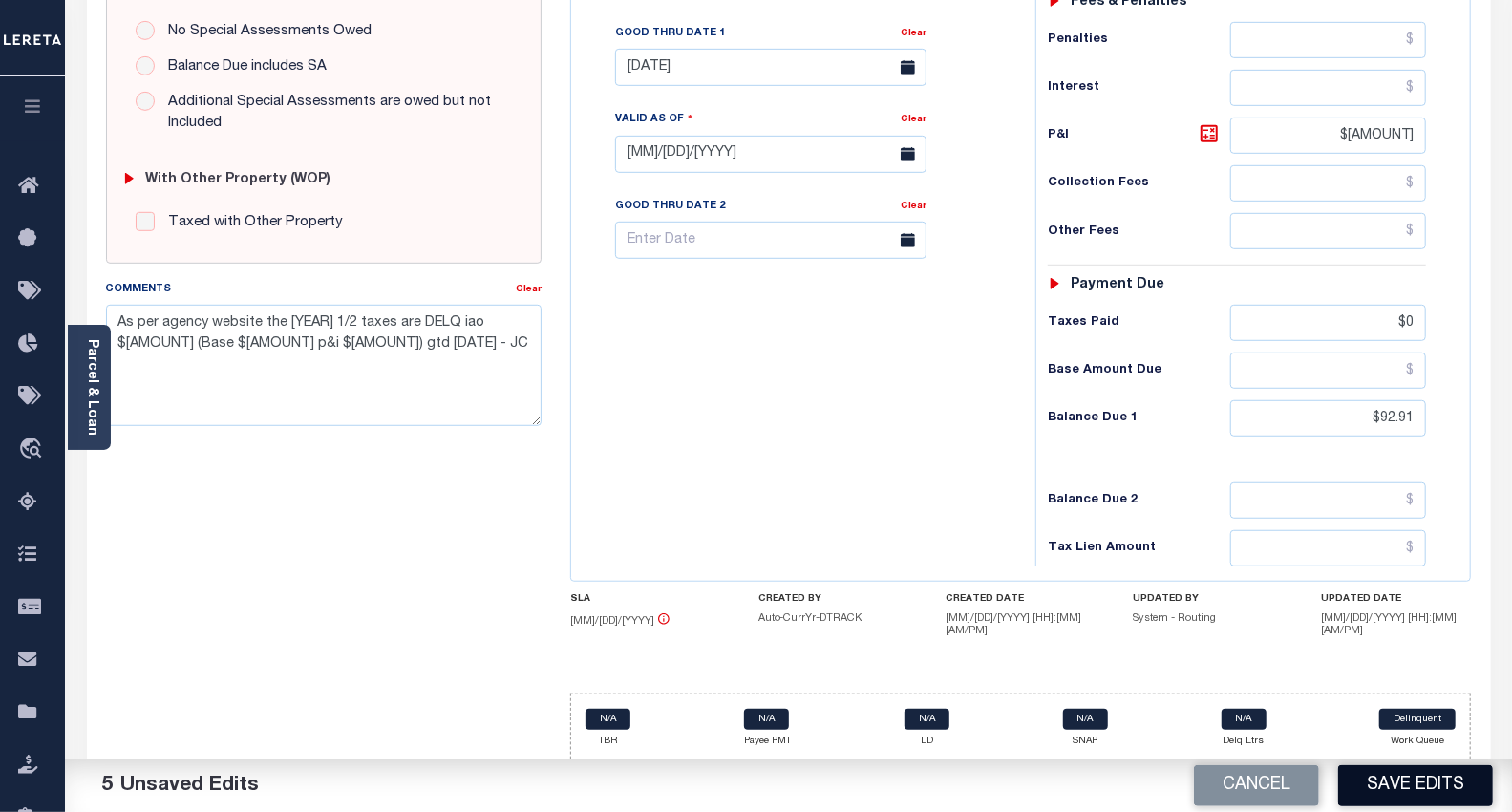 click on "Save Edits" at bounding box center [1416, 785] 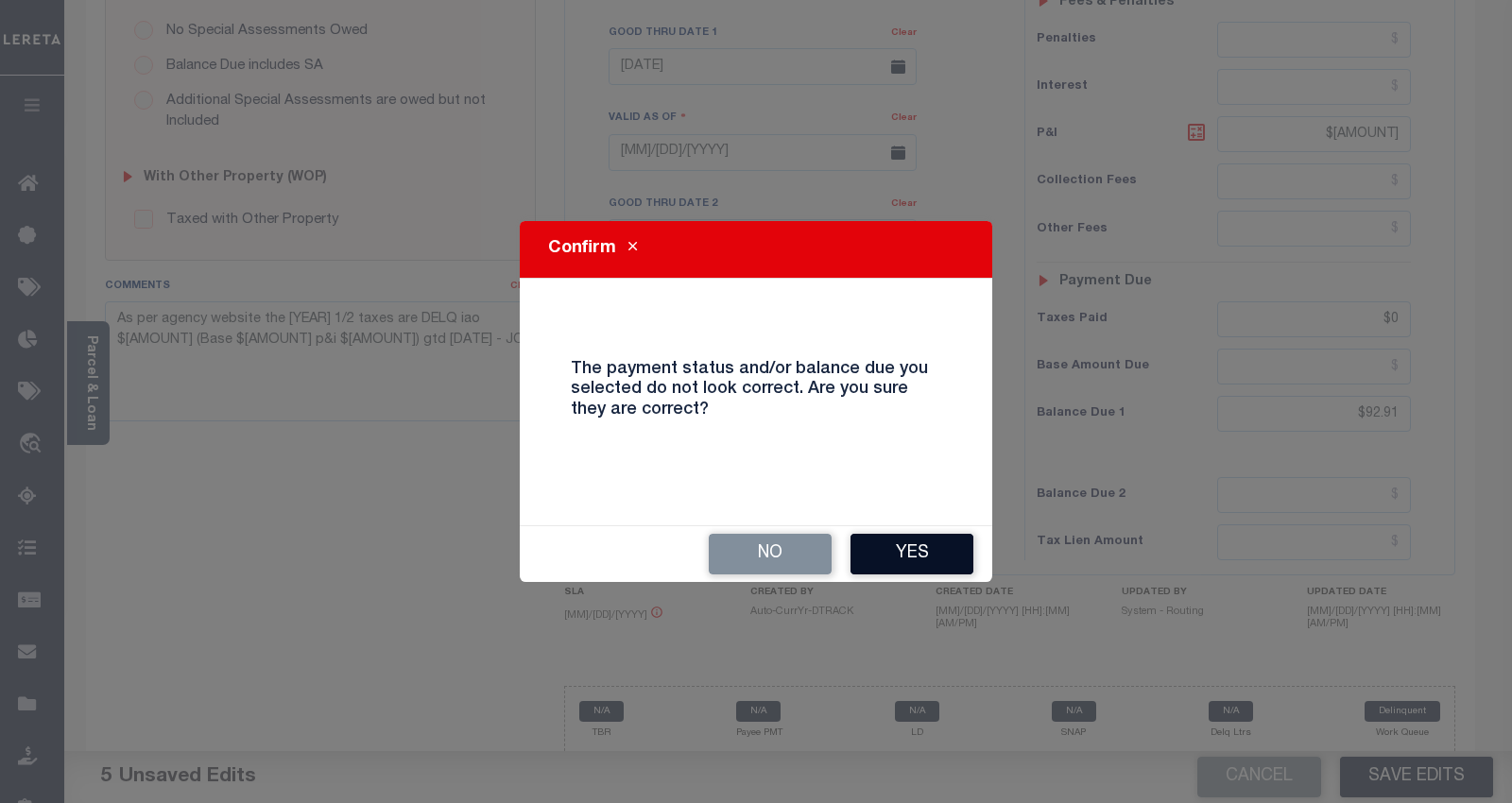 click on "Yes" at bounding box center (912, 554) 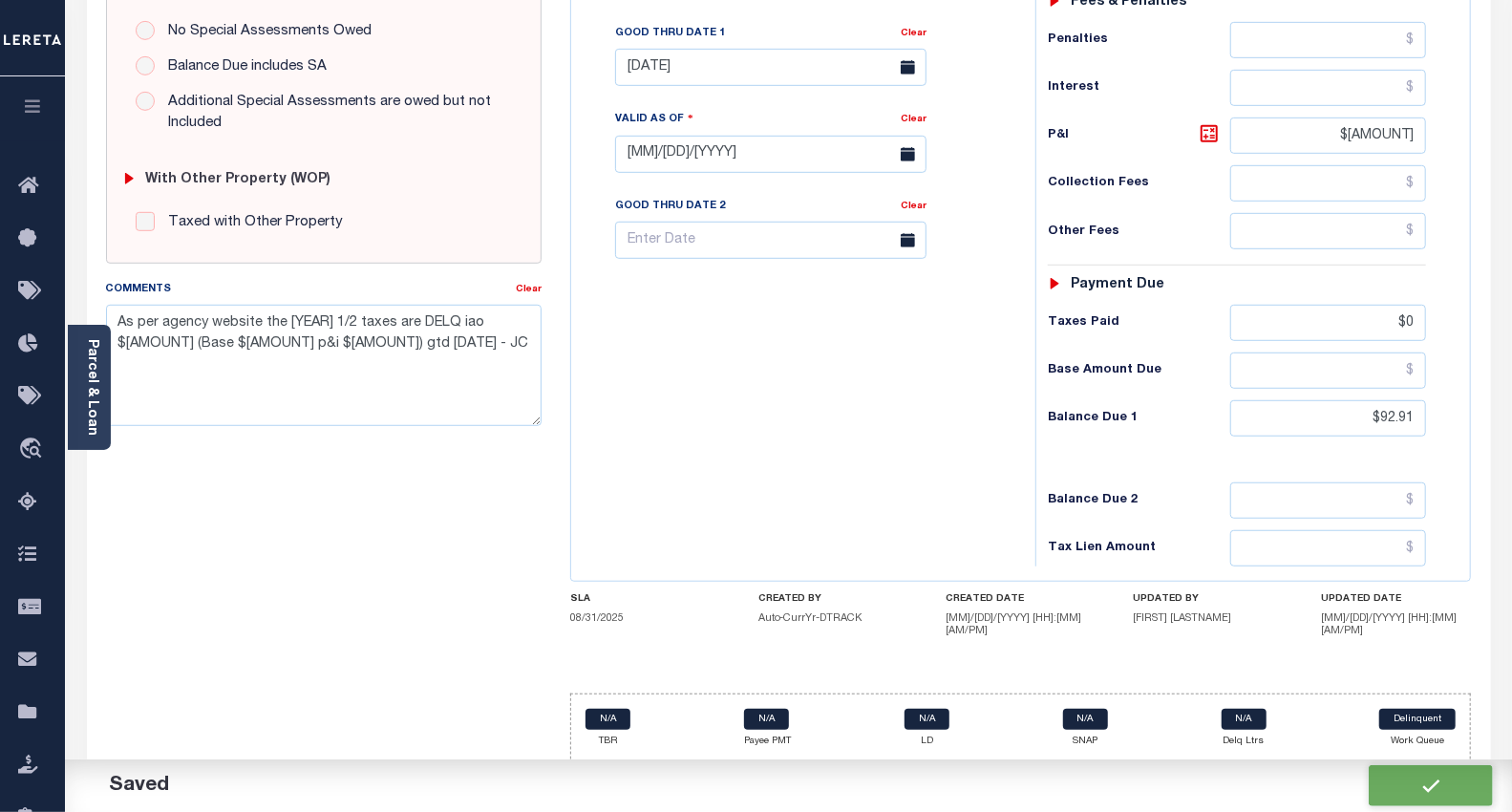 scroll, scrollTop: 632, scrollLeft: 0, axis: vertical 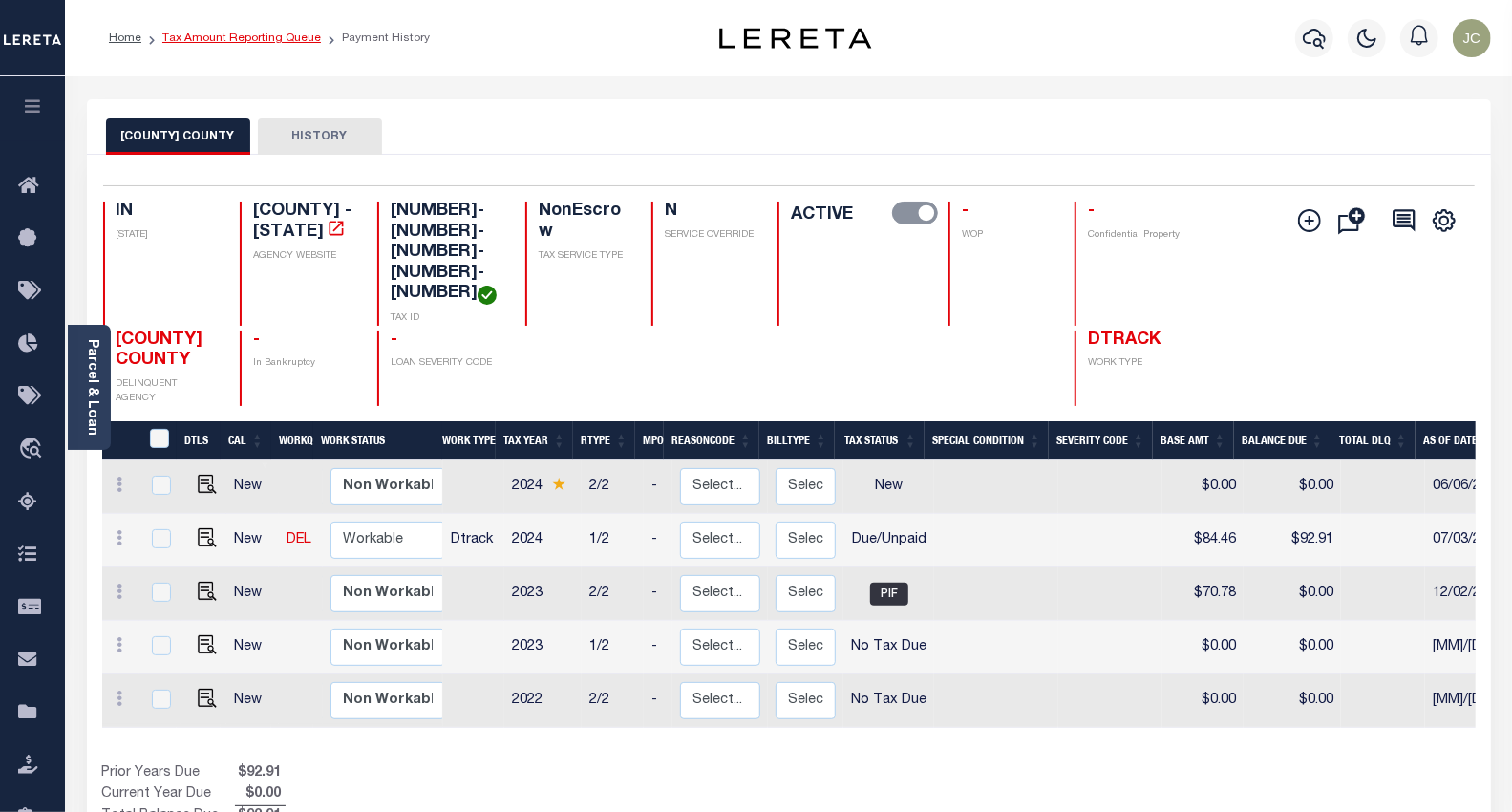 click on "Tax Amount Reporting Queue" at bounding box center (242, 38) 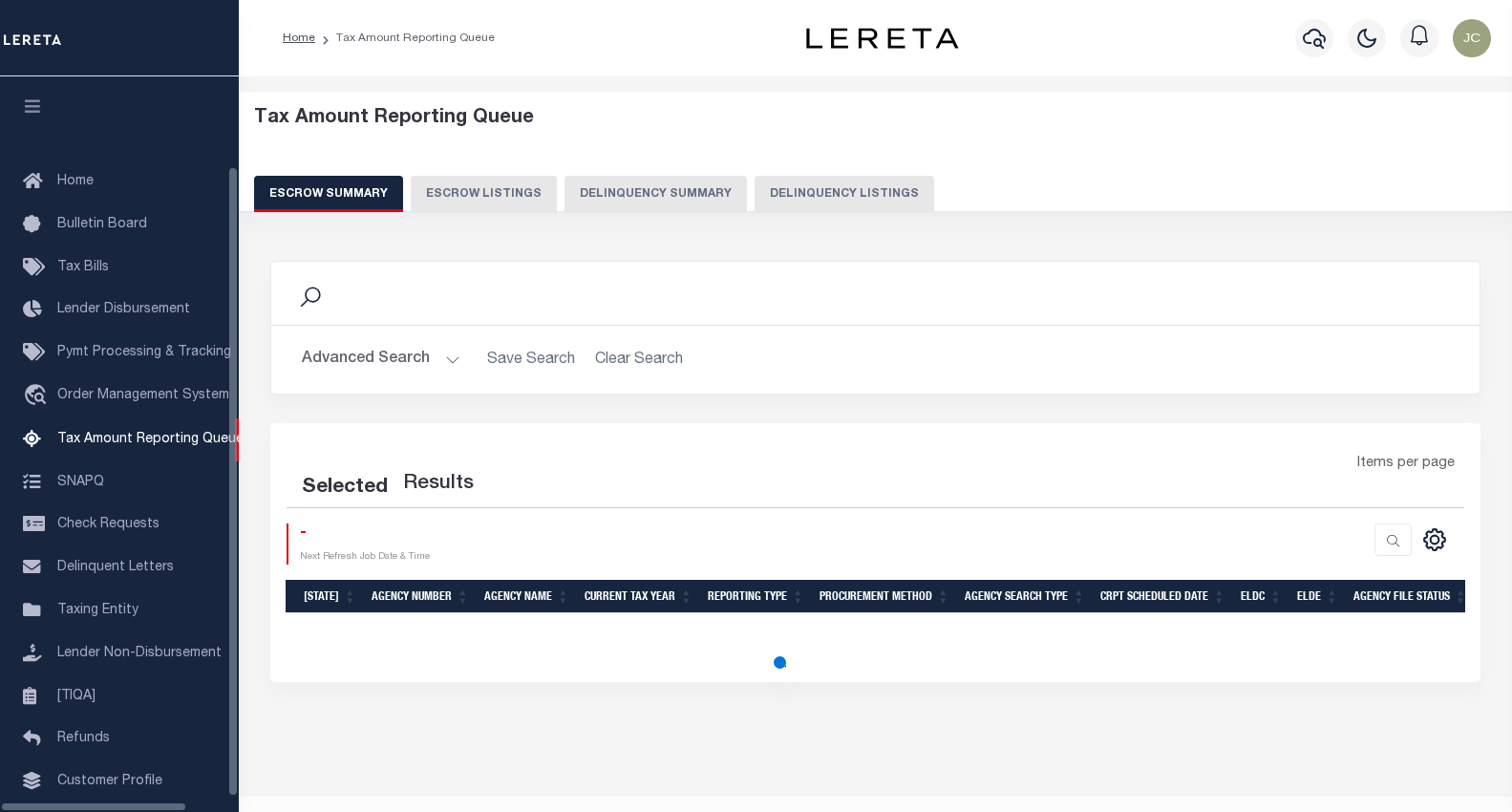 scroll, scrollTop: 0, scrollLeft: 0, axis: both 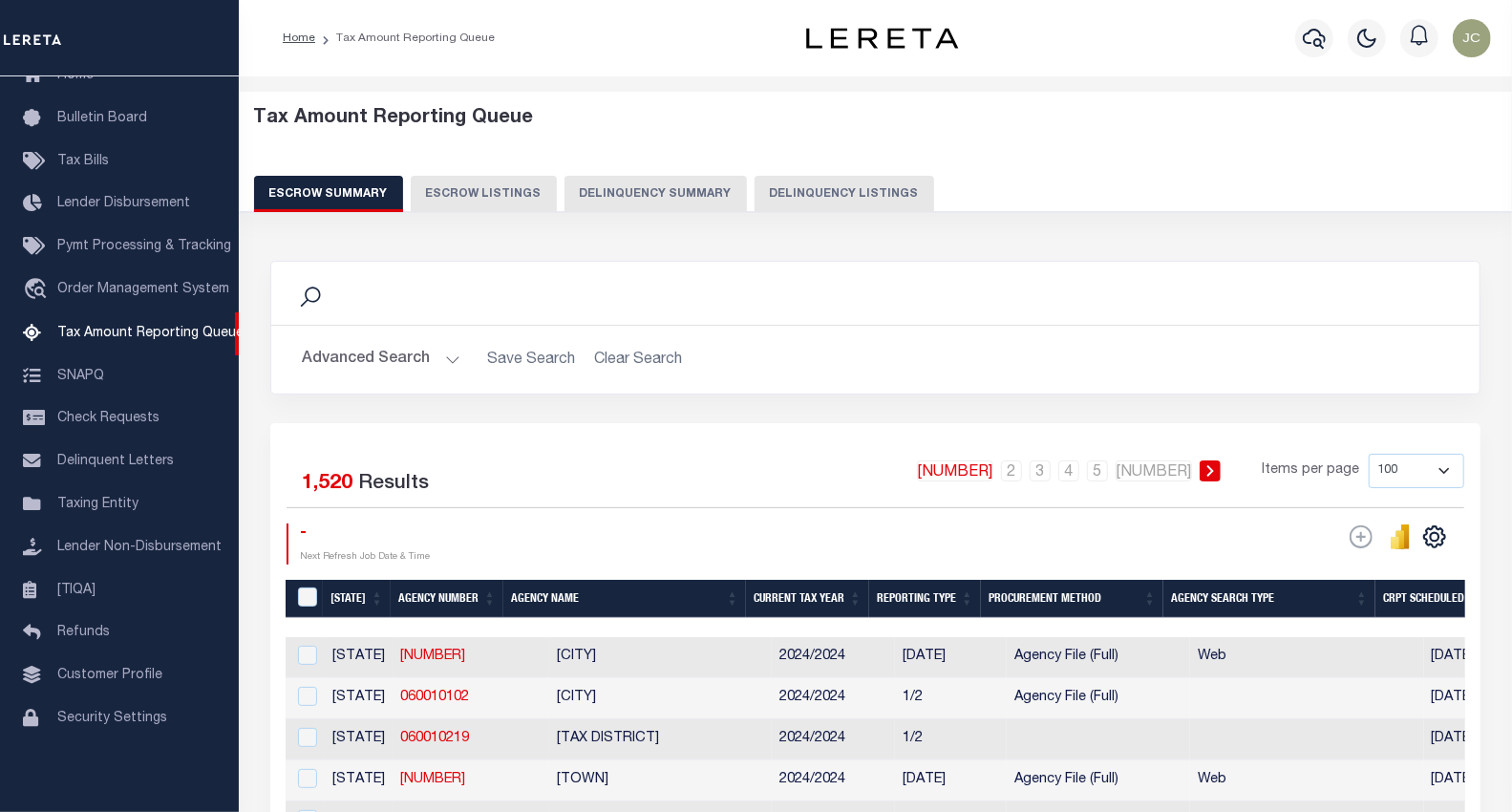 click on "Delinquency Listings" at bounding box center [844, 194] 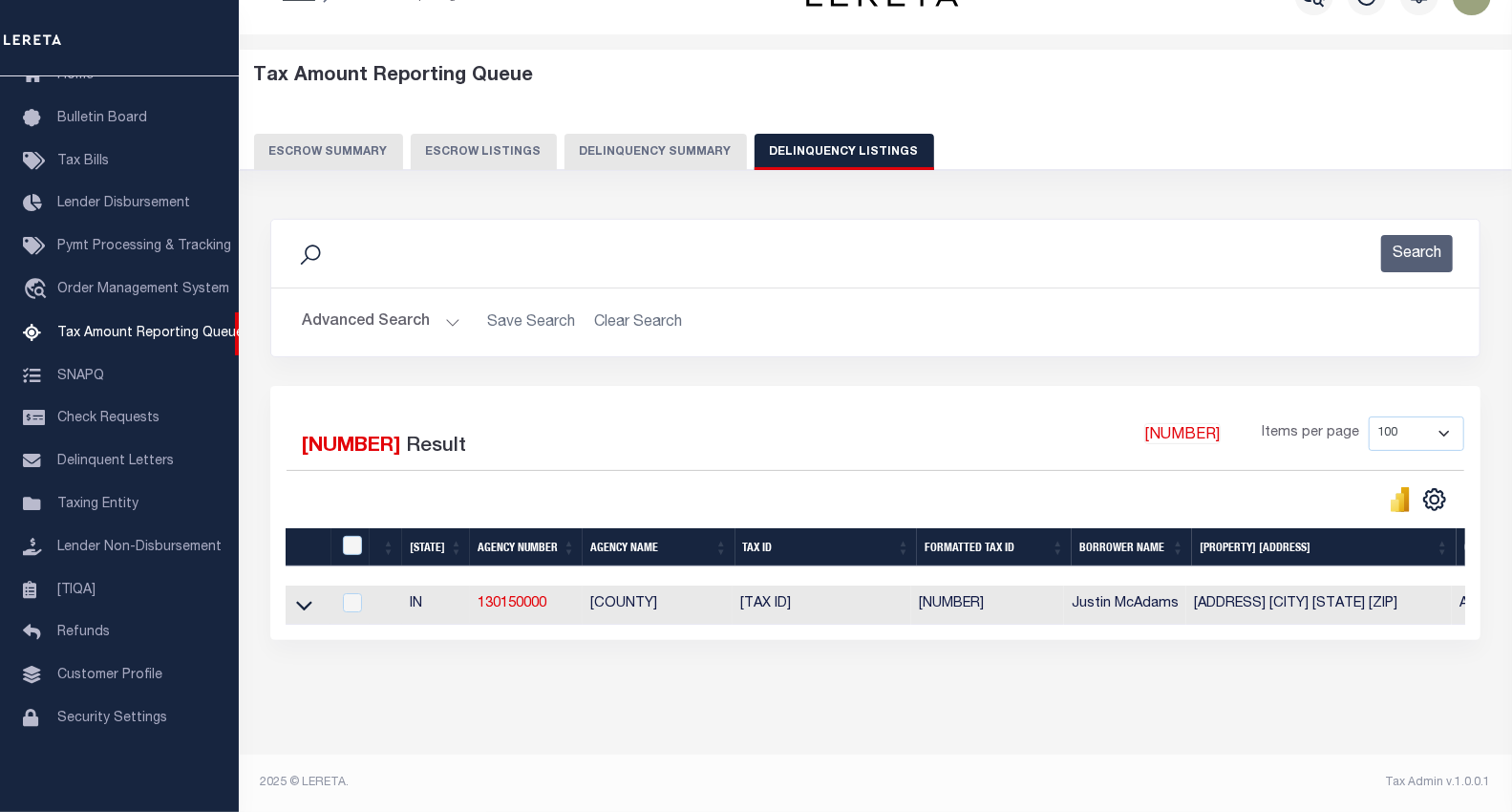scroll, scrollTop: 58, scrollLeft: 0, axis: vertical 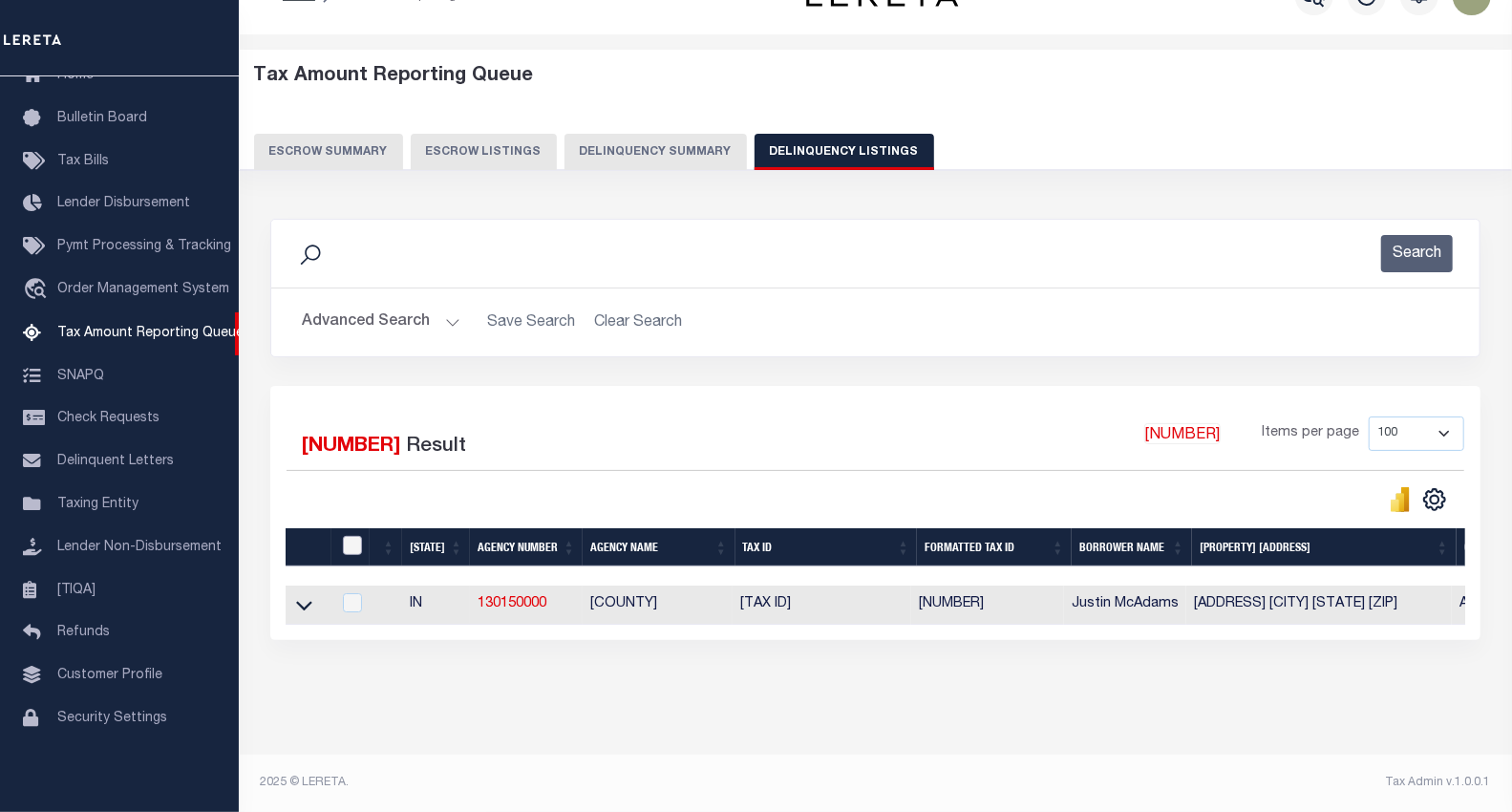 click at bounding box center (352, 545) 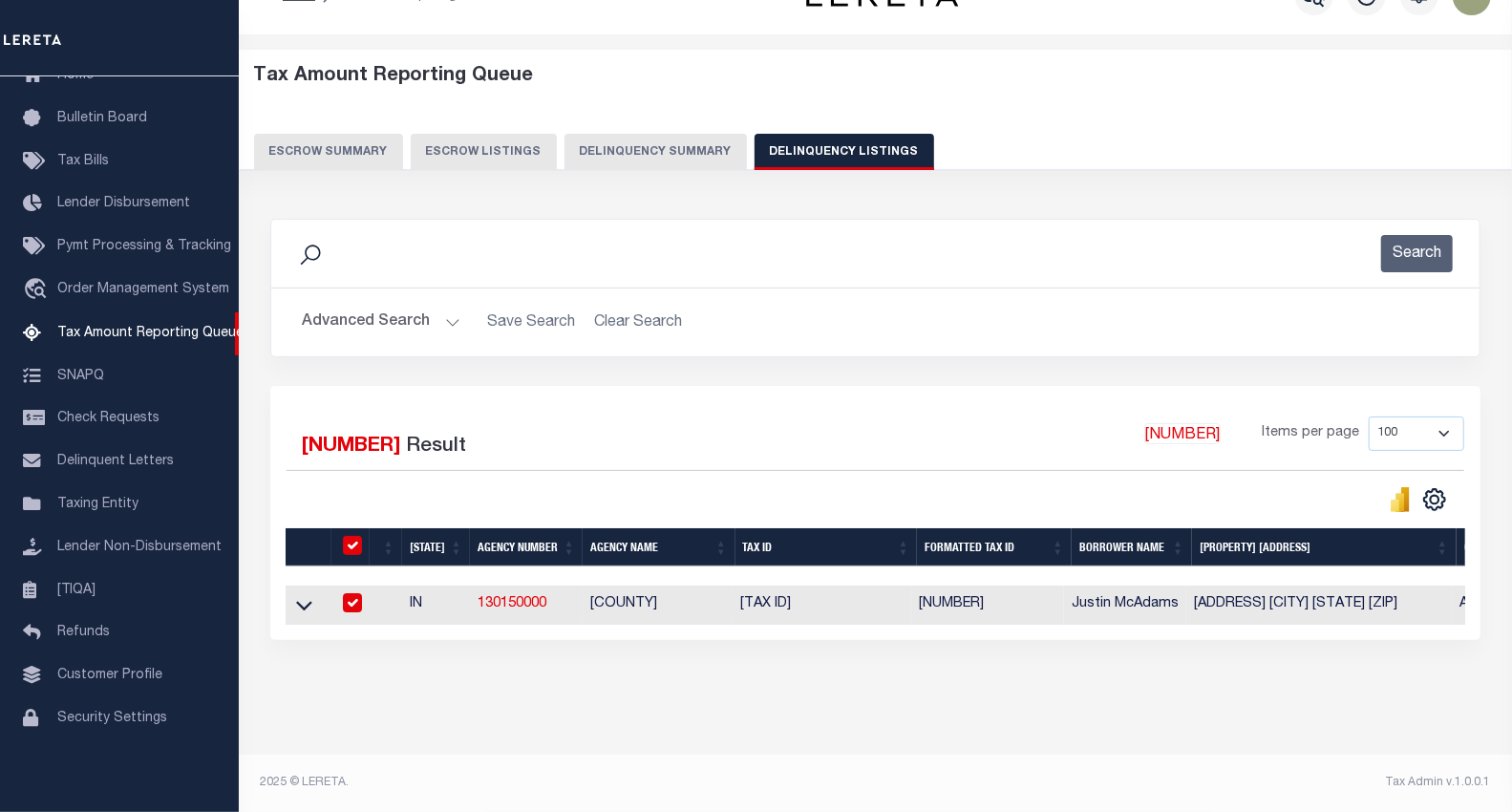 checkbox on "true" 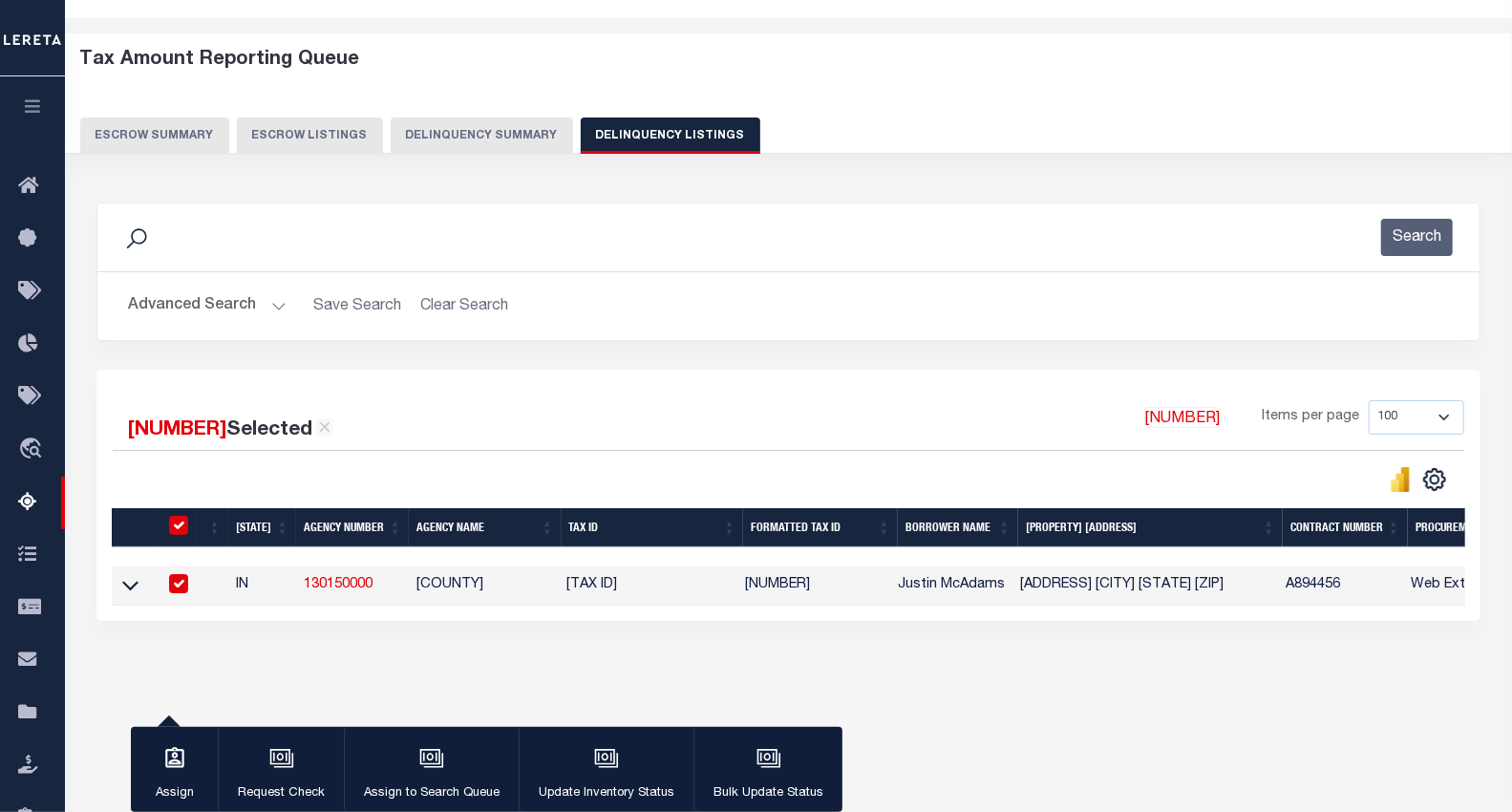 scroll, scrollTop: 53, scrollLeft: 0, axis: vertical 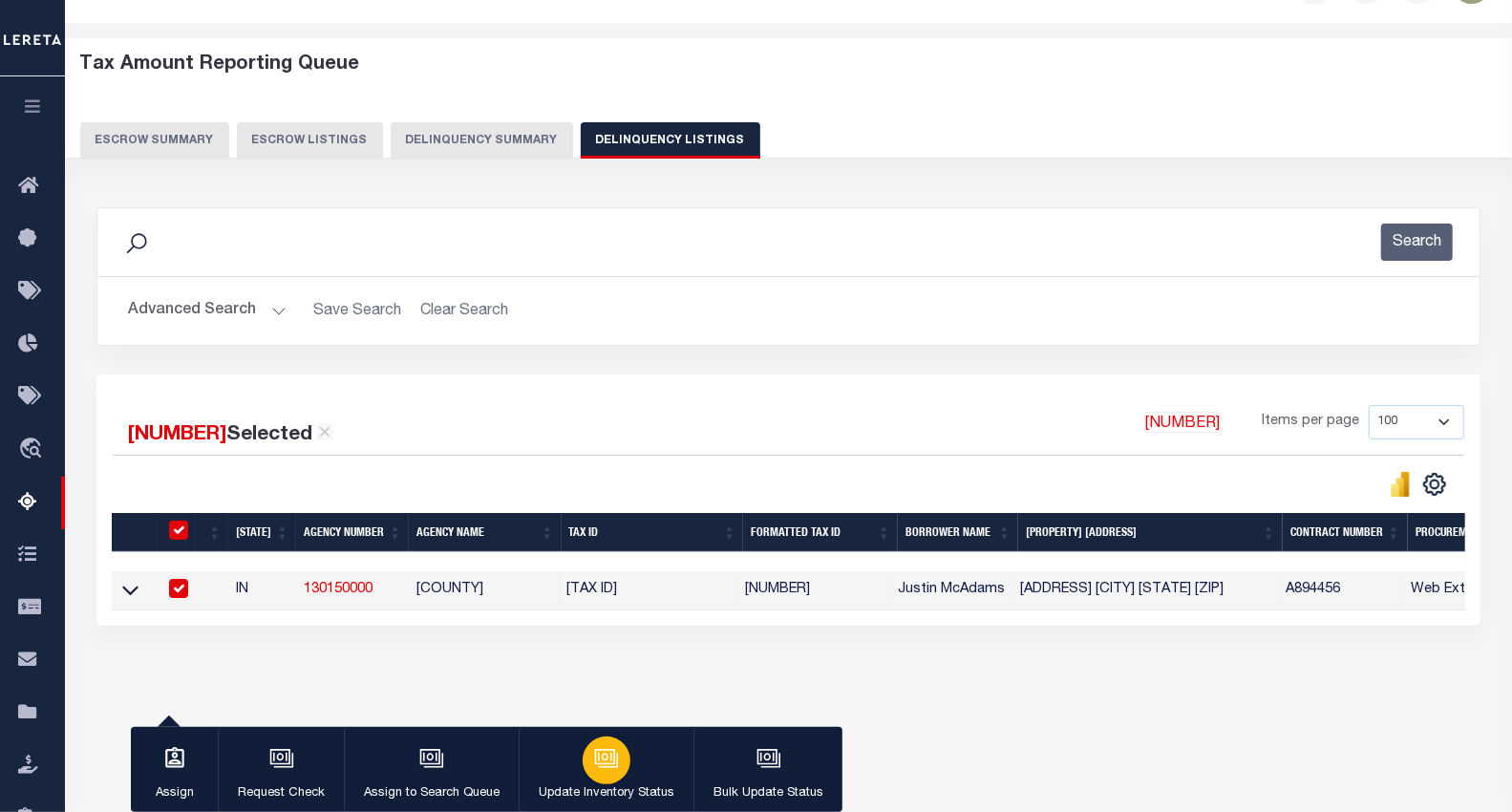 click on "Update Inventory Status" at bounding box center (607, 794) 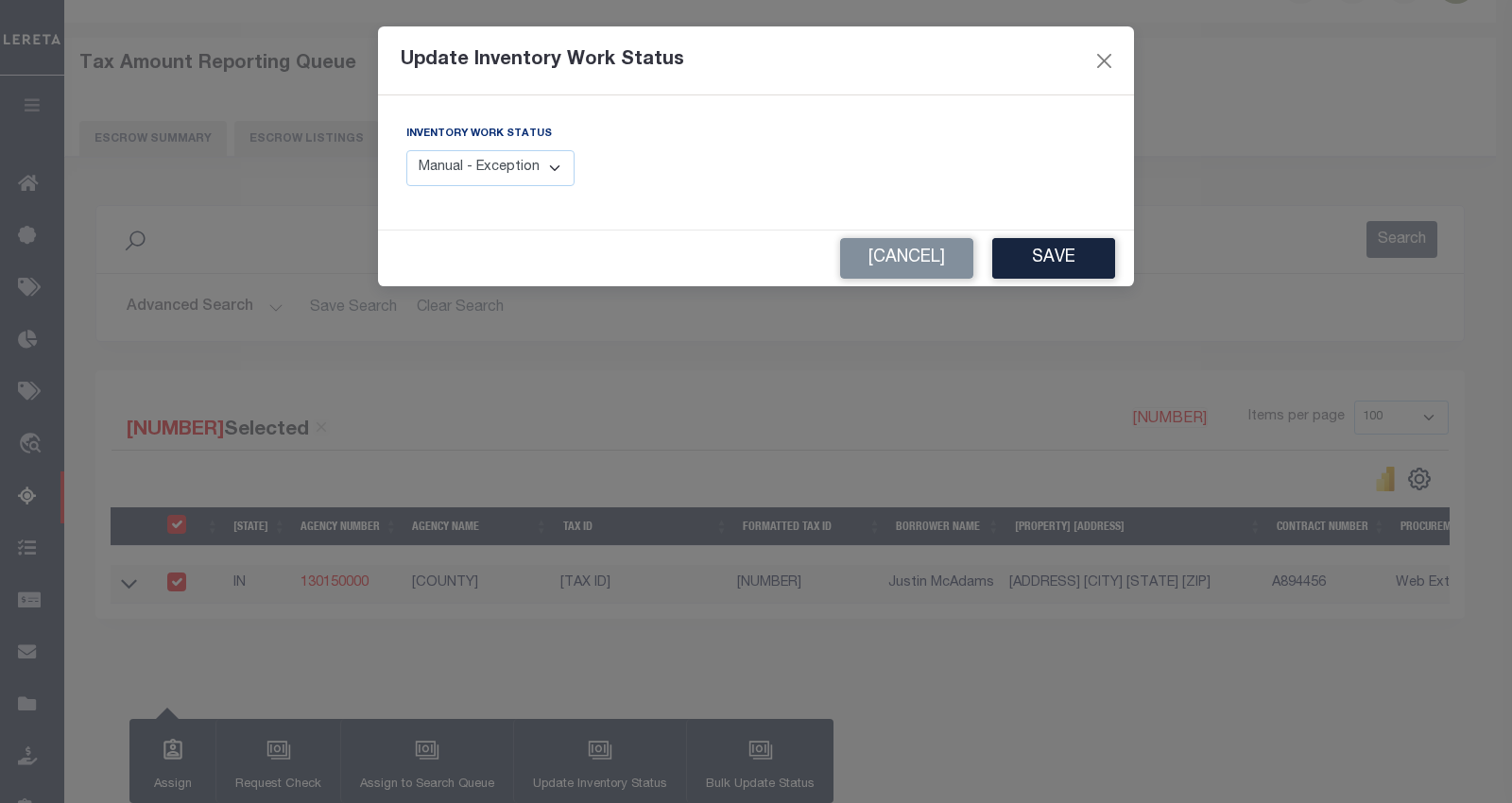 click on "Manual - Exception
Pended - Awaiting Search
Late Add Exception
Completed" at bounding box center [490, 168] 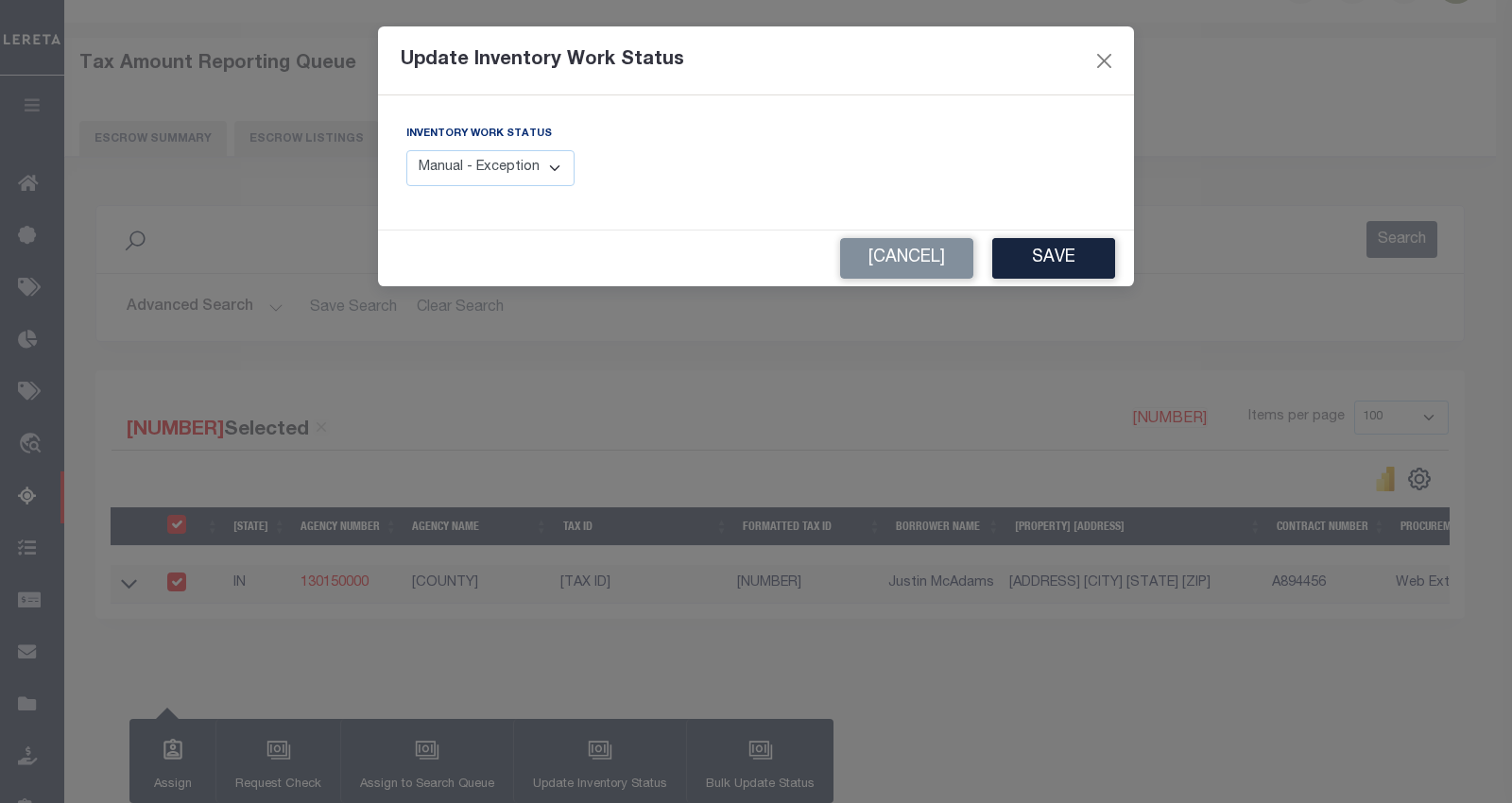 select on "4" 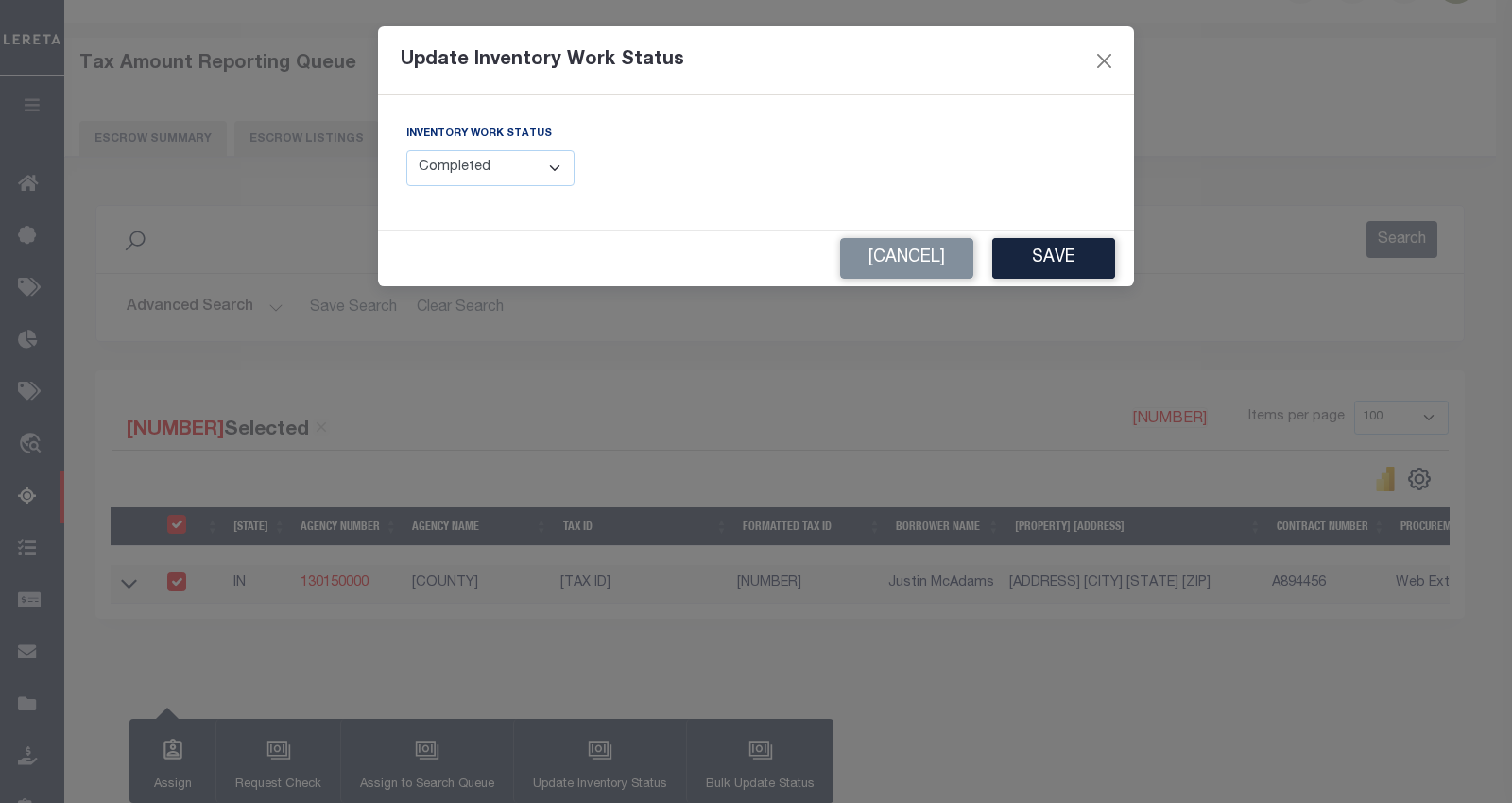 click on "Manual - Exception
Pended - Awaiting Search
Late Add Exception
Completed" at bounding box center [490, 168] 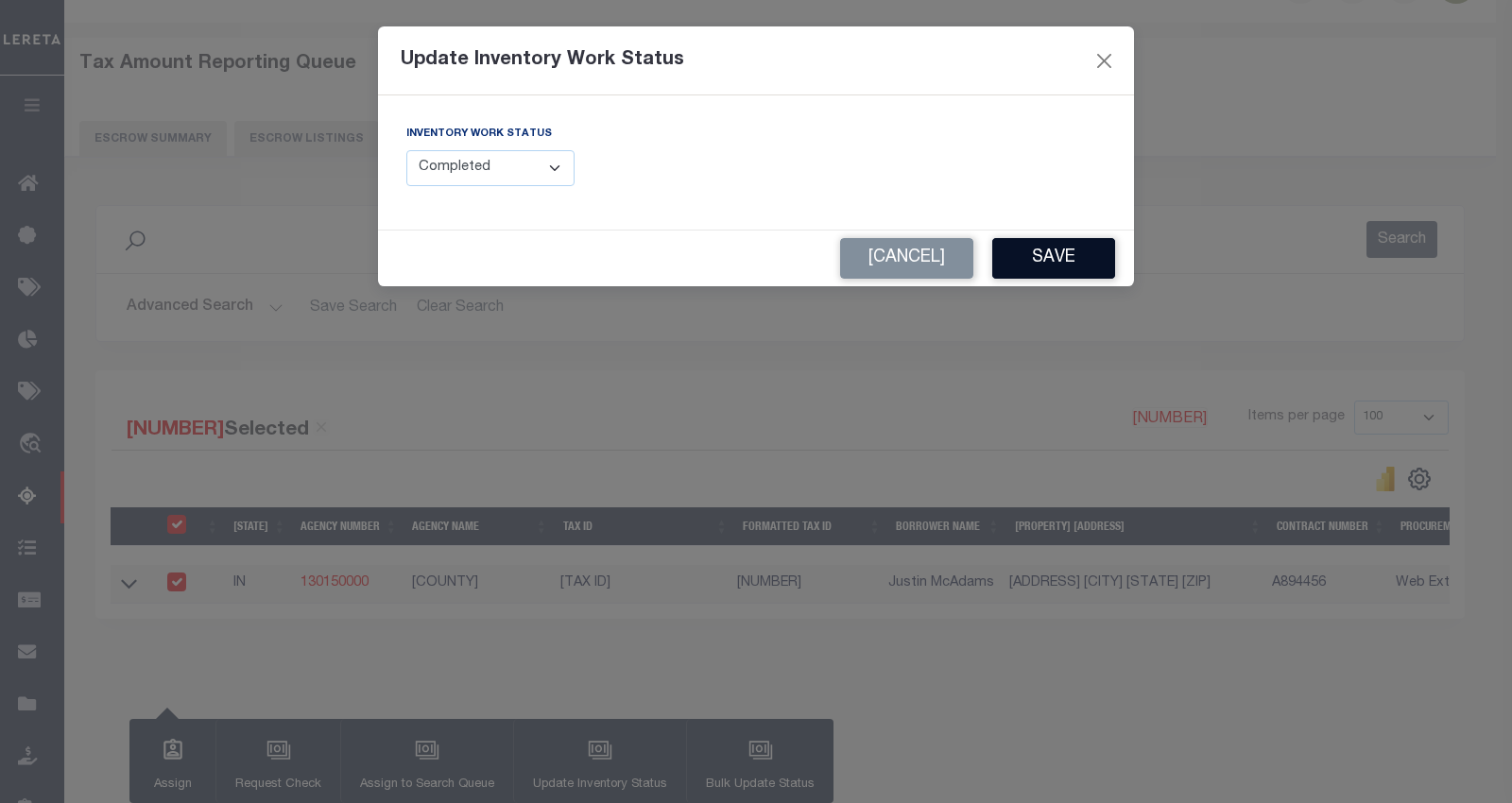 click on "Save" at bounding box center (1054, 258) 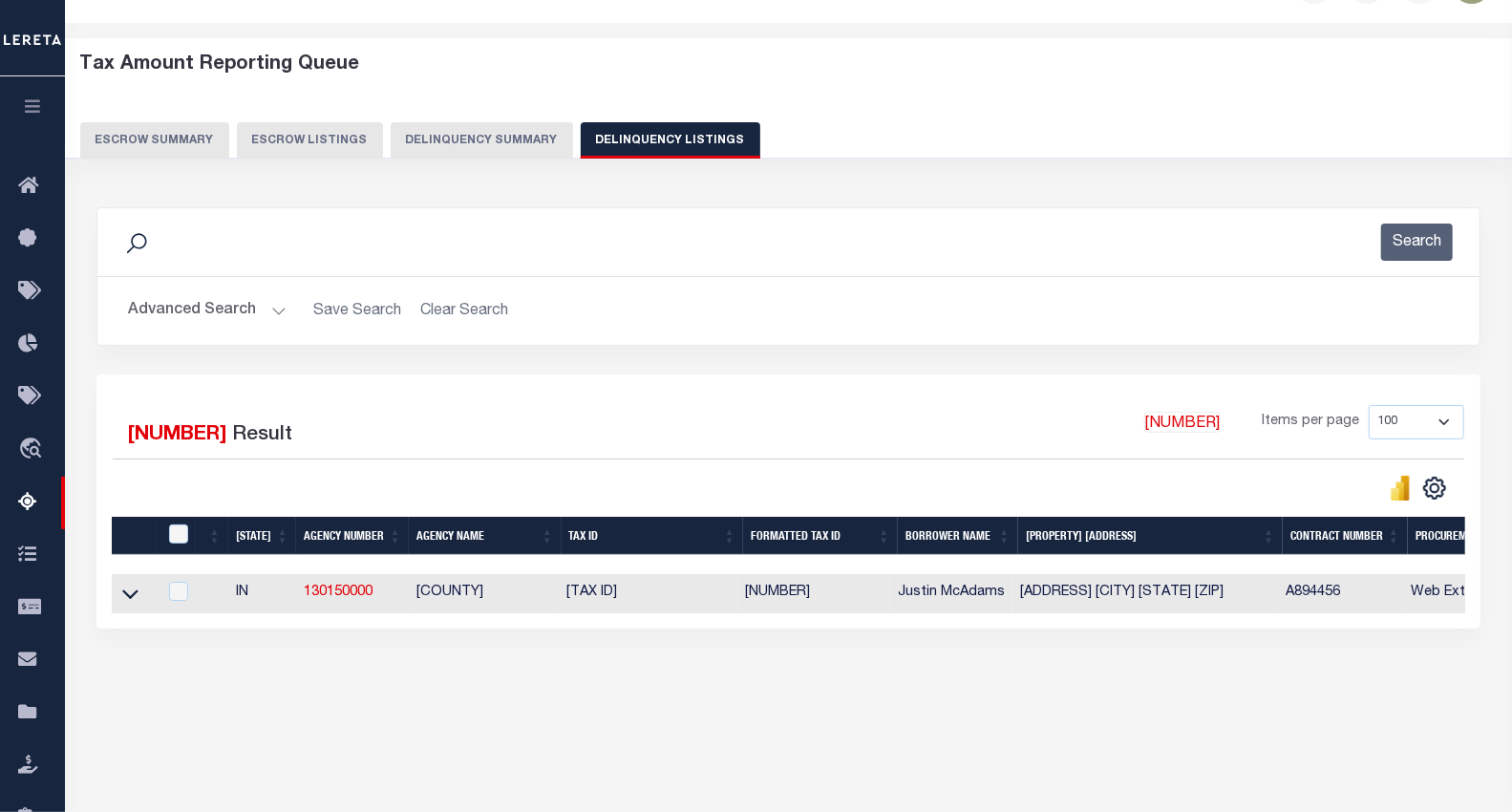 scroll, scrollTop: 0, scrollLeft: 454, axis: horizontal 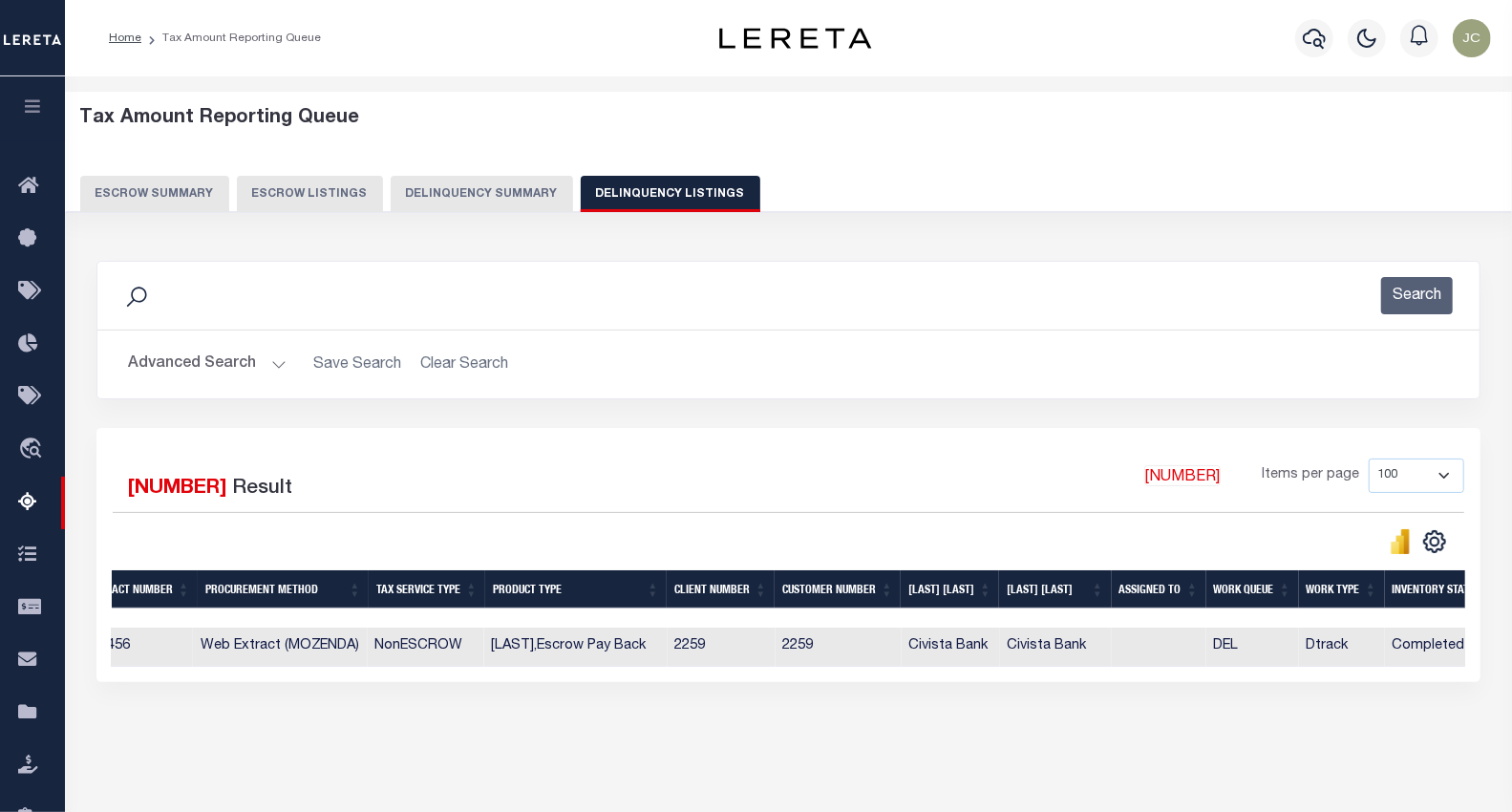 click on "Advanced Search" at bounding box center (207, 364) 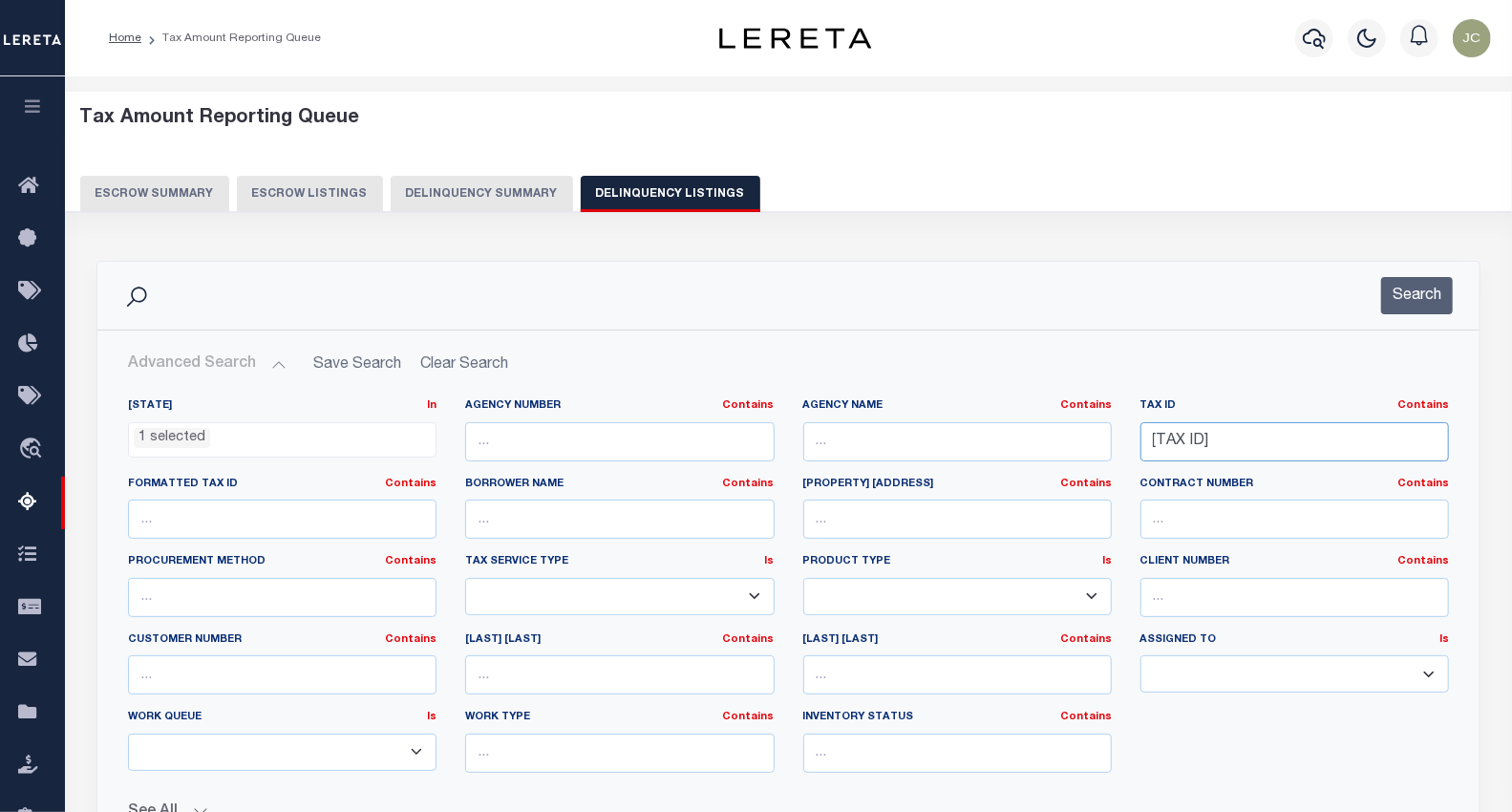 click on "15-03-36-400-034.000-009" at bounding box center (1294, 441) 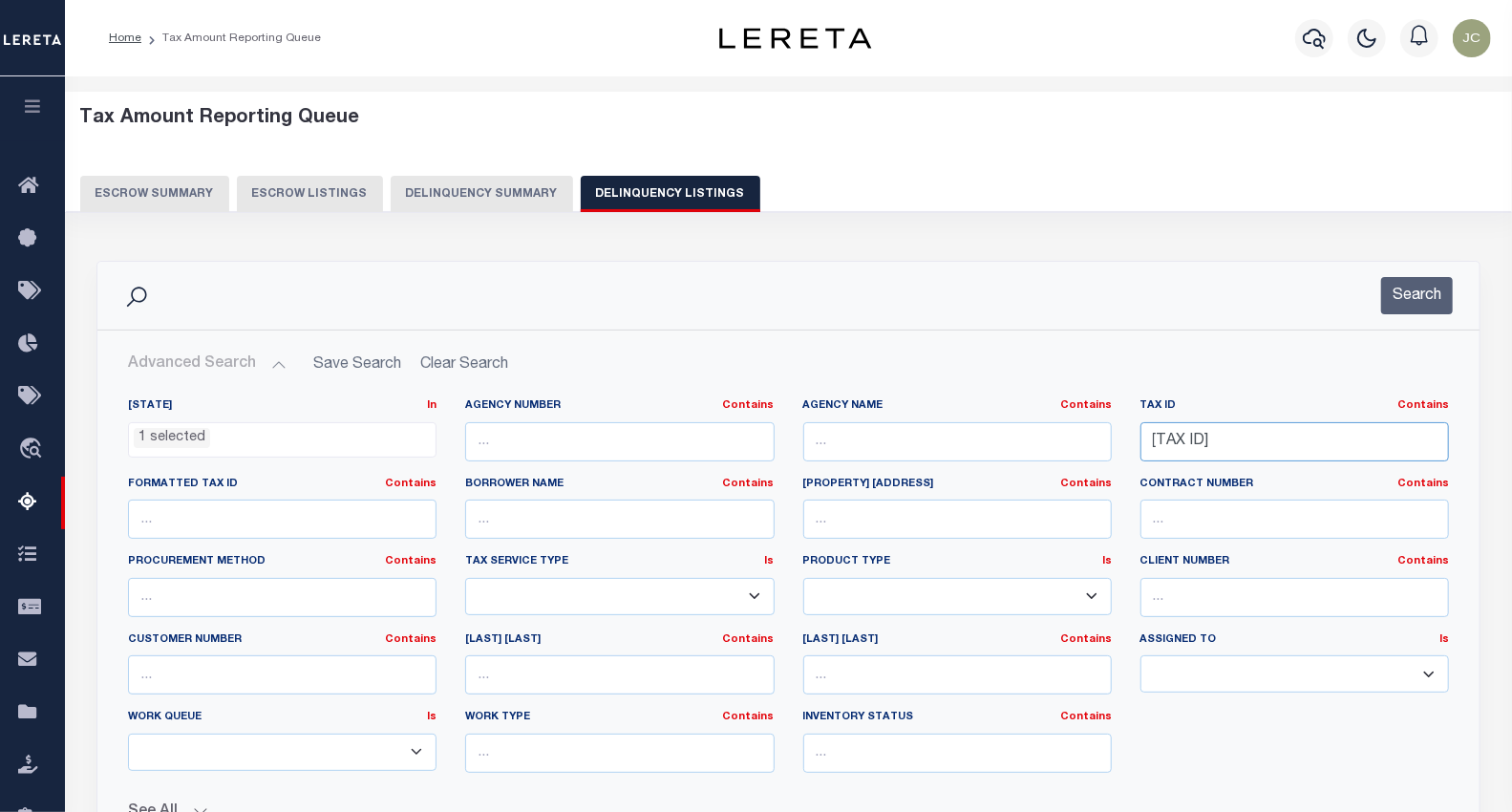 paste on "12-07-500-199.000-002" 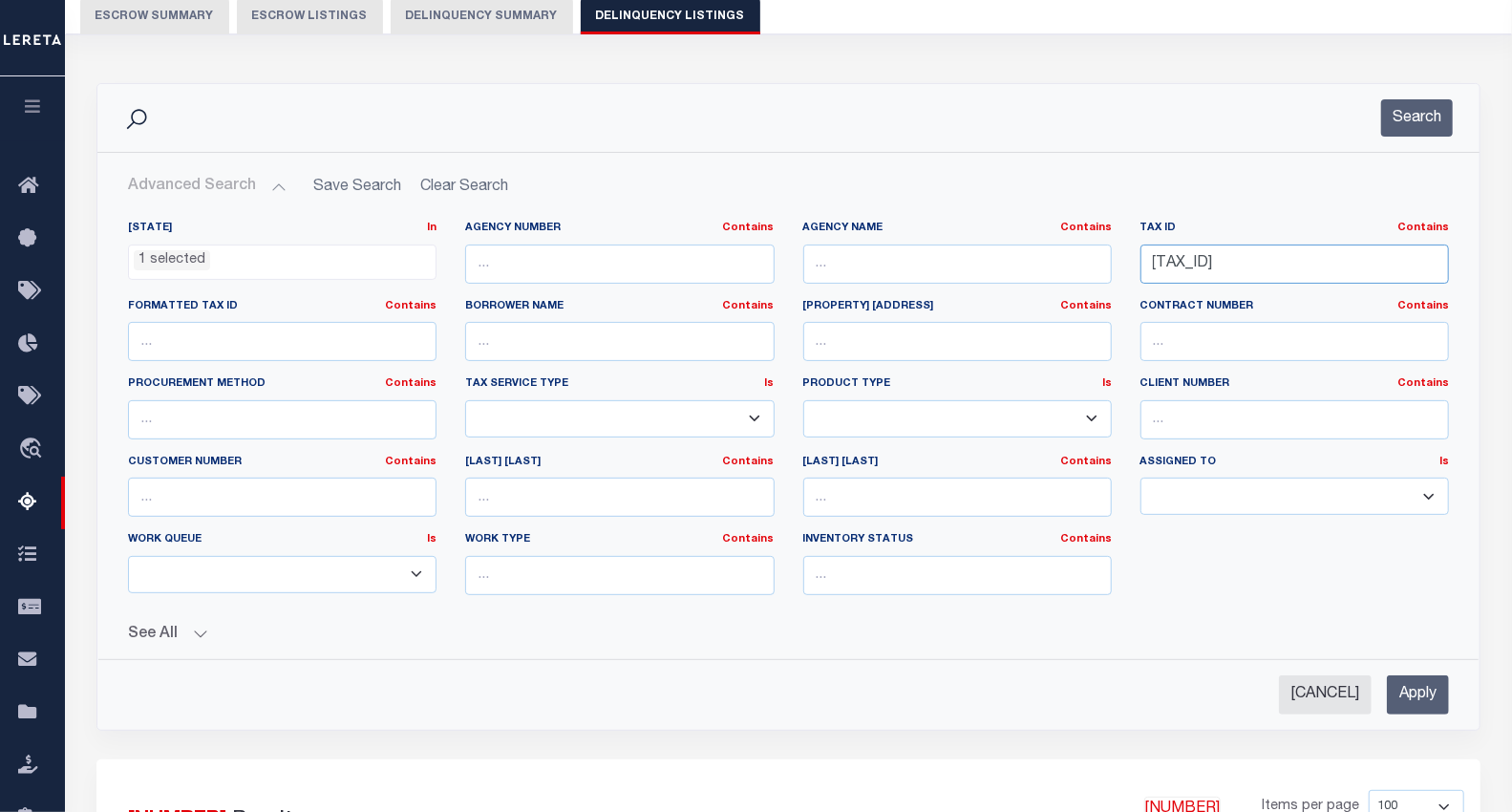 scroll, scrollTop: 424, scrollLeft: 0, axis: vertical 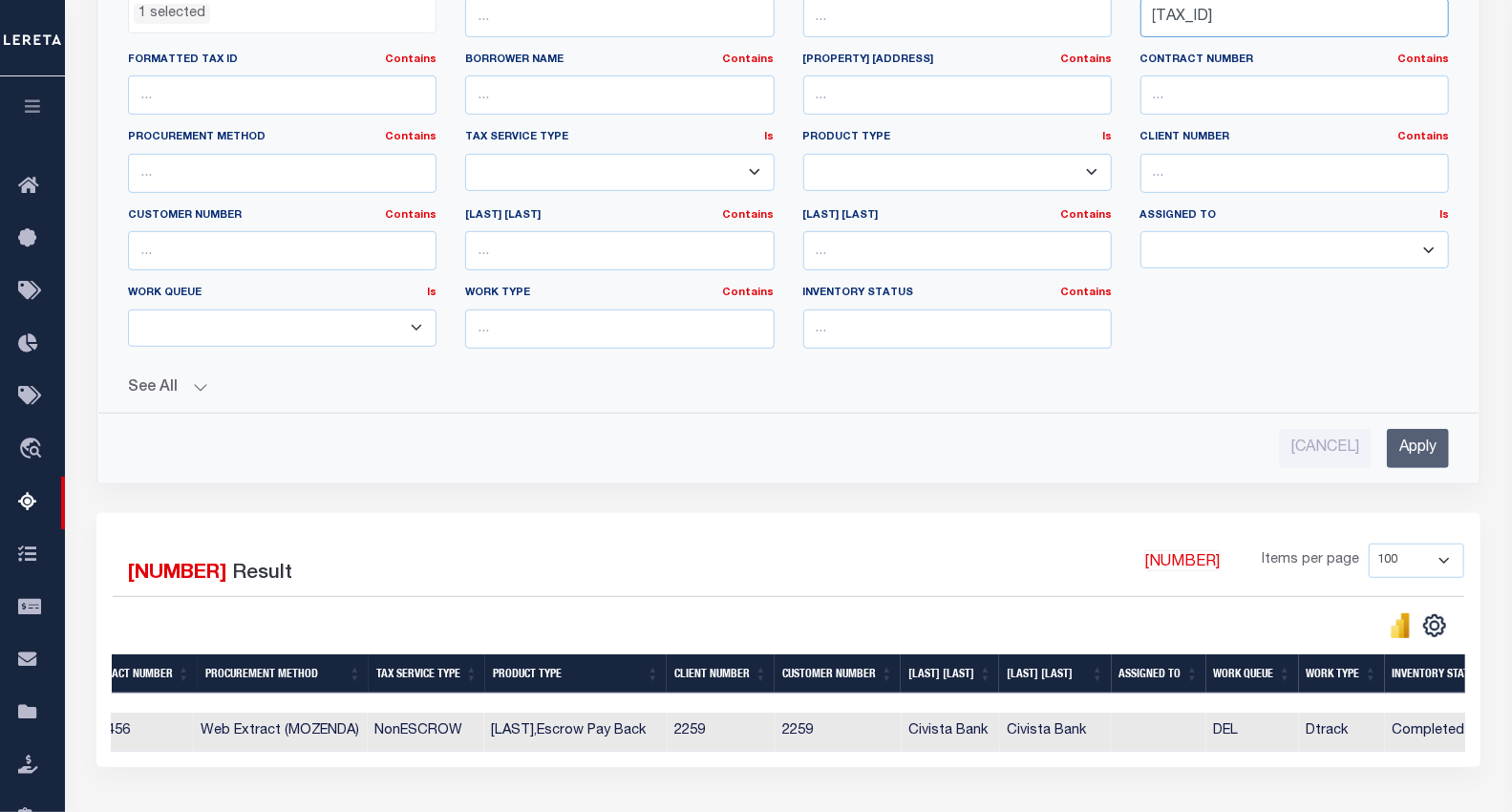 type on "15-12-07-500-199.000-002" 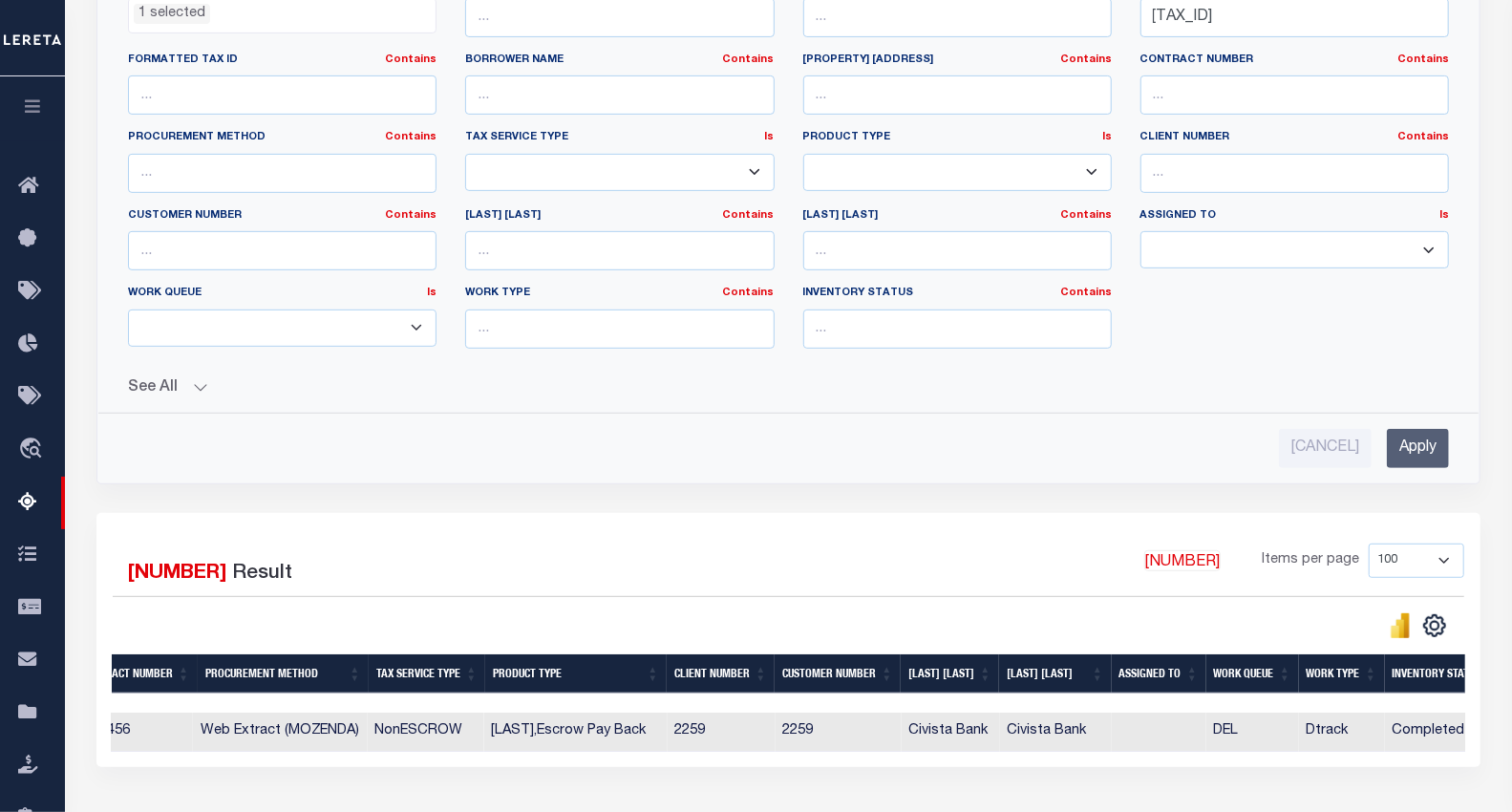 click on "Apply" at bounding box center (1417, 448) 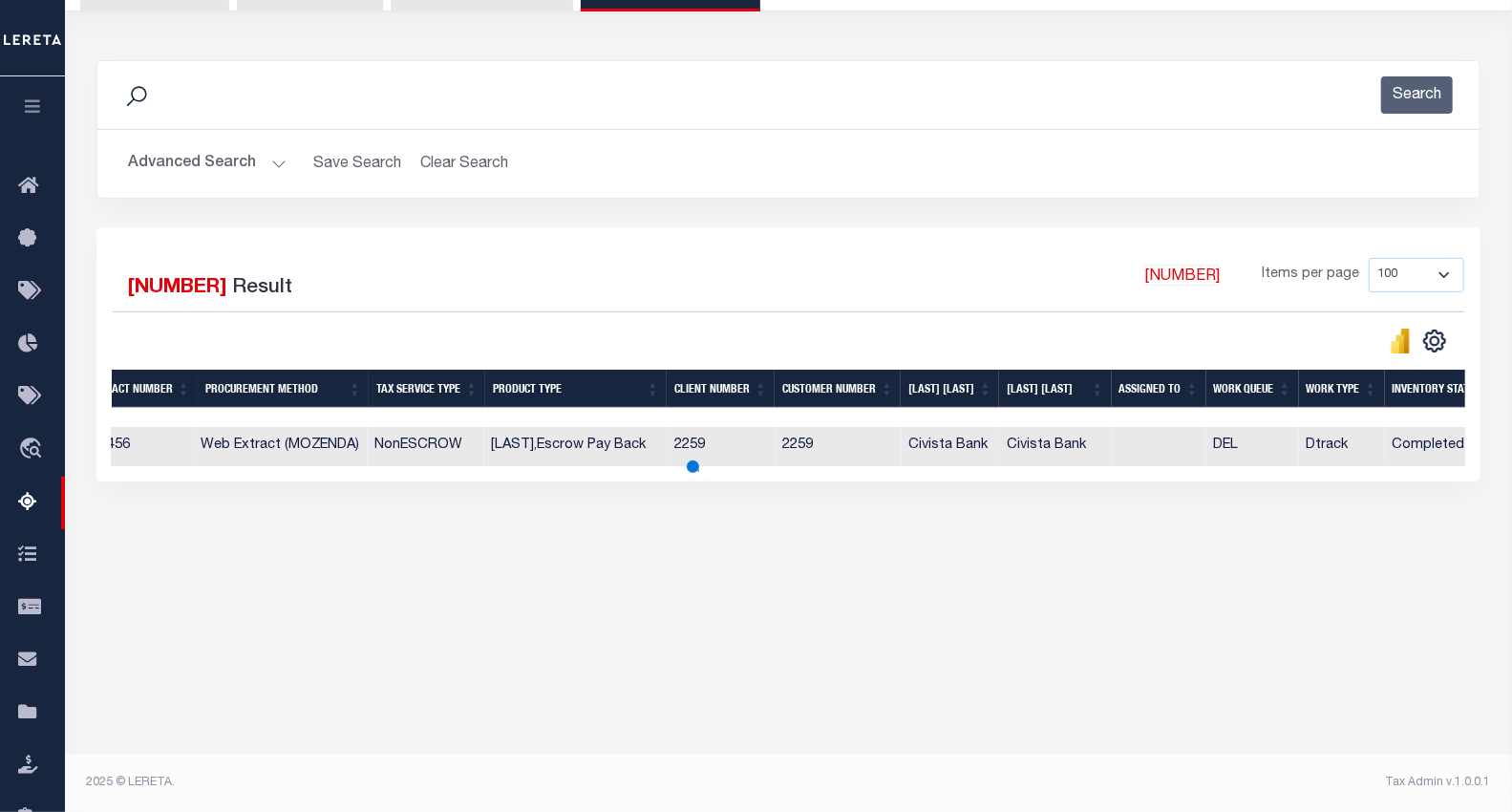 scroll, scrollTop: 201, scrollLeft: 0, axis: vertical 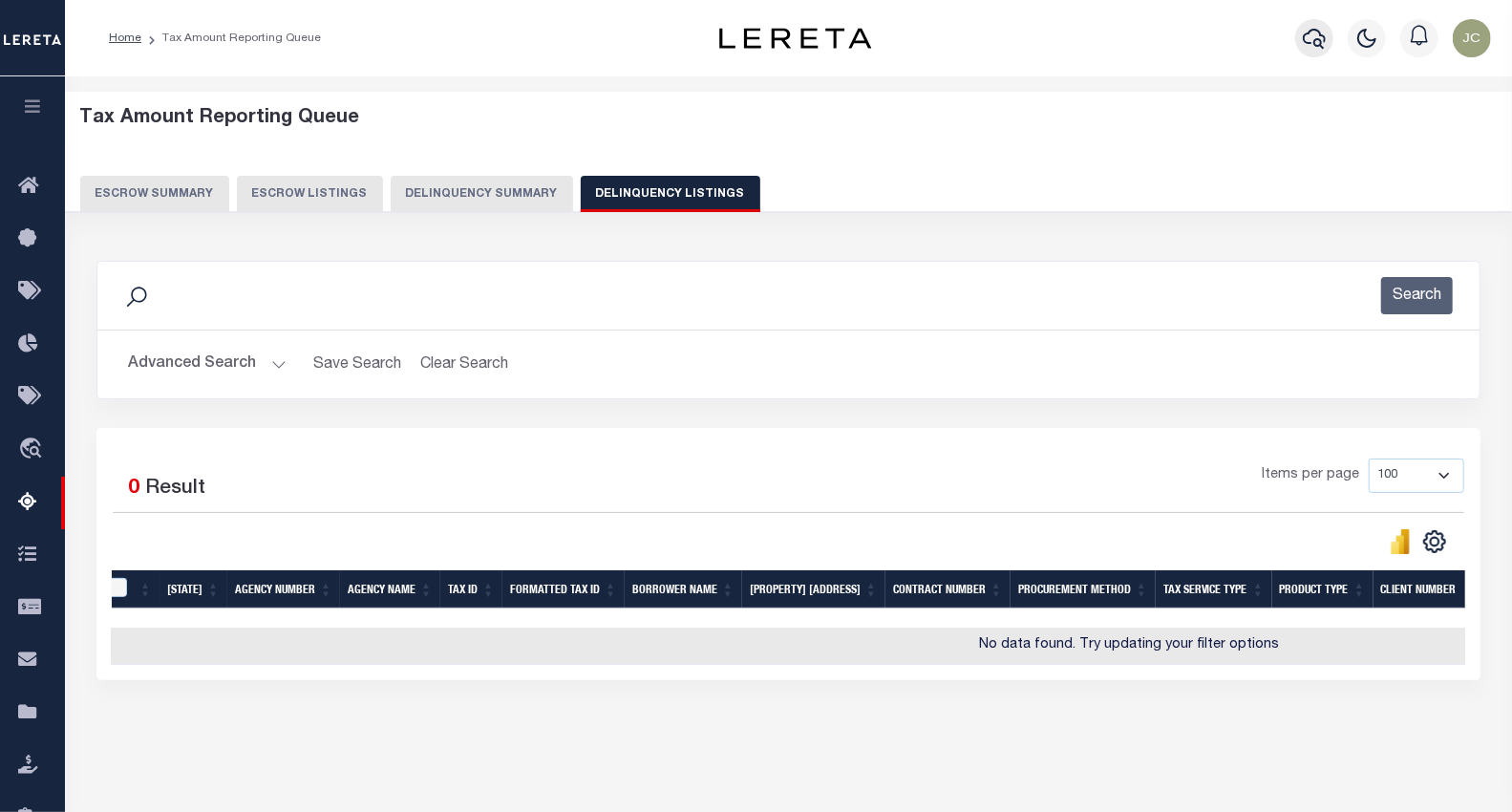 click at bounding box center [1314, 38] 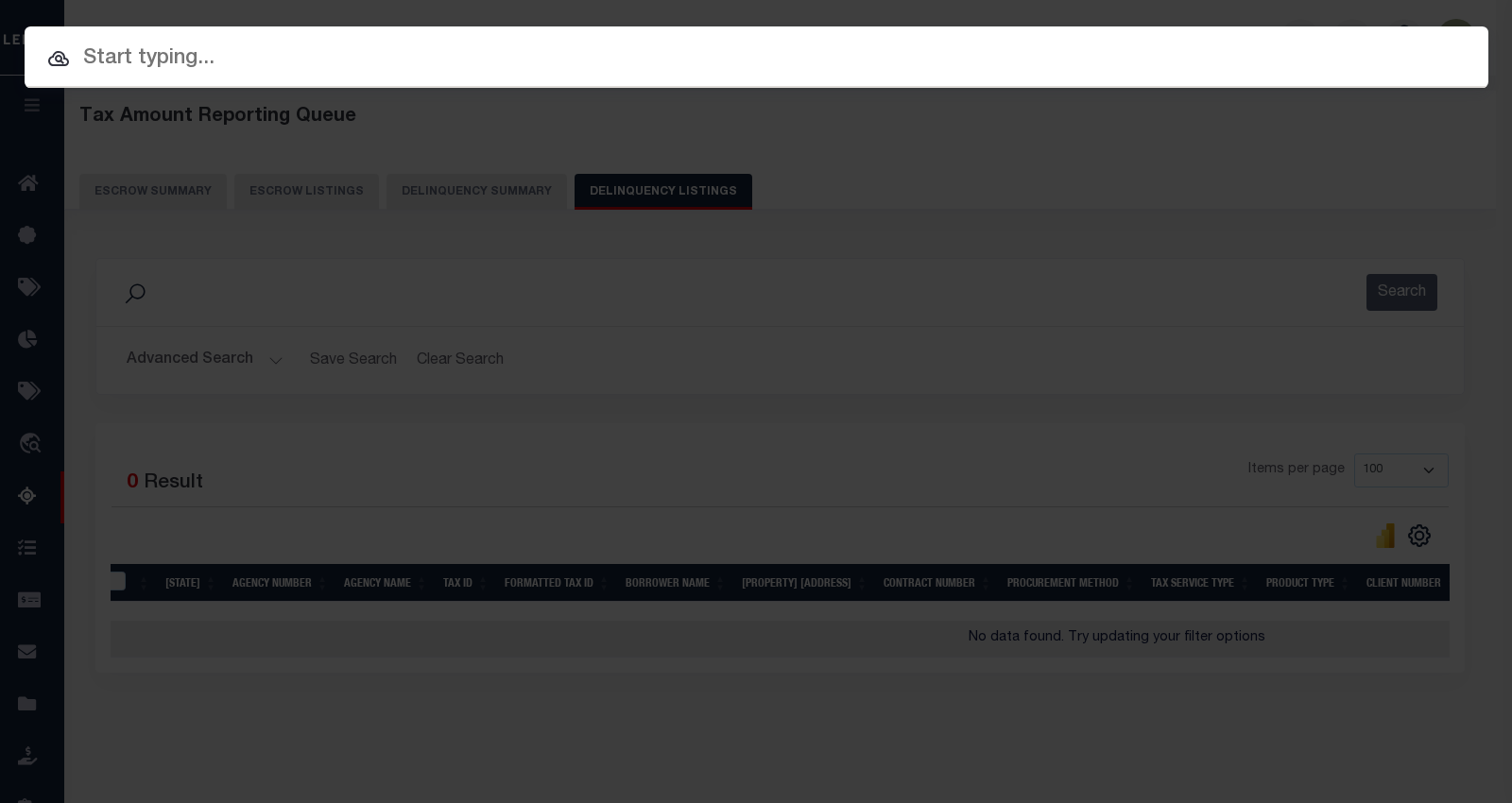 paste on "15-12-07-500-199.000-002" 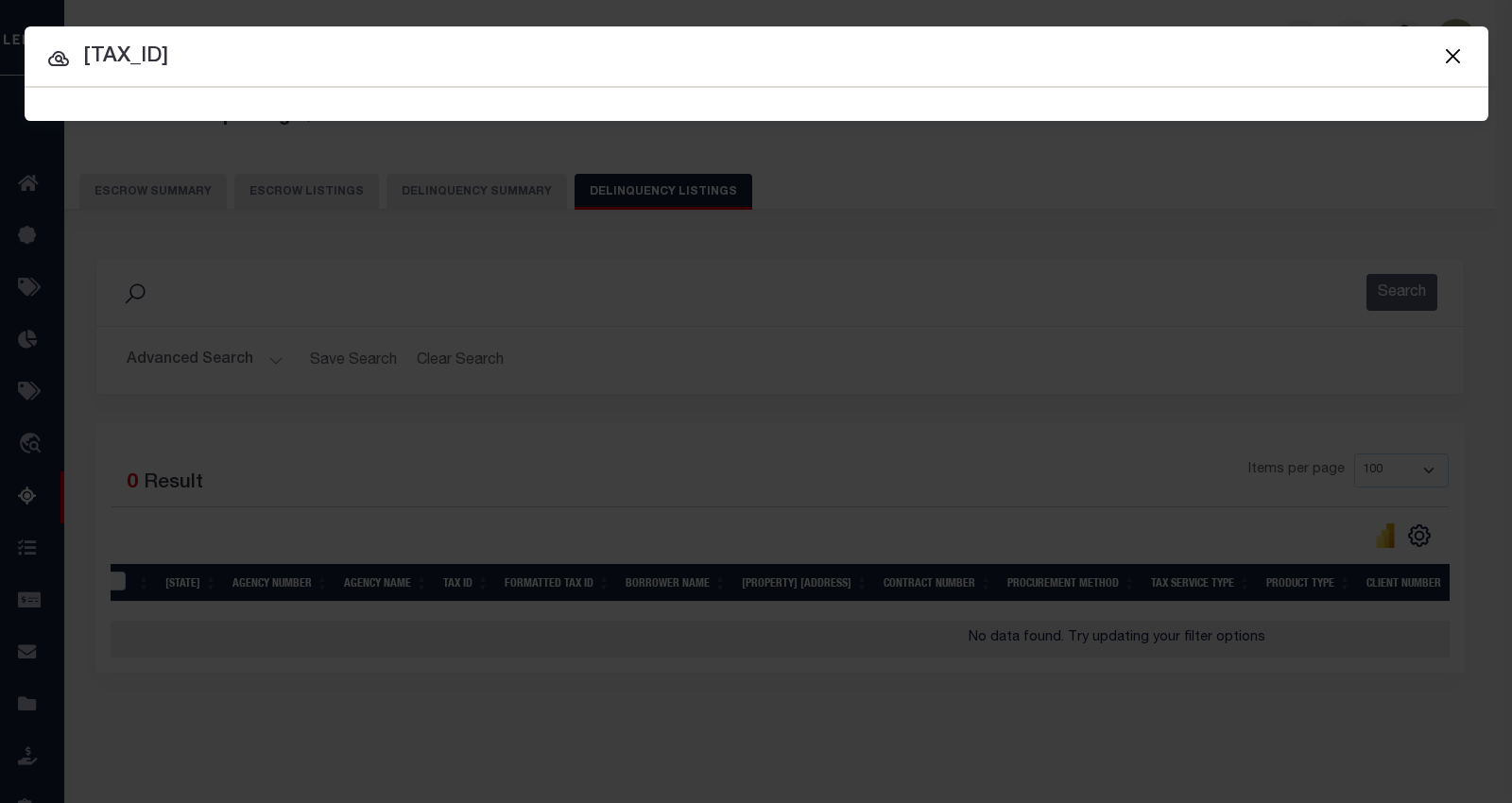 type on "15-12-07-500-199.000-002" 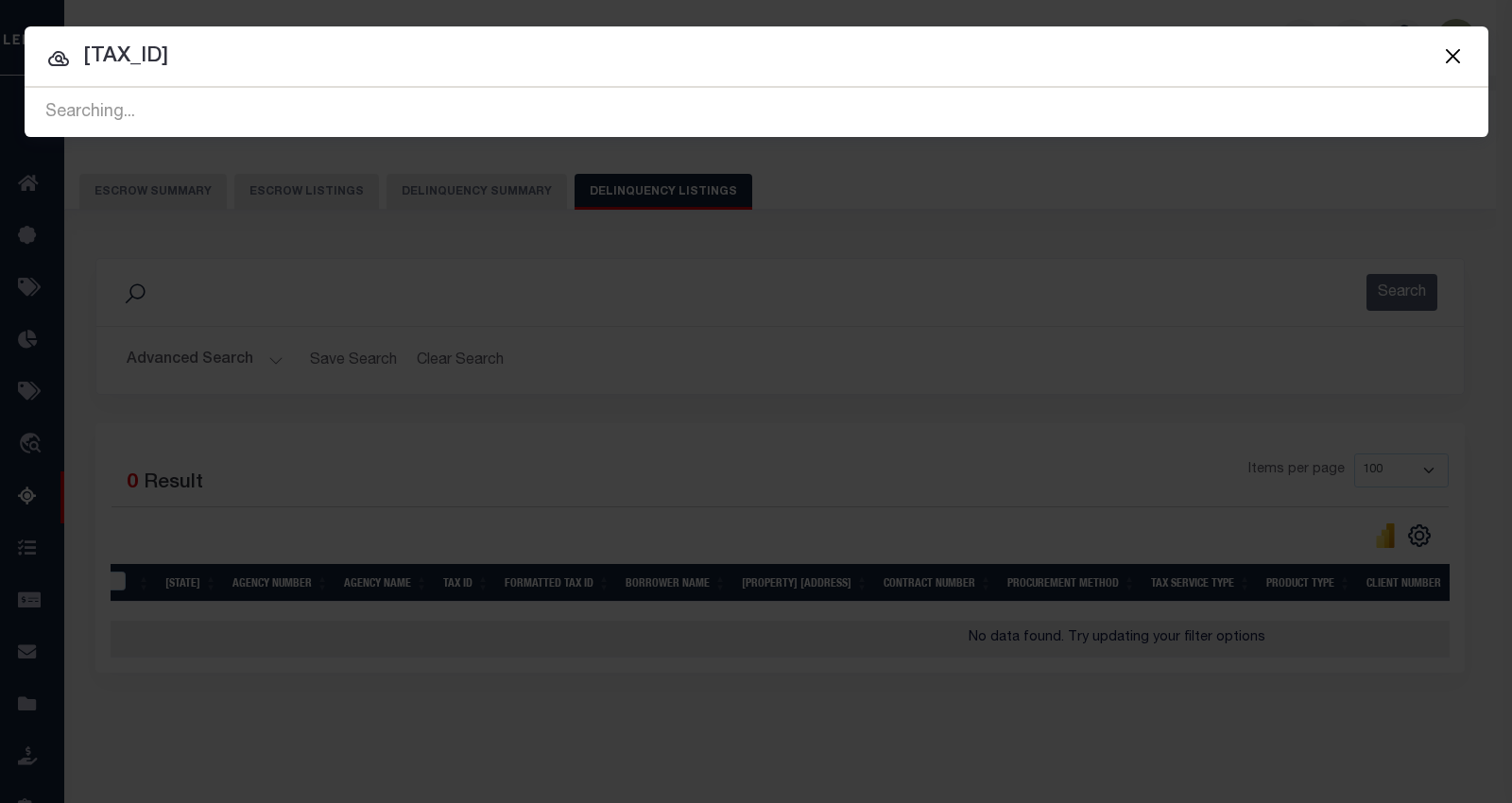 click at bounding box center [59, 59] 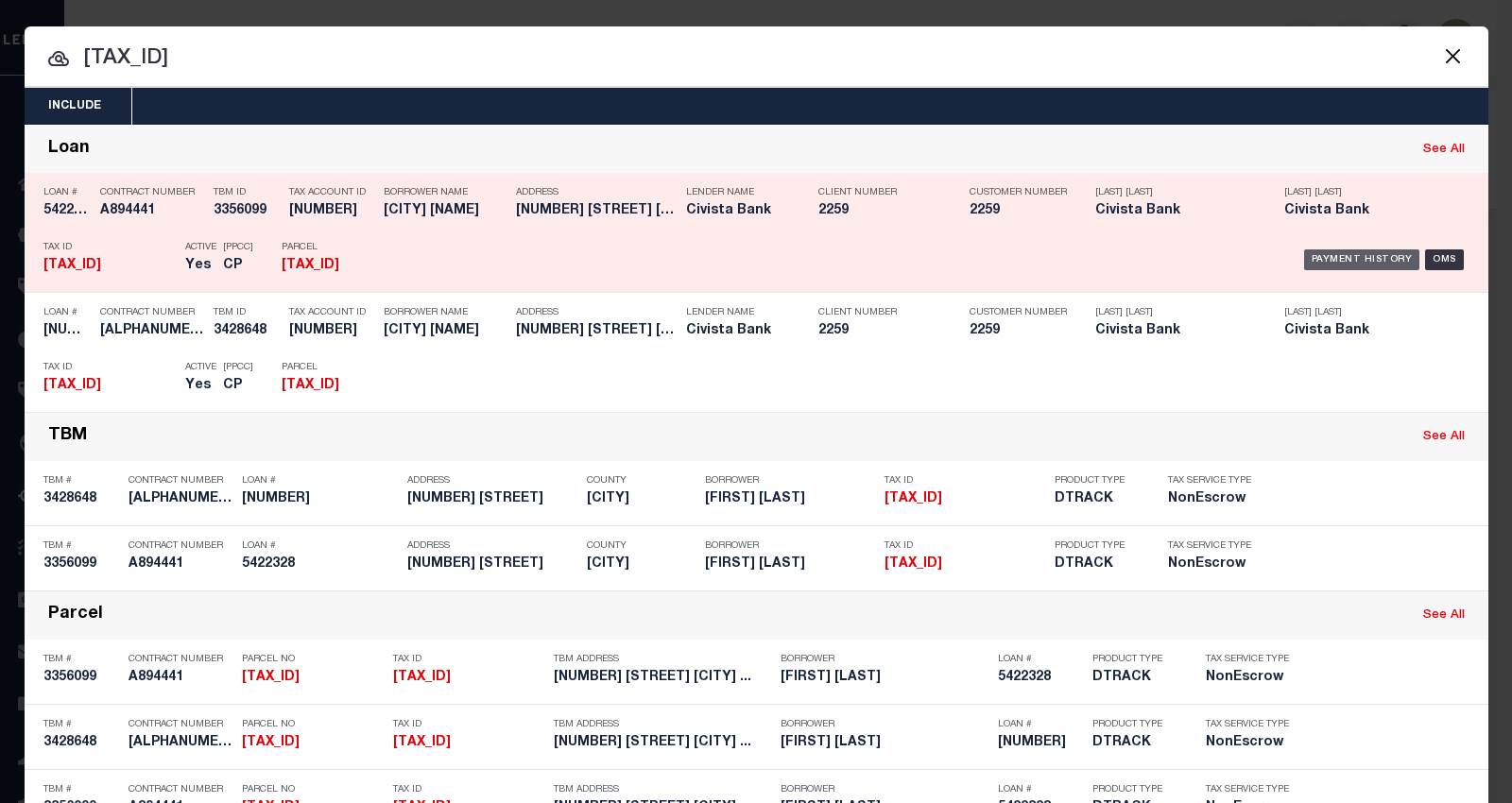 click on "Payment History" at bounding box center [1362, 260] 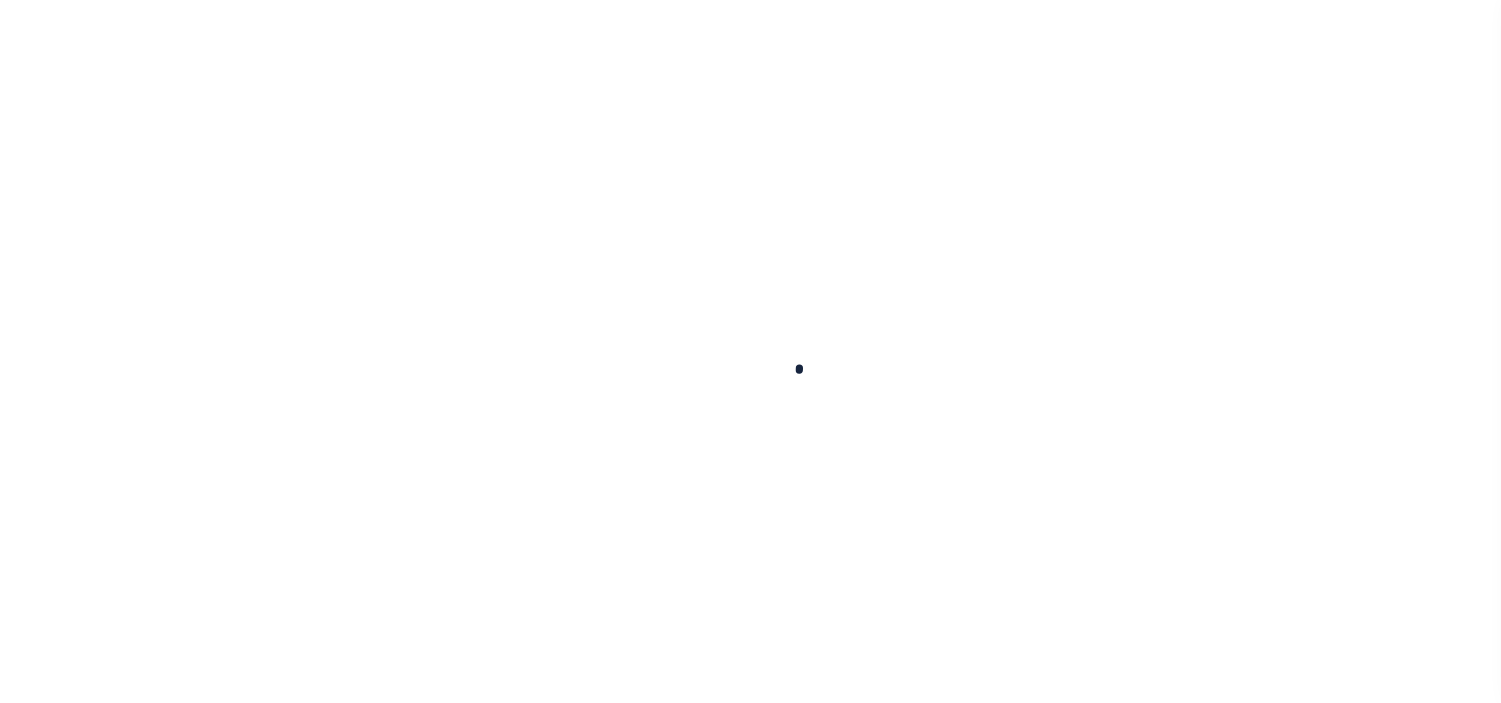 scroll, scrollTop: 0, scrollLeft: 0, axis: both 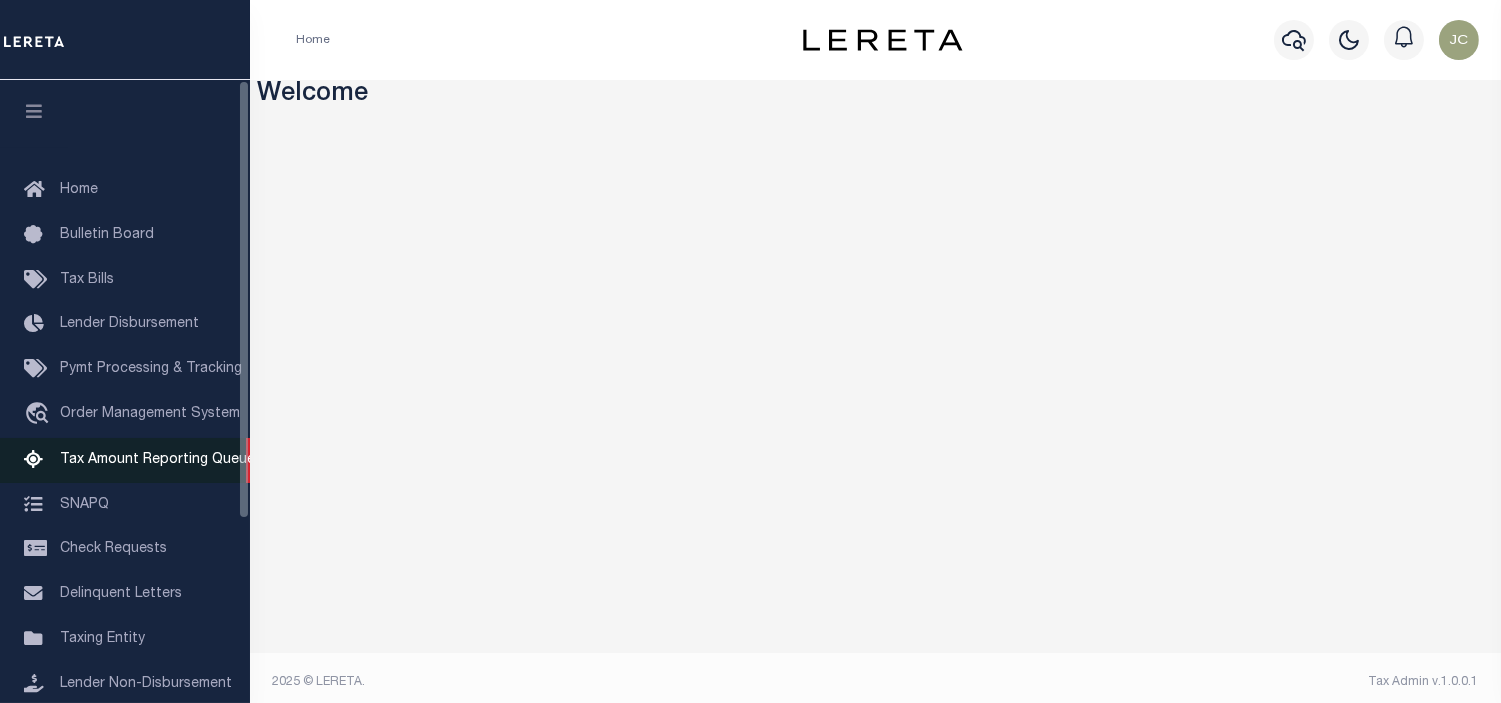 click on "Tax Amount Reporting Queue" at bounding box center [125, 460] 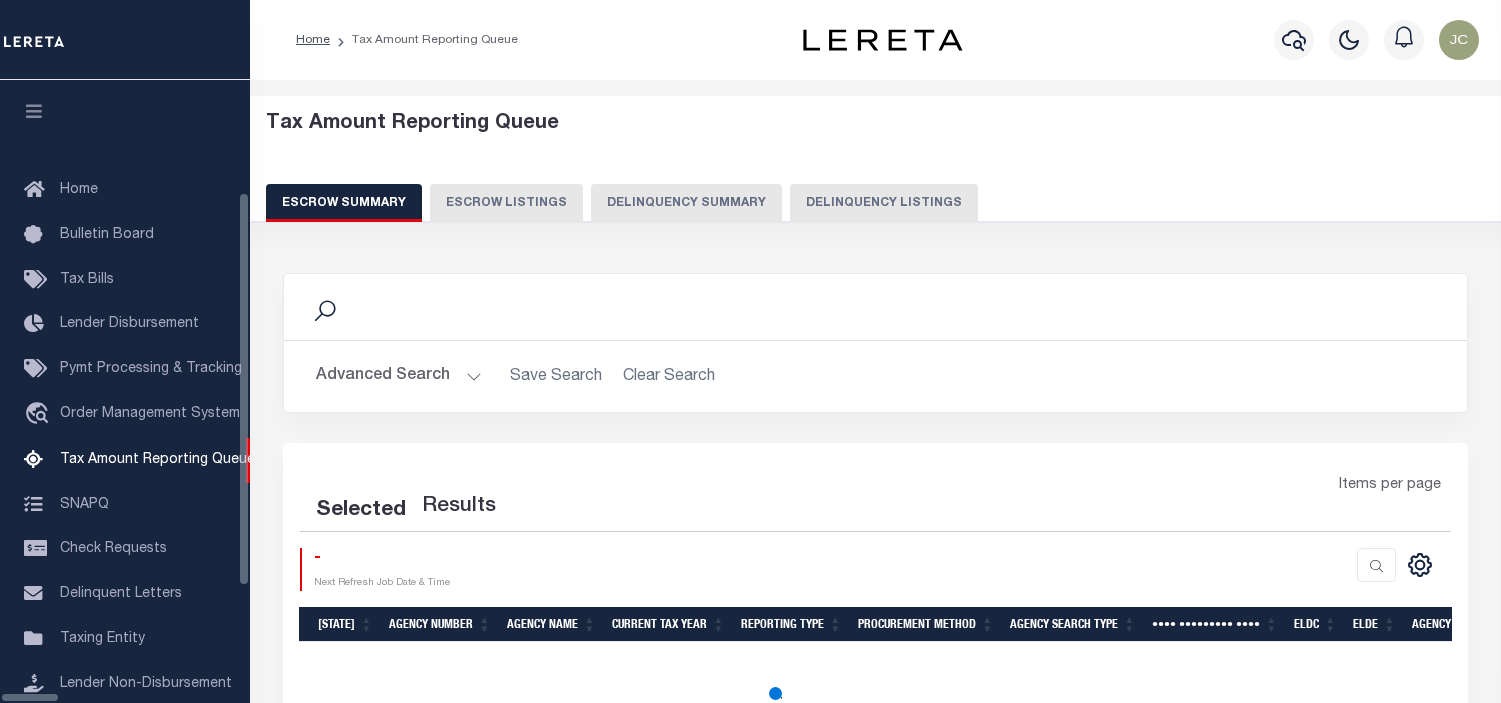 scroll, scrollTop: 0, scrollLeft: 0, axis: both 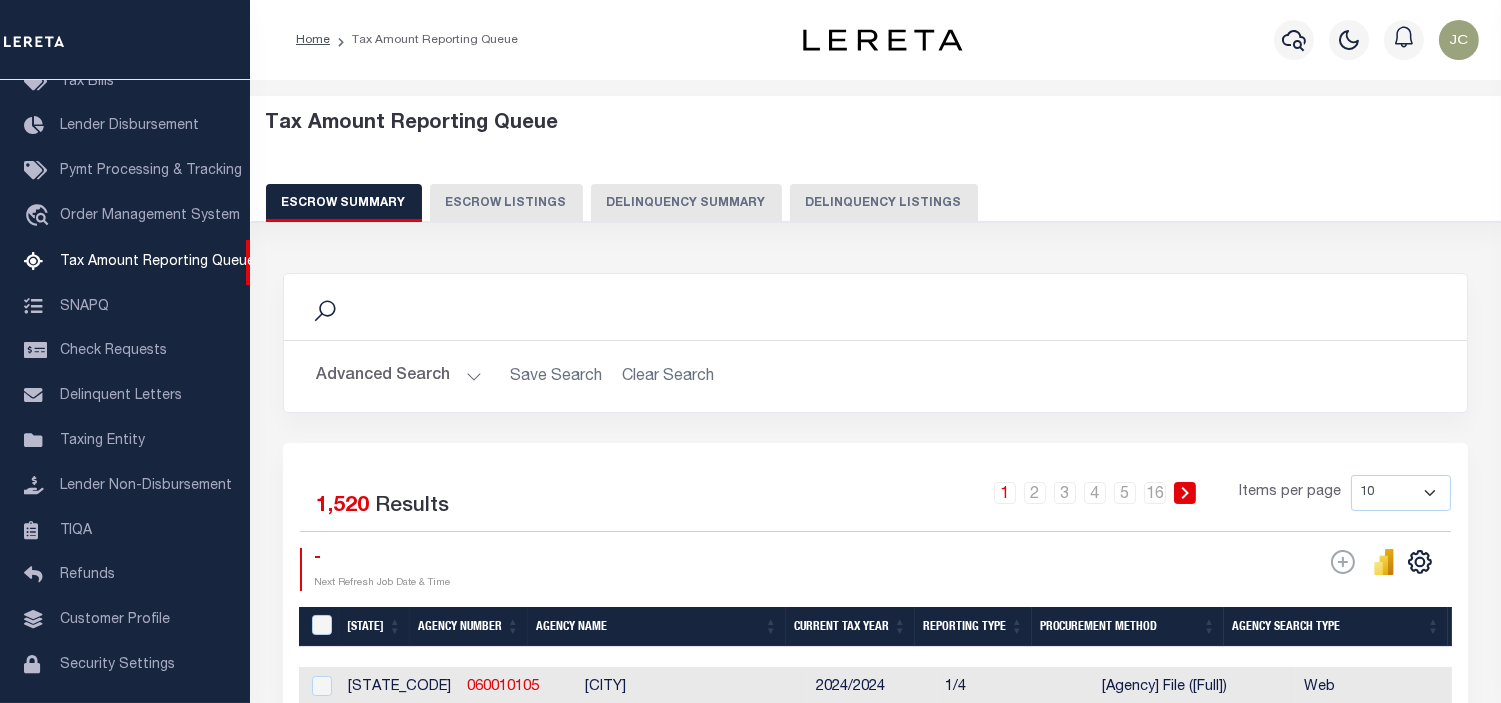 click on "Delinquency Listings" at bounding box center [884, 203] 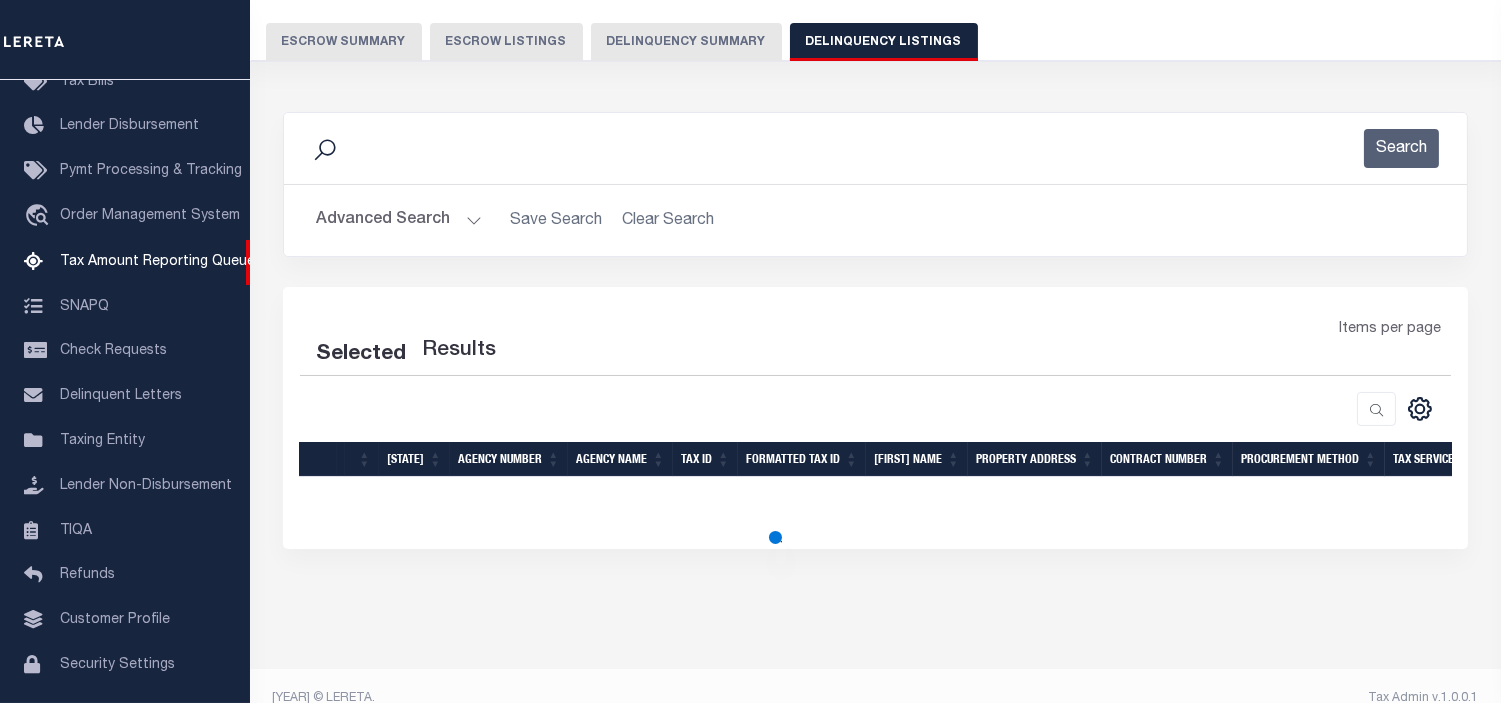scroll, scrollTop: 187, scrollLeft: 0, axis: vertical 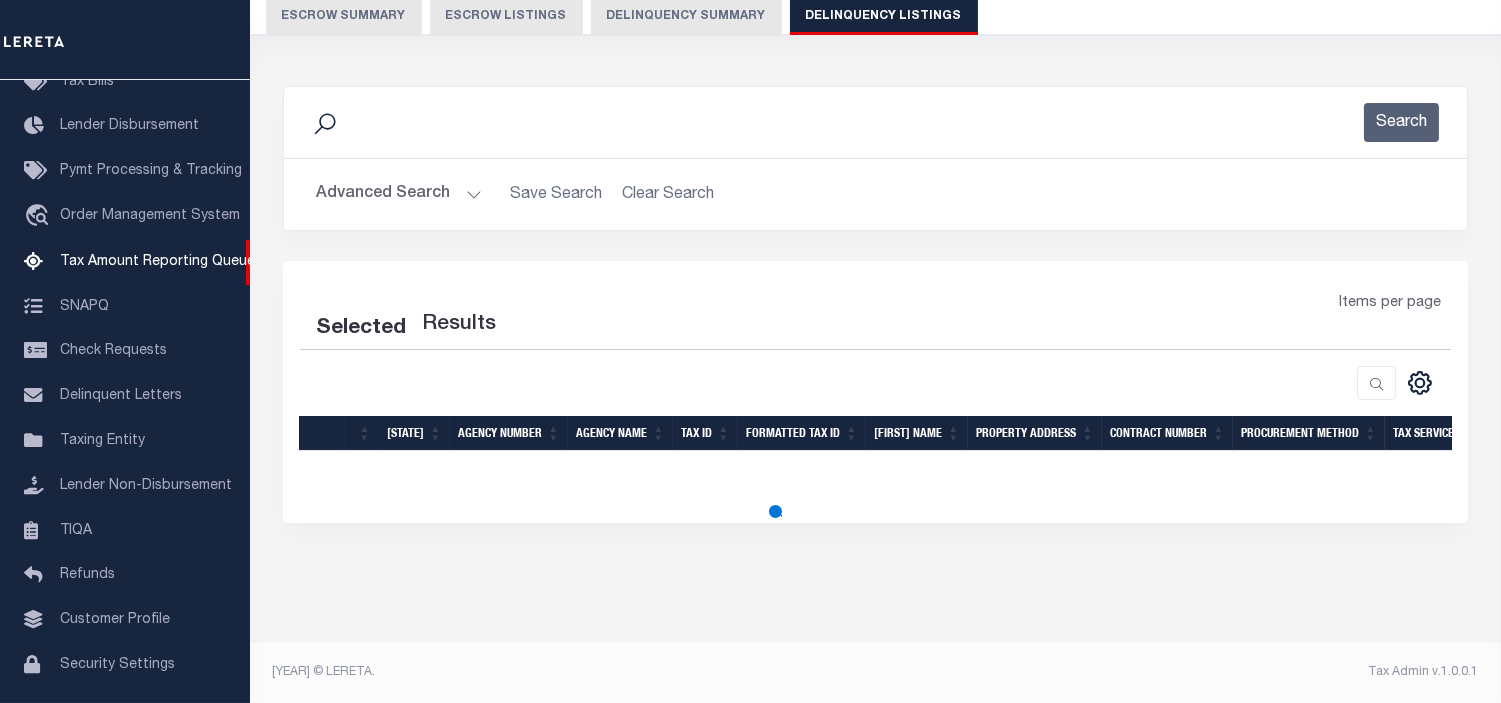 click on "Advanced Search" at bounding box center [399, 194] 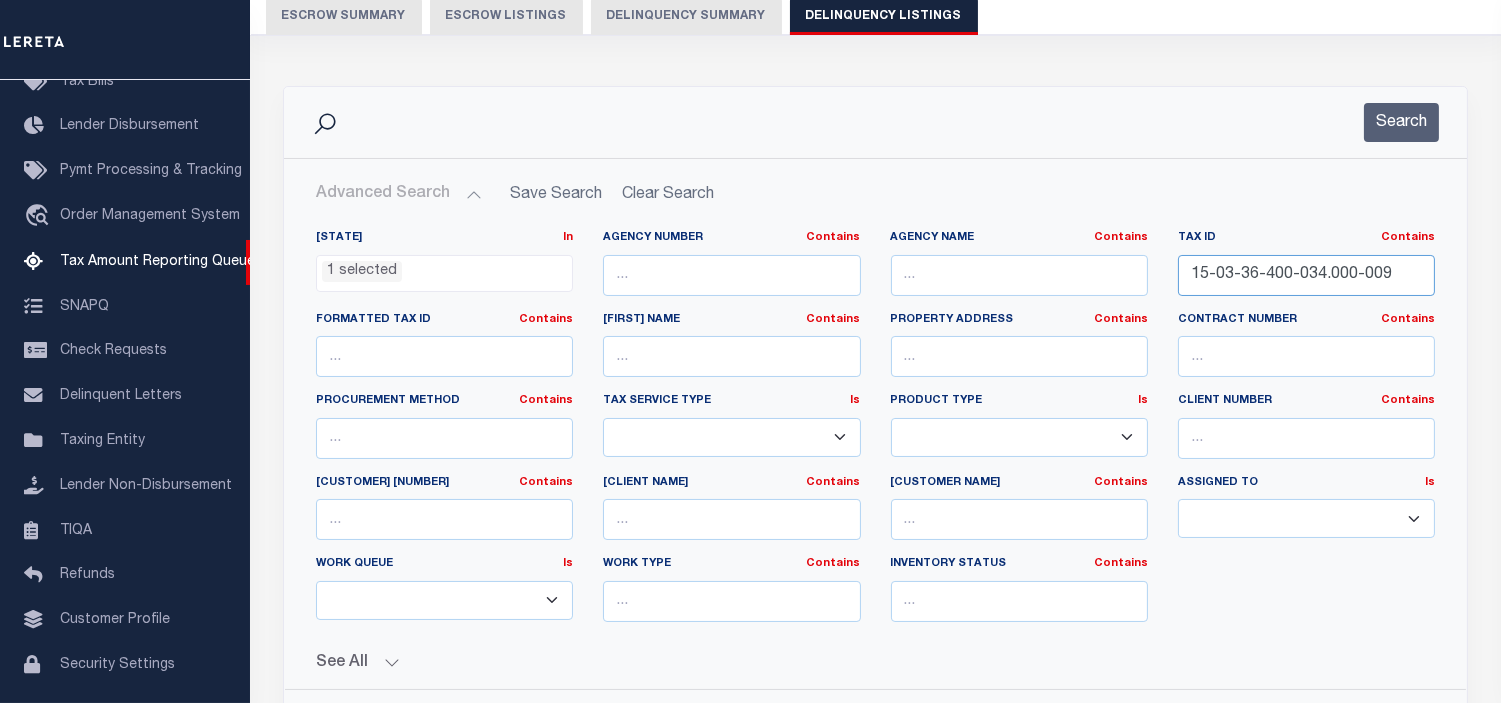 click on "15-03-36-400-034.000-009" at bounding box center [1306, 275] 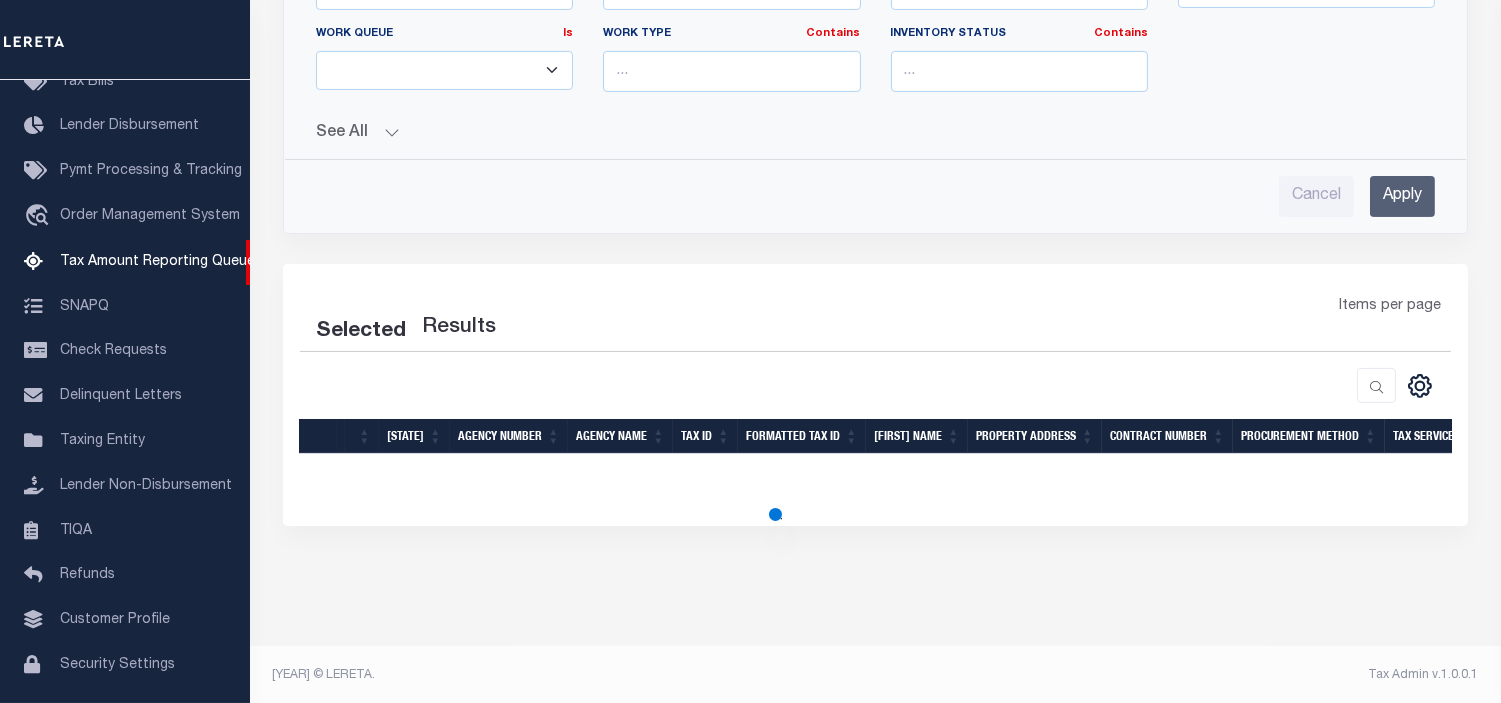 scroll, scrollTop: 721, scrollLeft: 0, axis: vertical 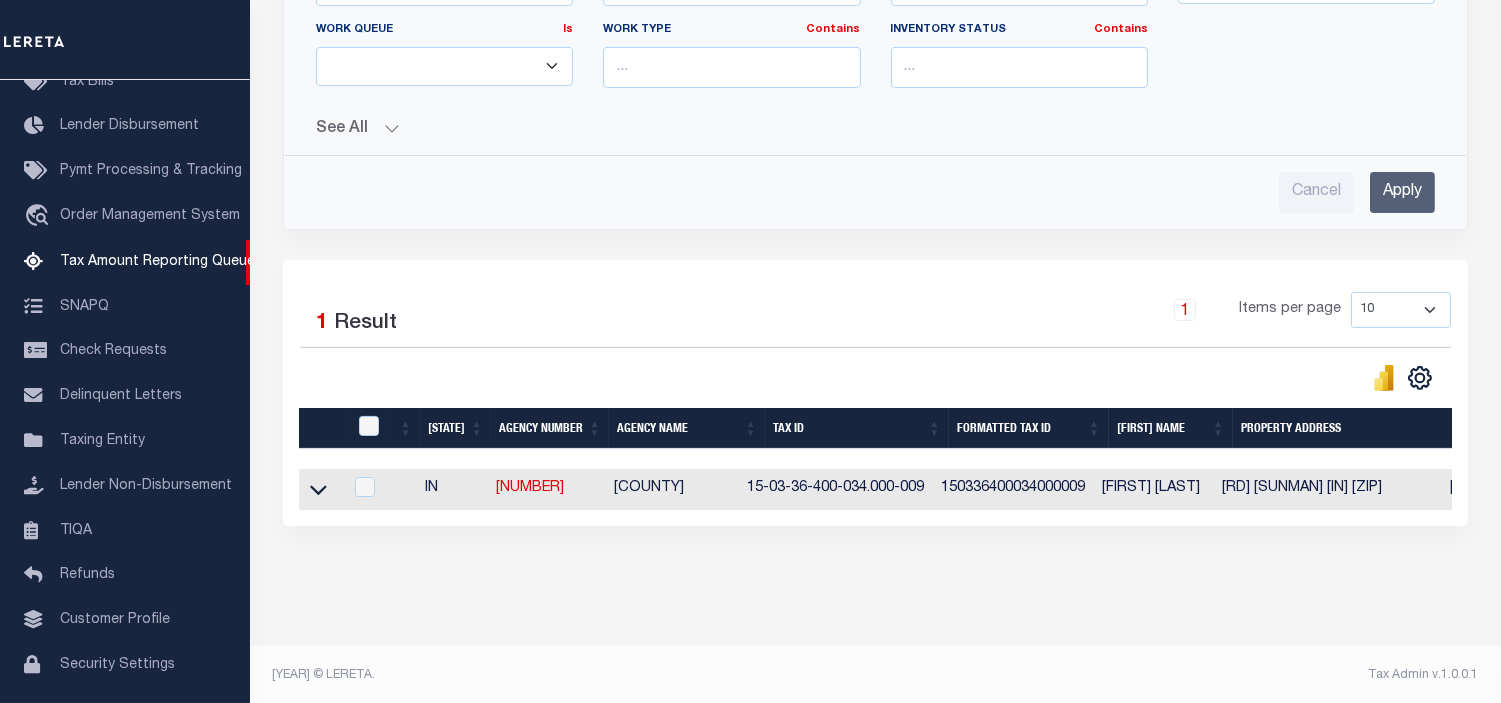 click on "Apply" at bounding box center (1402, 192) 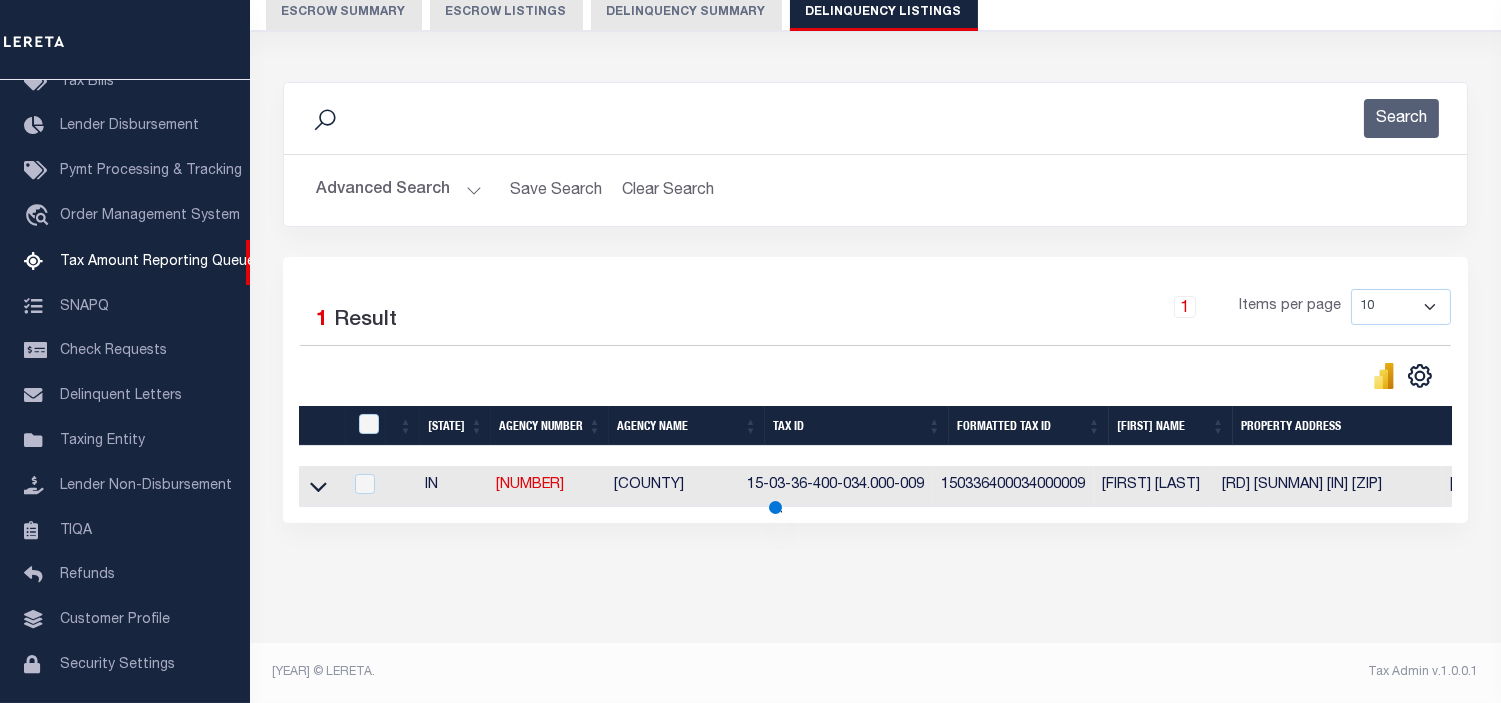 scroll, scrollTop: 207, scrollLeft: 0, axis: vertical 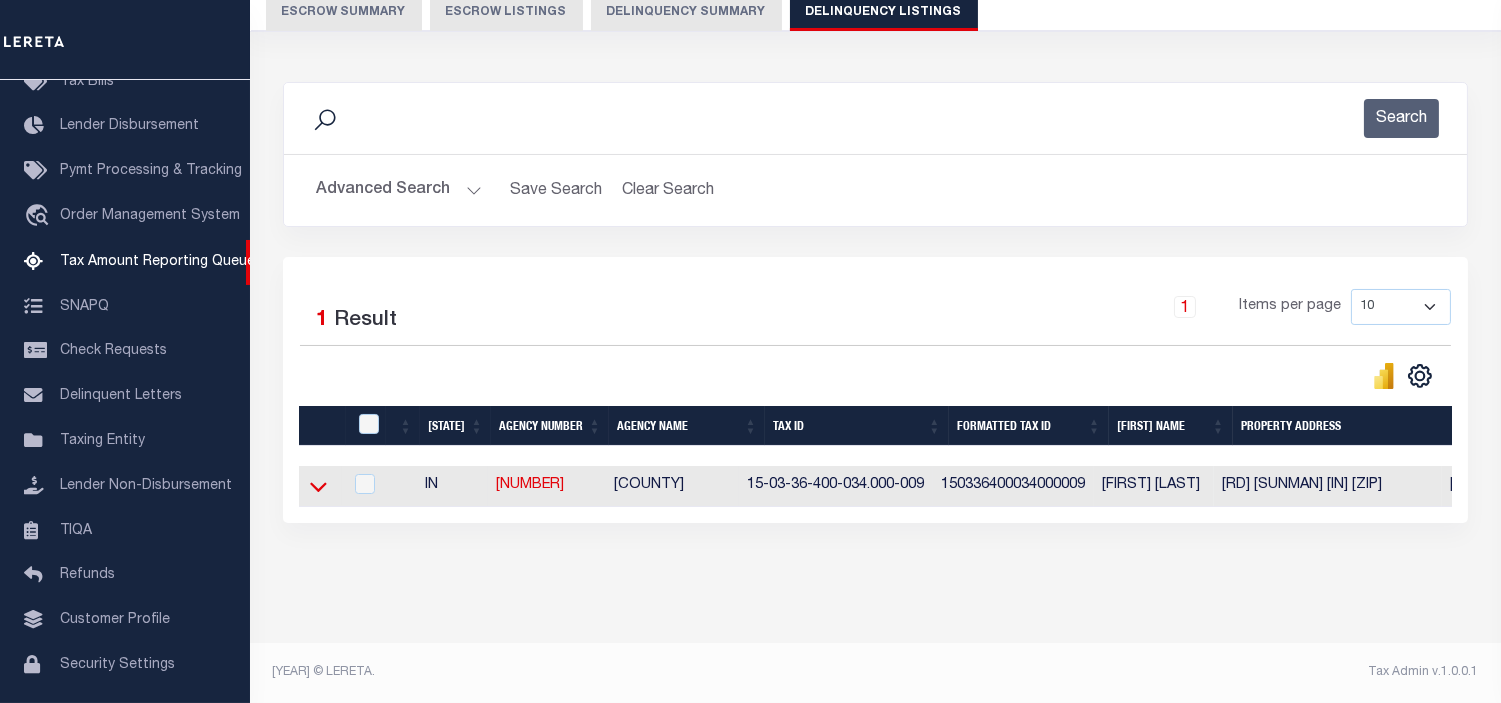 click at bounding box center (318, 486) 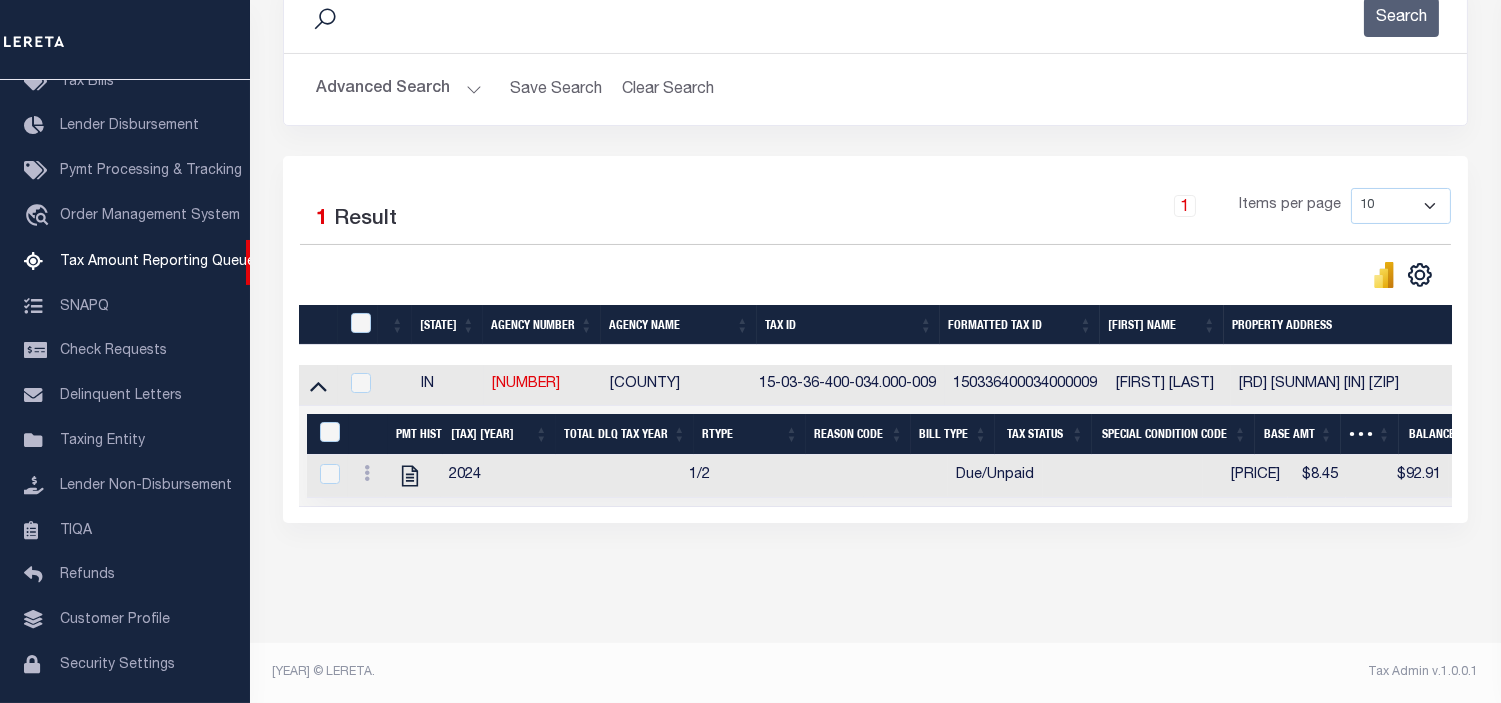 scroll, scrollTop: 308, scrollLeft: 0, axis: vertical 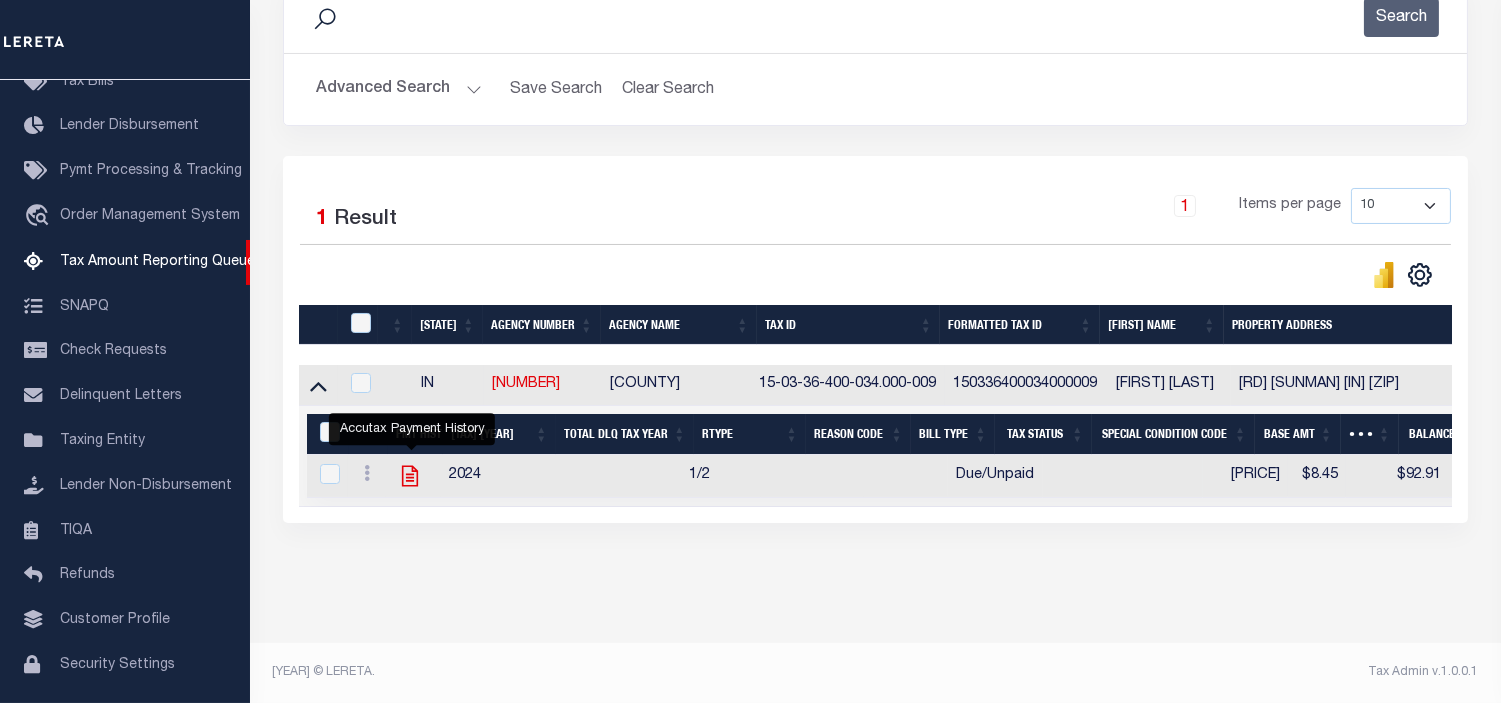 click at bounding box center (410, 476) 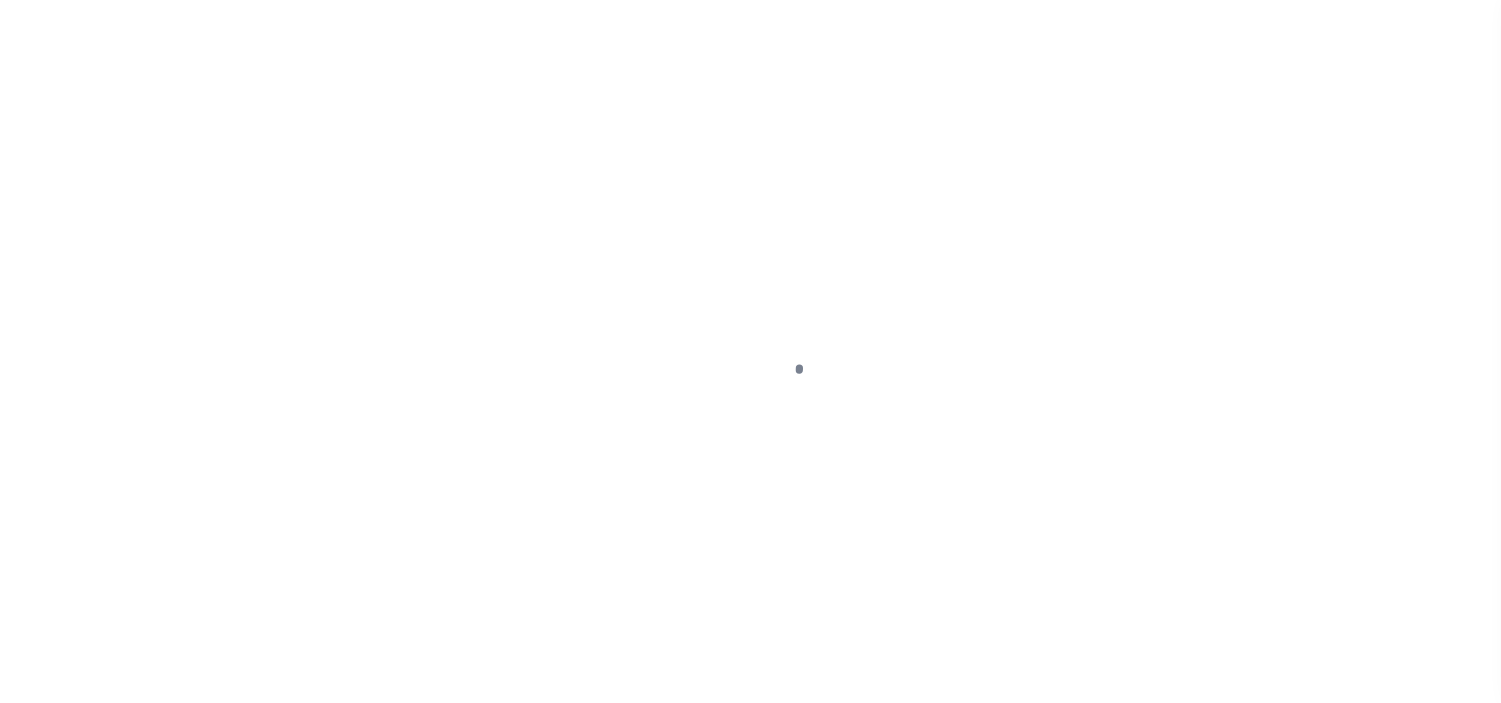 scroll, scrollTop: 0, scrollLeft: 0, axis: both 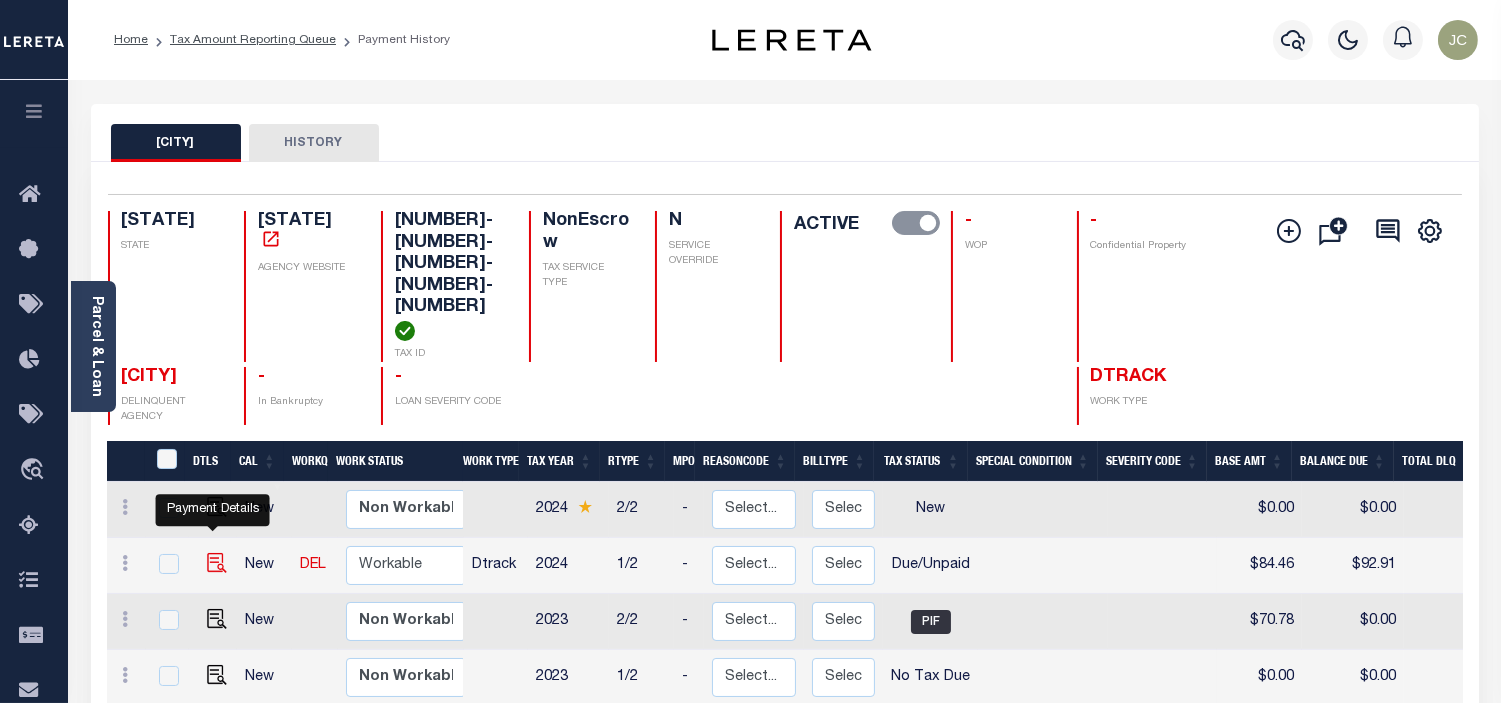 click at bounding box center (217, 563) 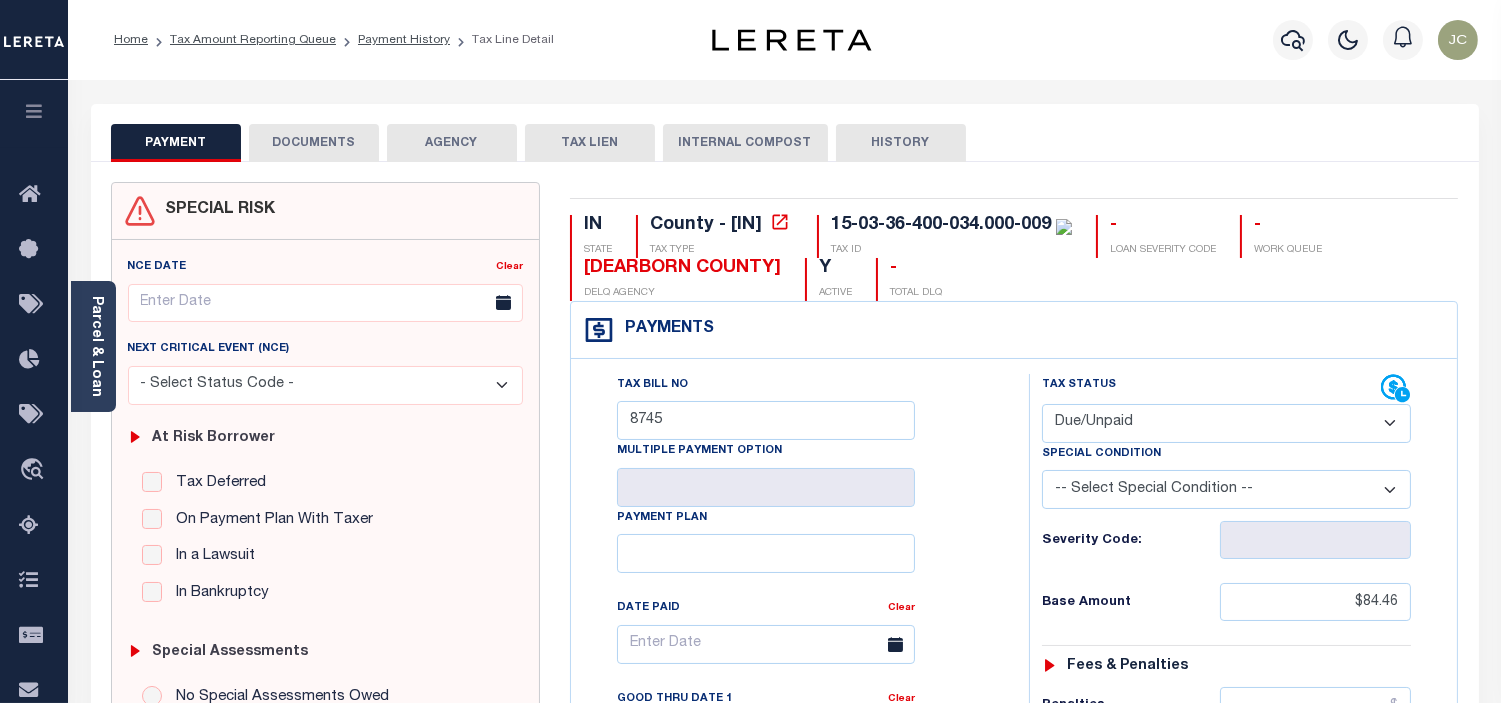 scroll, scrollTop: 444, scrollLeft: 0, axis: vertical 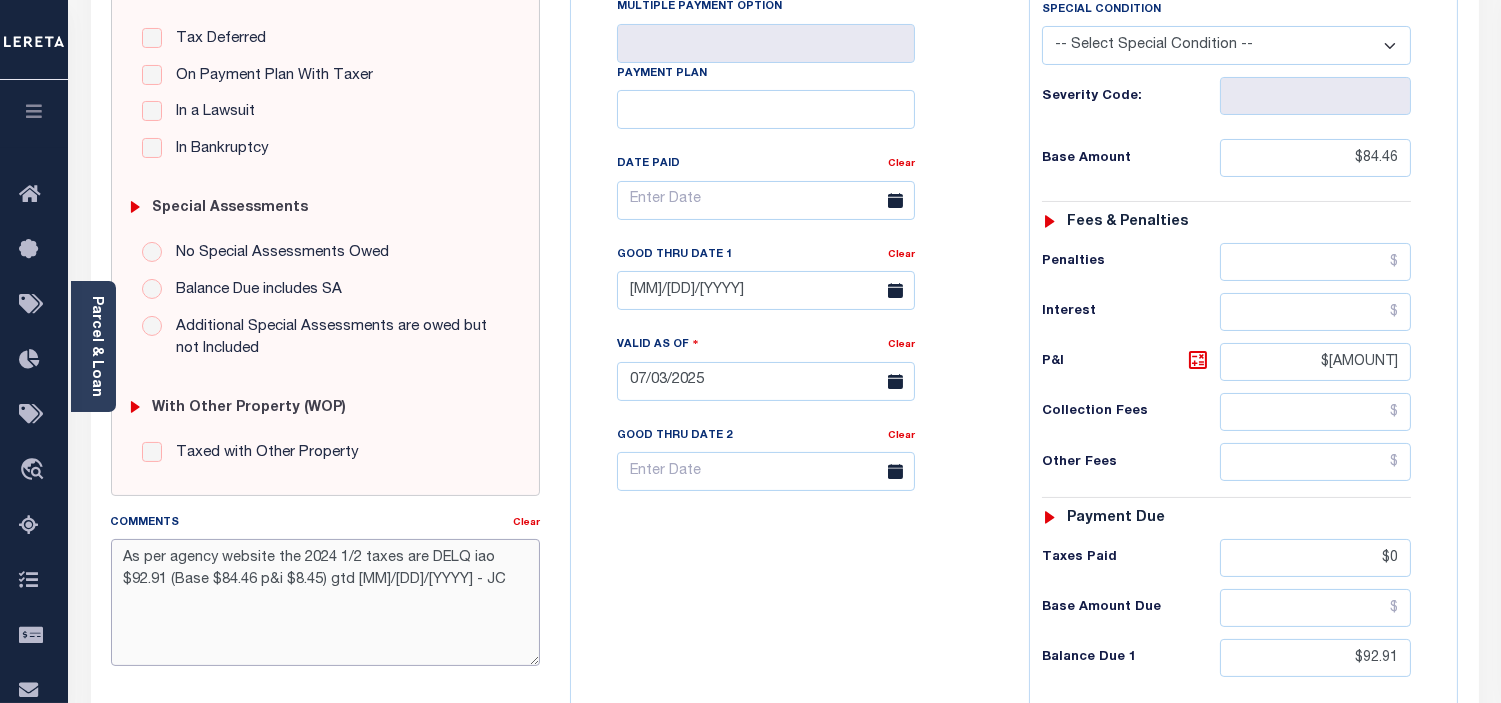 click on "As per agency website the 2024 1/2 taxes are DELQ iao $92.91 (Base $84.46 p&i $8.45) gtd 07/31/2025 - JC" at bounding box center [325, 602] 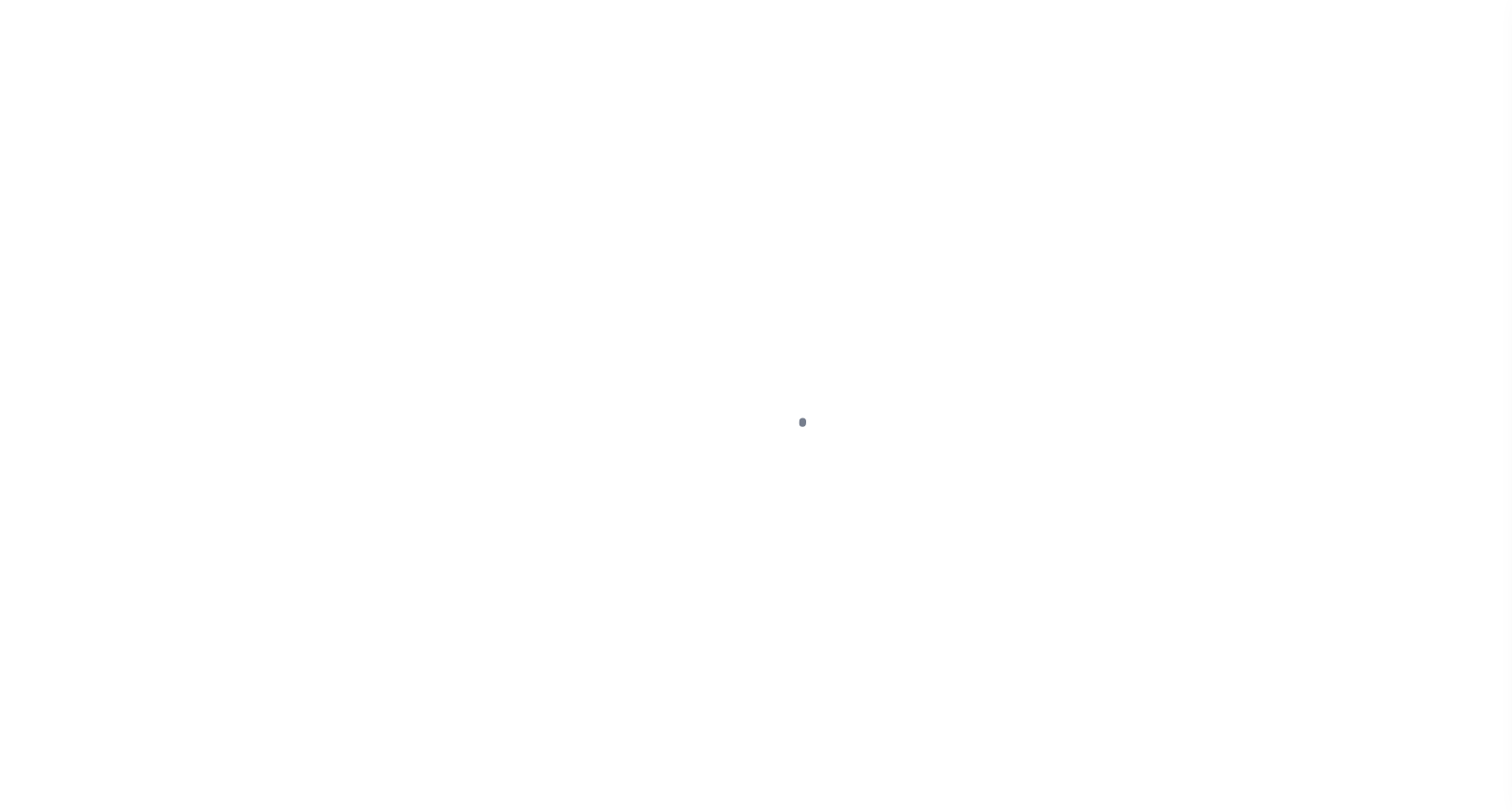 scroll, scrollTop: 0, scrollLeft: 0, axis: both 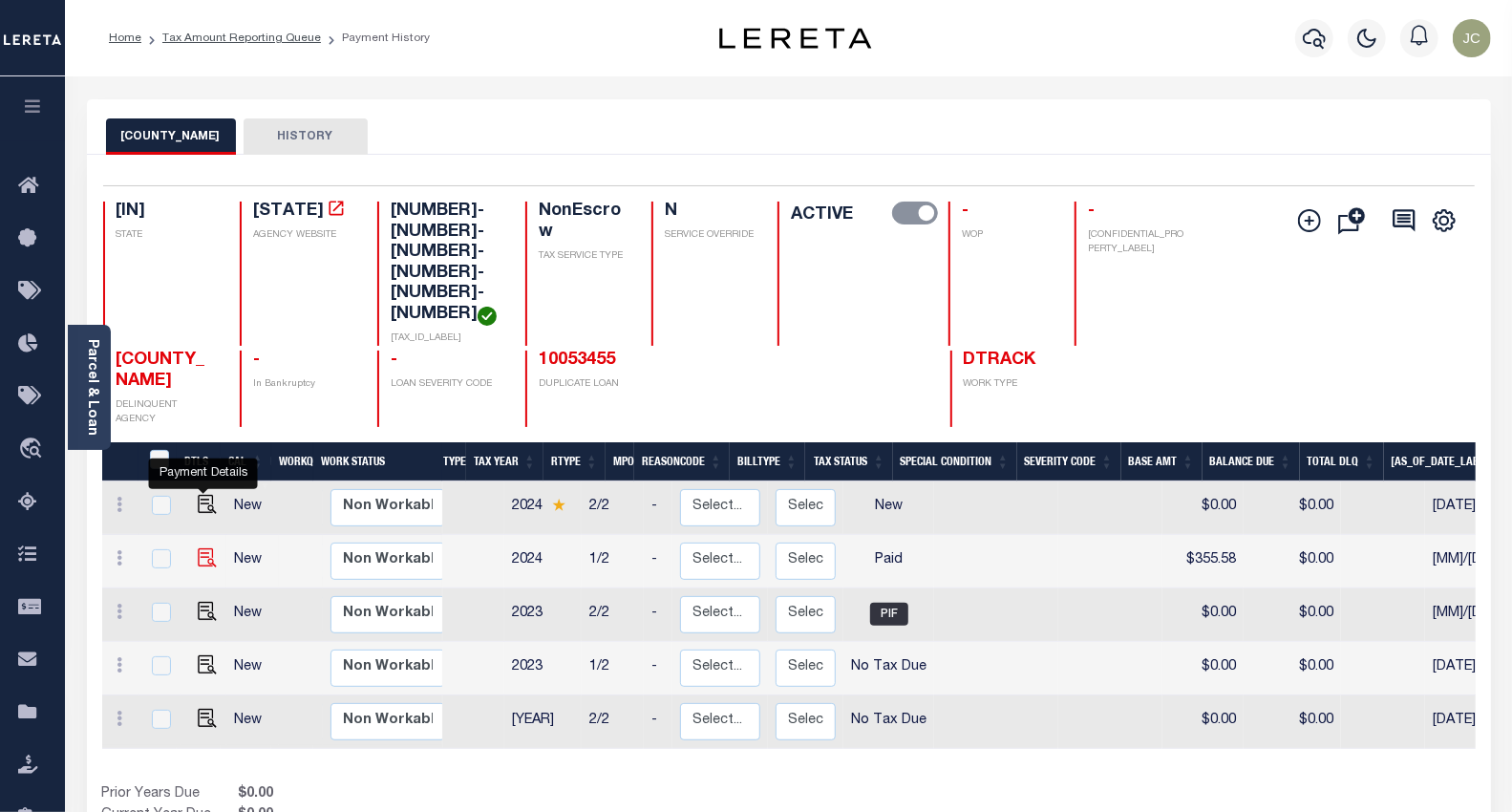 click at bounding box center [207, 558] 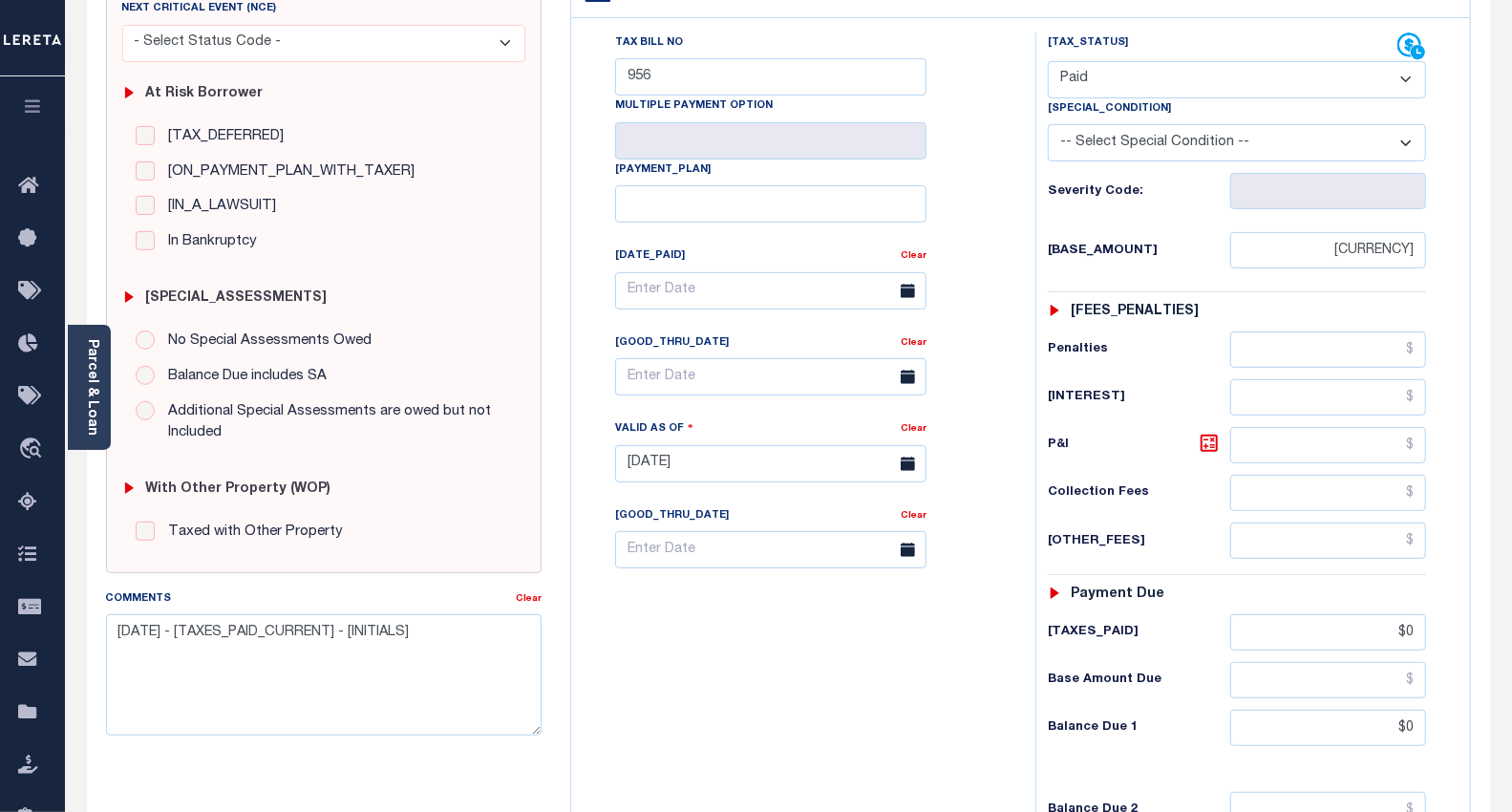 scroll, scrollTop: 0, scrollLeft: 0, axis: both 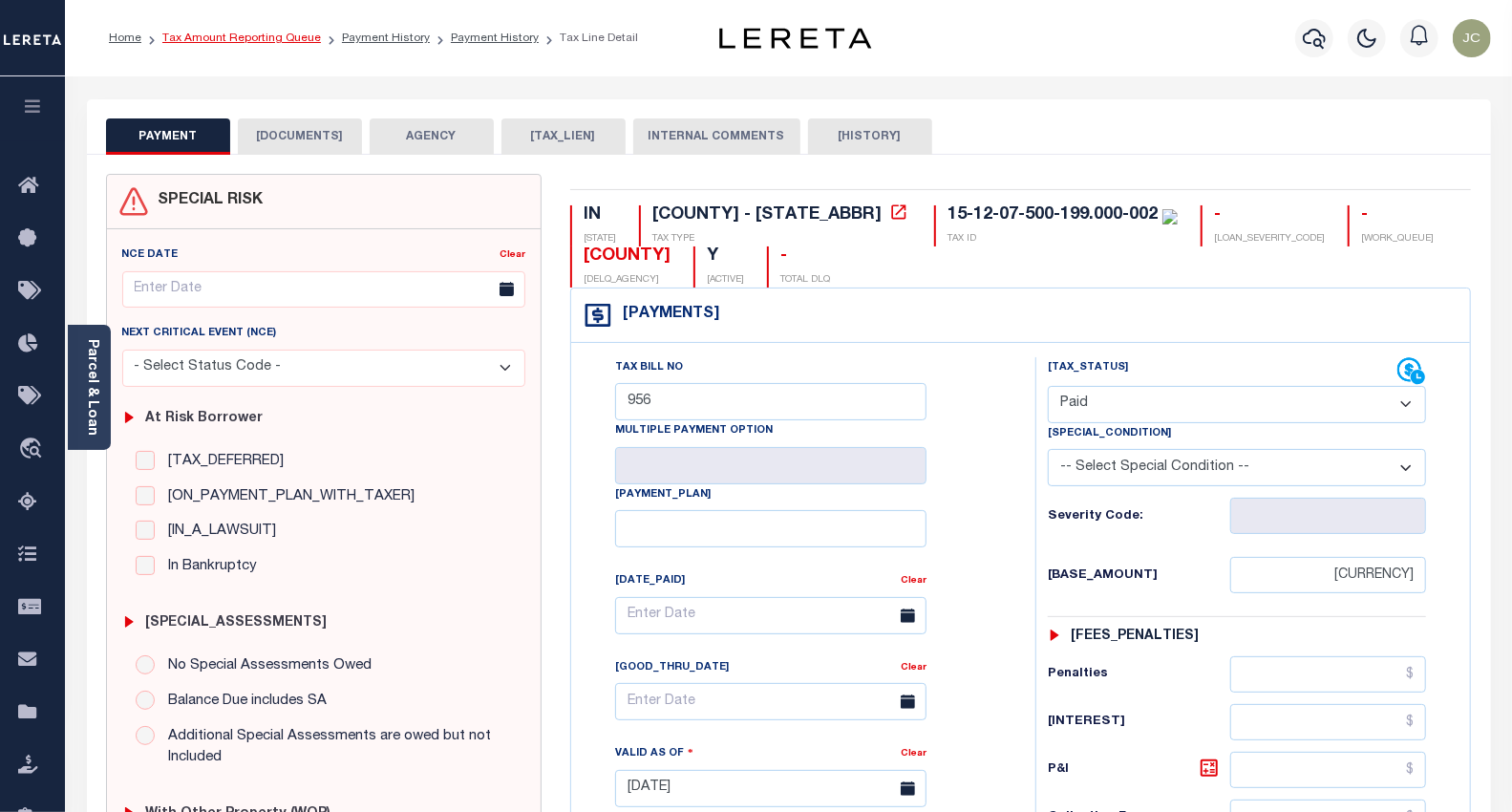 click on "Tax Amount Reporting Queue" at bounding box center (242, 38) 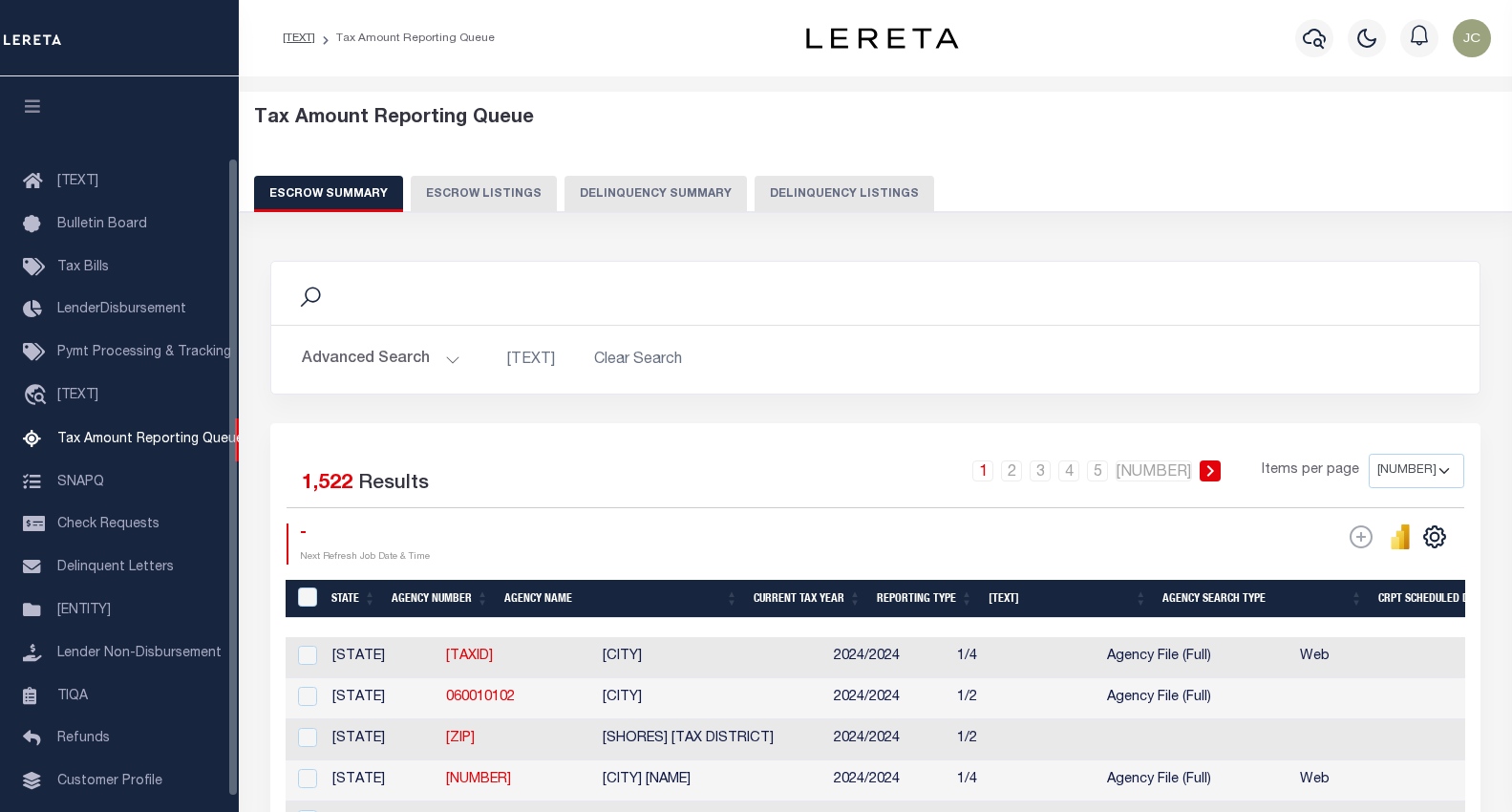 click on "Advanced Search
Save Search Clear Search" at bounding box center [875, 359] 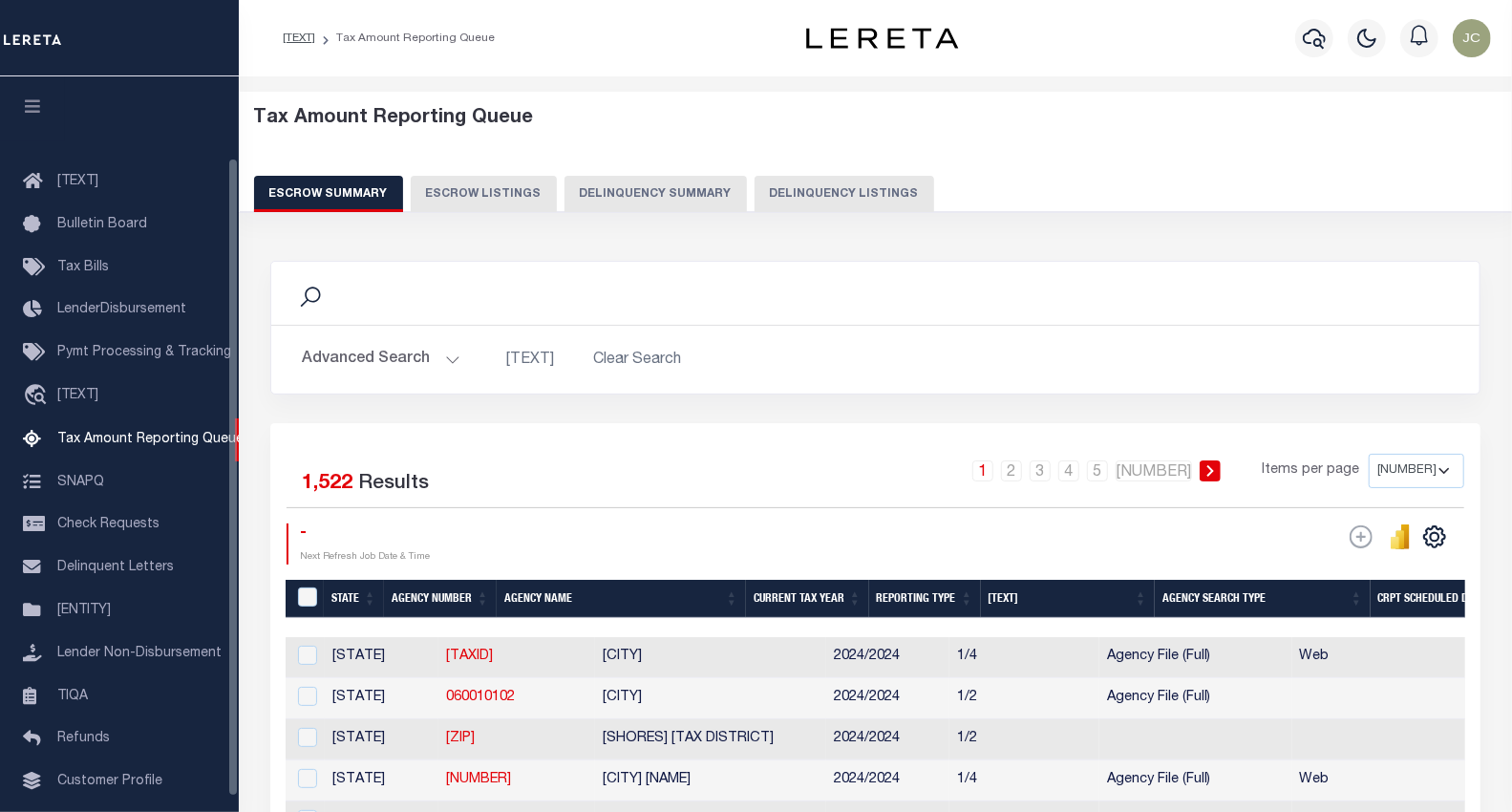 scroll, scrollTop: 93, scrollLeft: 0, axis: vertical 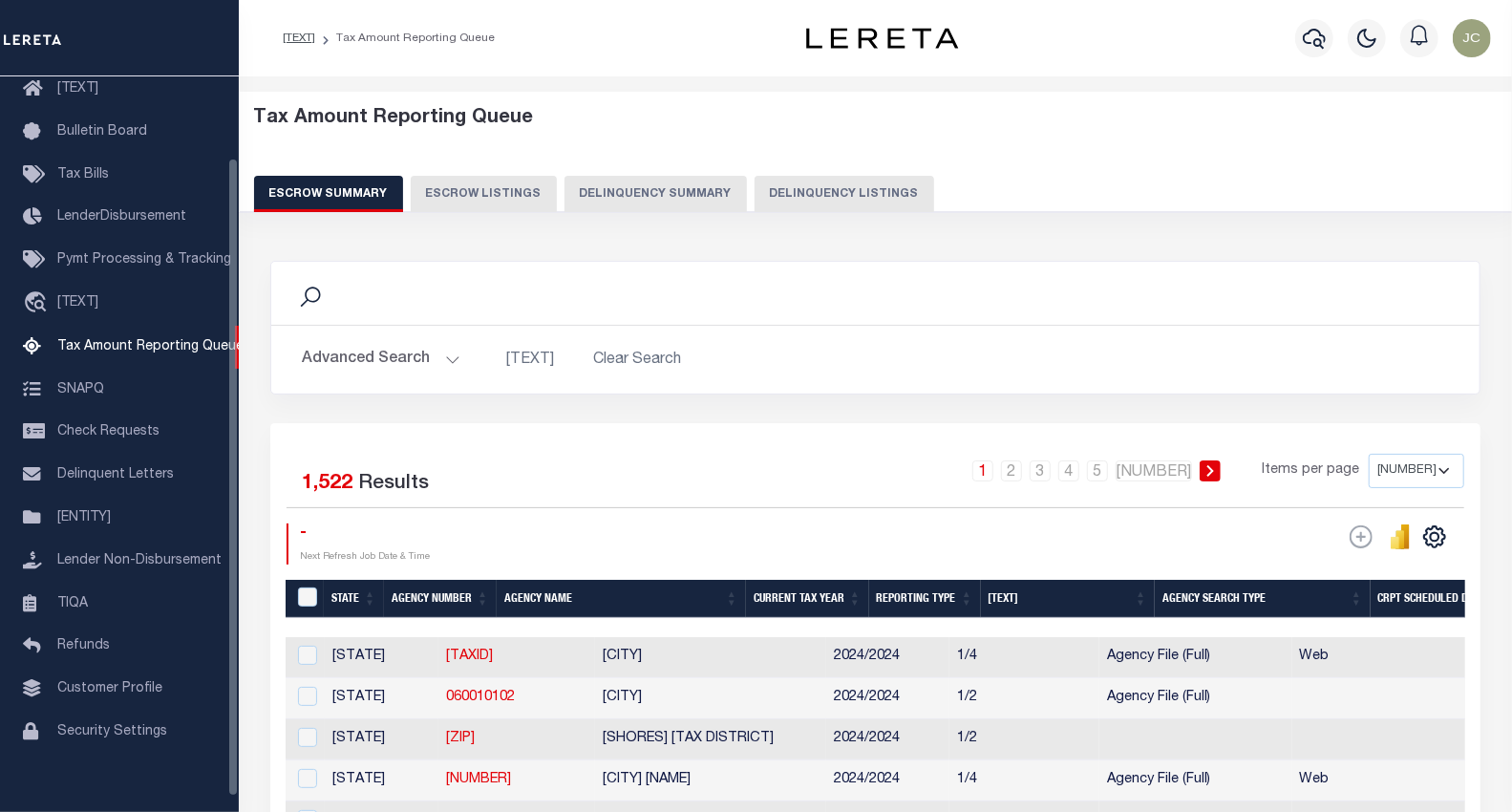 click on "Advanced Search" at bounding box center [381, 359] 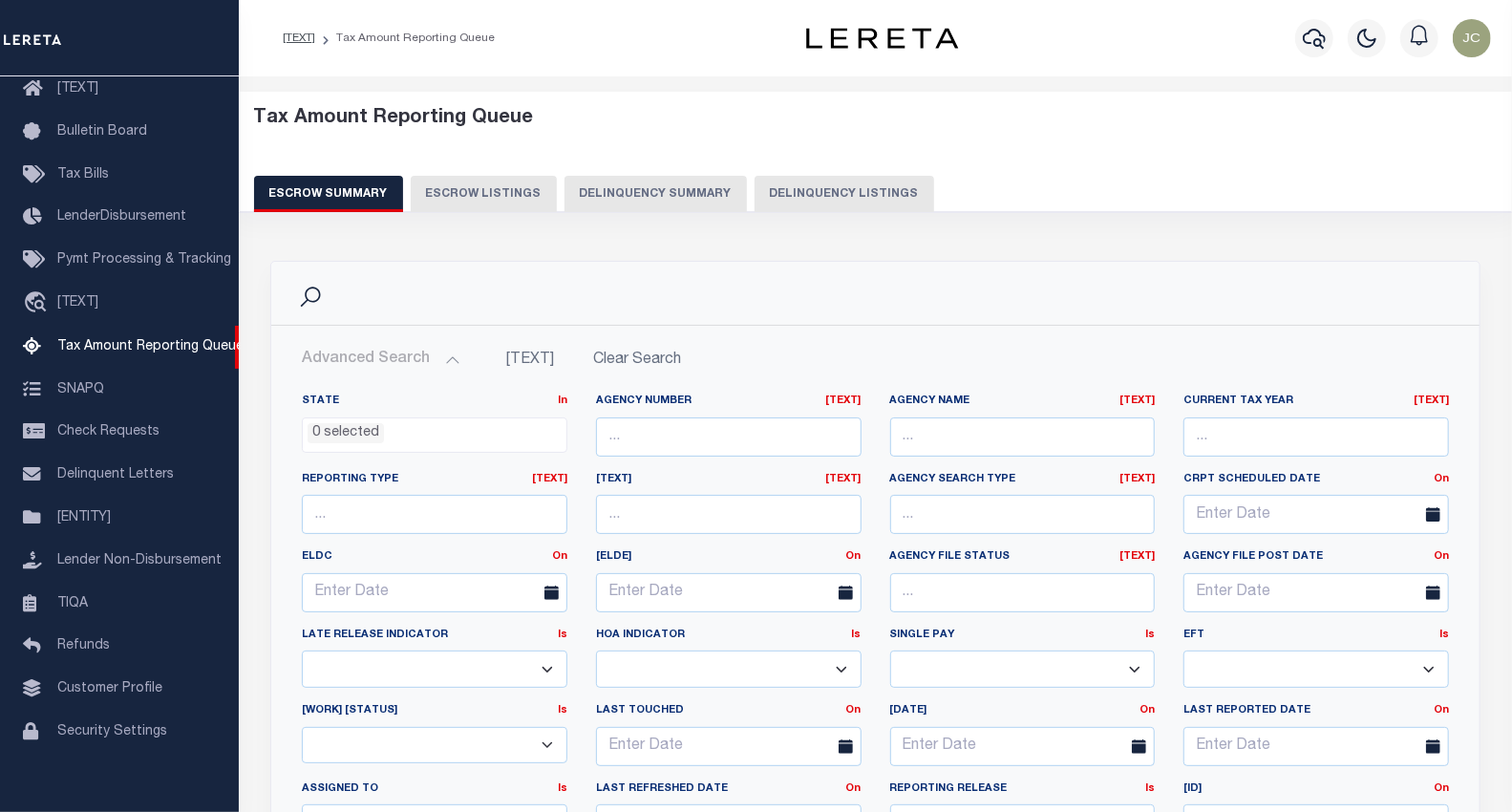 click on "Tax Amount Reporting Queue
Escrow Summary
Escrow Listings
Delinquency Summary" at bounding box center [876, 166] 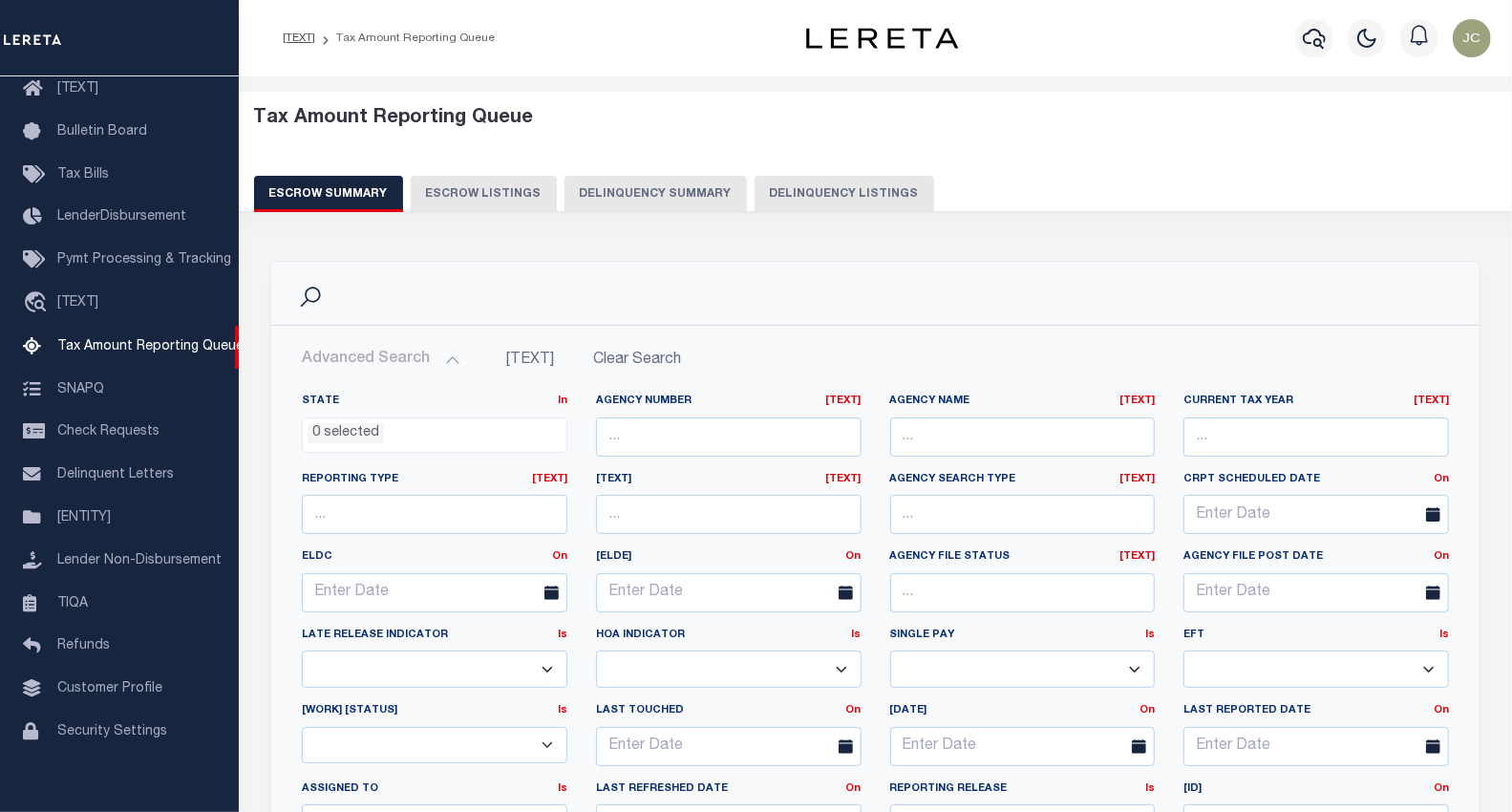 click on "Delinquency Listings" at bounding box center (844, 194) 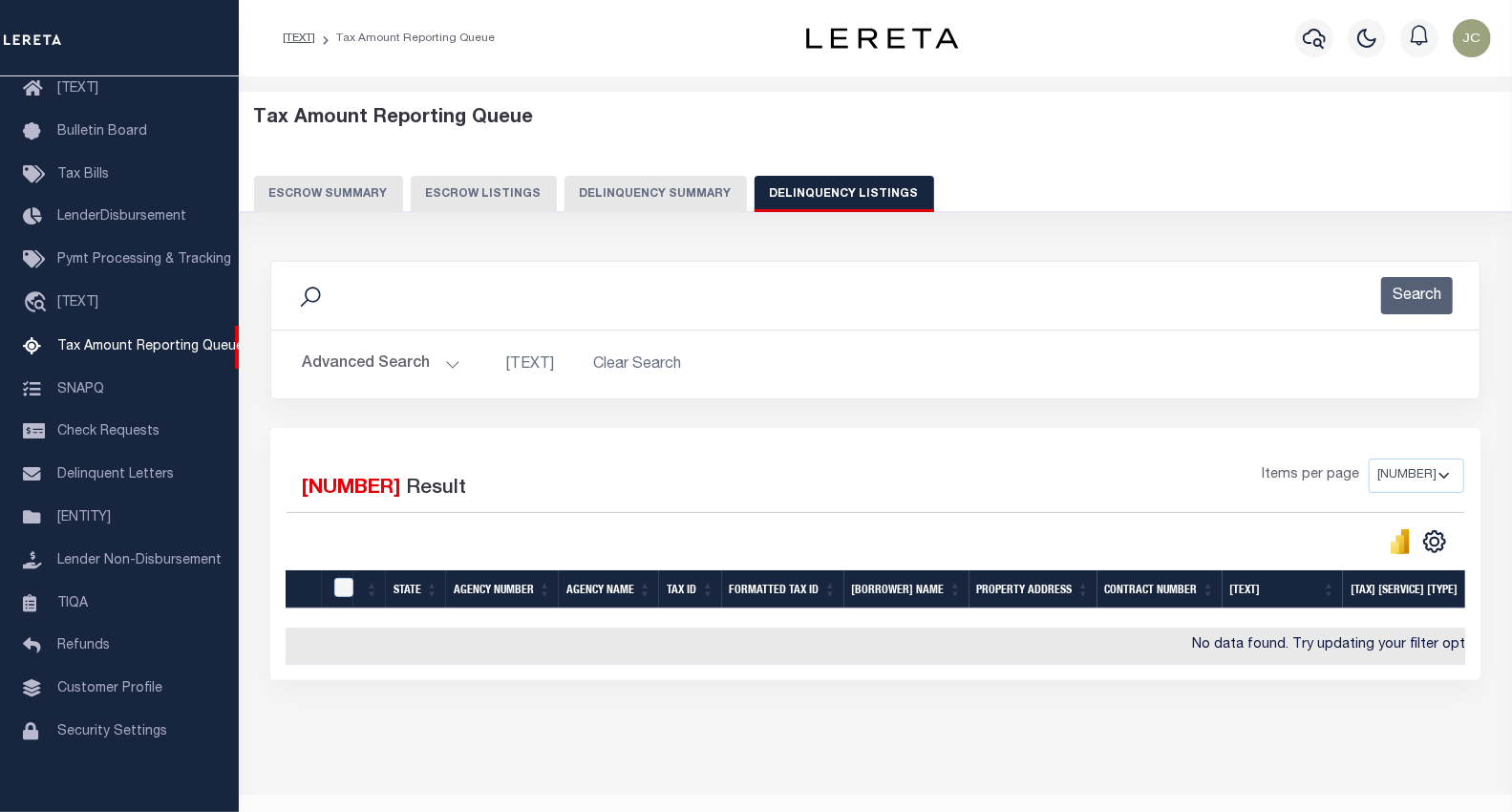 click on "Advanced Search" at bounding box center (381, 364) 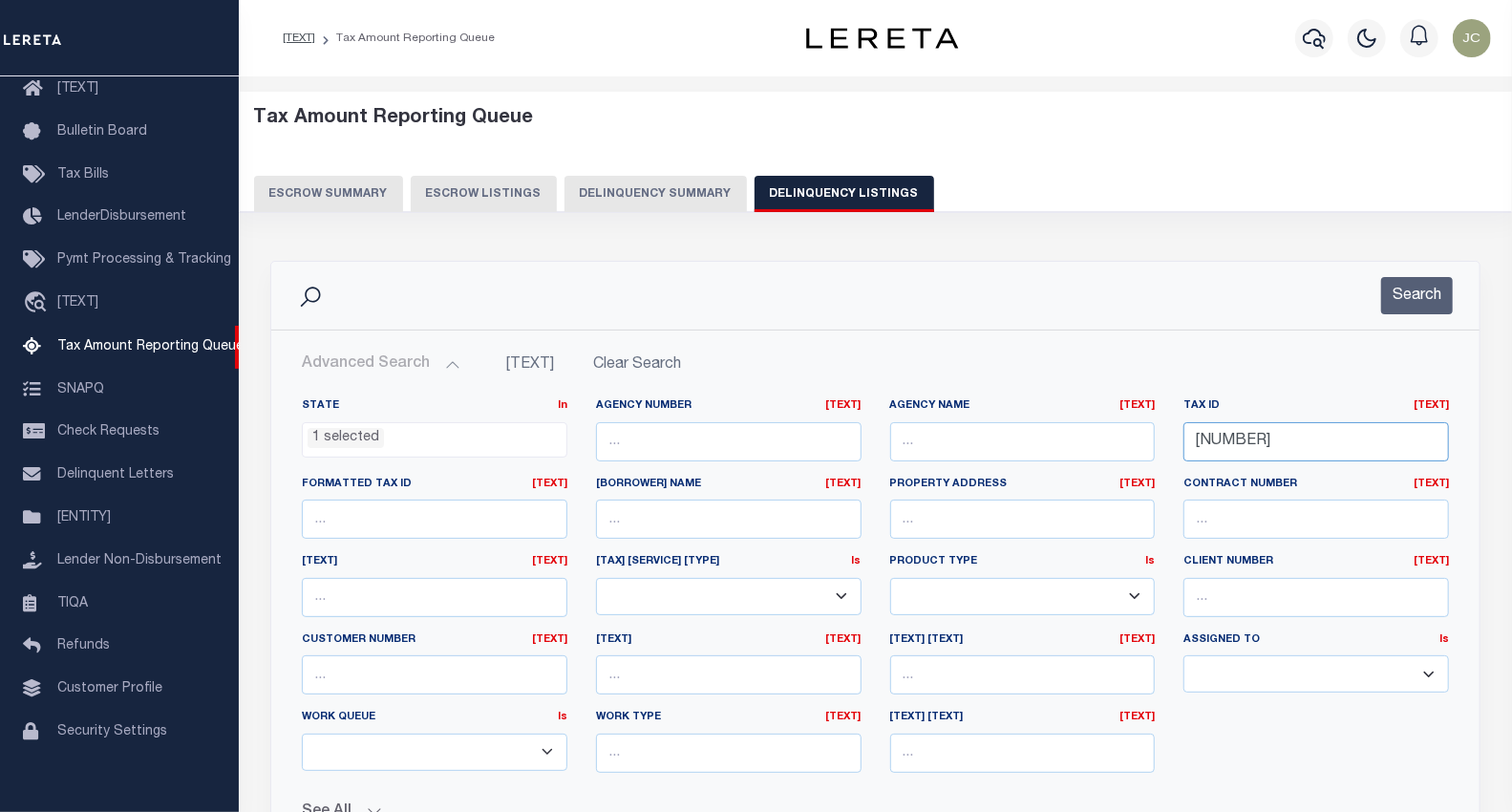 click on "15-12-07-500-199.000-002" at bounding box center [1316, 441] 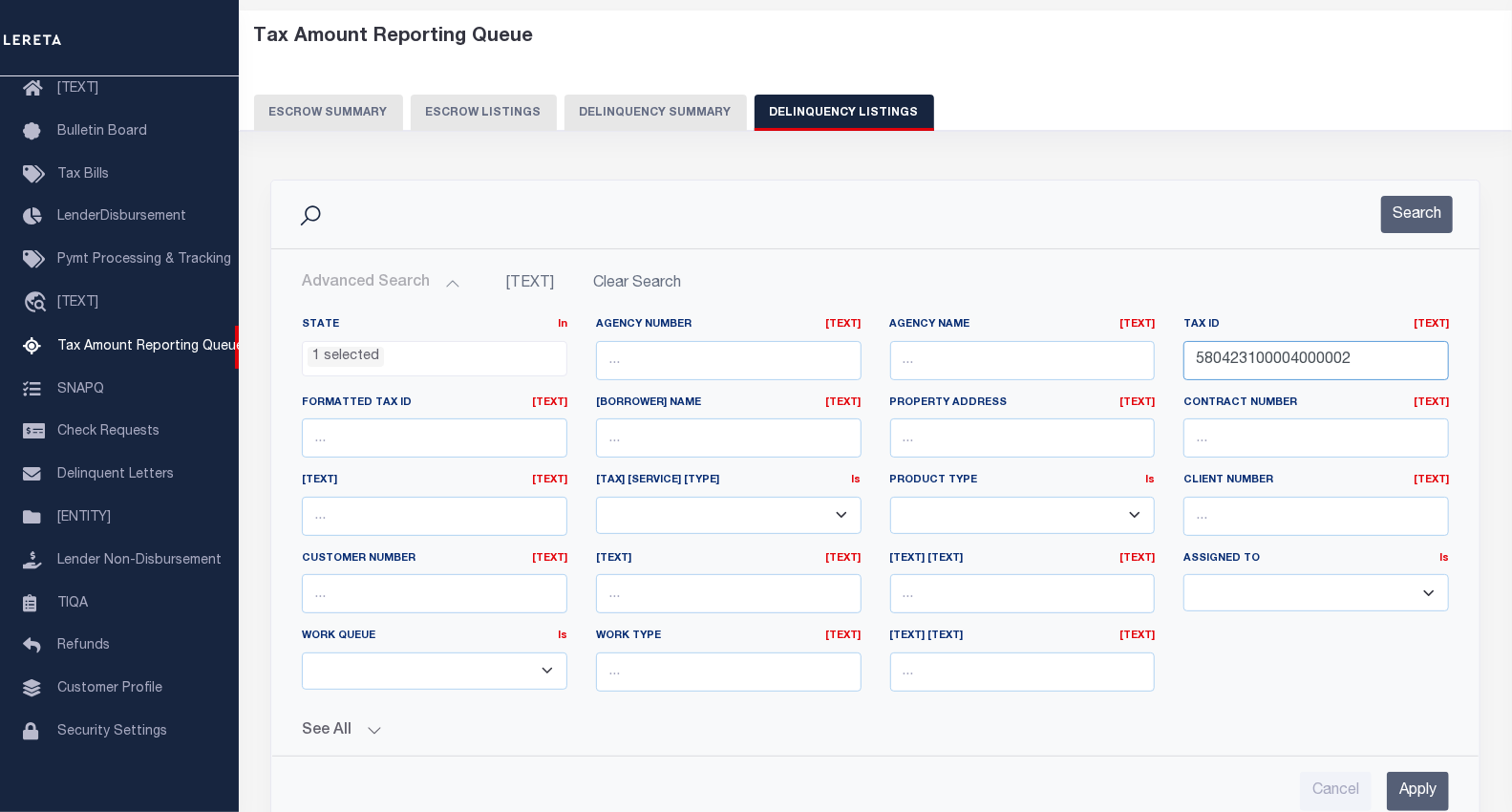scroll, scrollTop: 212, scrollLeft: 0, axis: vertical 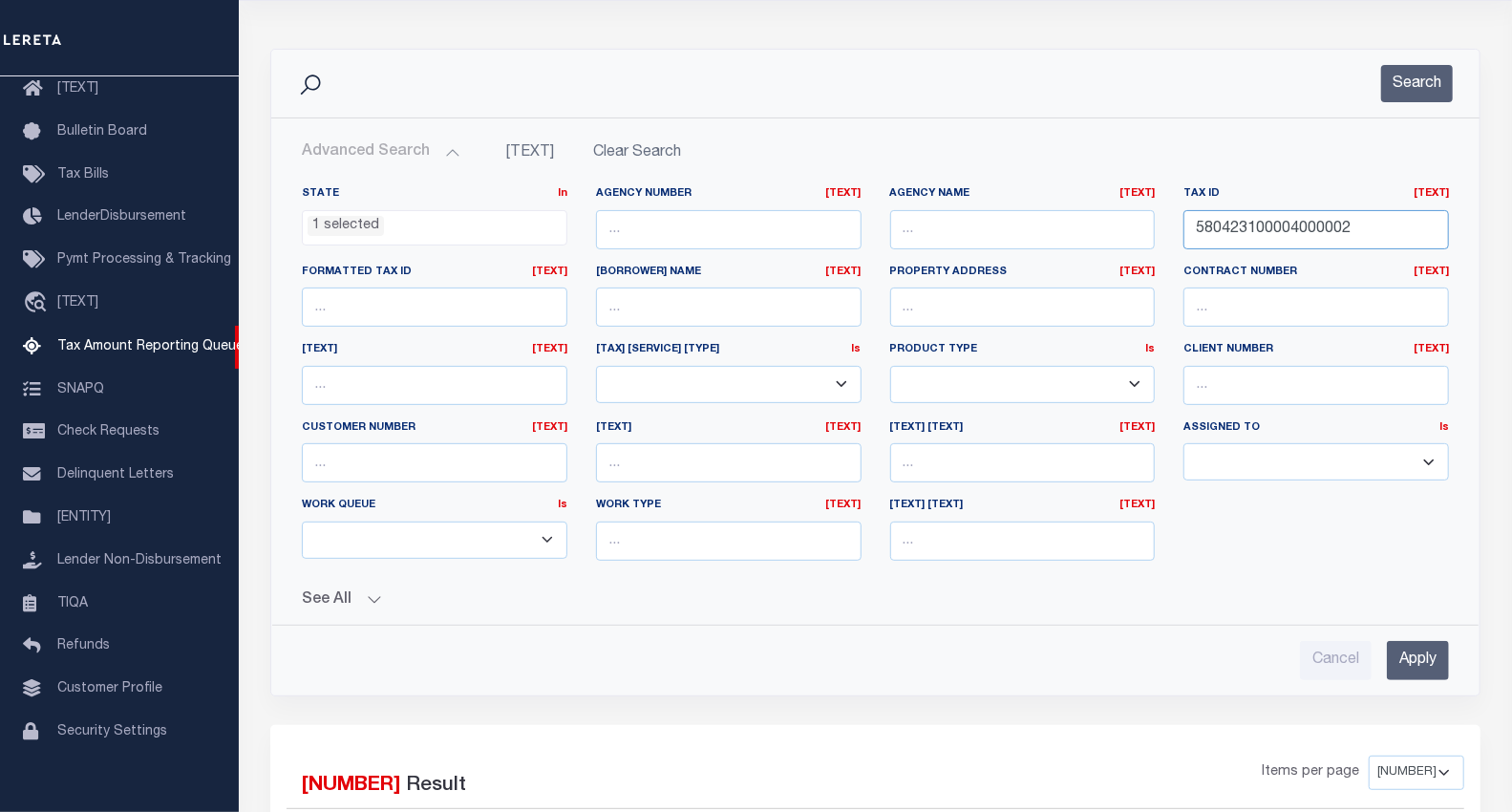 type on "[NUMBER]" 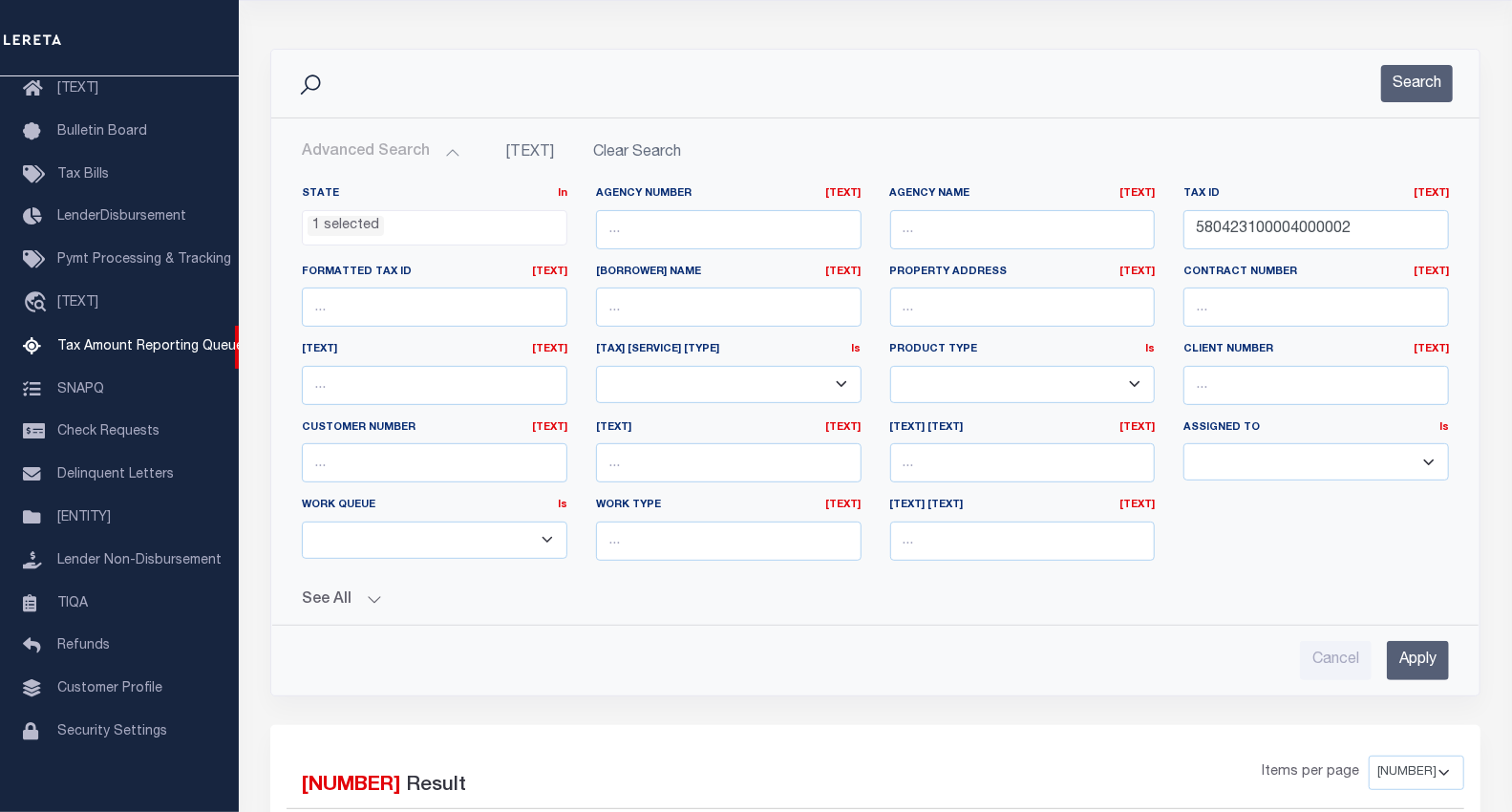click on "Apply" at bounding box center [1417, 660] 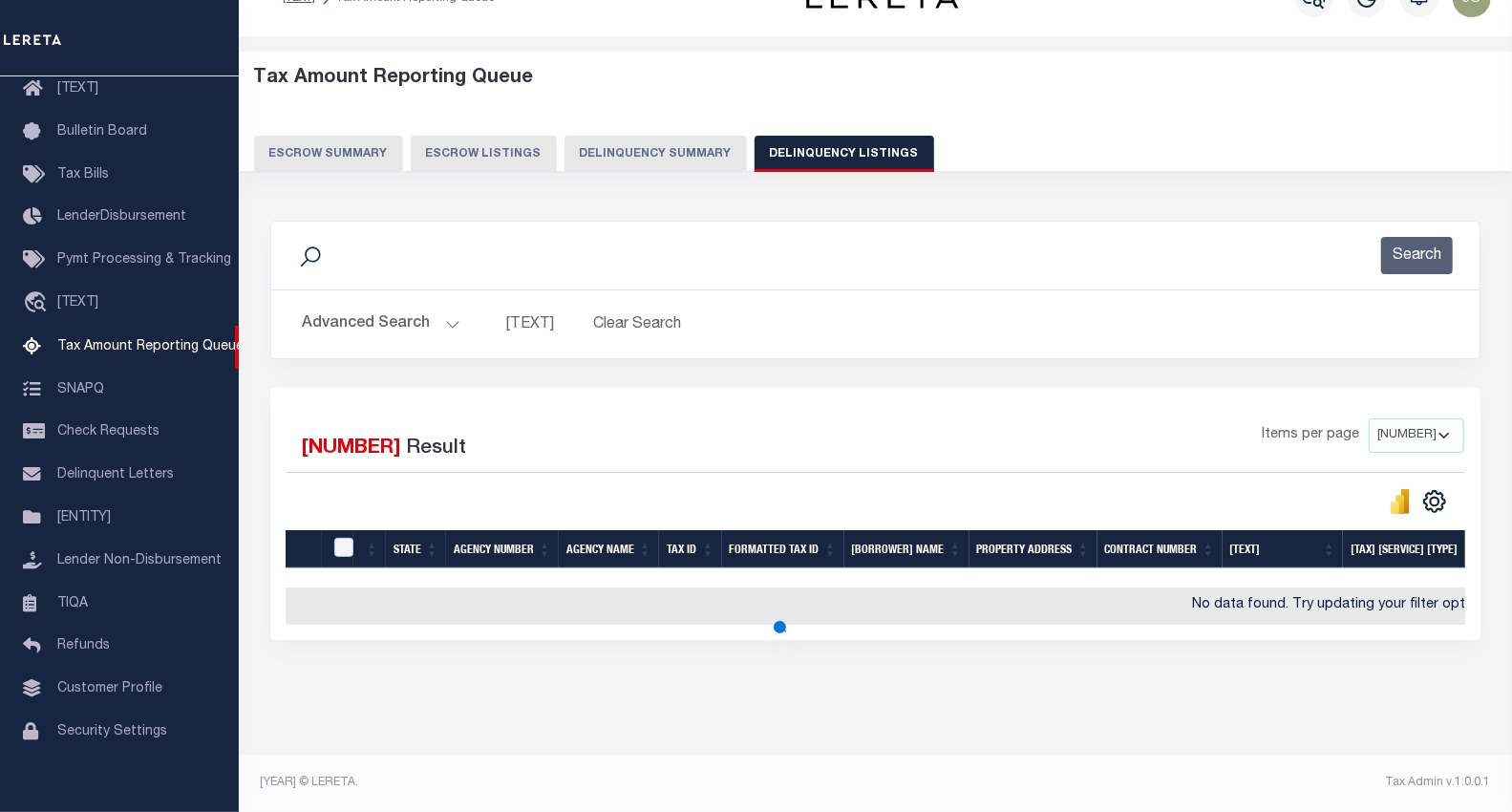 scroll, scrollTop: 54, scrollLeft: 0, axis: vertical 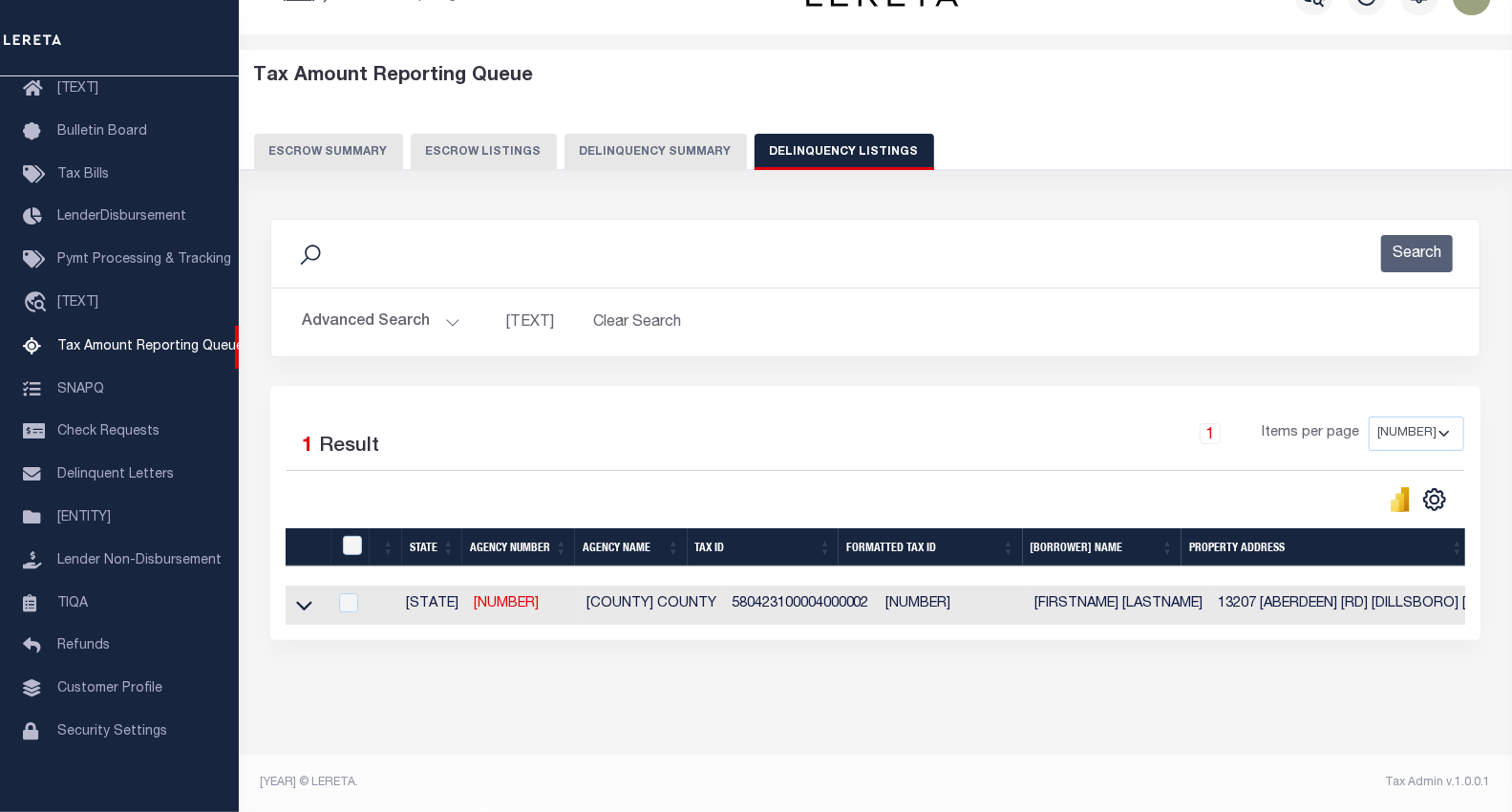 click at bounding box center (304, 607) 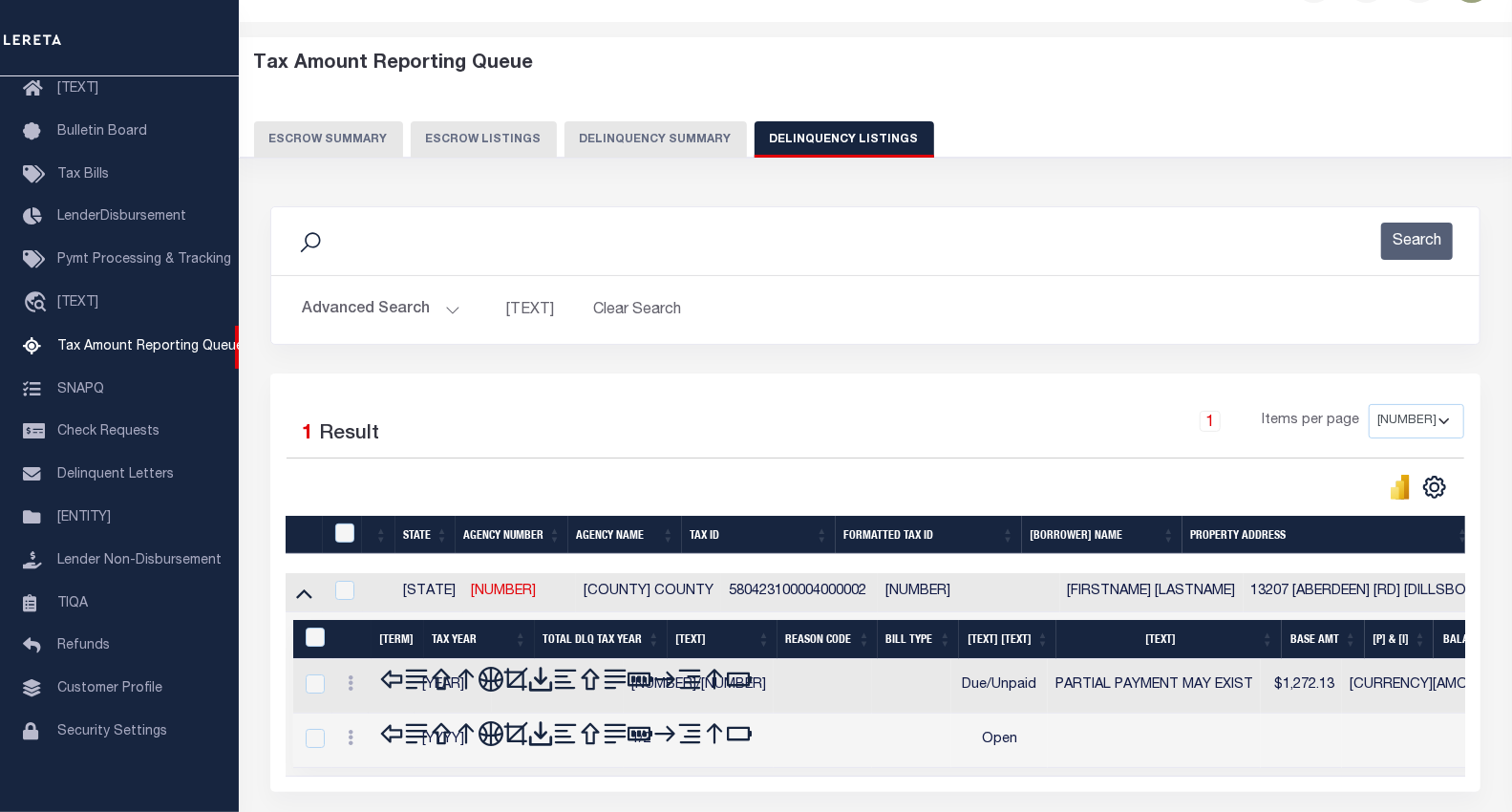 scroll, scrollTop: 164, scrollLeft: 0, axis: vertical 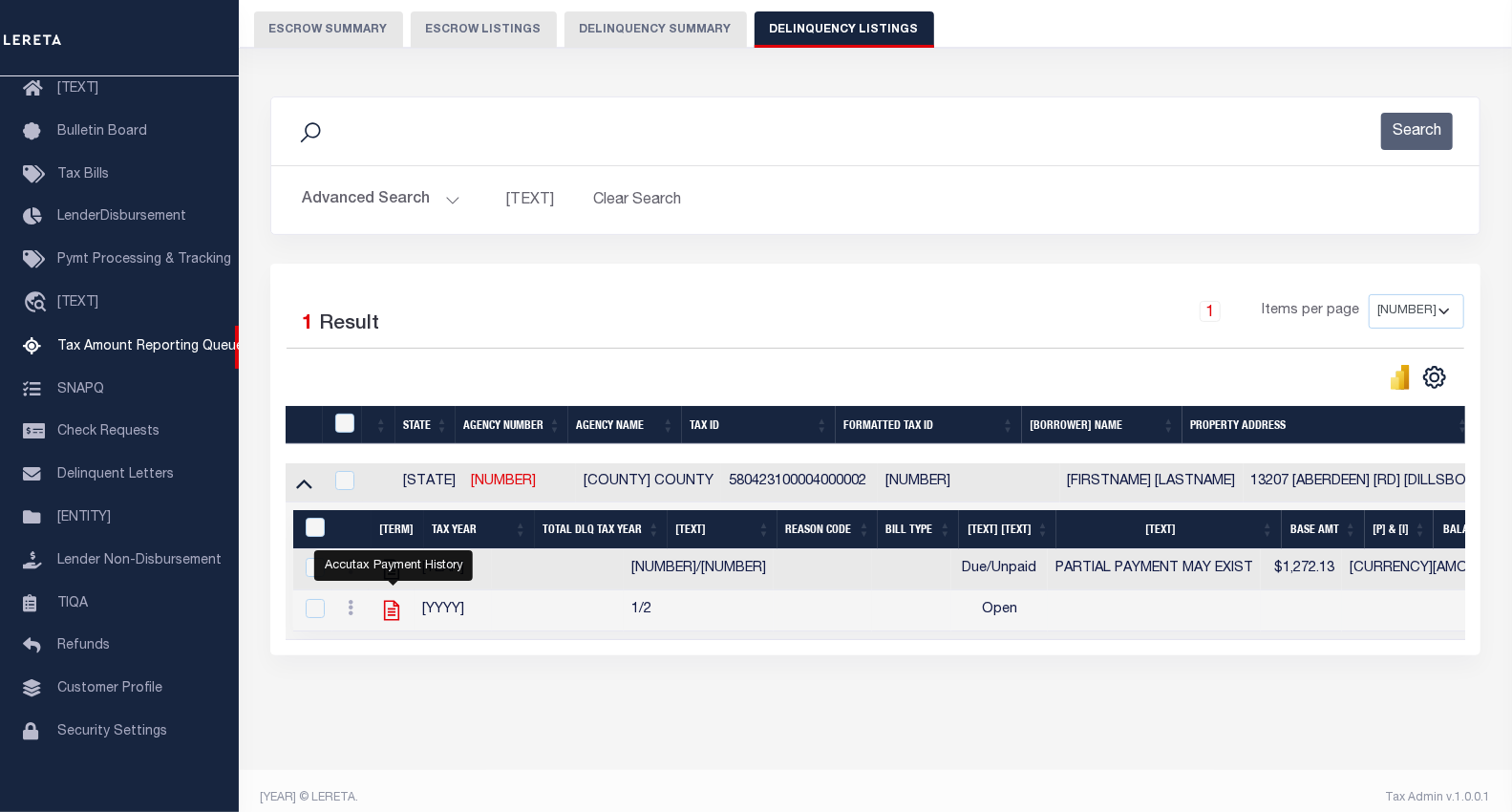 click at bounding box center (392, 610) 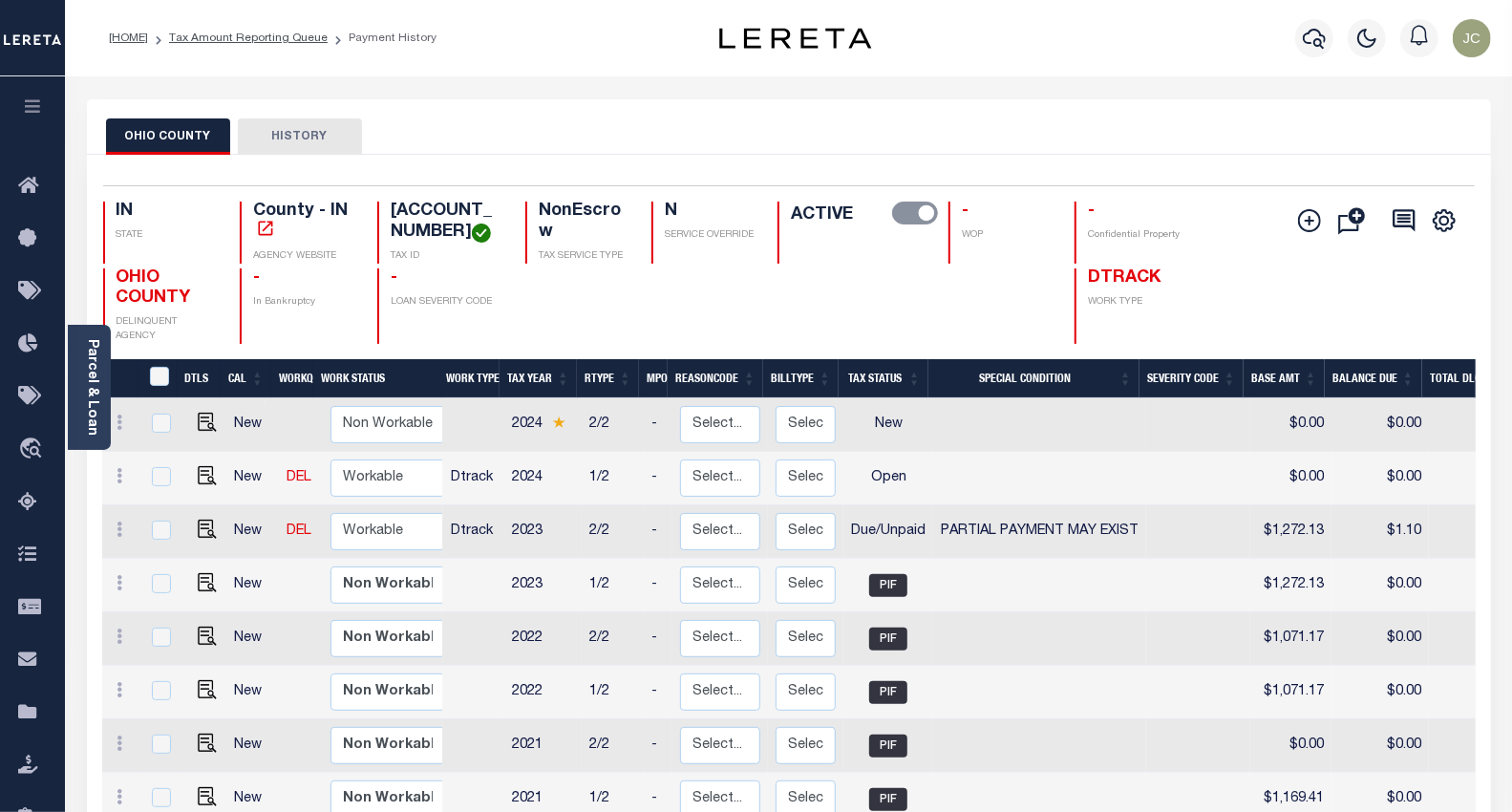 scroll, scrollTop: 212, scrollLeft: 0, axis: vertical 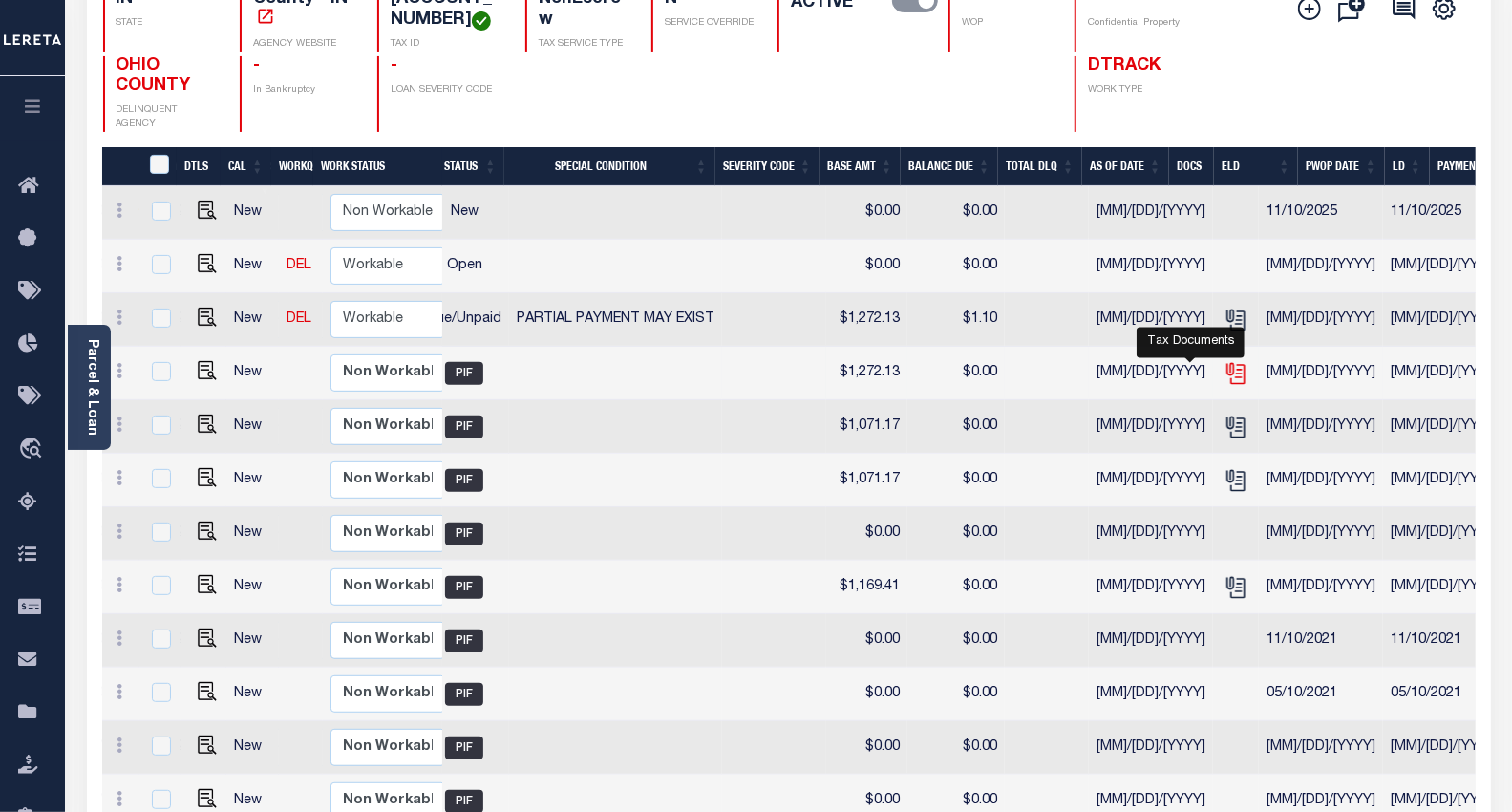 click at bounding box center [1236, 374] 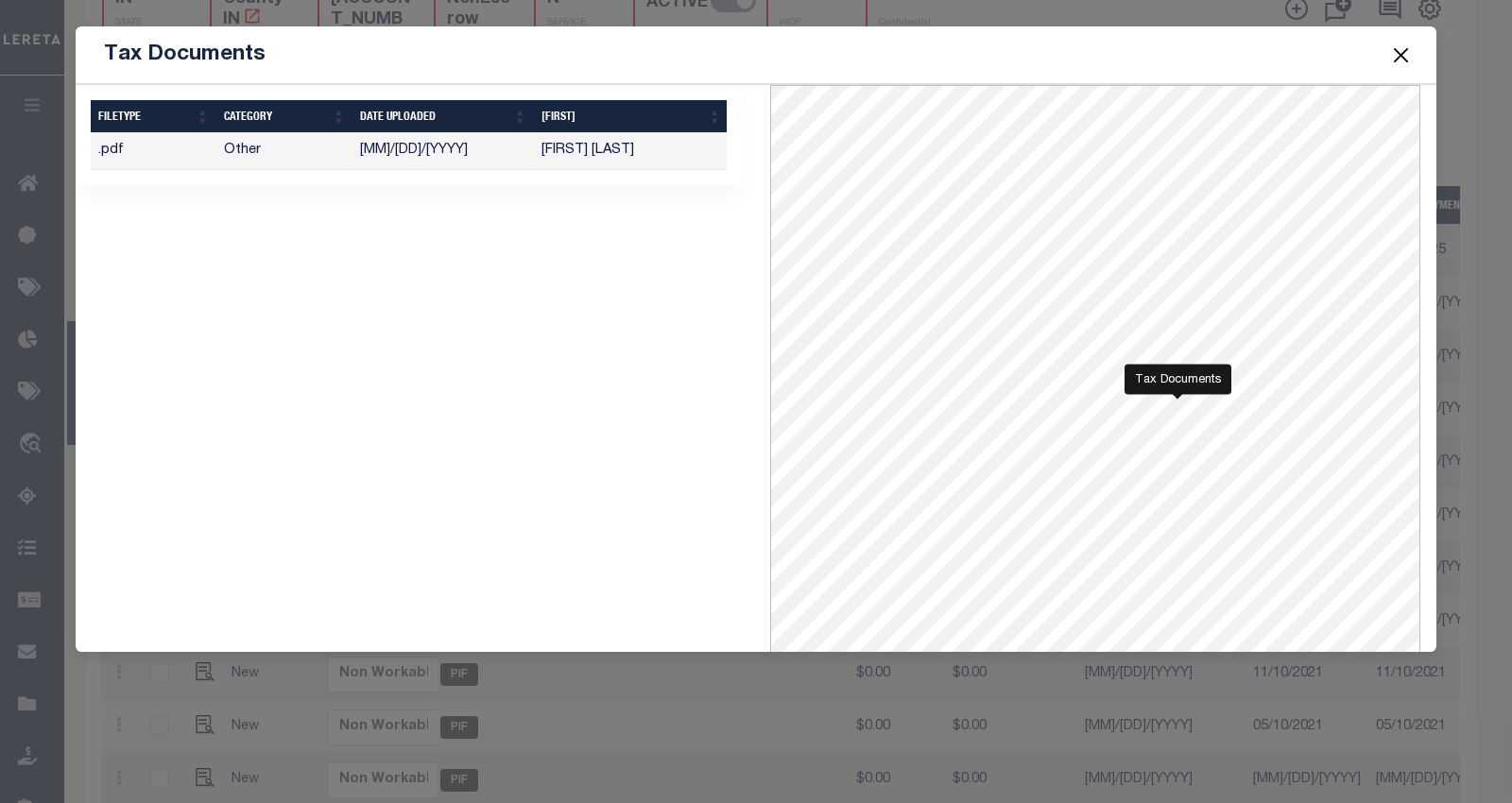 click at bounding box center [1401, 55] 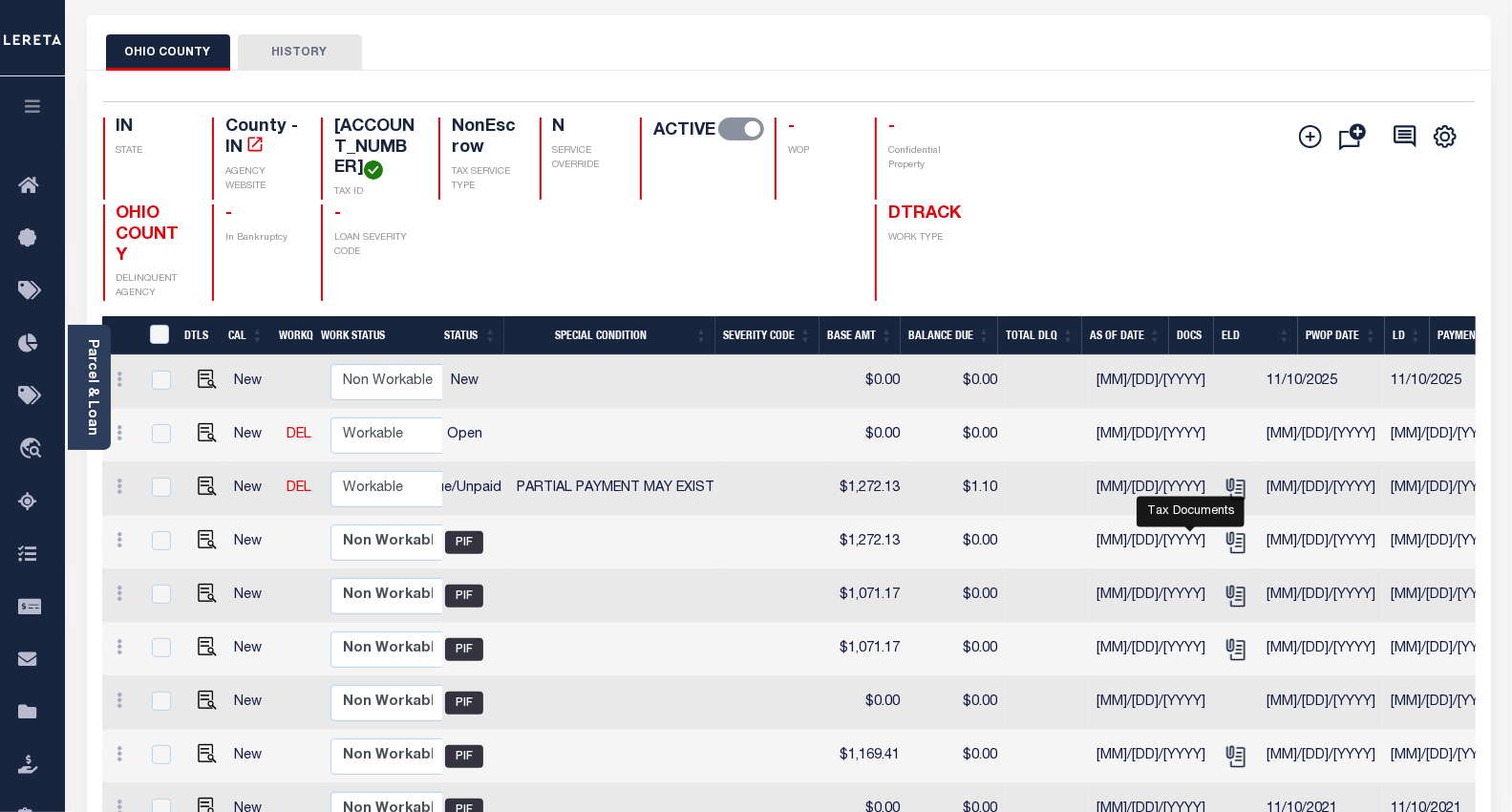 scroll, scrollTop: 0, scrollLeft: 0, axis: both 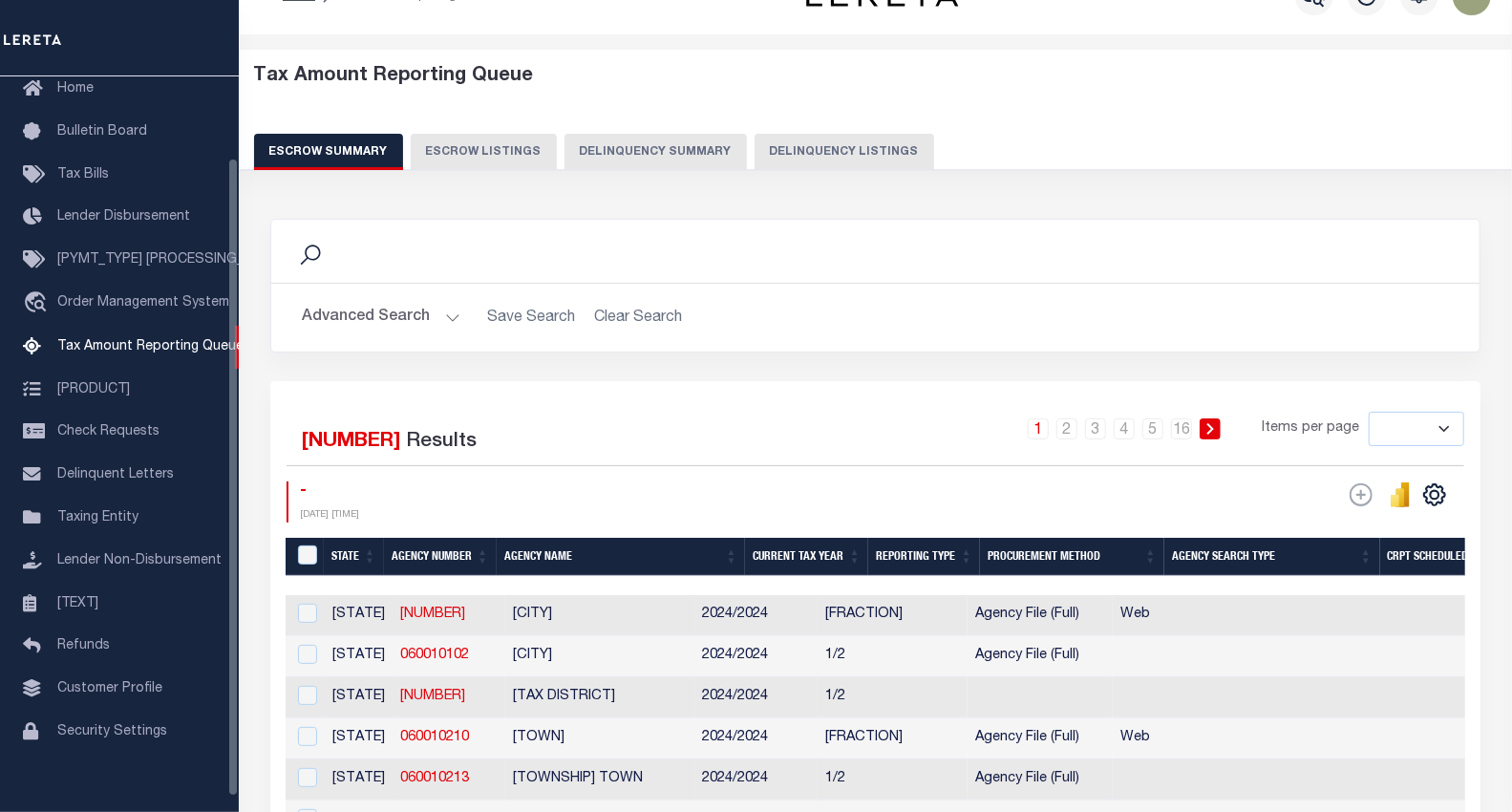click on "Delinquency Listings" at bounding box center (844, 152) 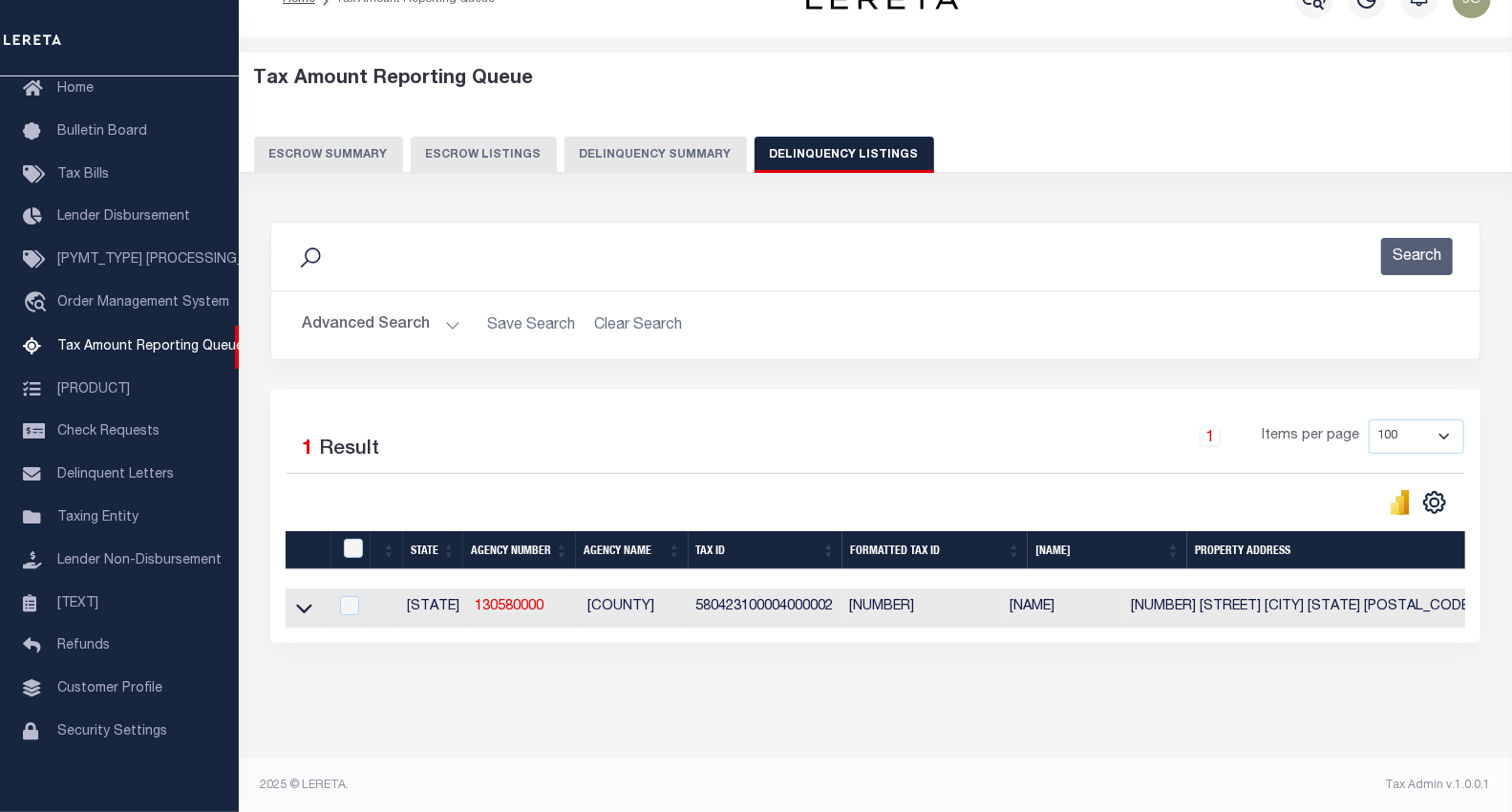scroll, scrollTop: 42, scrollLeft: 0, axis: vertical 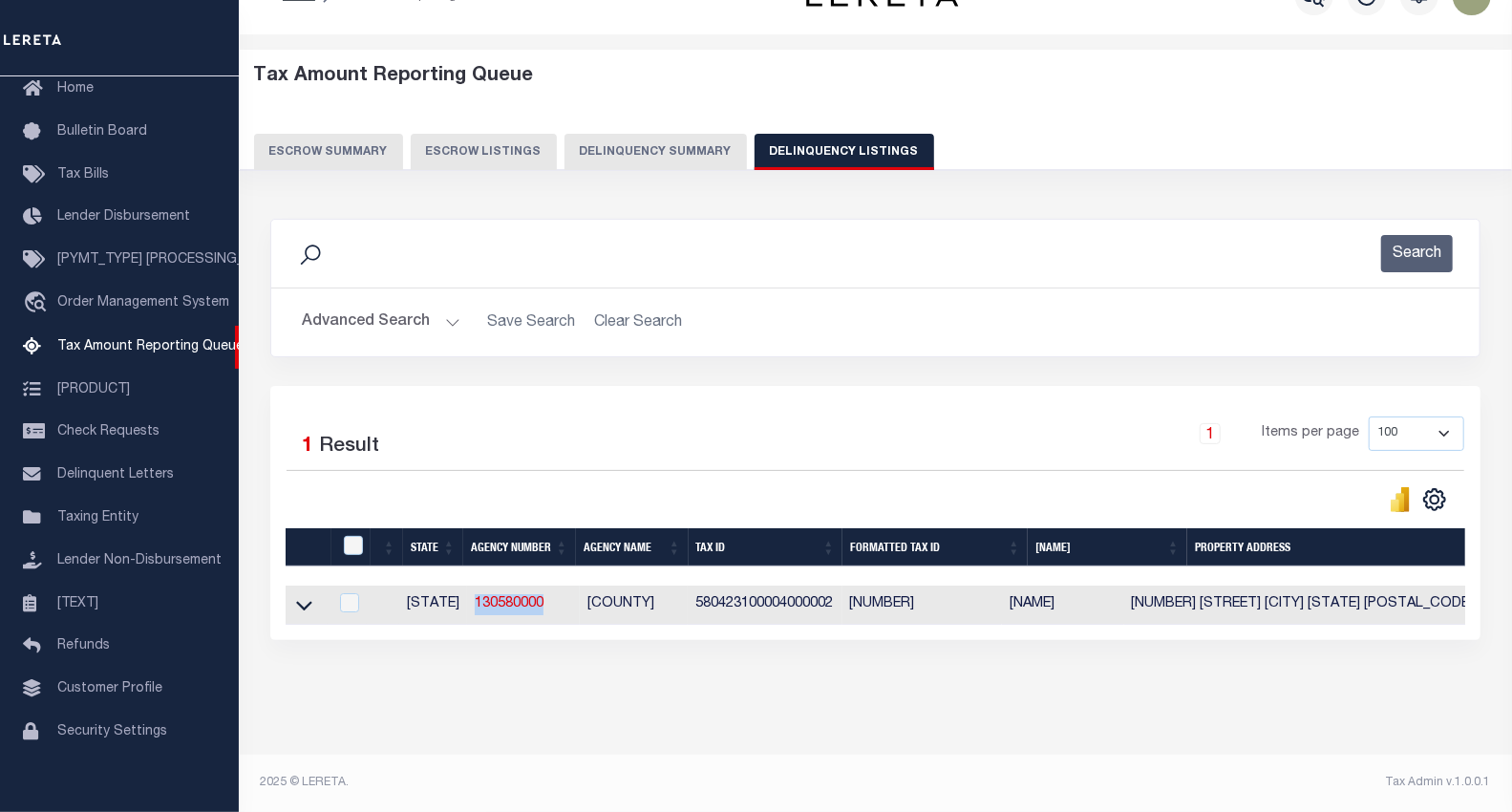 drag, startPoint x: 545, startPoint y: 606, endPoint x: 468, endPoint y: 605, distance: 77.00649 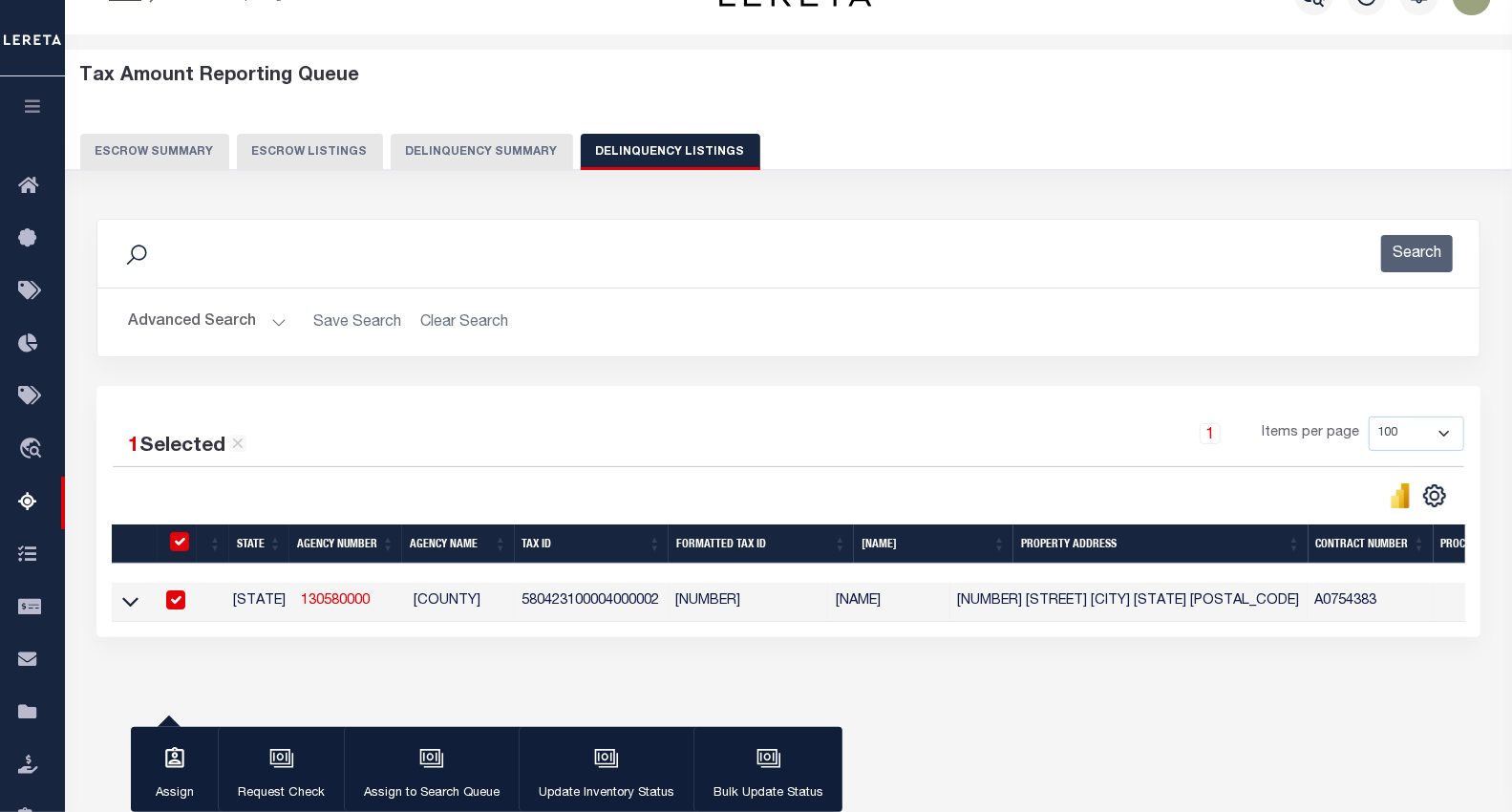 drag, startPoint x: 480, startPoint y: 616, endPoint x: 940, endPoint y: 411, distance: 503.612 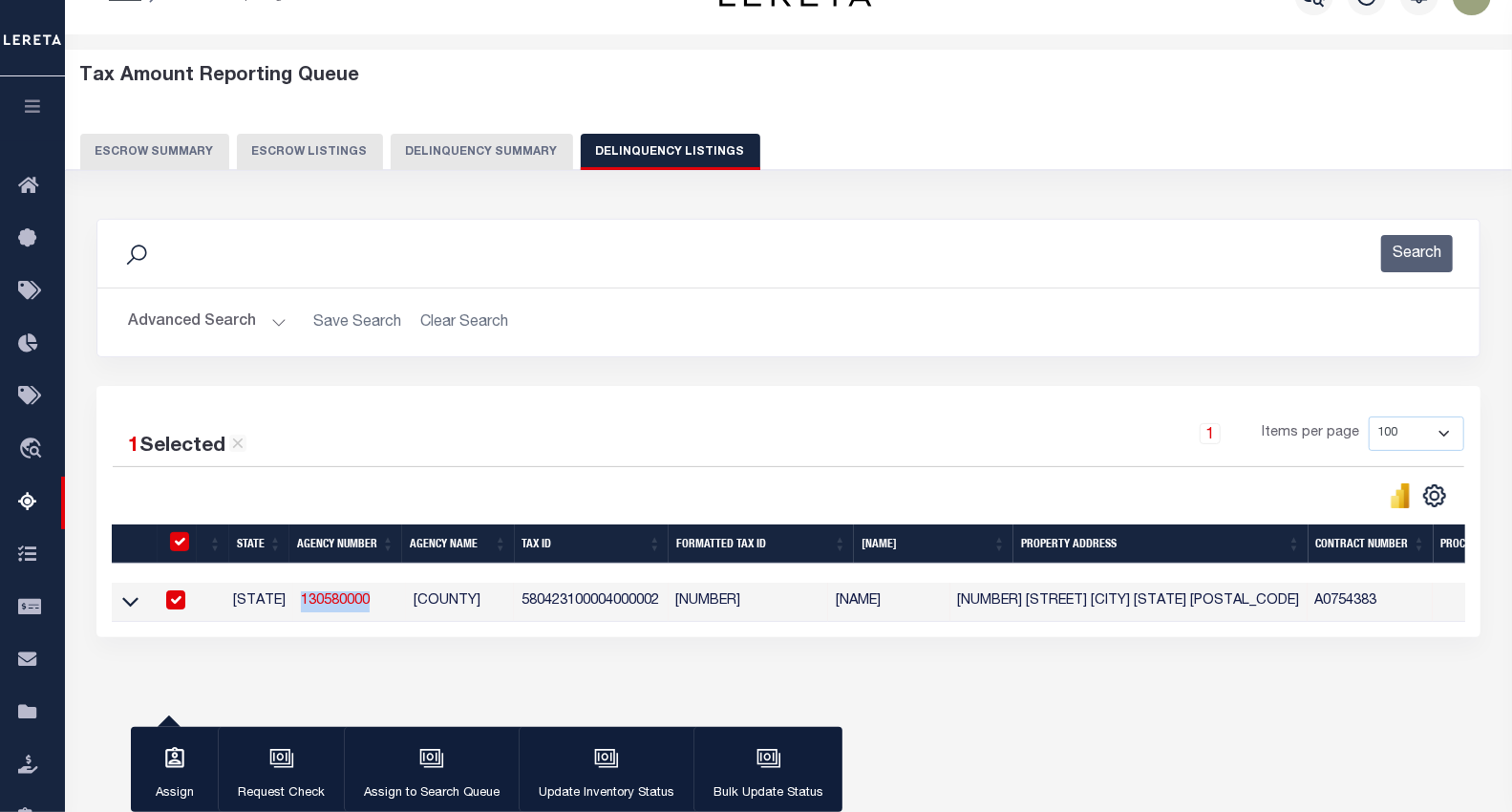 drag, startPoint x: 379, startPoint y: 602, endPoint x: 290, endPoint y: 609, distance: 89.27486 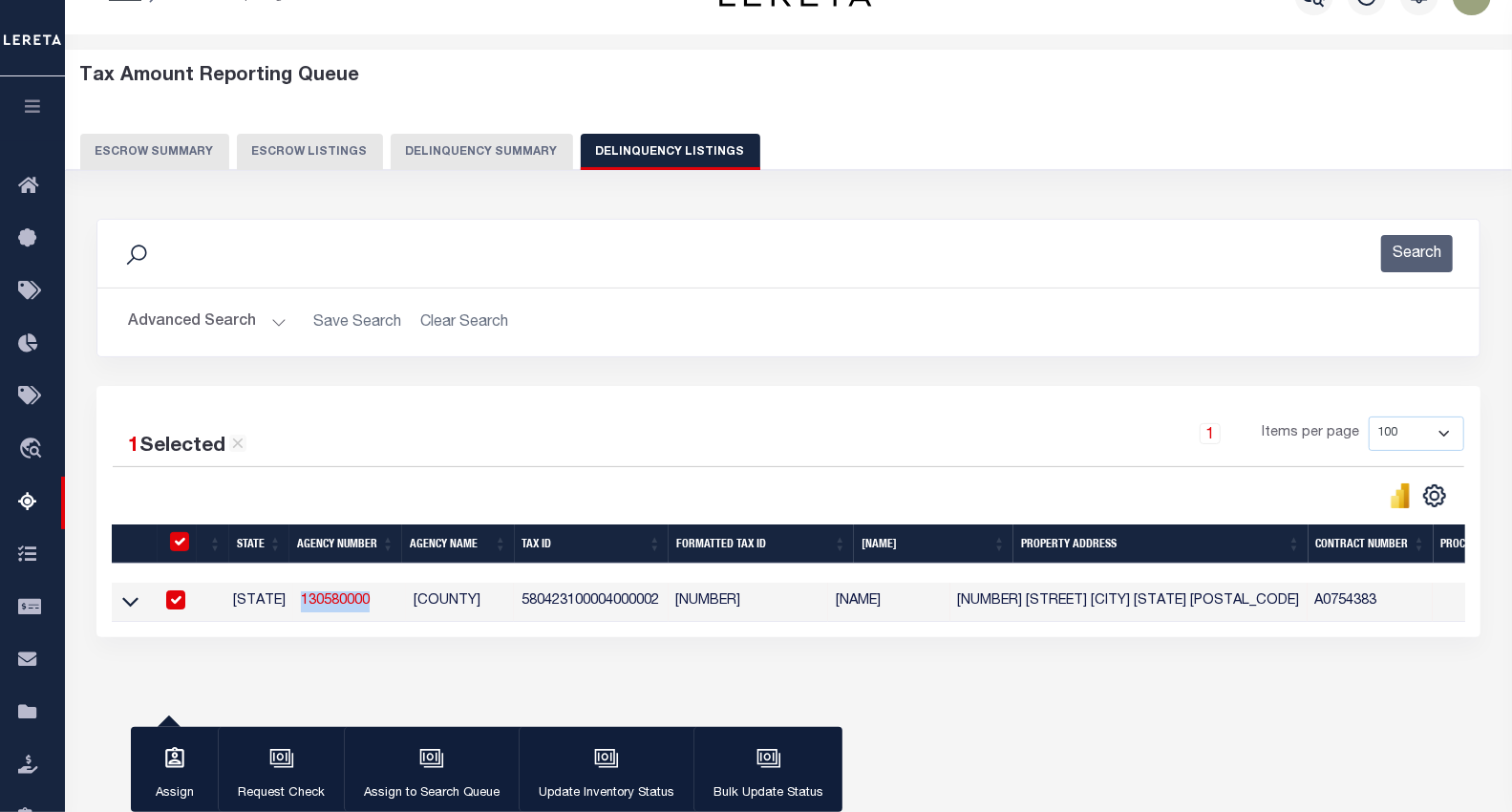 click on "[NUMBER]" at bounding box center (350, 602) 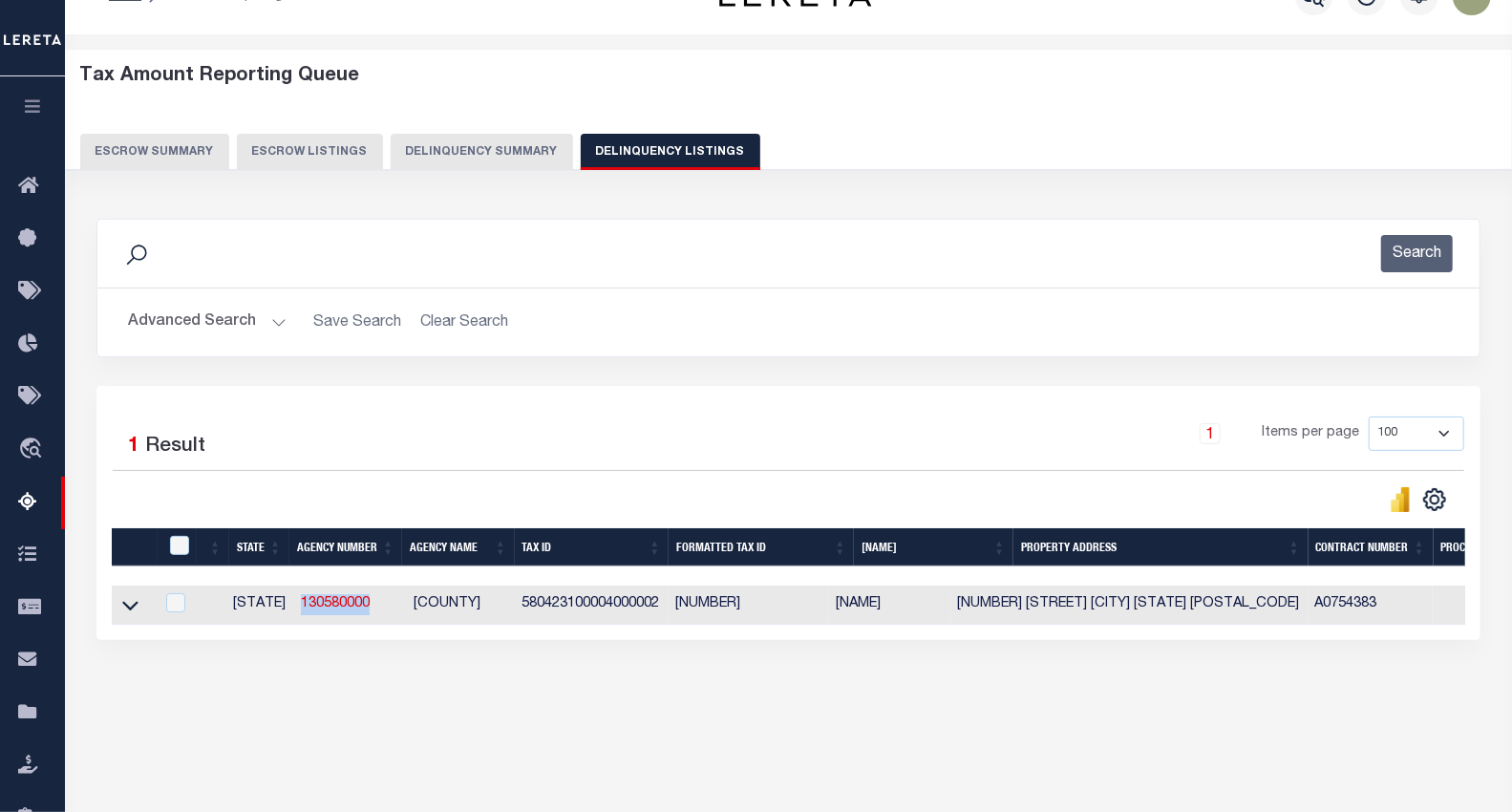 copy on "[NUMBER]" 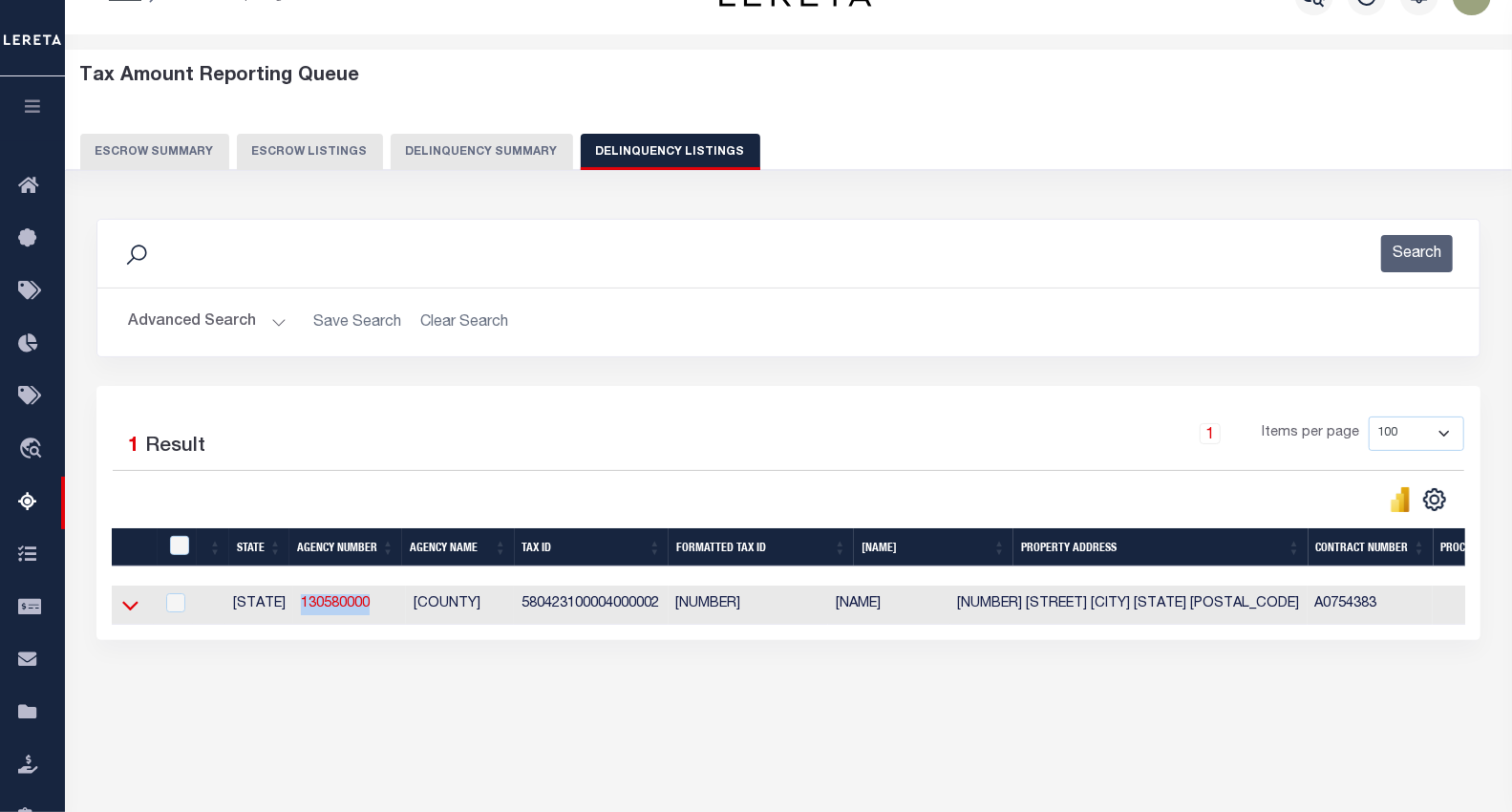 click at bounding box center [130, 607] 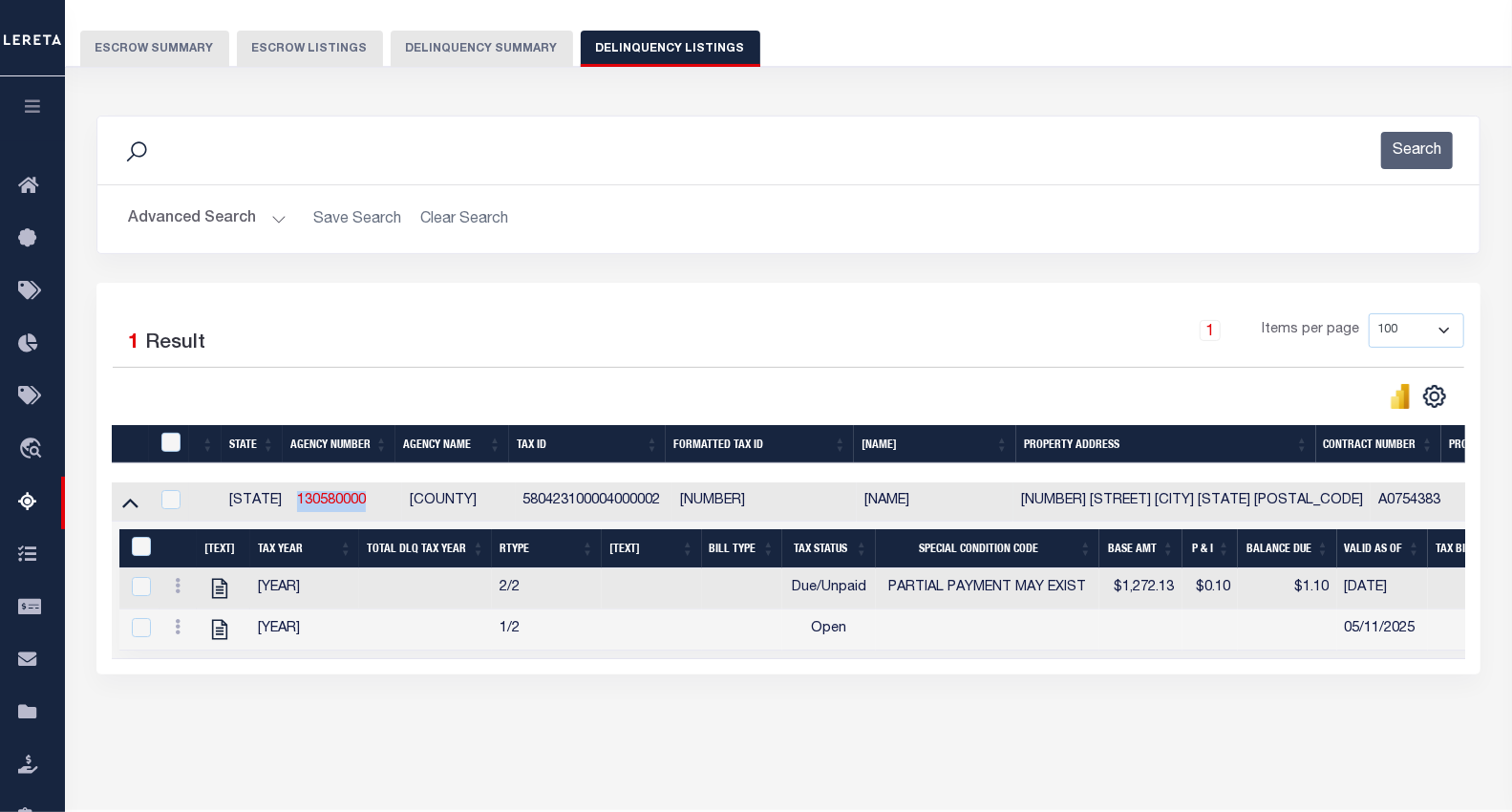 scroll, scrollTop: 148, scrollLeft: 0, axis: vertical 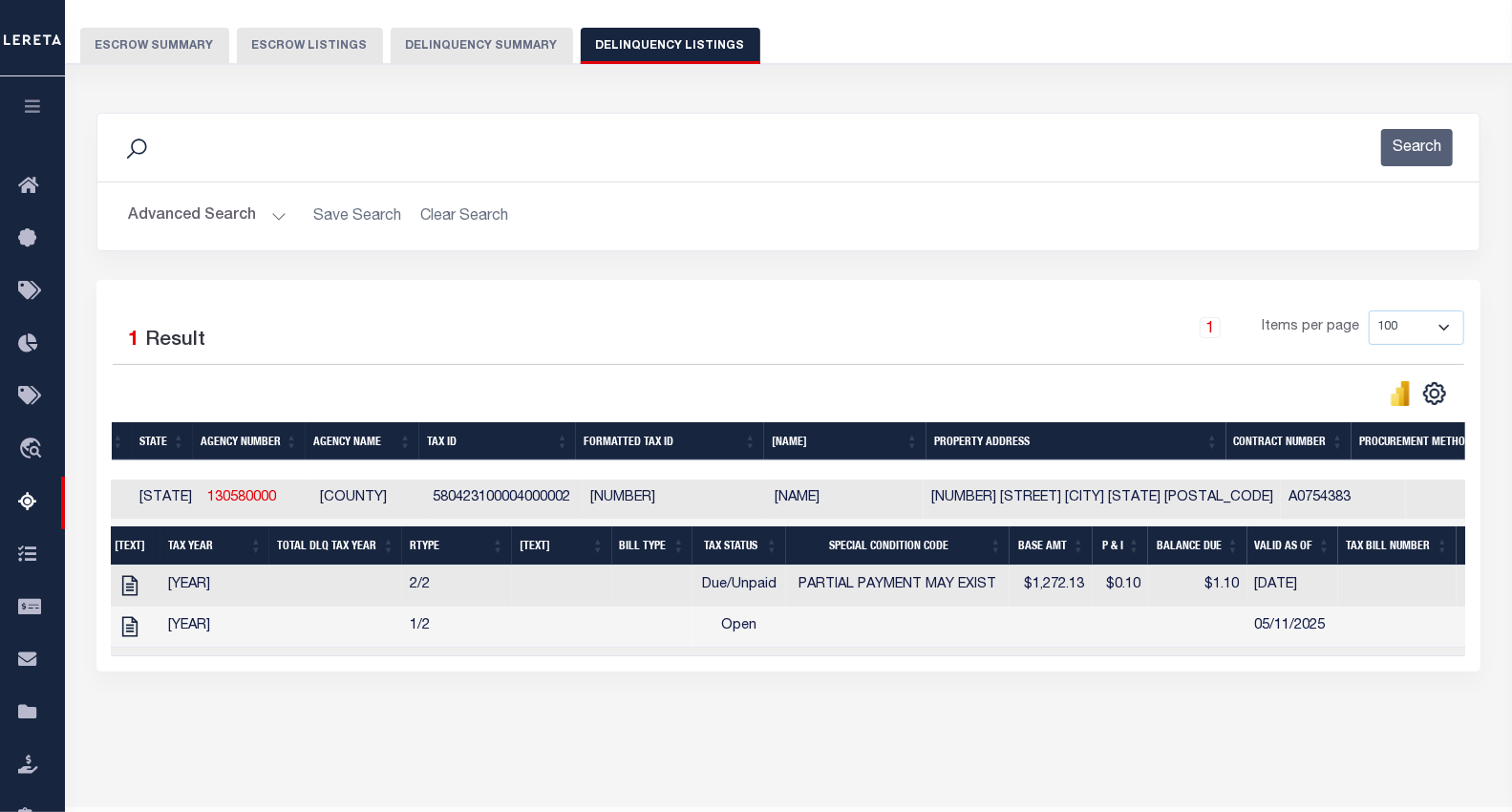 click on "Data sync process is currently running, you may face some response delays.
Search
Advanced Search
Save Search Clear Search
tblassign_wrapper_dynamictable_____DefaultSaveFilter
1" at bounding box center (789, 411) 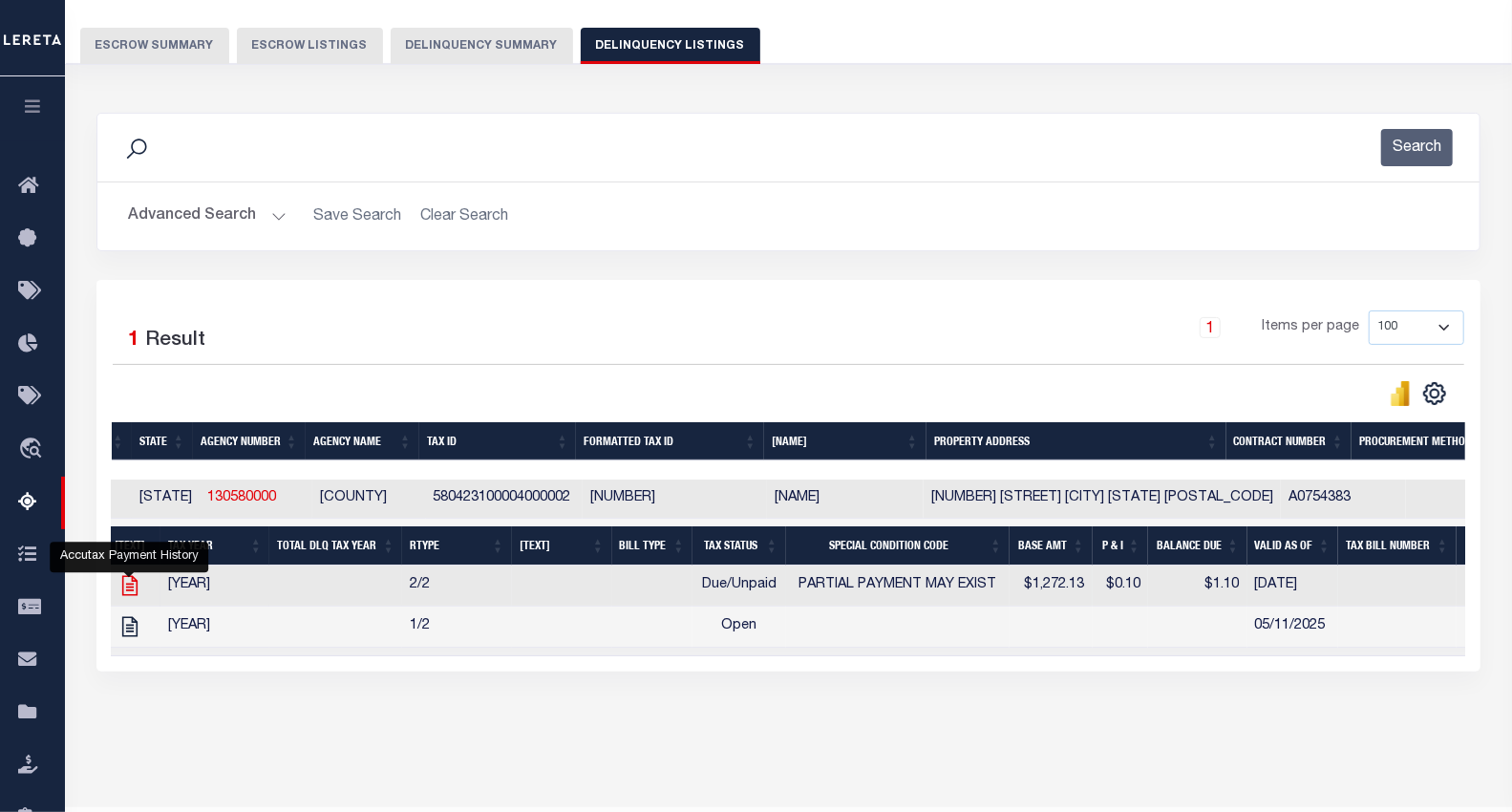 click at bounding box center (130, 586) 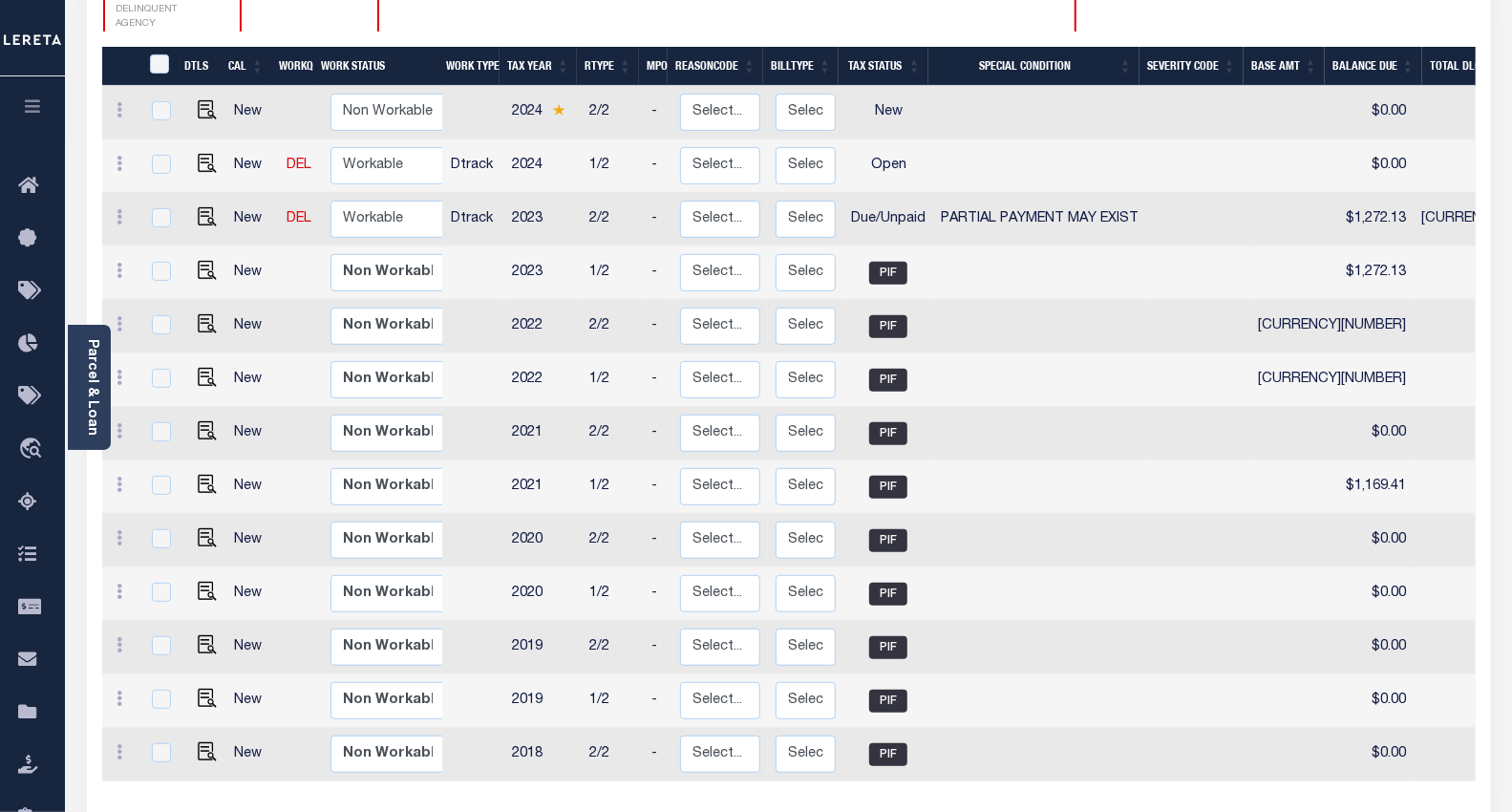 scroll, scrollTop: 318, scrollLeft: 0, axis: vertical 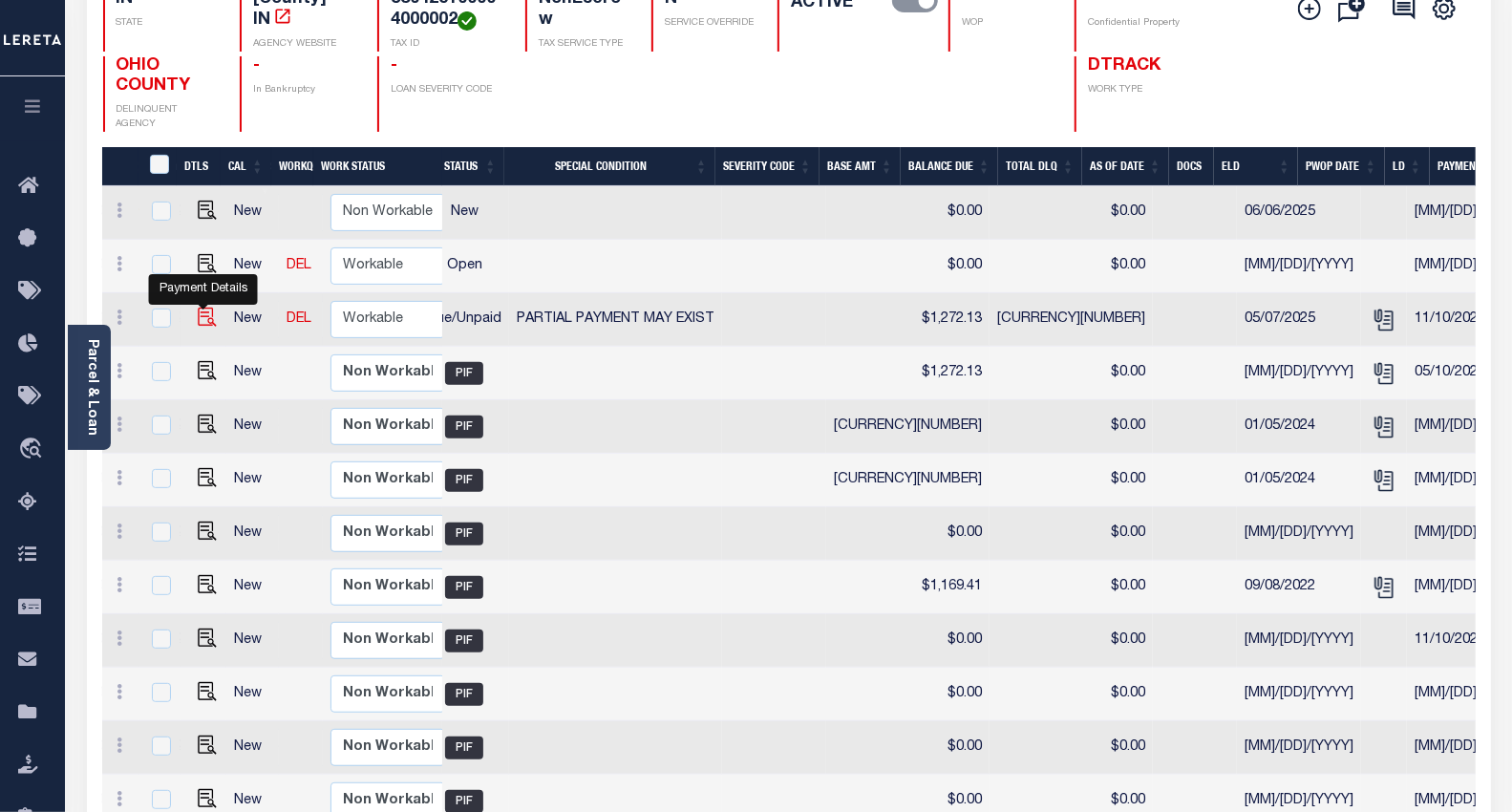 click at bounding box center [207, 317] 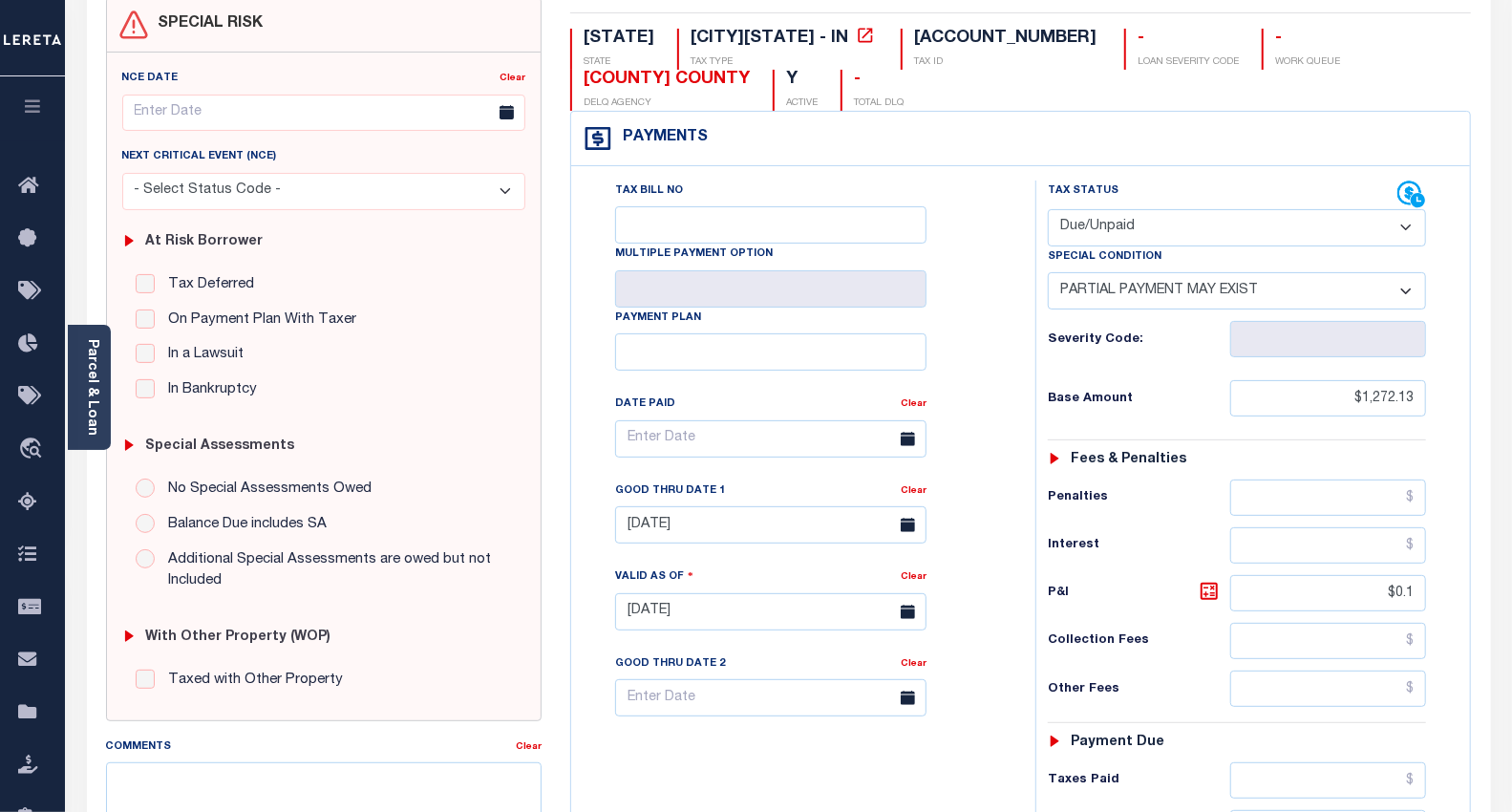 scroll, scrollTop: 212, scrollLeft: 0, axis: vertical 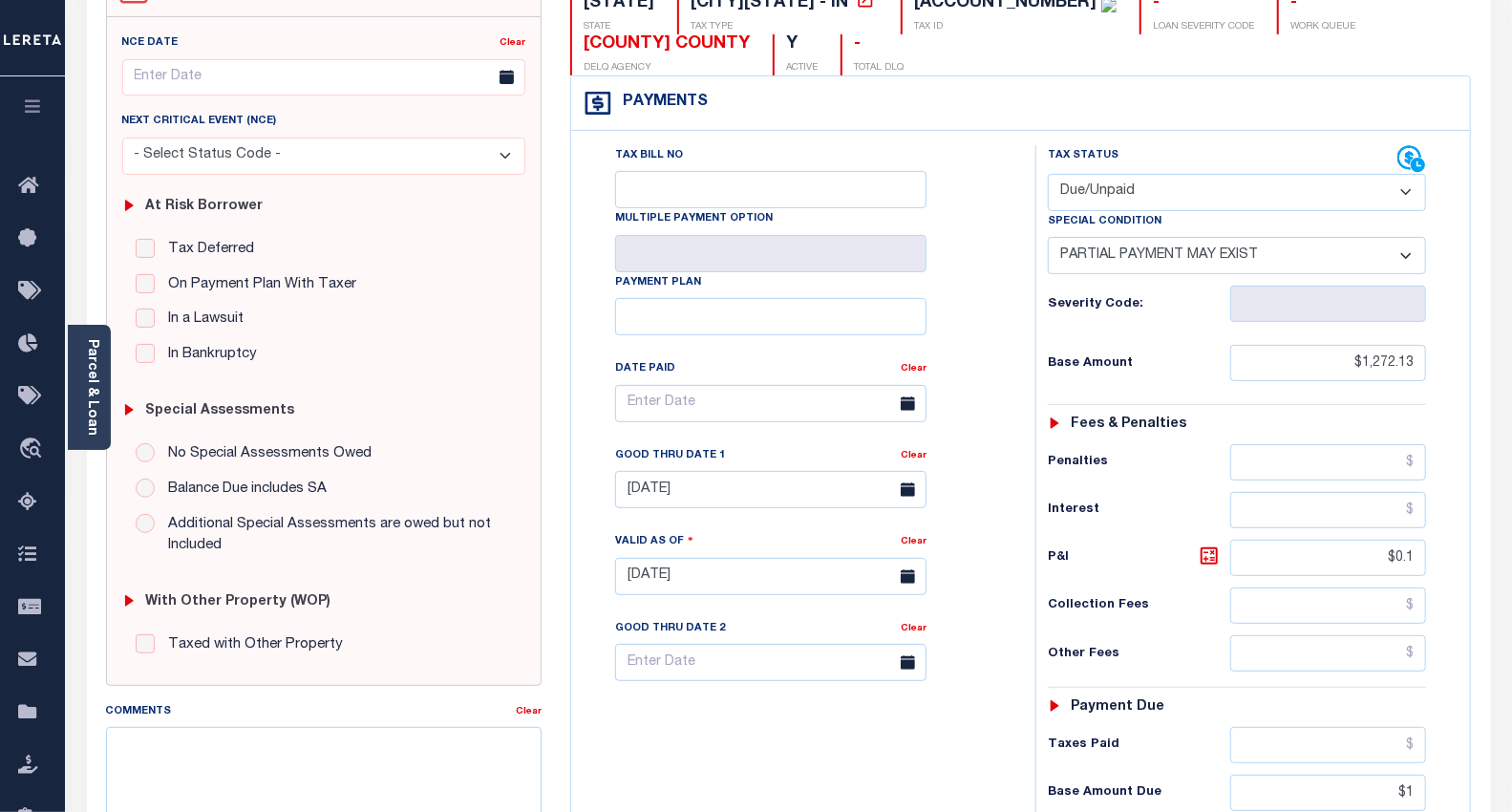 click on "-- Select Special Condition --
3RD PARTY TAX LIEN
AGENCY TAX LIEN (A.K.A Inside Lien)
BALANCE FORWARD
BANKRUPTCY
BILL W/ OTHER PARCEL
CONFIDENTIAL ACCOUNT
DEFERRED
DELAYED BILLING
DELQ CURRENT TAX YEAR INSTALLMENT(S) EXIST
DELQ PRIOR YEAR(S) EXIST
EXEMPT
HOMEOWNER AUTHORIZATION
IN DISPUTE/UNDER PROTEST
INCLUDES PRIOR UNPAID
INCLUDES RE-LEVIED TAX
INSTALLMENT PLAN
LITIGATION
LOST PROPERTY (FORECLOSED/DEEDED)
LOW ASSESSMENT
LOW TAX THRESHOLD
MULTIPLE TAXIDS
NEW PROPERTY
NOT ASSESSED
NOT CERTIFIED
OTHER FEES INVOLVED
OVERPAYMENT - POSSIBLE REFUND DUE
PARTIAL PAYMENT MAY EXIST
Pay Plan
RE-LEVIED TO ANOTHER AGENCY
REDEMP AMTS NOT AVAILABLE
REPORTED ON LEGACY RTYPE
SUBJECT TO FORECLOSURE
TAX LIEN RELEASED
TAX SALE-SUBJECT TO POWER TO SELL" at bounding box center (1237, 255) 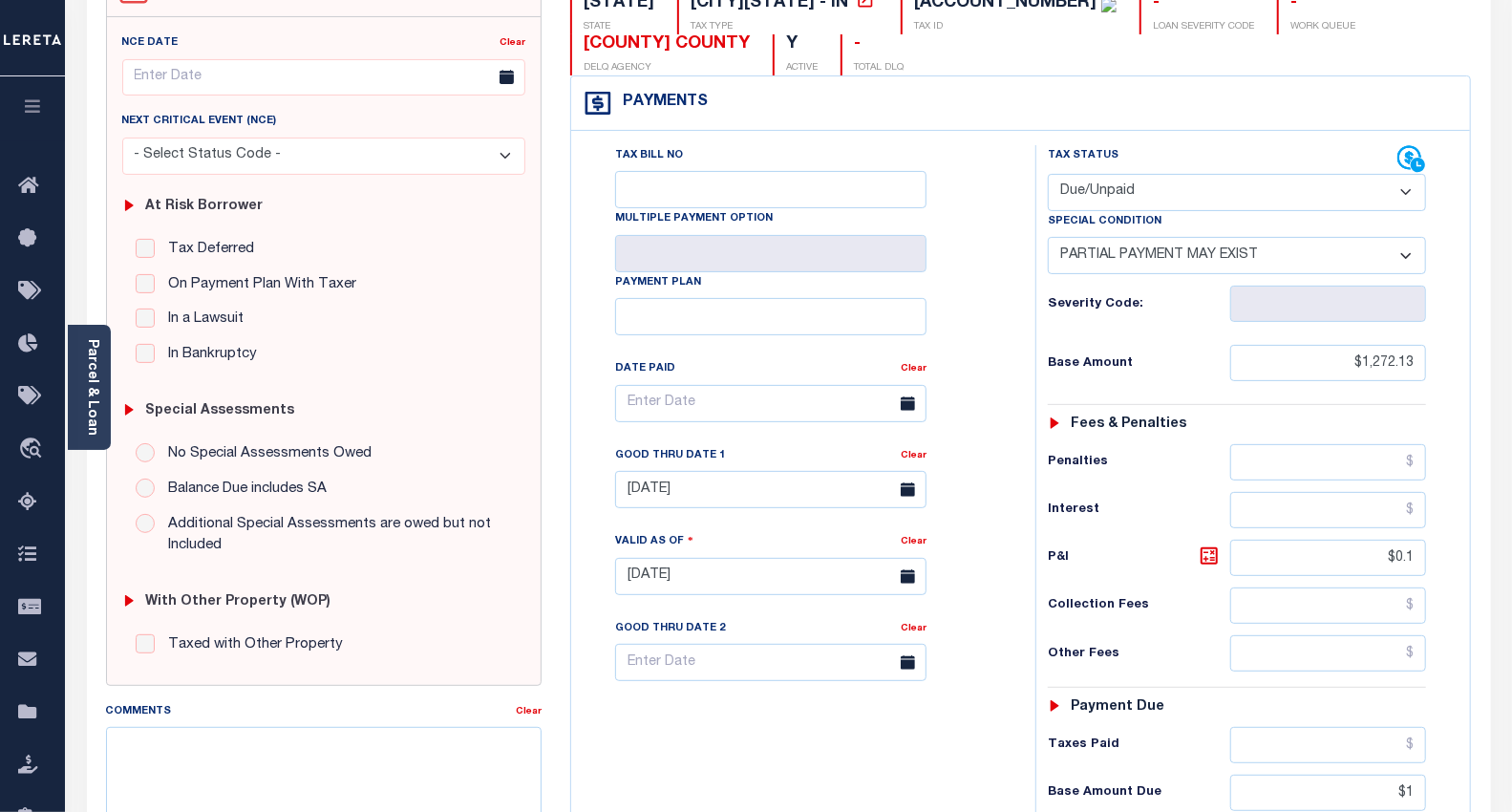 select on "0" 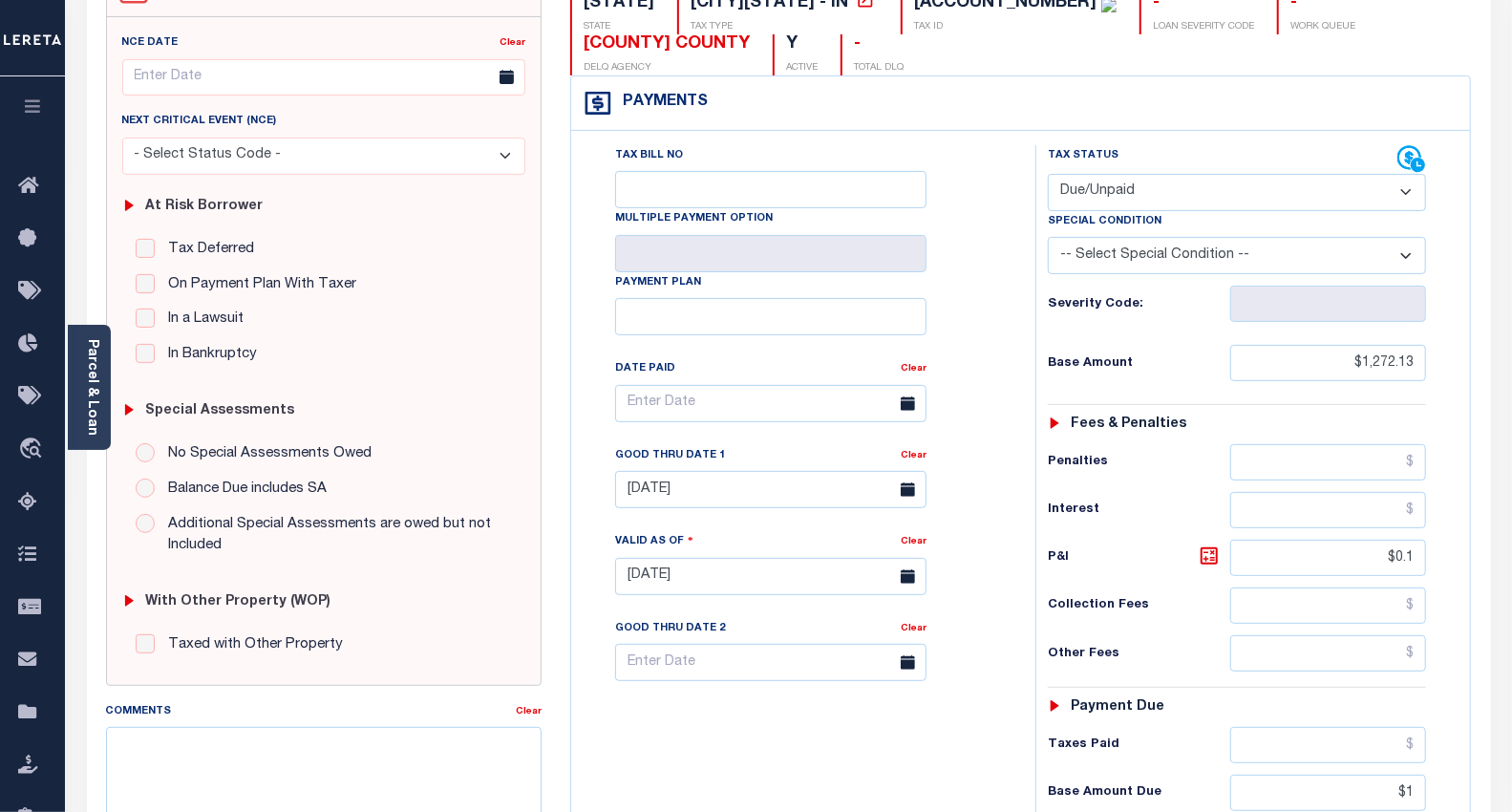 click on "-- Select Special Condition --
3RD PARTY TAX LIEN
AGENCY TAX LIEN (A.K.A Inside Lien)
BALANCE FORWARD
BANKRUPTCY
BILL W/ OTHER PARCEL
CONFIDENTIAL ACCOUNT
DEFERRED
DELAYED BILLING
DELQ CURRENT TAX YEAR INSTALLMENT(S) EXIST
DELQ PRIOR YEAR(S) EXIST
EXEMPT
HOMEOWNER AUTHORIZATION
IN DISPUTE/UNDER PROTEST
INCLUDES PRIOR UNPAID
INCLUDES RE-LEVIED TAX
INSTALLMENT PLAN
LITIGATION
LOST PROPERTY (FORECLOSED/DEEDED)
LOW ASSESSMENT
LOW TAX THRESHOLD
MULTIPLE TAXIDS
NEW PROPERTY
NOT ASSESSED
NOT CERTIFIED
OTHER FEES INVOLVED
OVERPAYMENT - POSSIBLE REFUND DUE
PARTIAL PAYMENT MAY EXIST
Pay Plan
RE-LEVIED TO ANOTHER AGENCY
REDEMP AMTS NOT AVAILABLE
REPORTED ON LEGACY RTYPE
SUBJECT TO FORECLOSURE
TAX LIEN RELEASED
TAX SALE-SUBJECT TO POWER TO SELL" at bounding box center (1237, 255) 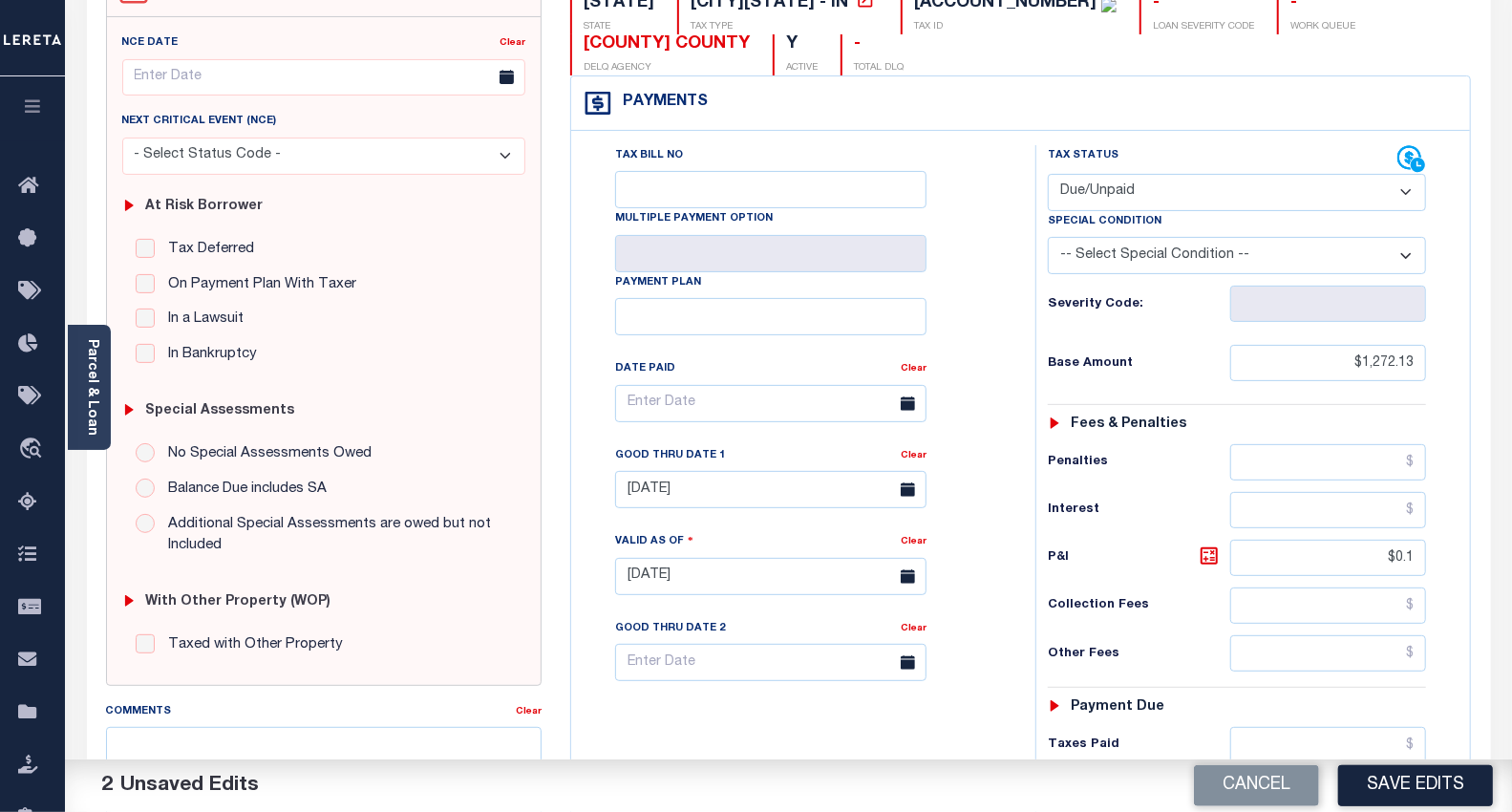 click on "- Select Status Code -
Open
Due/Unpaid
Paid
Incomplete
No Tax Due
Internal Refund Processed
New" at bounding box center (1237, 192) 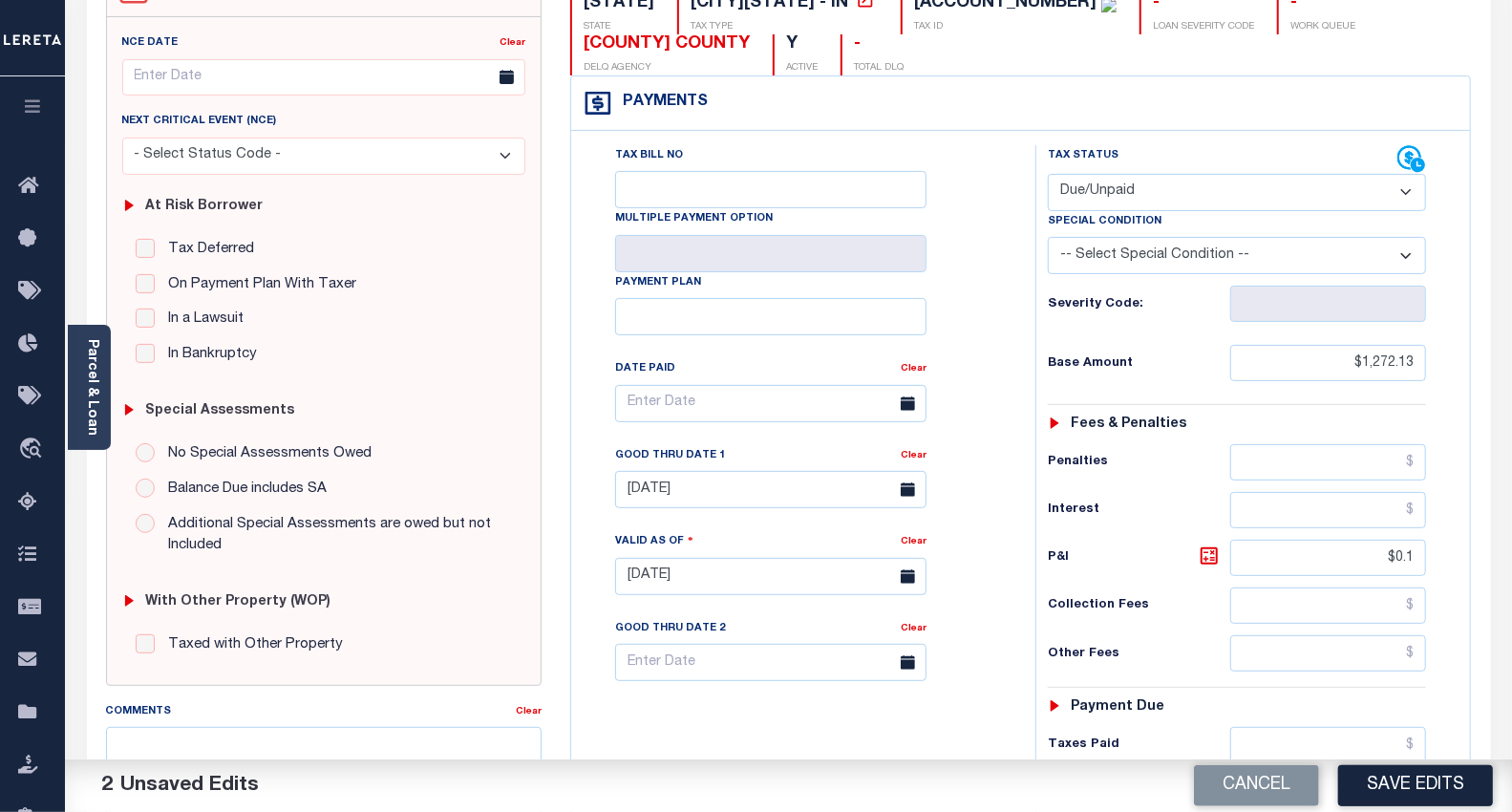select on "PYD" 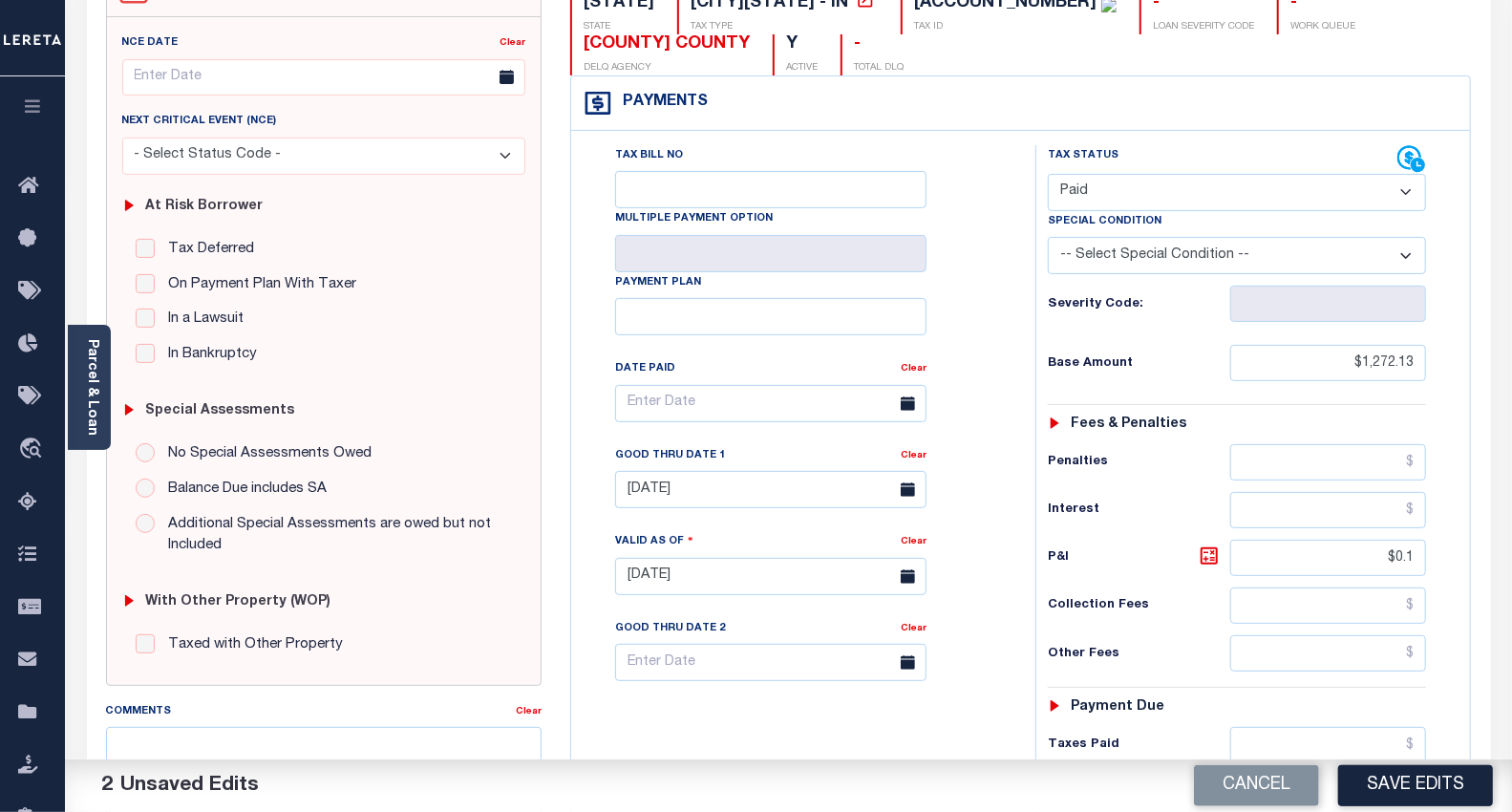 click on "- Select Status Code -
Open
Due/Unpaid
Paid
Incomplete
No Tax Due
Internal Refund Processed
New" at bounding box center (1237, 192) 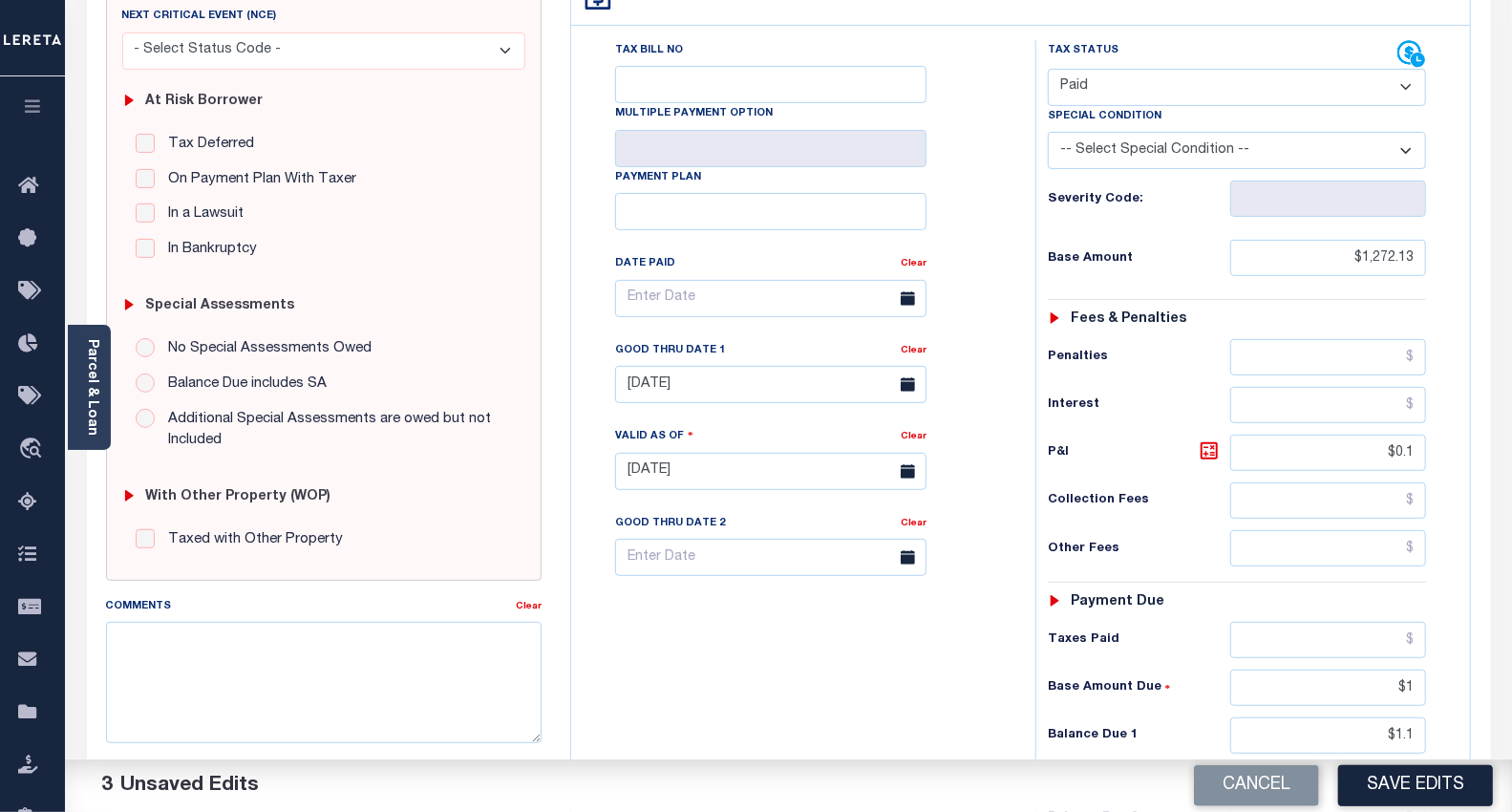 scroll, scrollTop: 318, scrollLeft: 0, axis: vertical 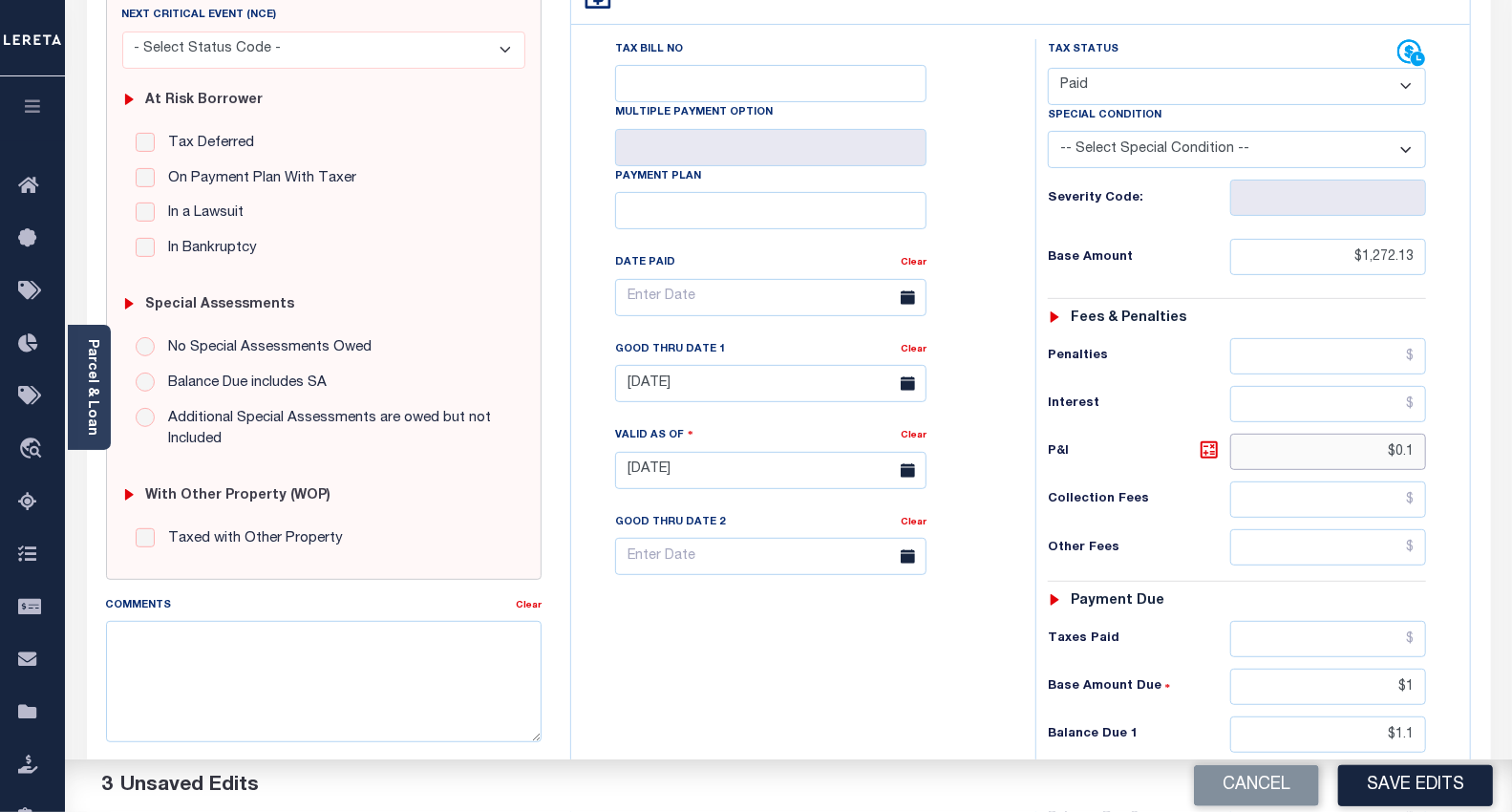 click on "$0.1" at bounding box center [1328, 452] 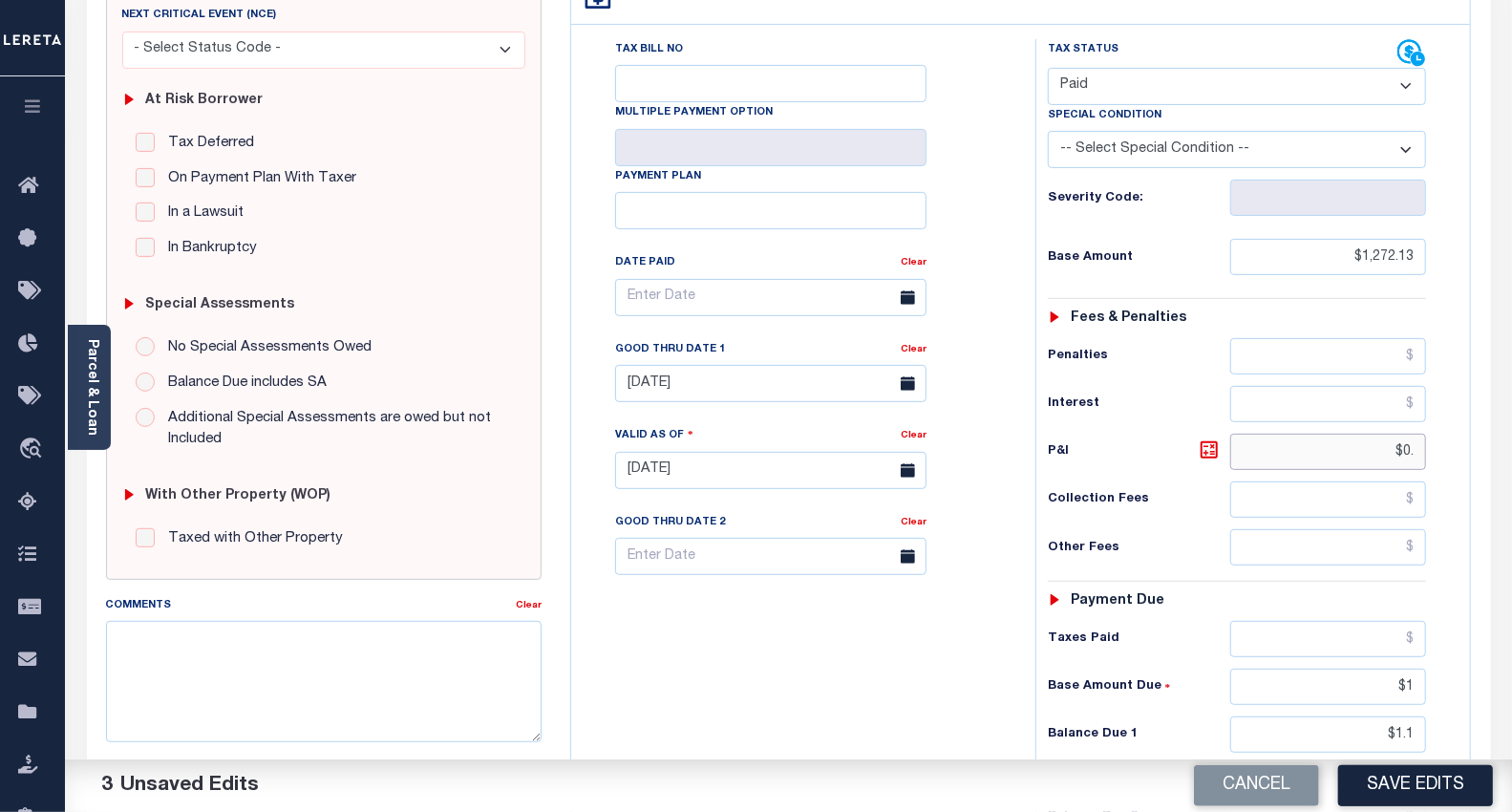 scroll, scrollTop: 636, scrollLeft: 0, axis: vertical 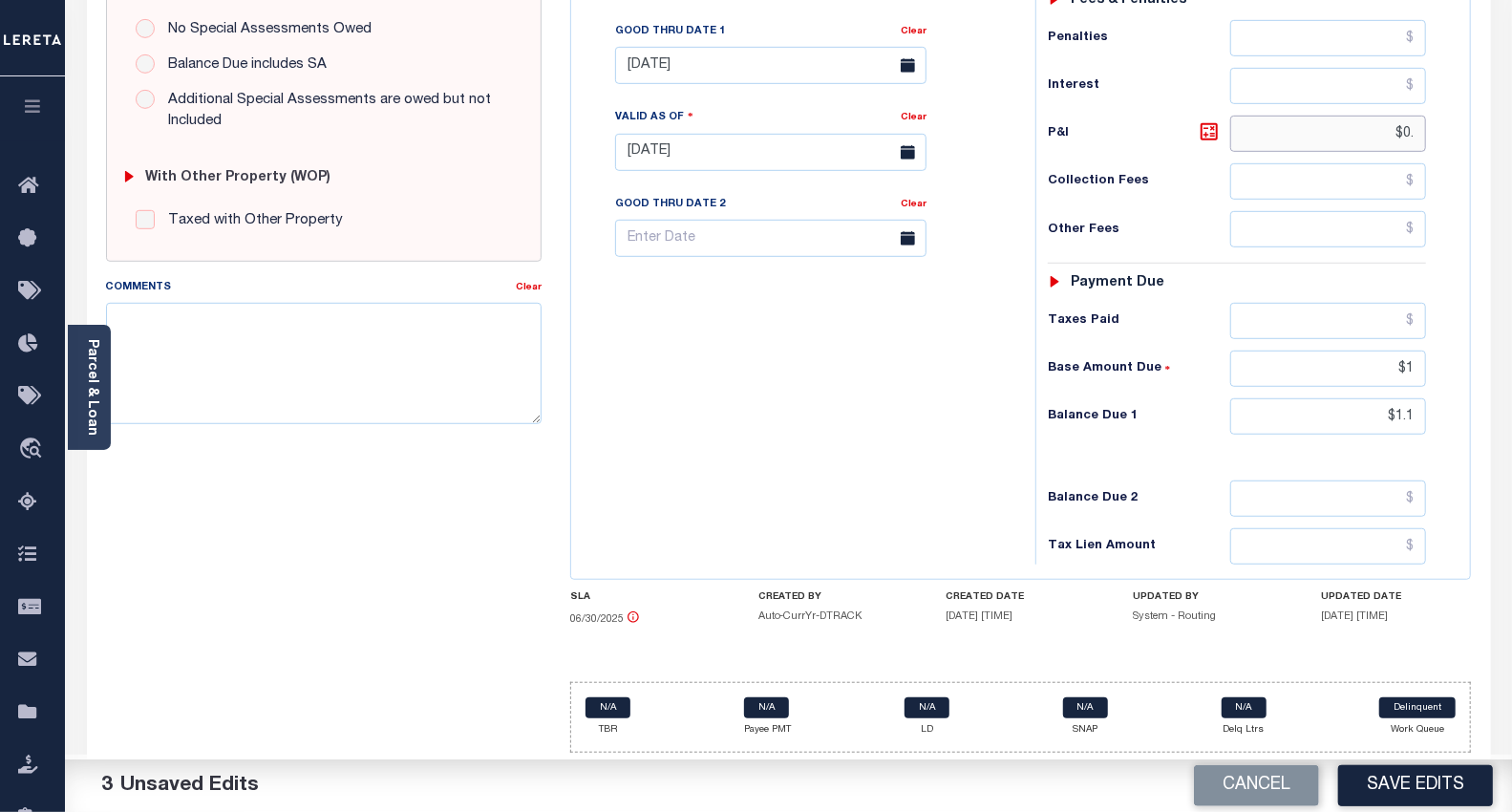 type on "$0." 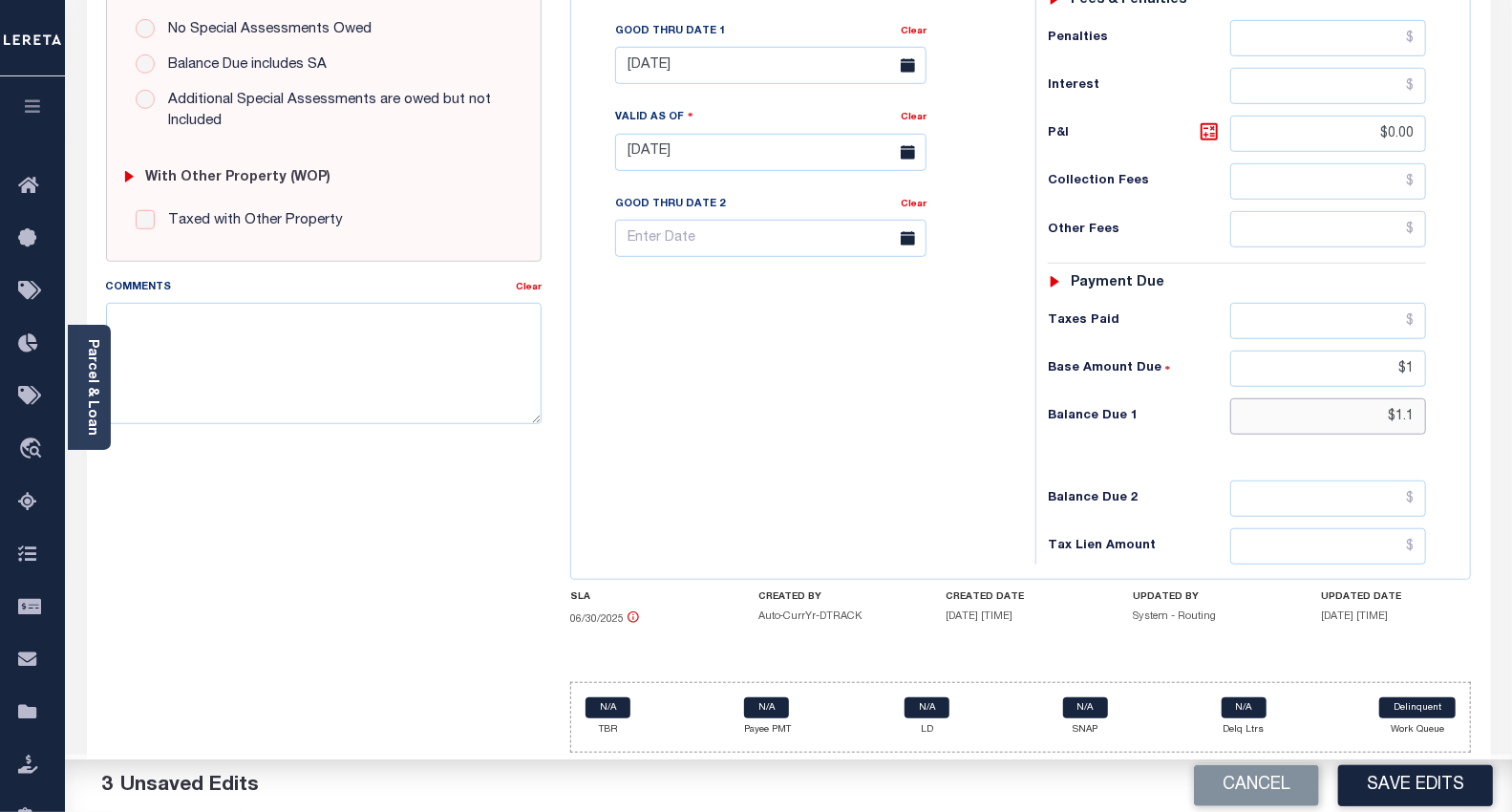 click on "$1.1" at bounding box center (1328, 417) 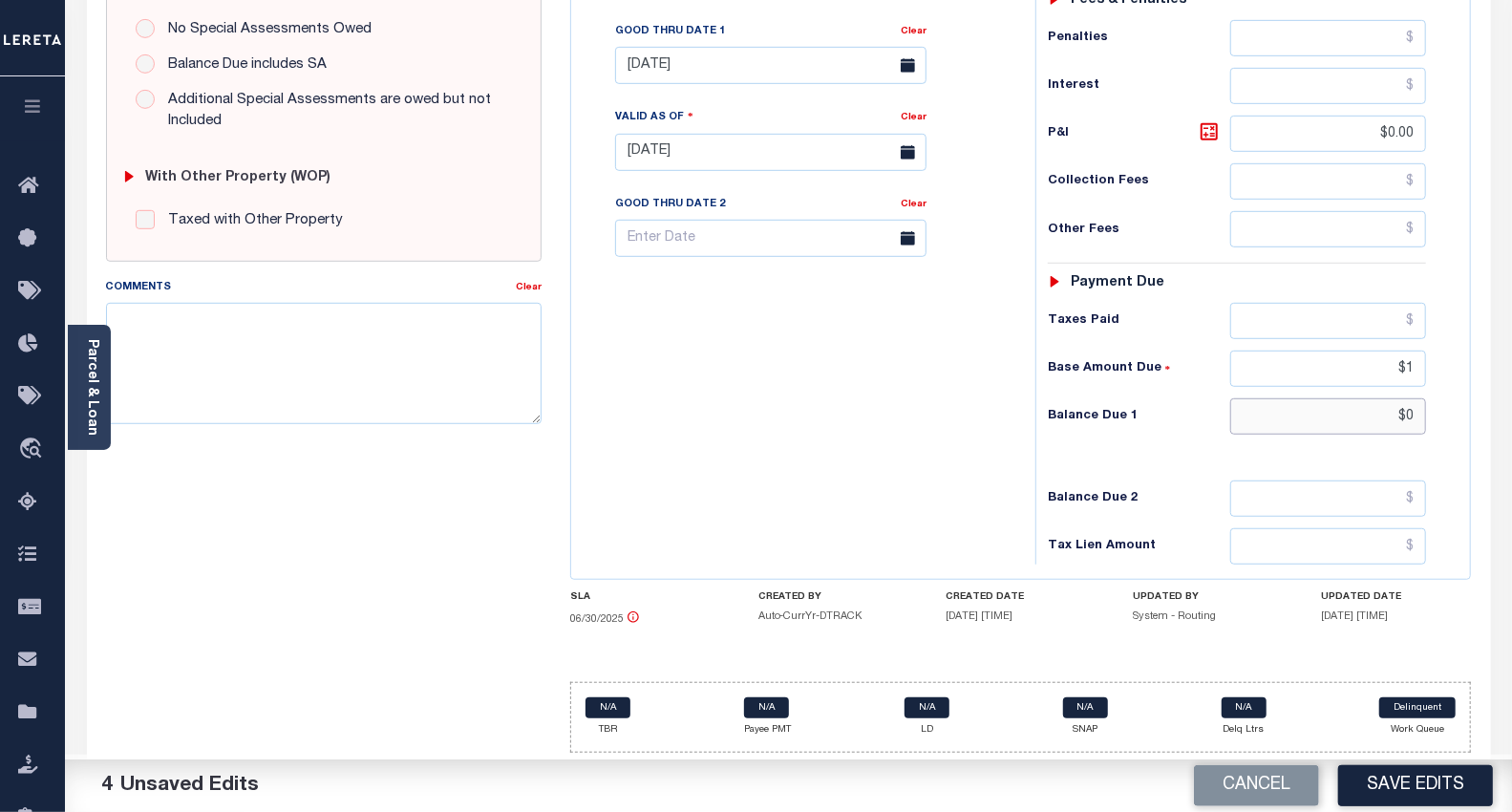 type on "$0" 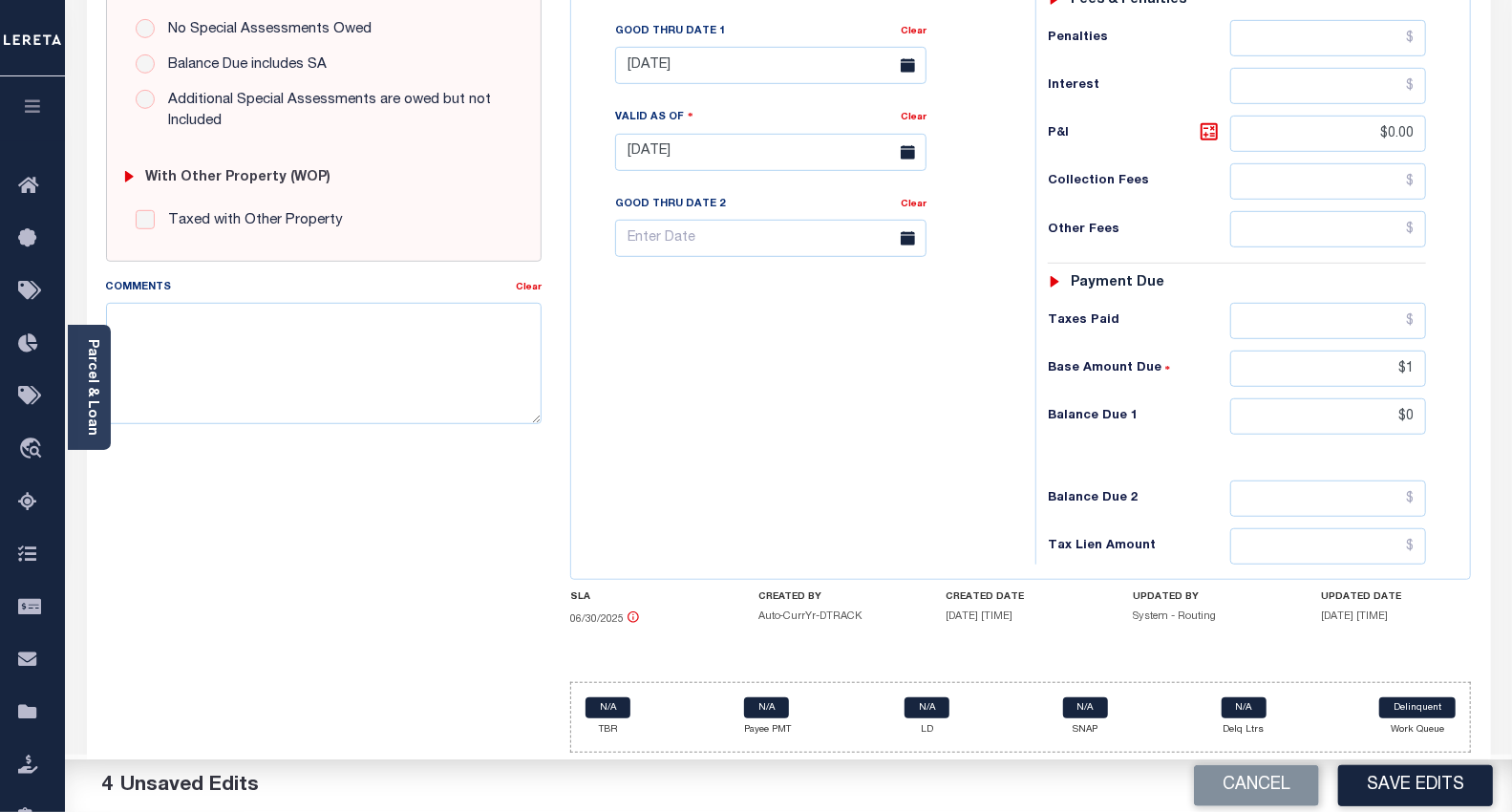 click on "Tax Bill No
Multiple Payment Option
Payment Plan
Clear" at bounding box center [799, 142] 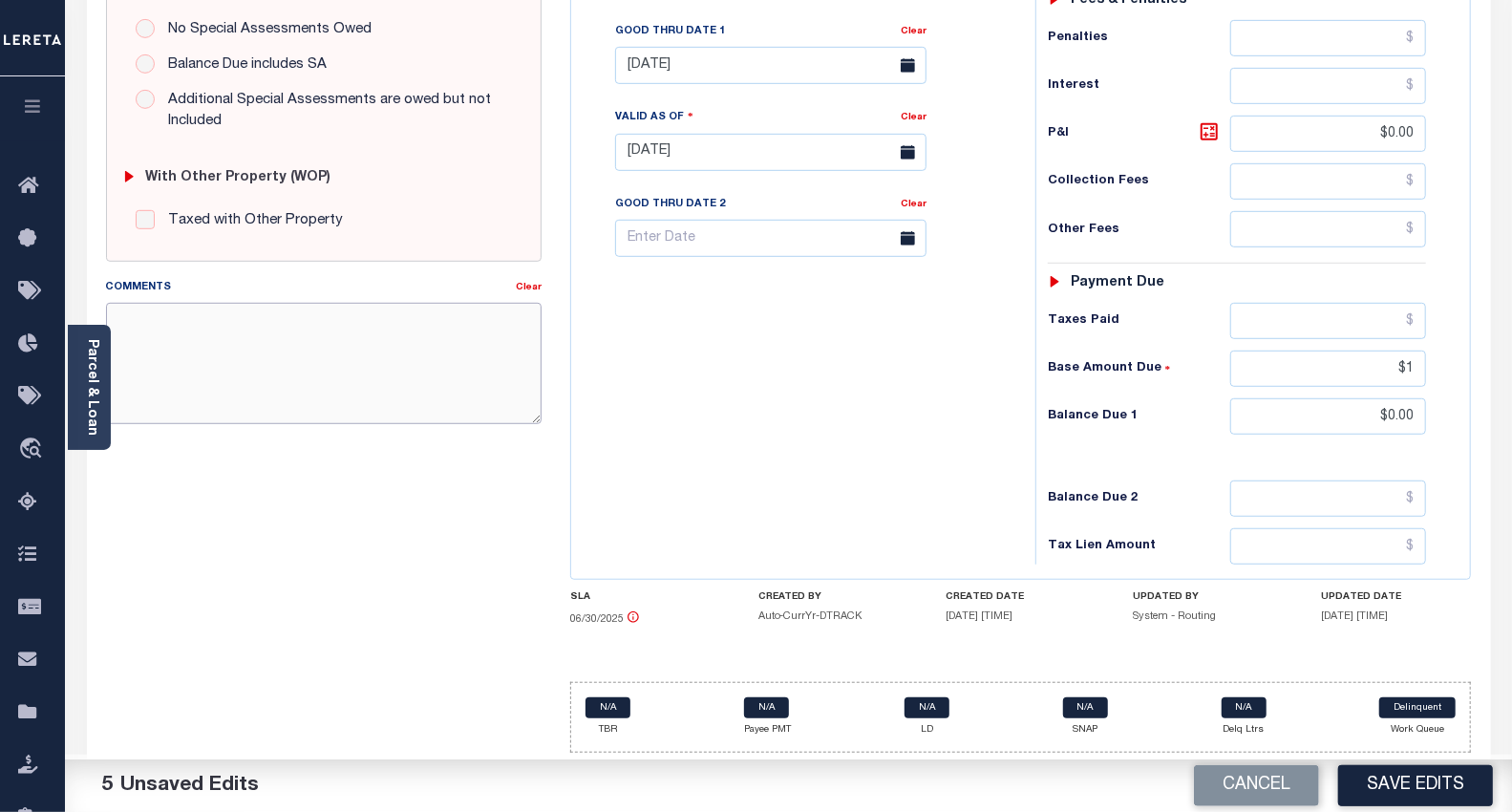 click on "Comments" at bounding box center (324, 363) 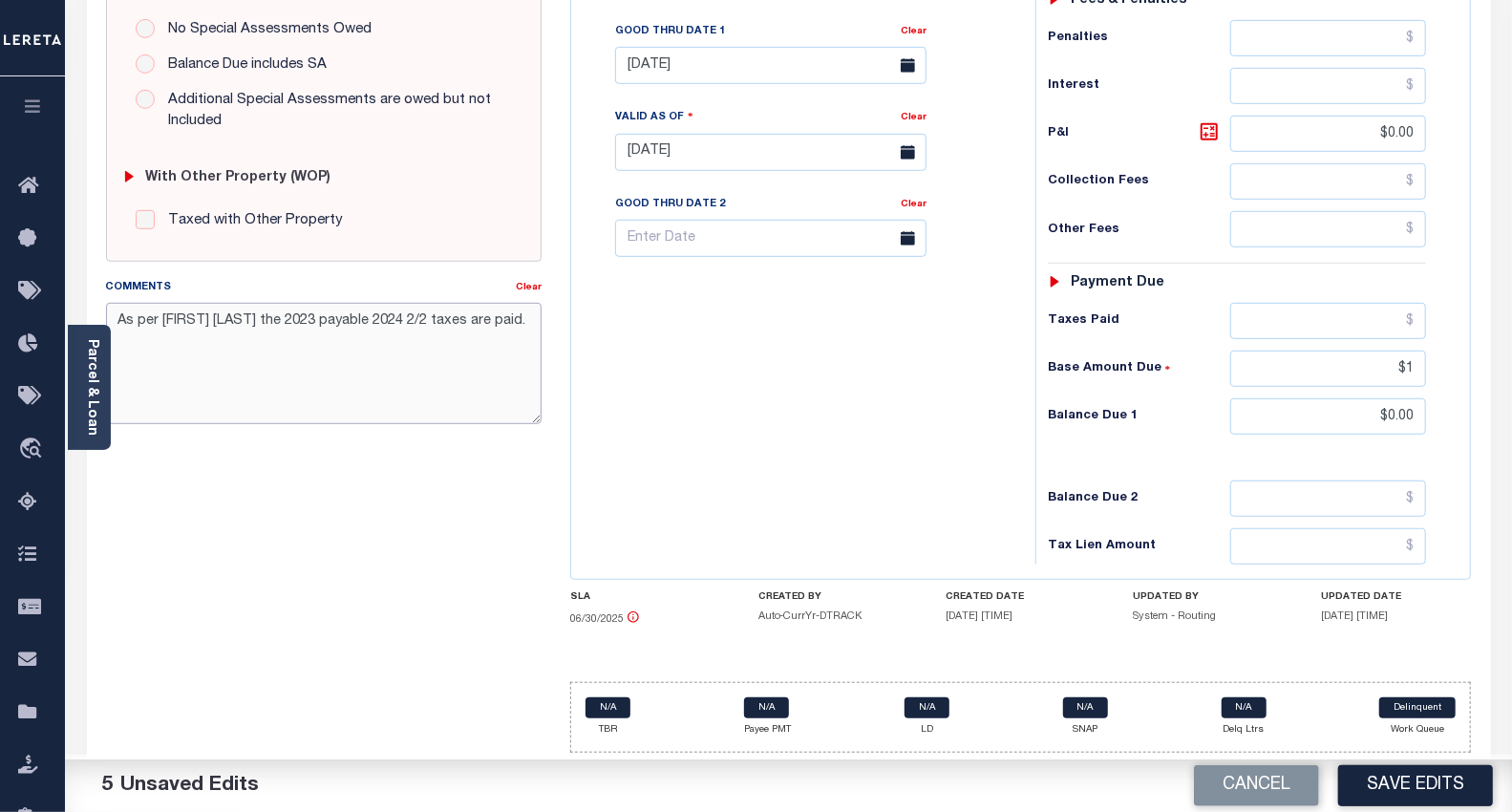 click on "As per Mendi Smith the 2023 payable 2024 2/2 taxes are paid." at bounding box center [324, 363] 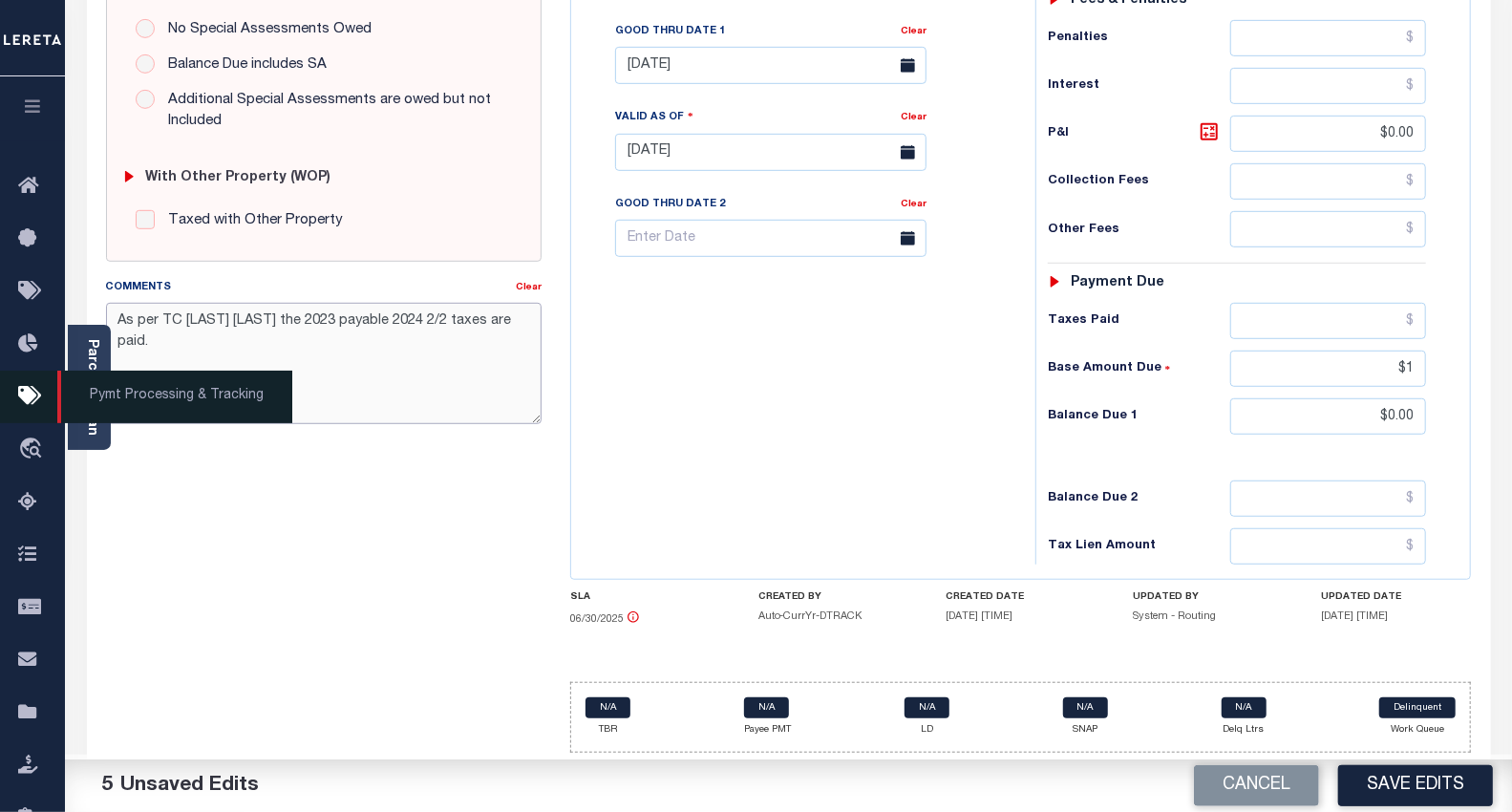 type on "As per TC Mendi Smith the 2023 payable 2024 2/2 taxes are paid." 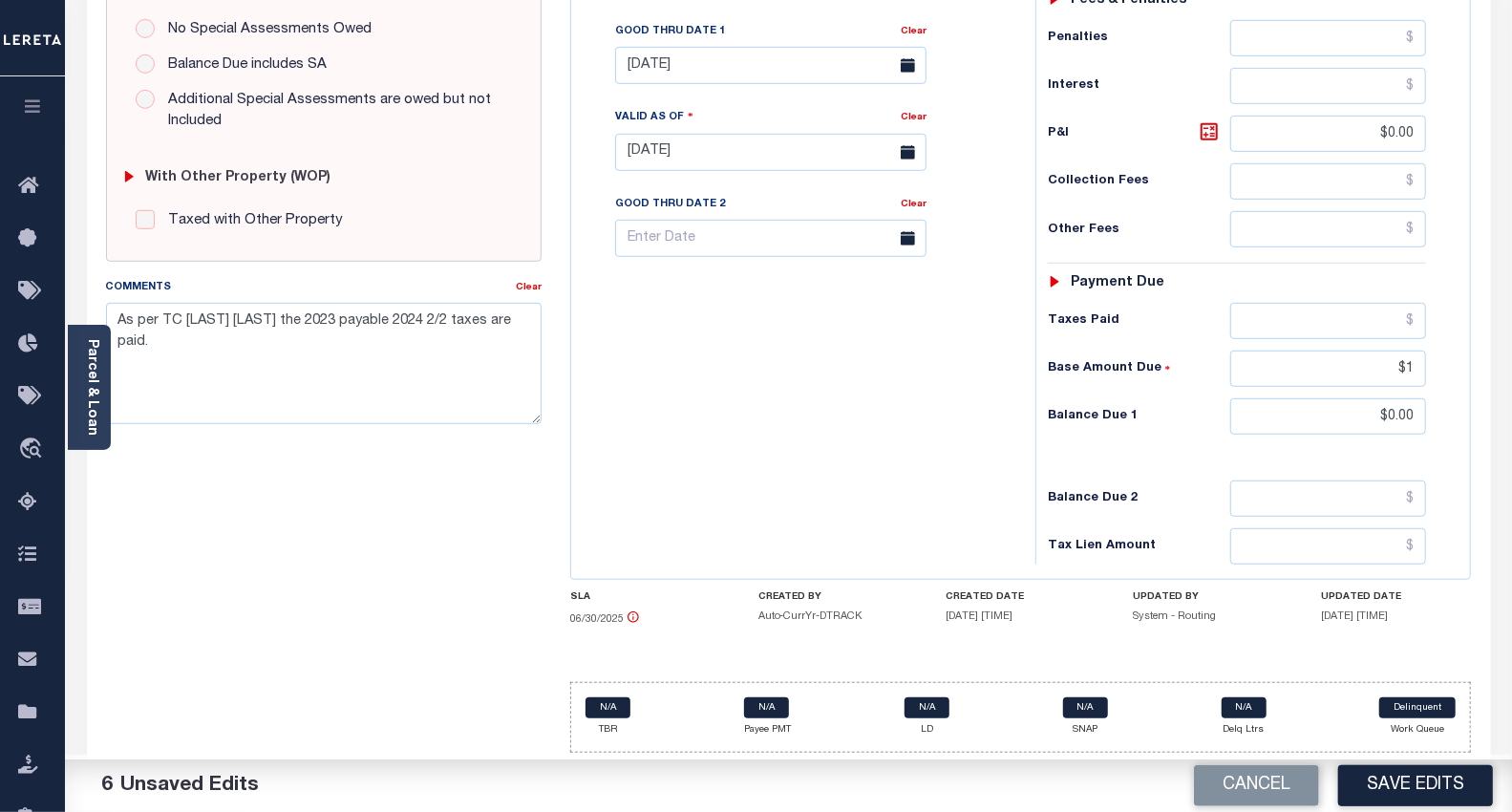 scroll, scrollTop: 640, scrollLeft: 0, axis: vertical 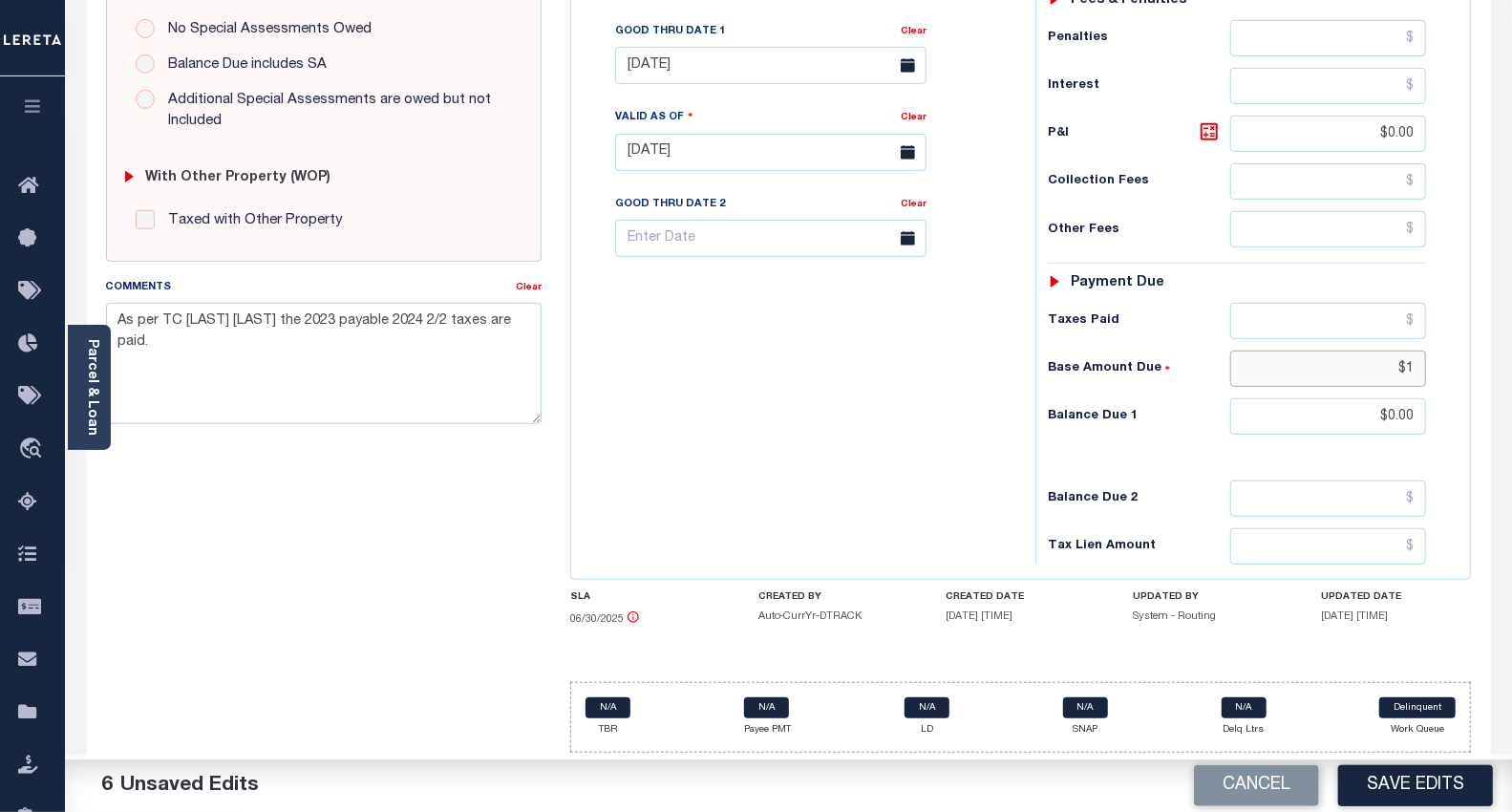 click on "$1" at bounding box center (1328, 369) 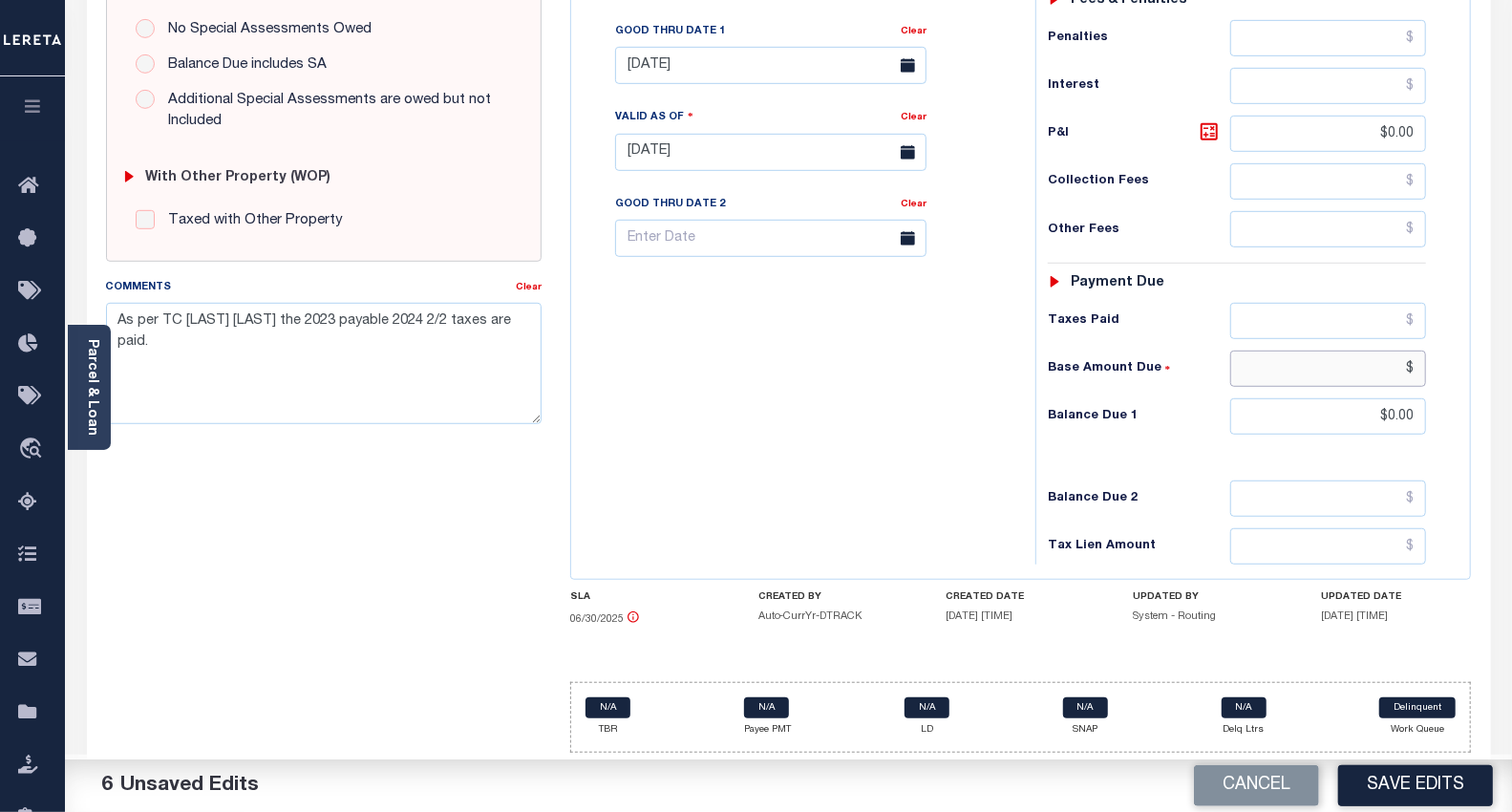 type on "$" 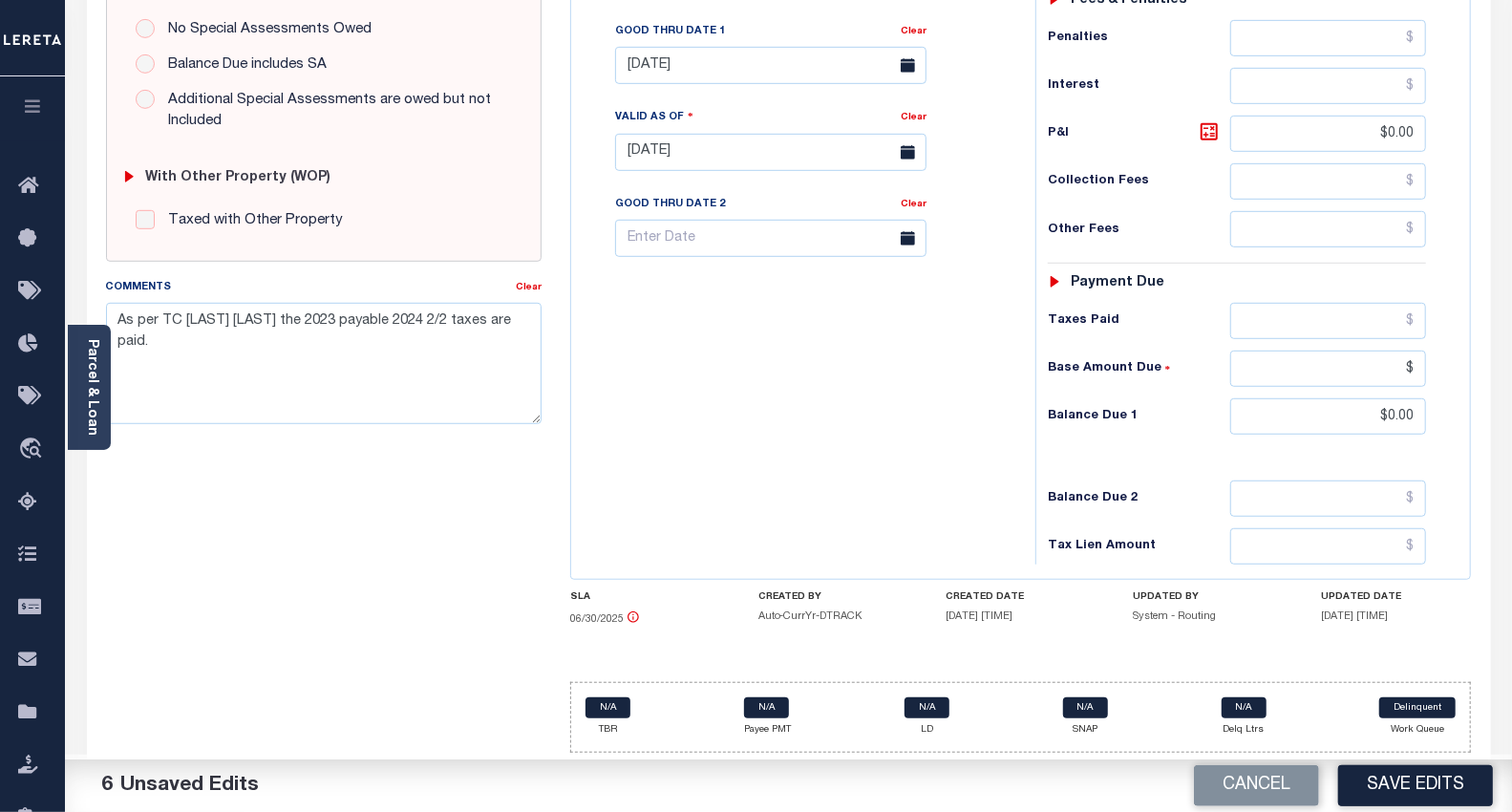 click on "Tax Bill No
Multiple Payment Option
Payment Plan
Clear" at bounding box center (799, 142) 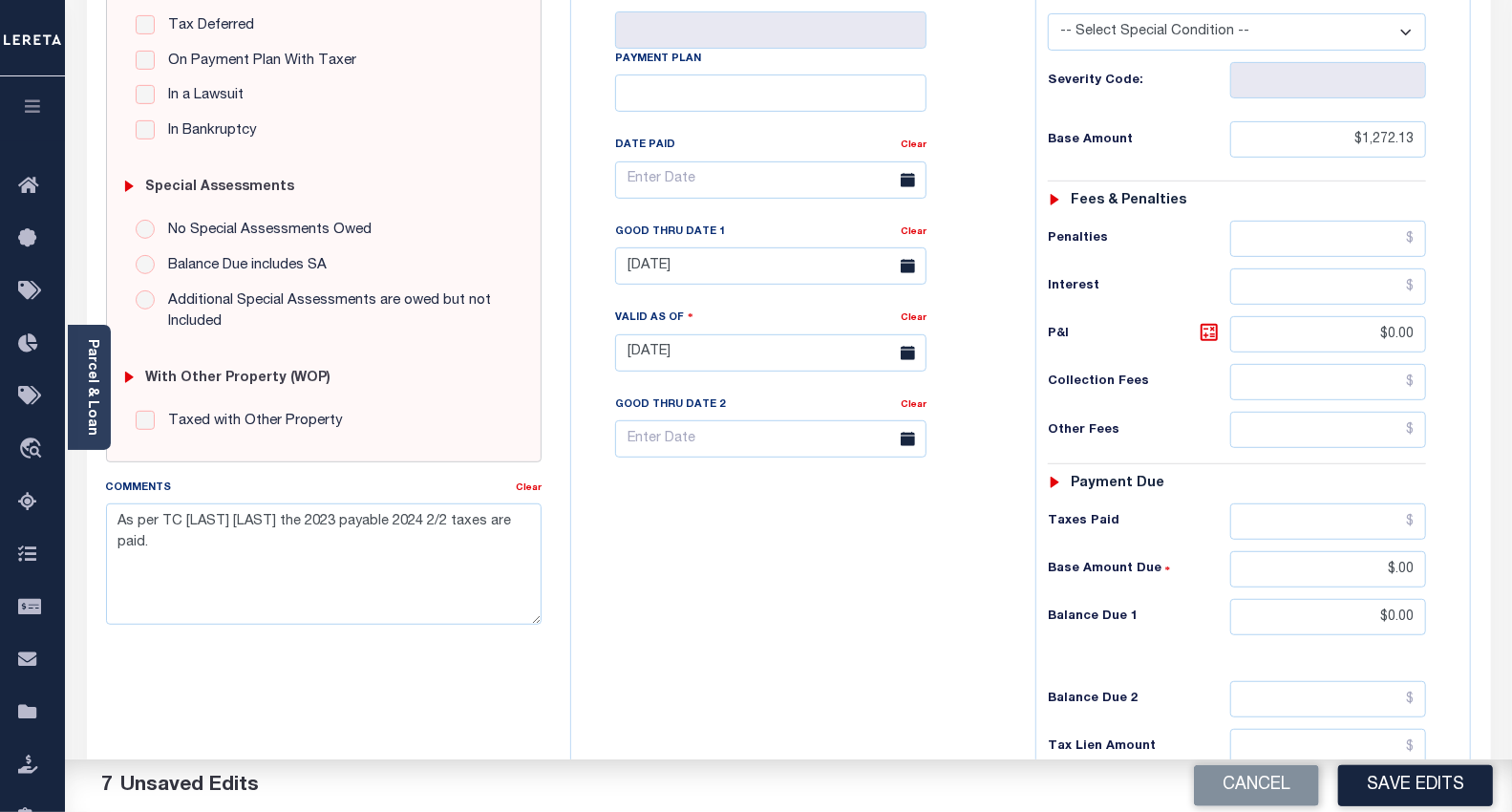 scroll, scrollTop: 640, scrollLeft: 0, axis: vertical 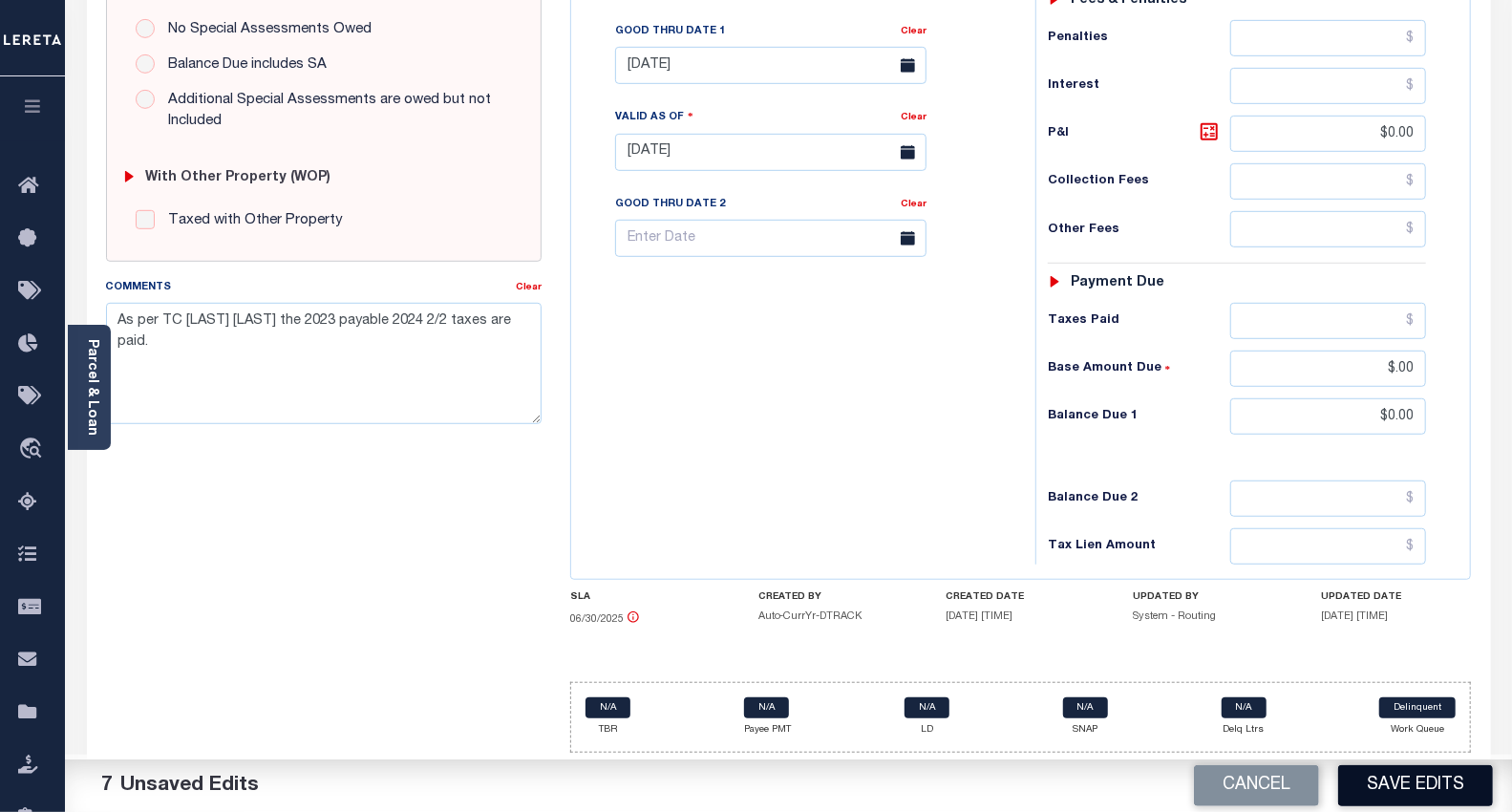 click on "Save Edits" at bounding box center [1416, 785] 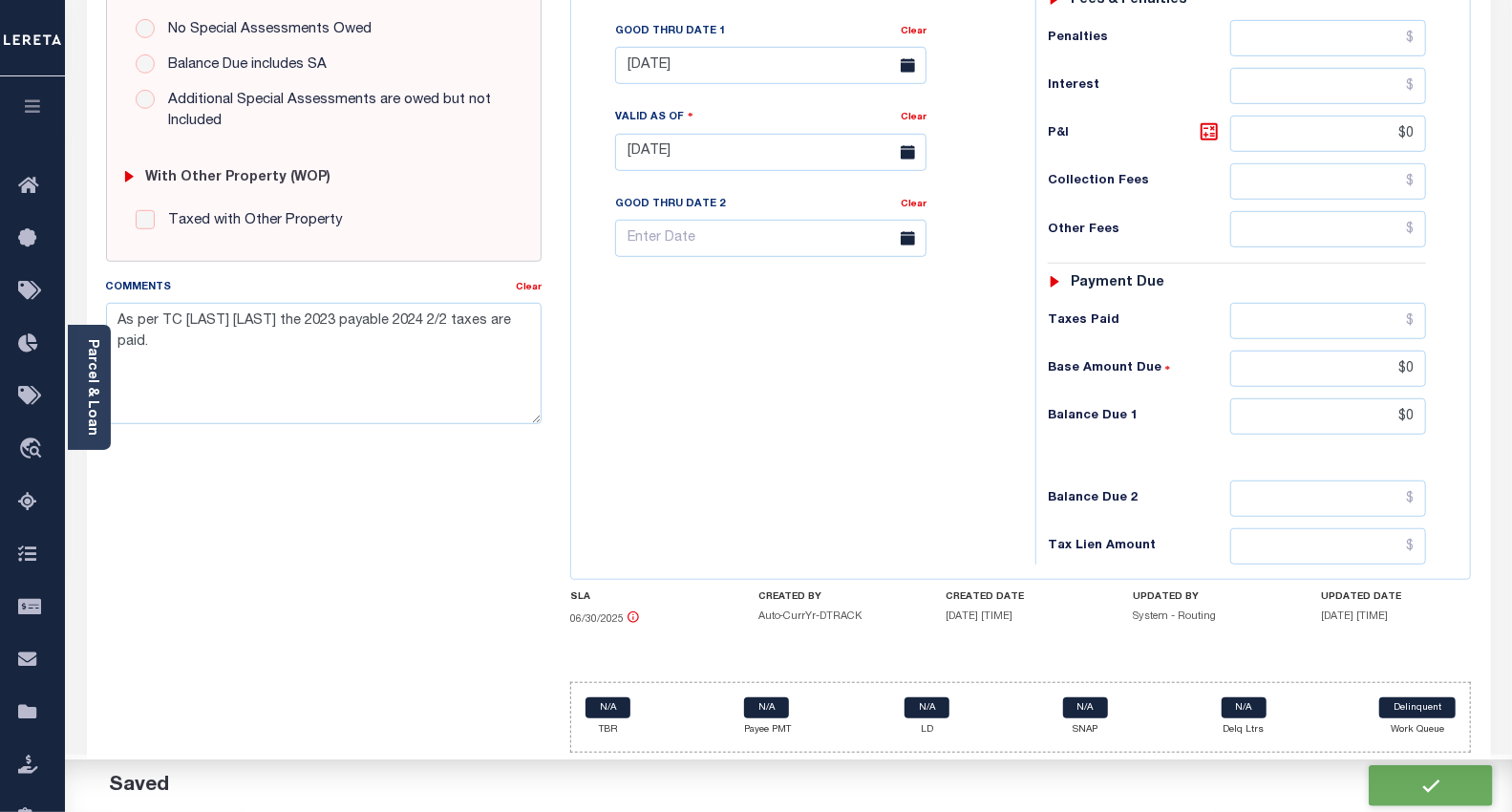 scroll, scrollTop: 637, scrollLeft: 0, axis: vertical 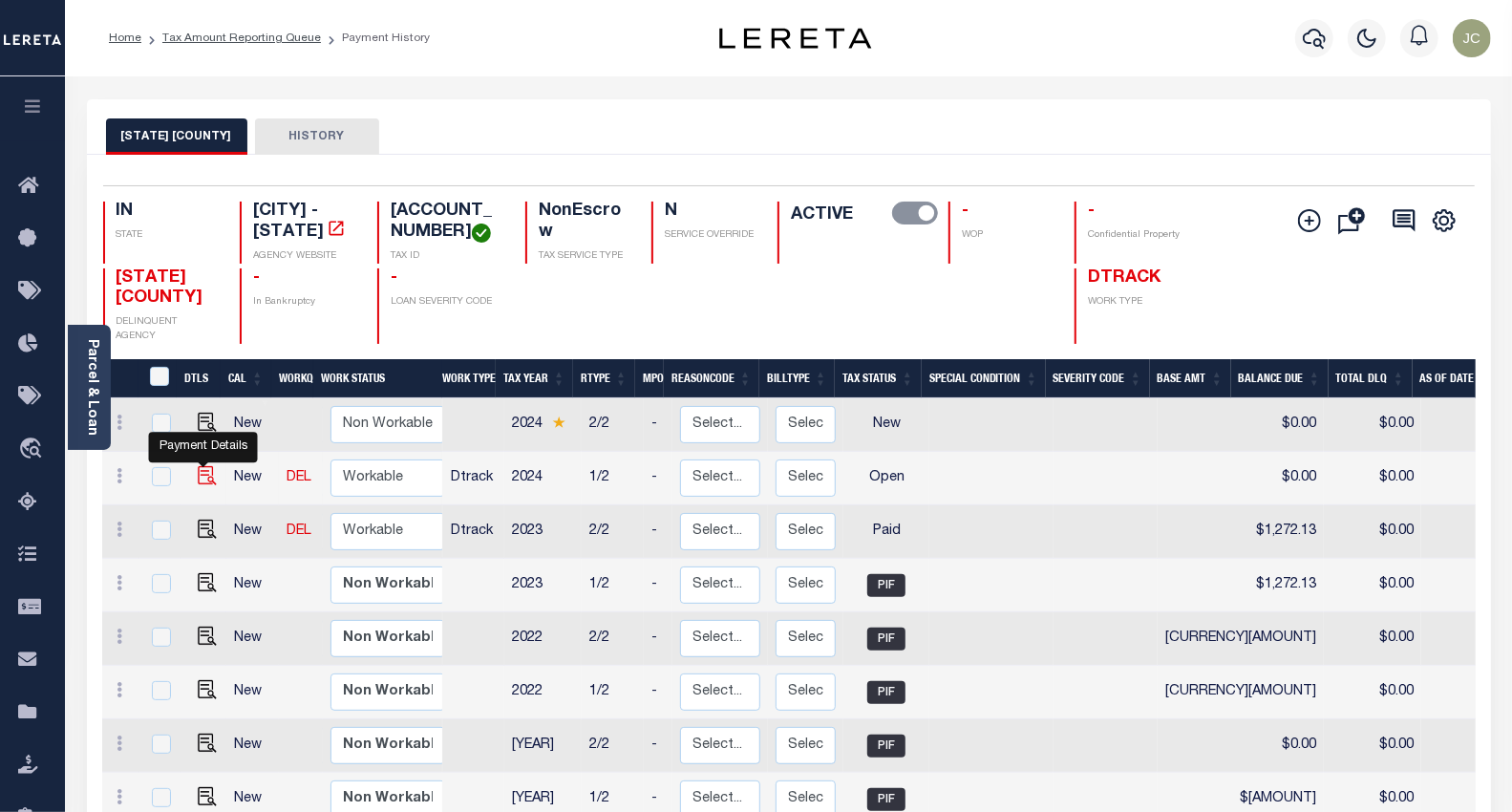 click at bounding box center (207, 476) 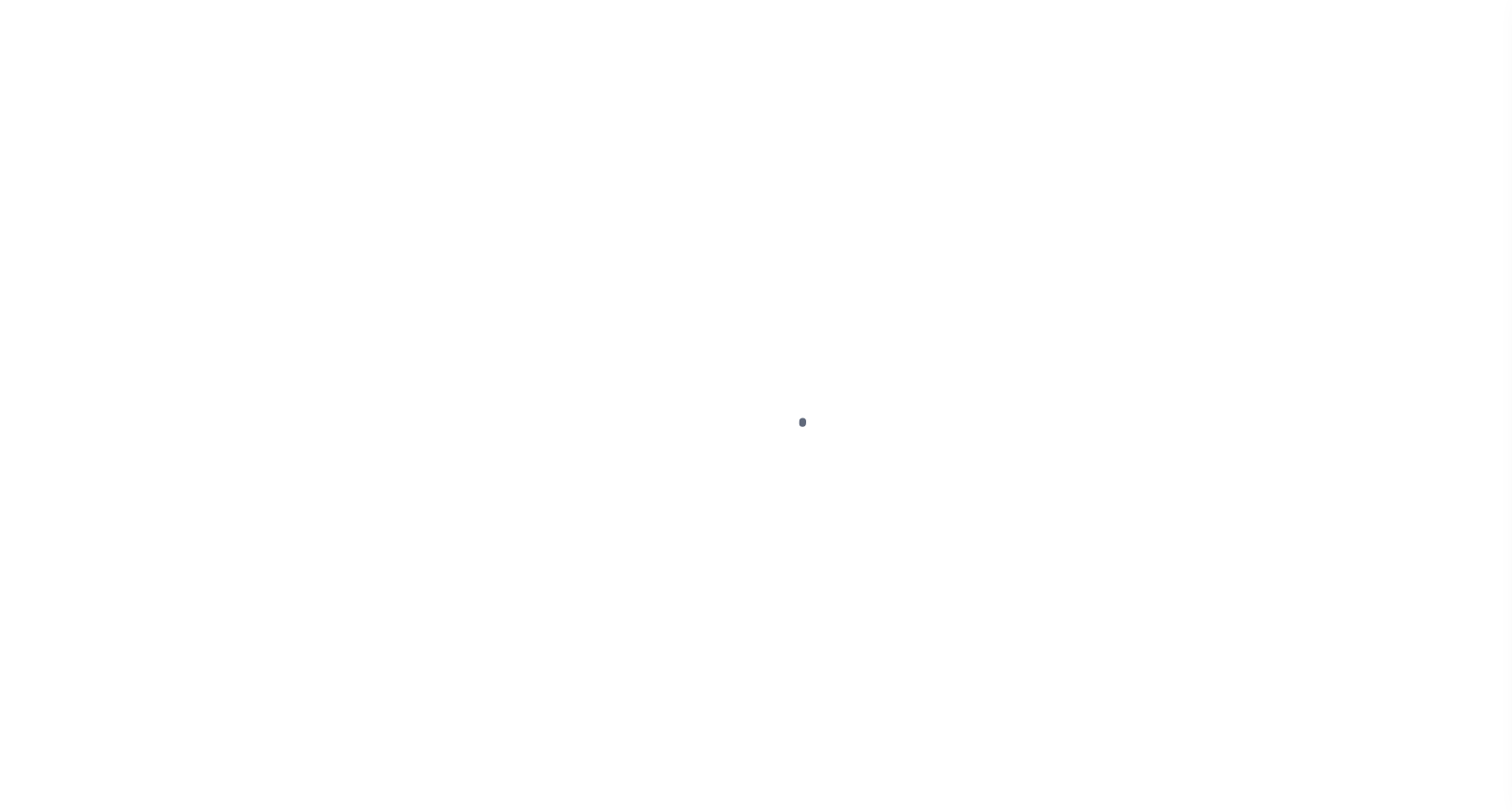scroll, scrollTop: 0, scrollLeft: 0, axis: both 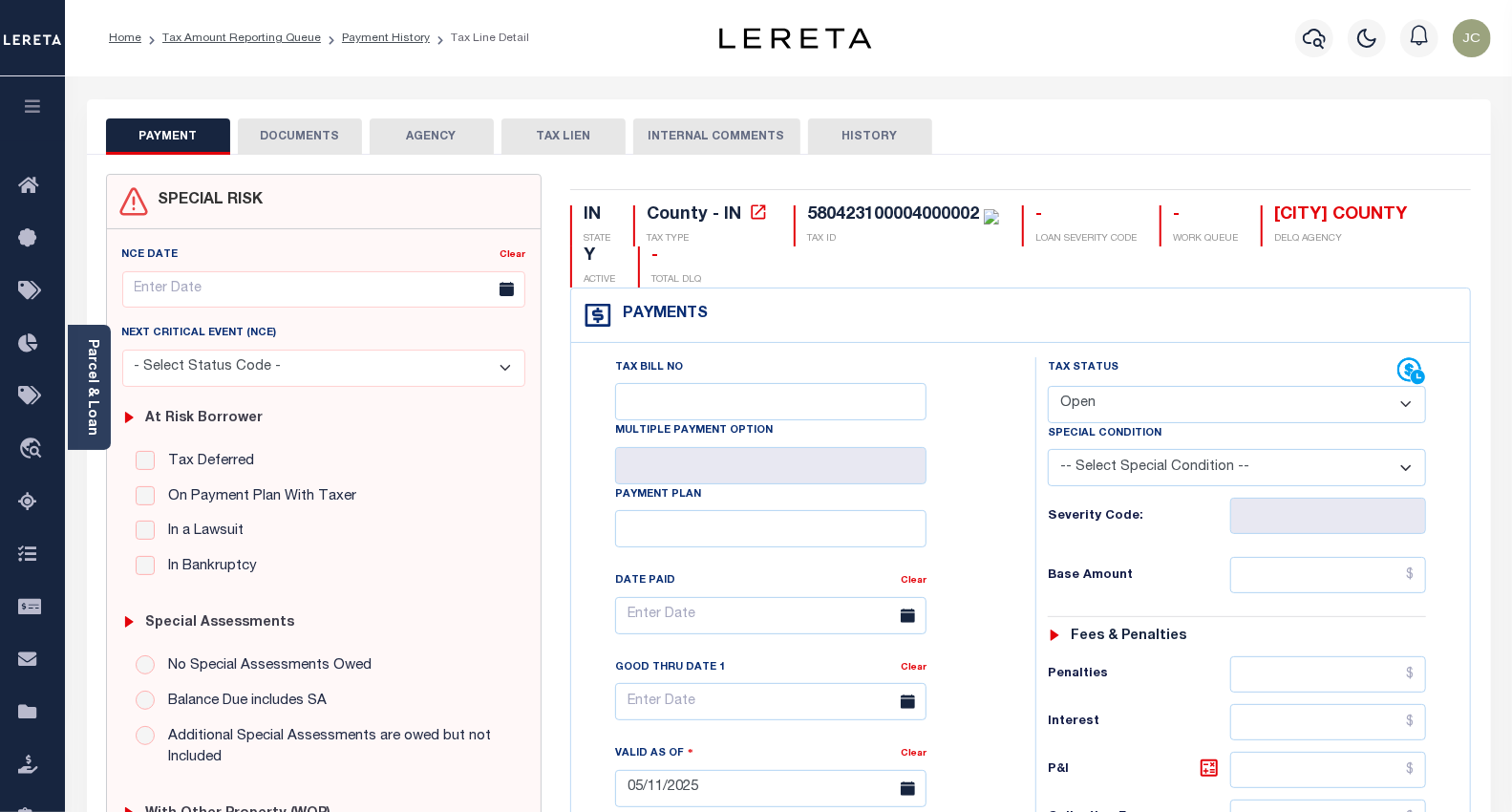 click on "- Select Status Code -
Open
Due/Unpaid
Paid
Incomplete
No Tax Due
Internal Refund Processed
New" at bounding box center (1237, 404) 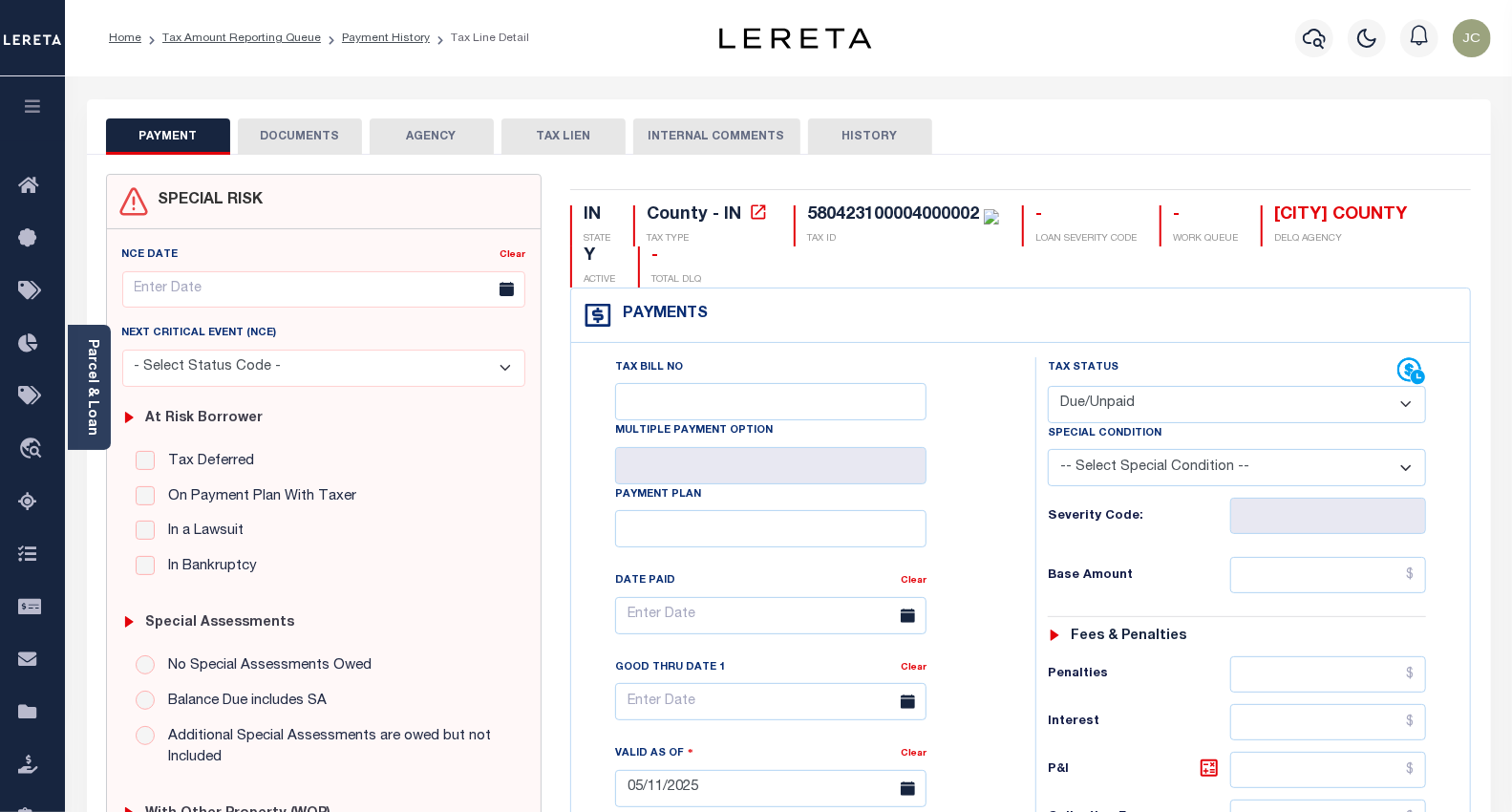 click on "- Select Status Code -
Open
Due/Unpaid
Paid
Incomplete
No Tax Due
Internal Refund Processed
New" at bounding box center (1237, 404) 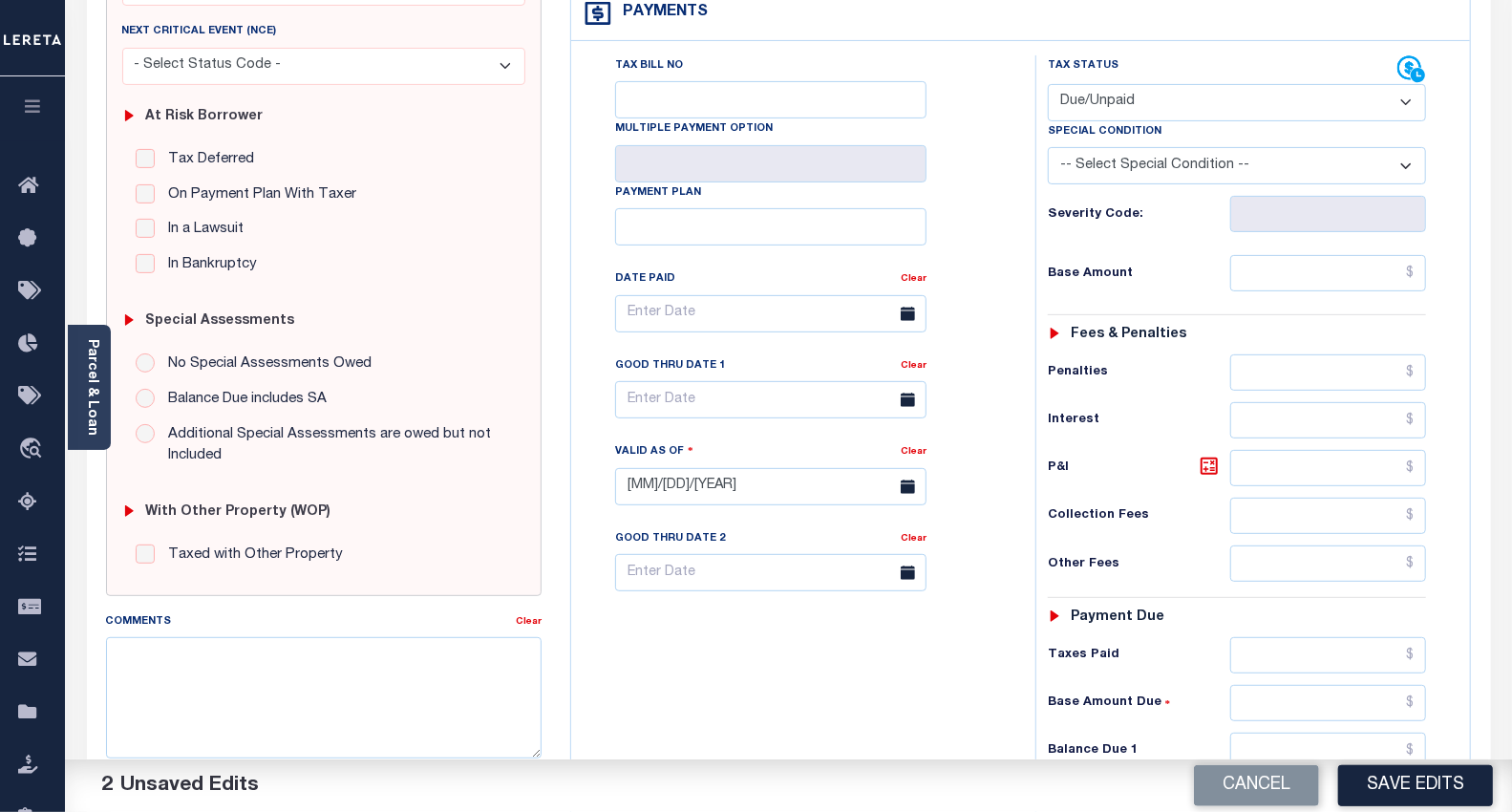 scroll, scrollTop: 318, scrollLeft: 0, axis: vertical 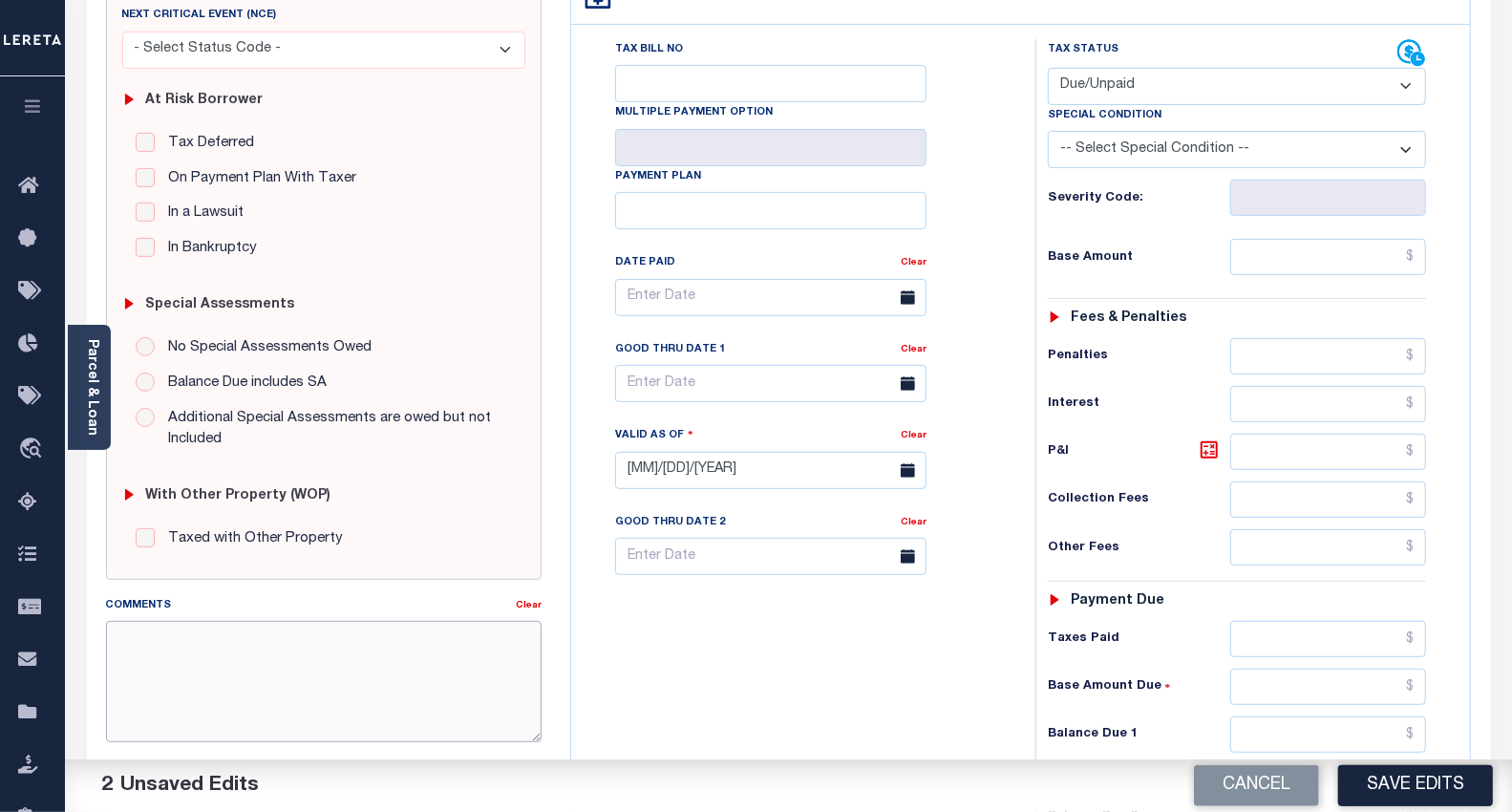 click on "Comments" at bounding box center [324, 681] 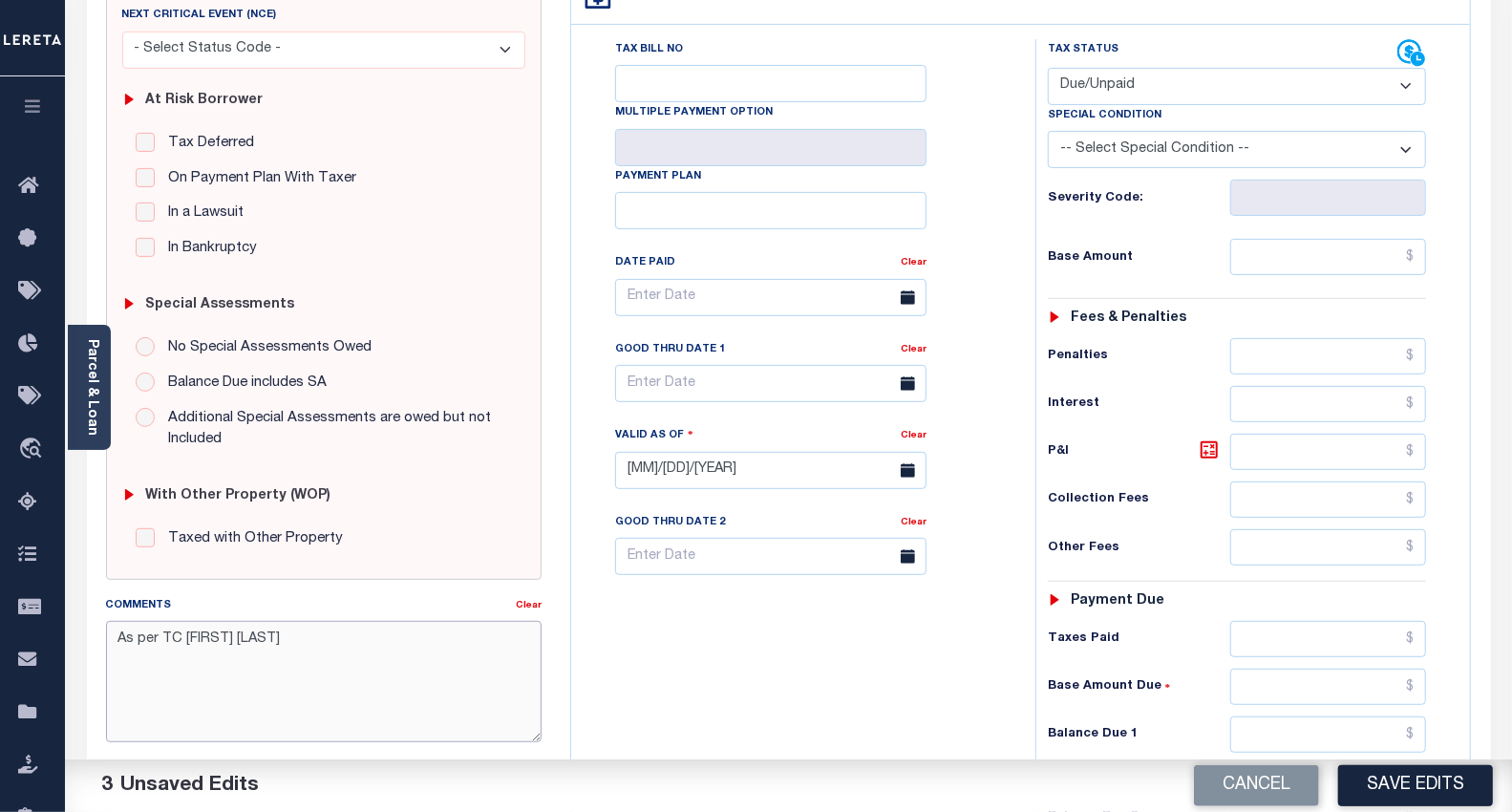 click on "As per TC [FIRST] [LAST]" at bounding box center (324, 681) 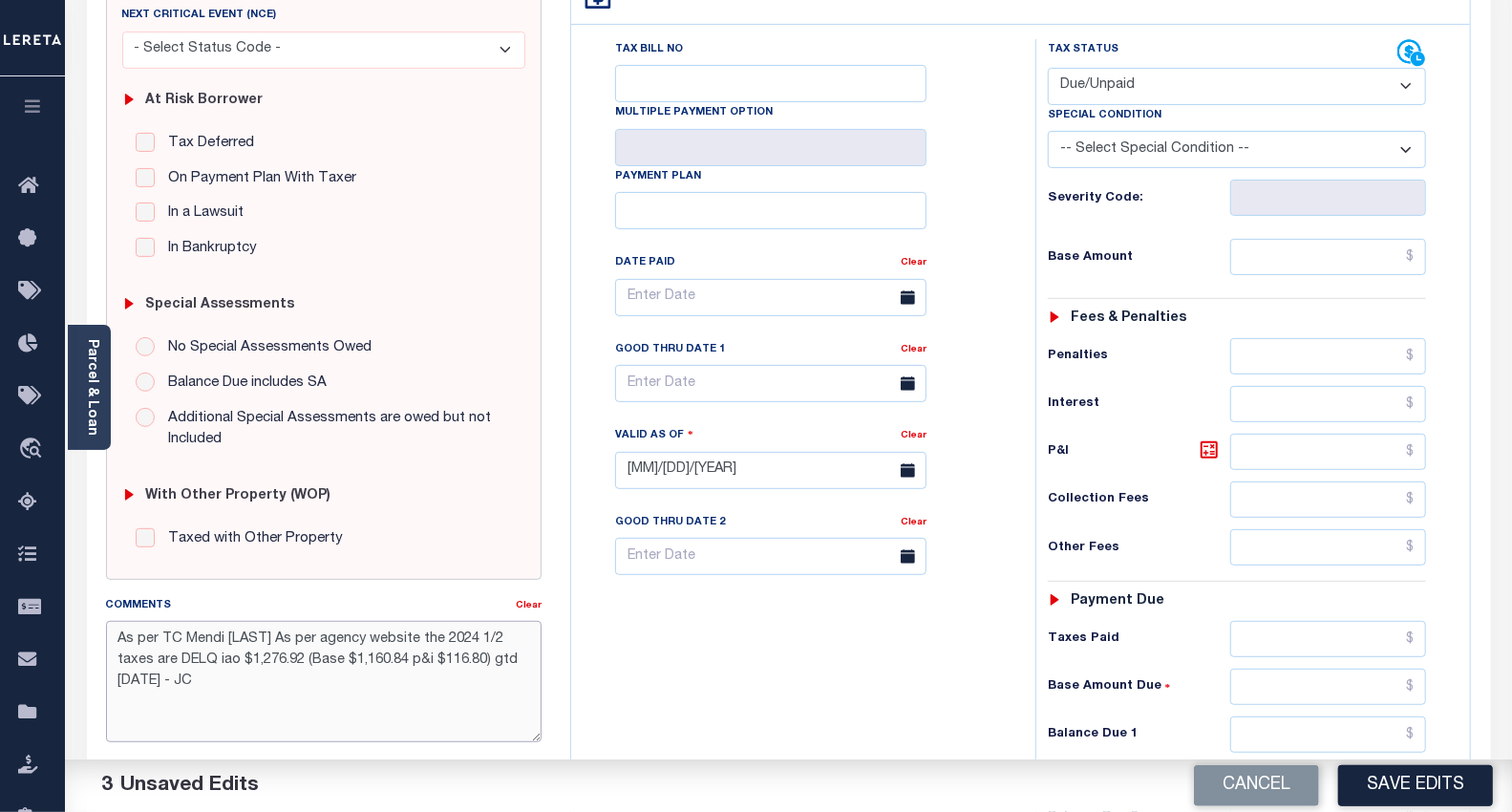 drag, startPoint x: 268, startPoint y: 643, endPoint x: 435, endPoint y: 640, distance: 167.02694 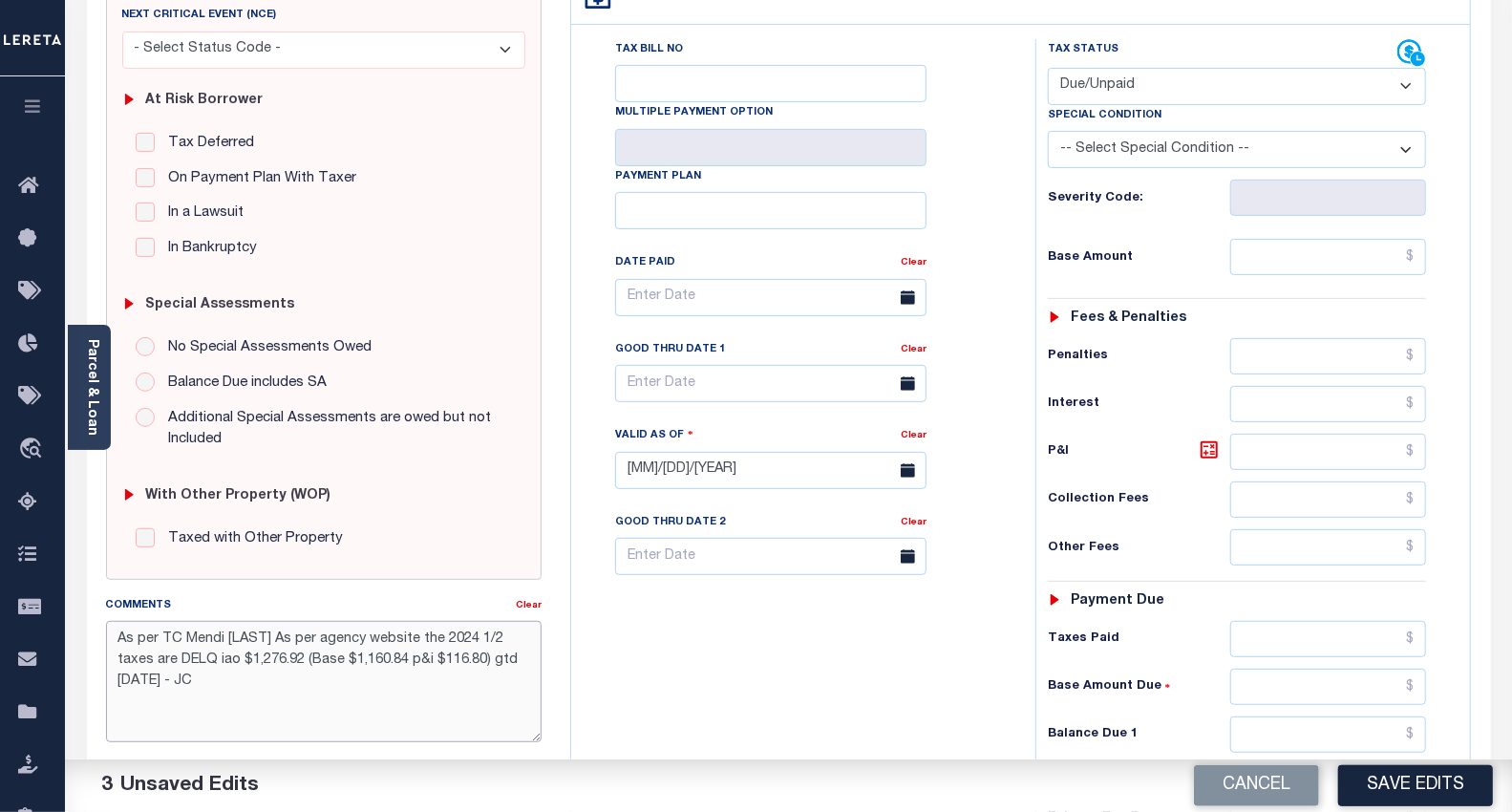 click on "As per TC Mendi Smith As per agency website the 2024 1/2 taxes are DELQ iao $1,276.92 (Base $1,160.84 p&i $116.80) gtd 07/31/2025 - JC" at bounding box center (324, 681) 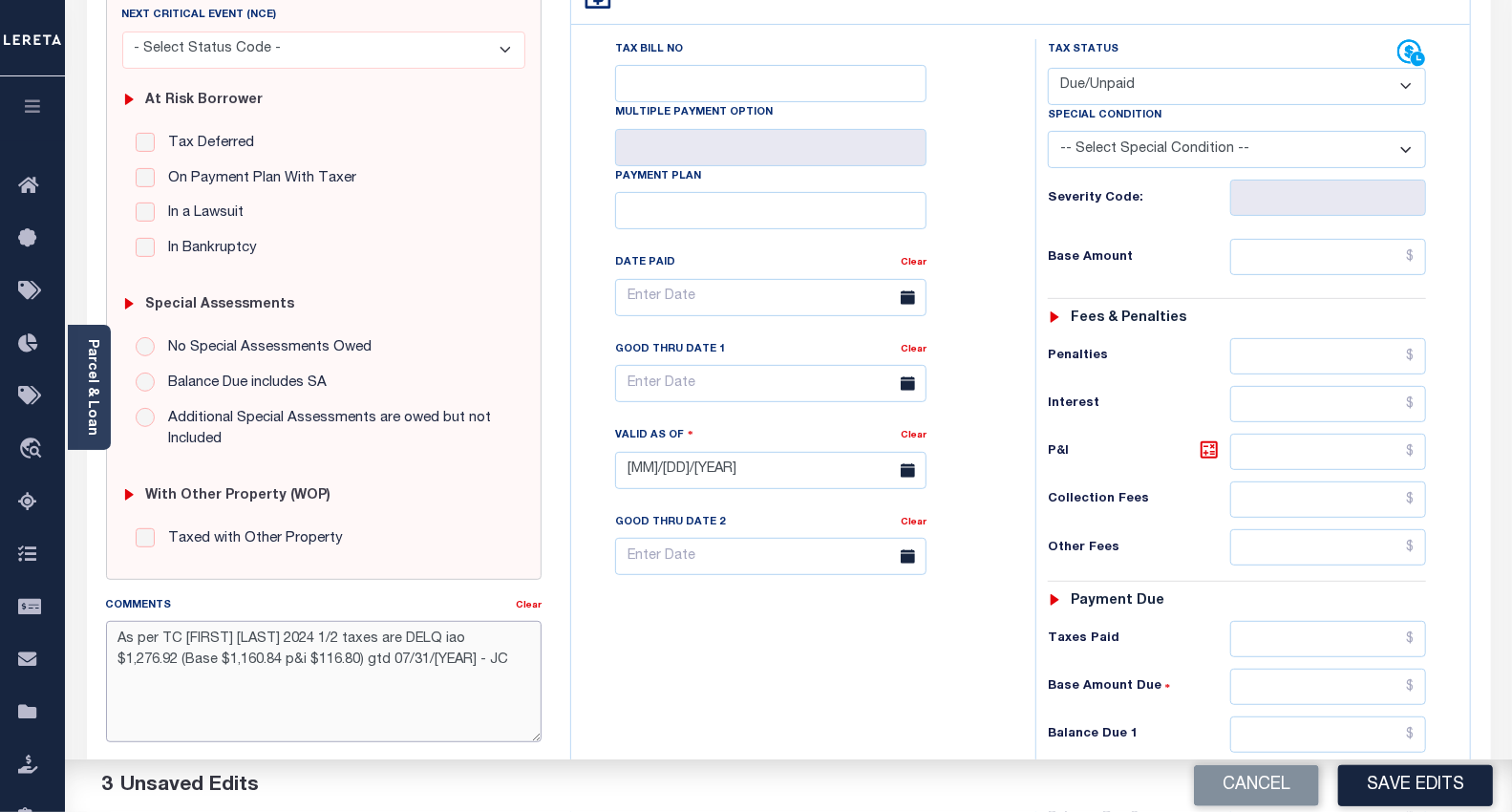 drag, startPoint x: 518, startPoint y: 640, endPoint x: 451, endPoint y: 643, distance: 67.067131 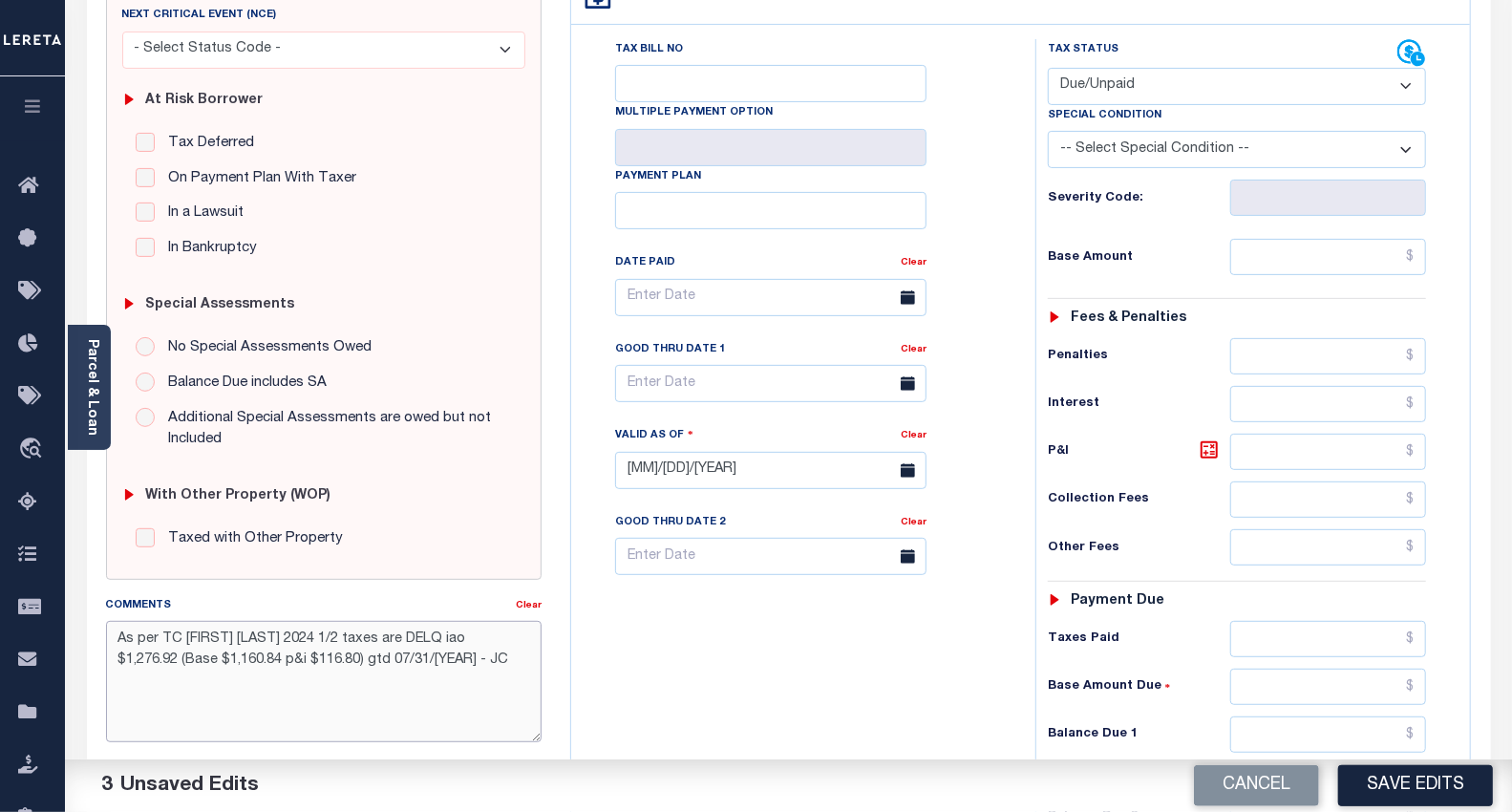 click on "As per TC Mendi Smith 2024 1/2 taxes are DELQ iao $1,276.92 (Base $1,160.84 p&i $116.80) gtd 07/31/2025 - JC" at bounding box center (324, 681) 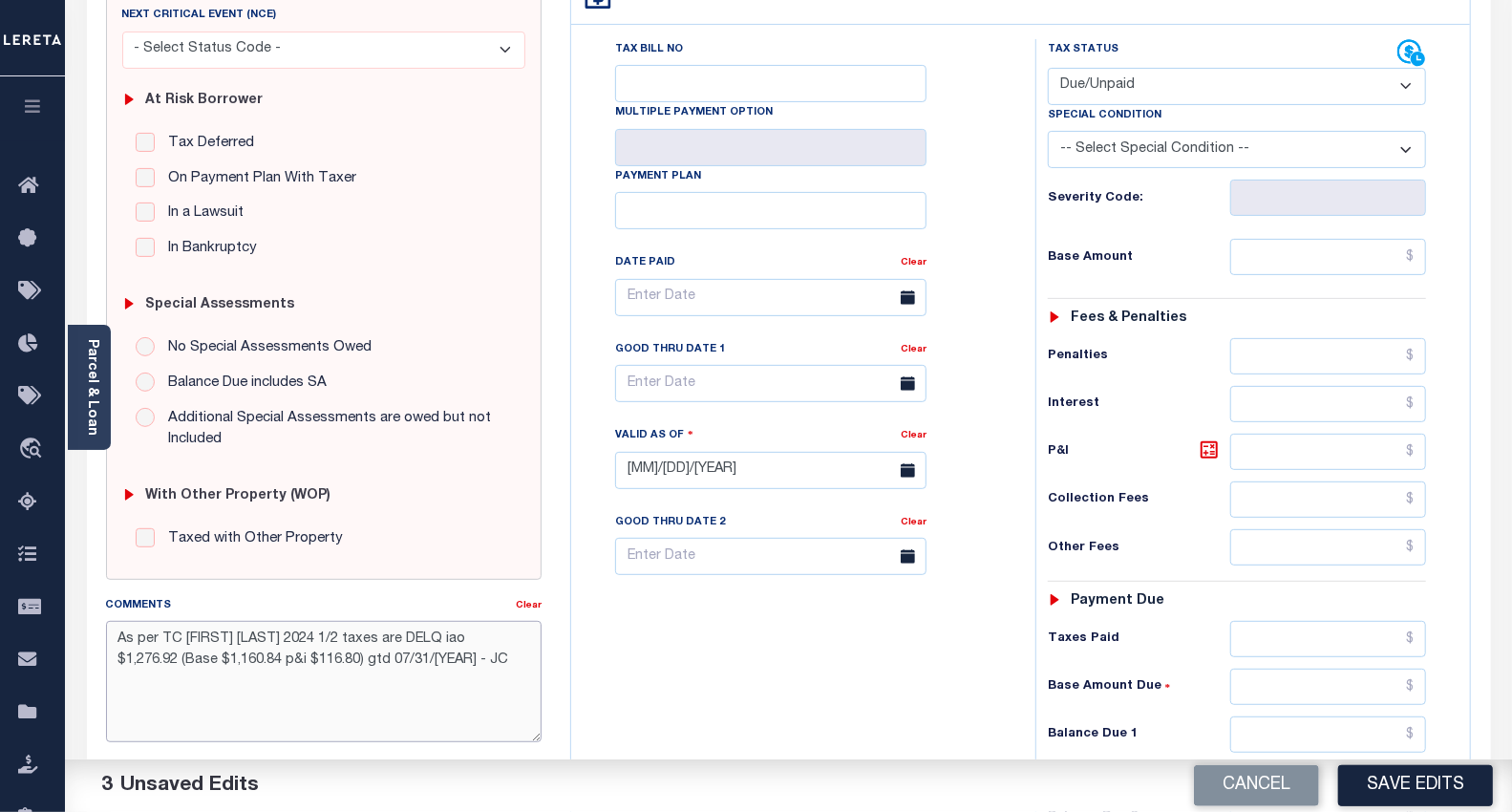 click on "As per TC Mendi Smith 2024 1/2 taxes are DELQ iao $1,276.92 (Base $1,160.84 p&i $116.80) gtd 07/31/2025 - JC" at bounding box center [324, 681] 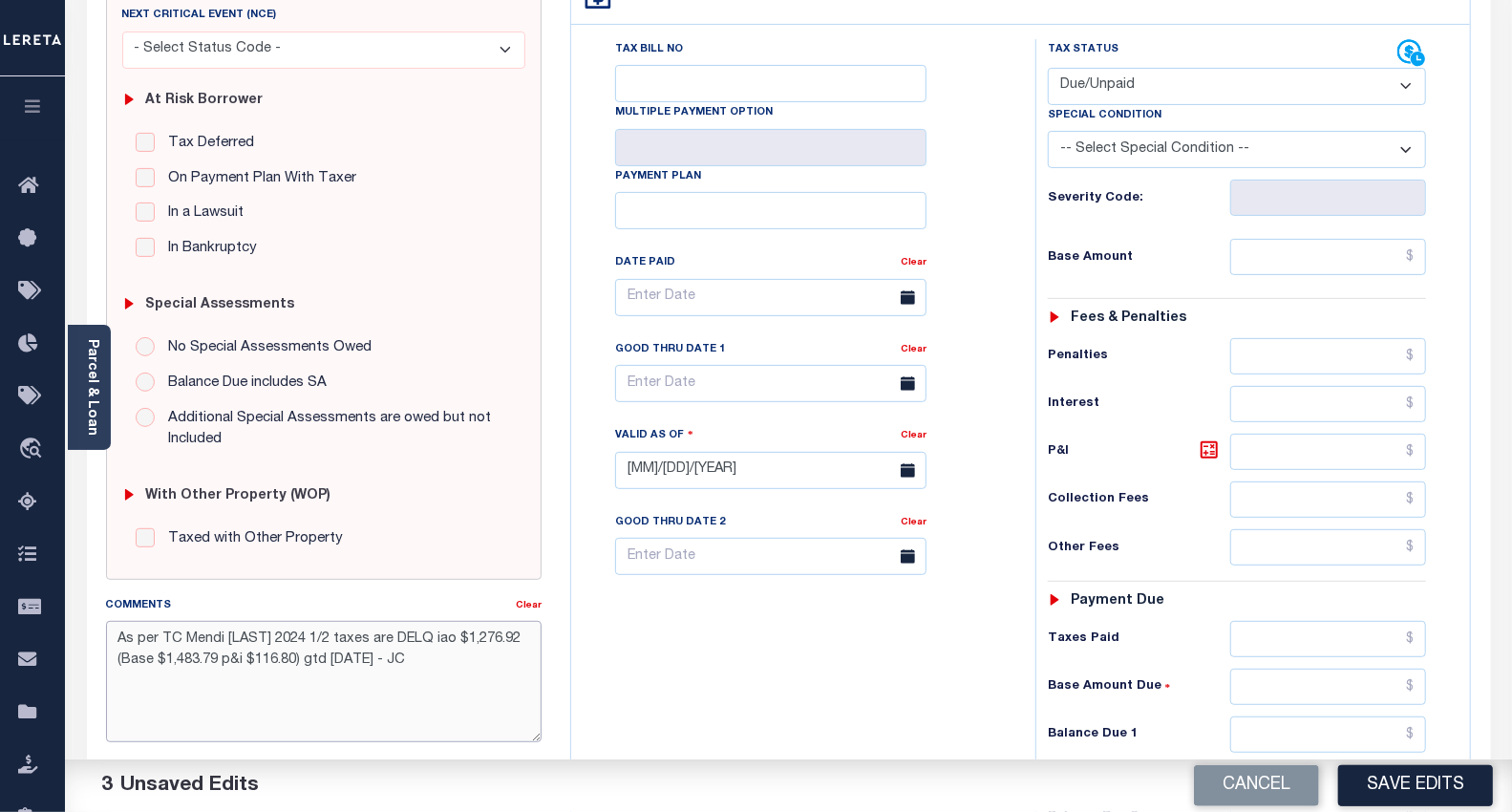 click on "As per TC Mendi Smith 2024 1/2 taxes are DELQ iao $1,276.92 (Base $1,483.79 p&i $116.80) gtd 07/31/2025 - JC" at bounding box center [324, 681] 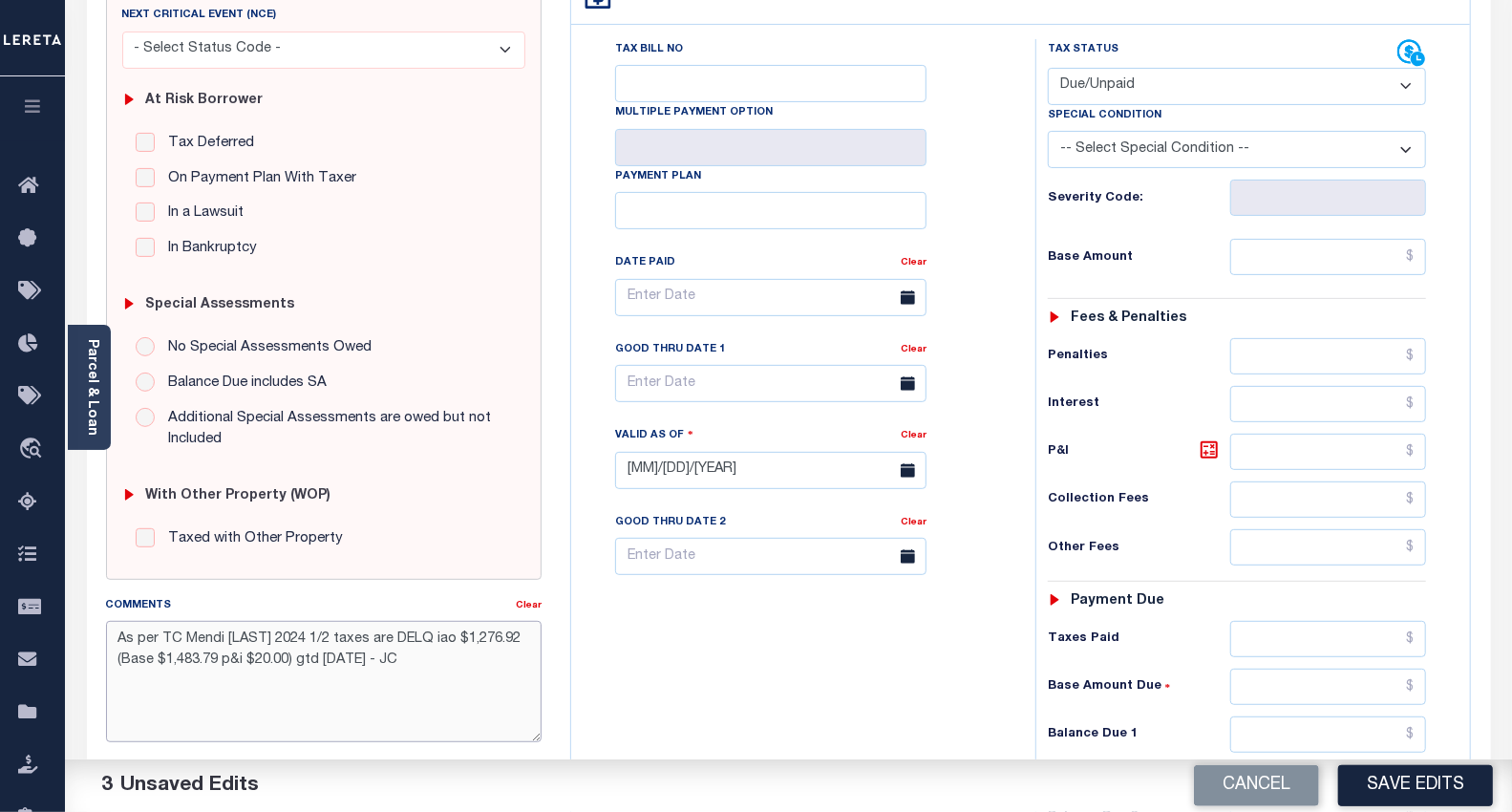 click on "As per TC Mendi Smith 2024 1/2 taxes are DELQ iao $1,276.92 (Base $1,483.79 p&i $20.00) gtd 07/31/2025 - JC" at bounding box center (324, 681) 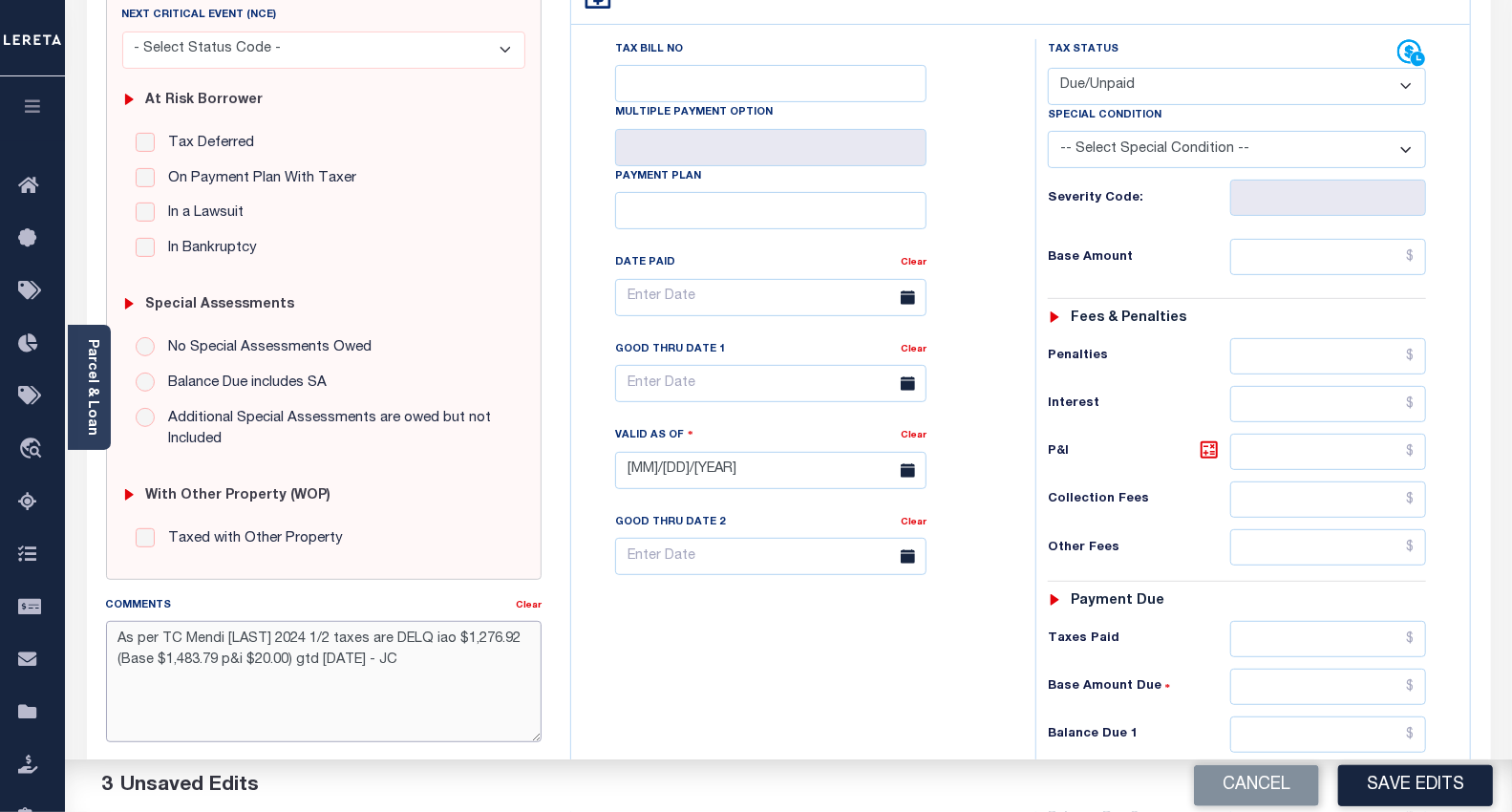 click on "As per TC Mendi Smith 2024 1/2 taxes are DELQ iao $1,276.92 (Base $1,483.79 p&i $20.00) gtd 07/31/2025 - JC" at bounding box center [324, 681] 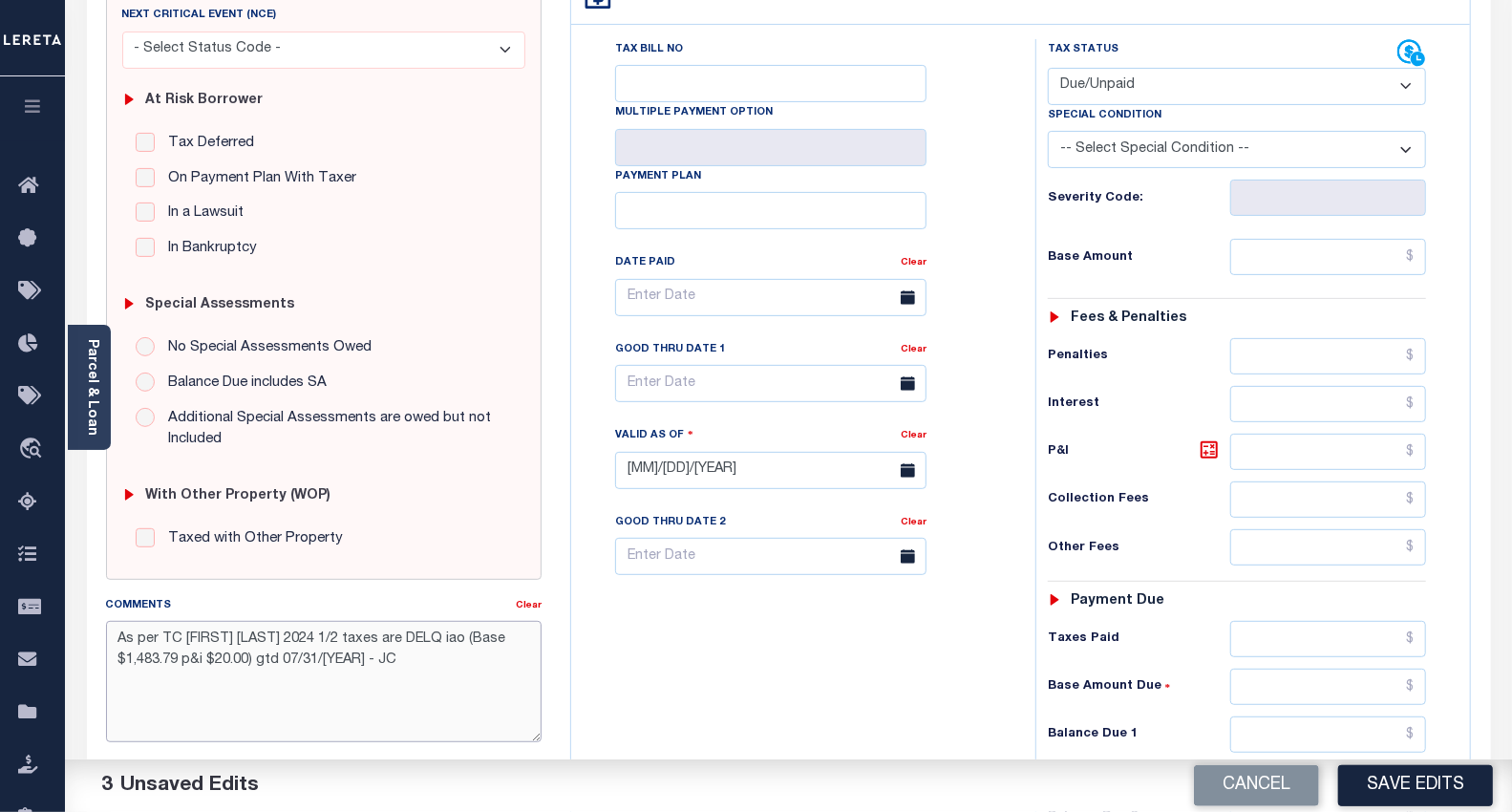 paste on "1,503.79" 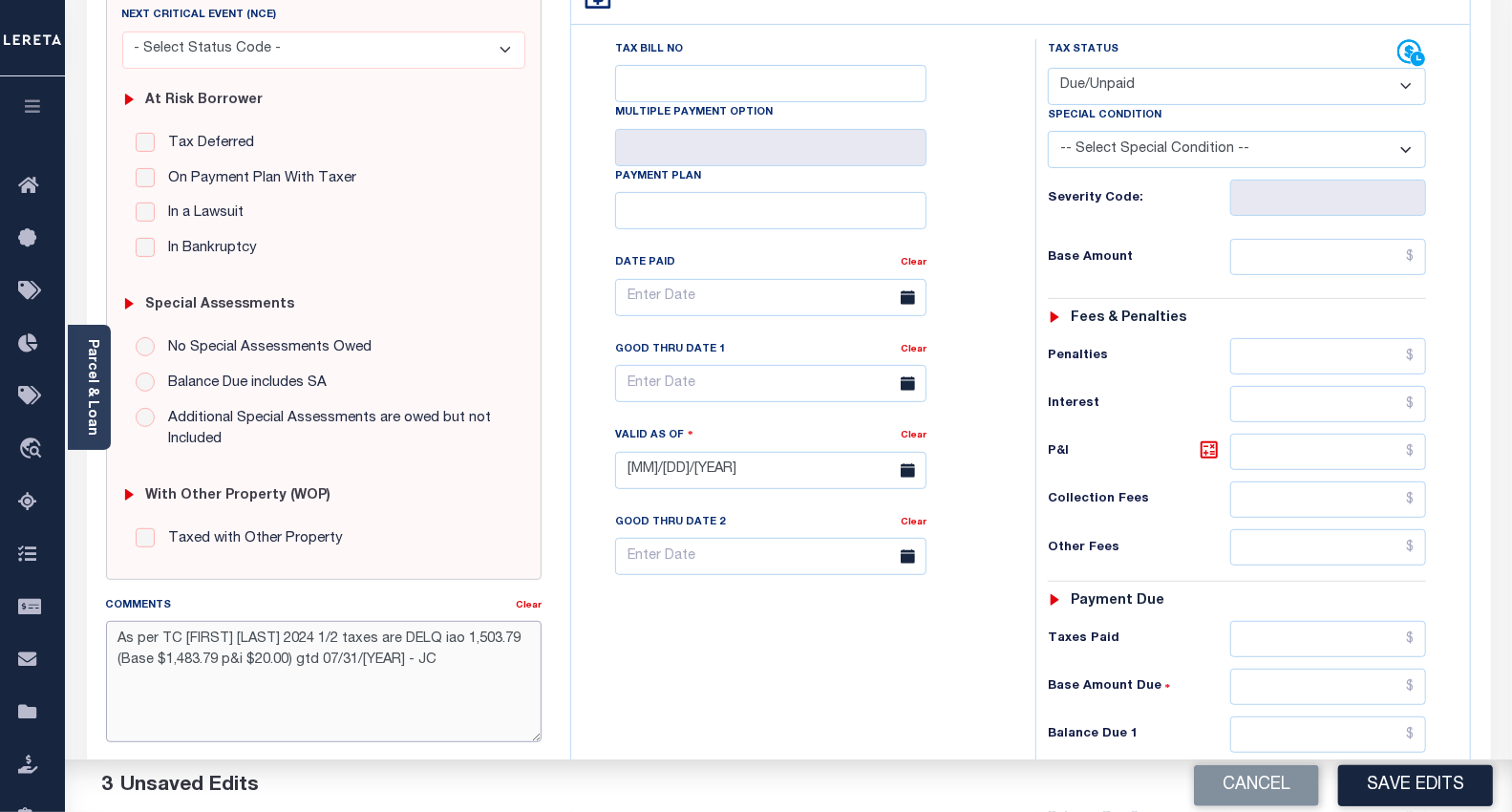 click on "As per TC Mendi Smith 2024 1/2 taxes are DELQ iao 1,503.79 (Base $1,483.79 p&i $20.00) gtd 07/31/2025 - JC" at bounding box center [324, 681] 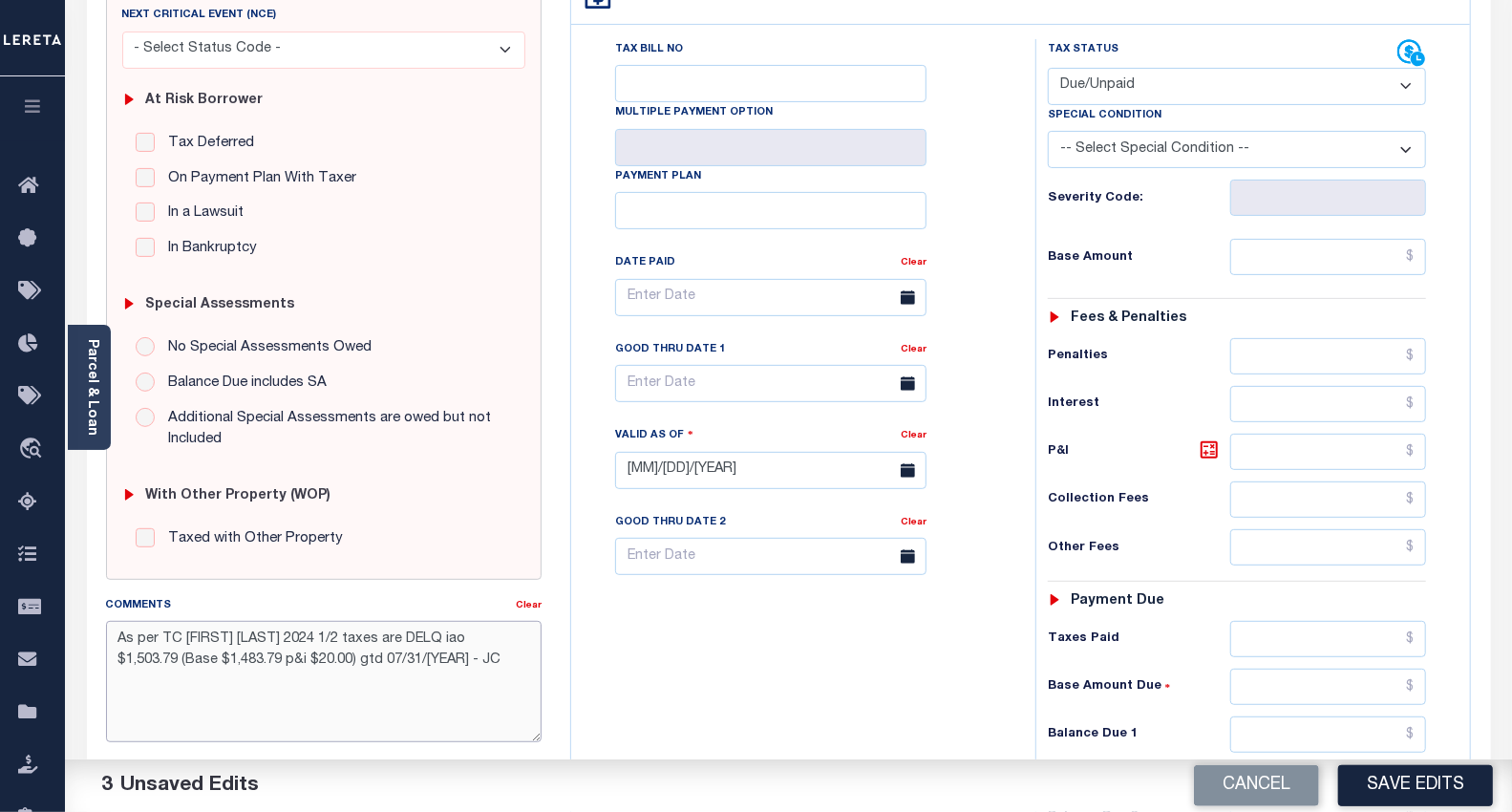 click on "As per TC Mendi Smith [YEAR] [MONTH]/[NUMBER] taxes are DELQ iao $[AMOUNT] (Base $[AMOUNT] p&i $[AMOUNT]) gtd [MM]/[DD]/[YYYY] - JC" at bounding box center [324, 681] 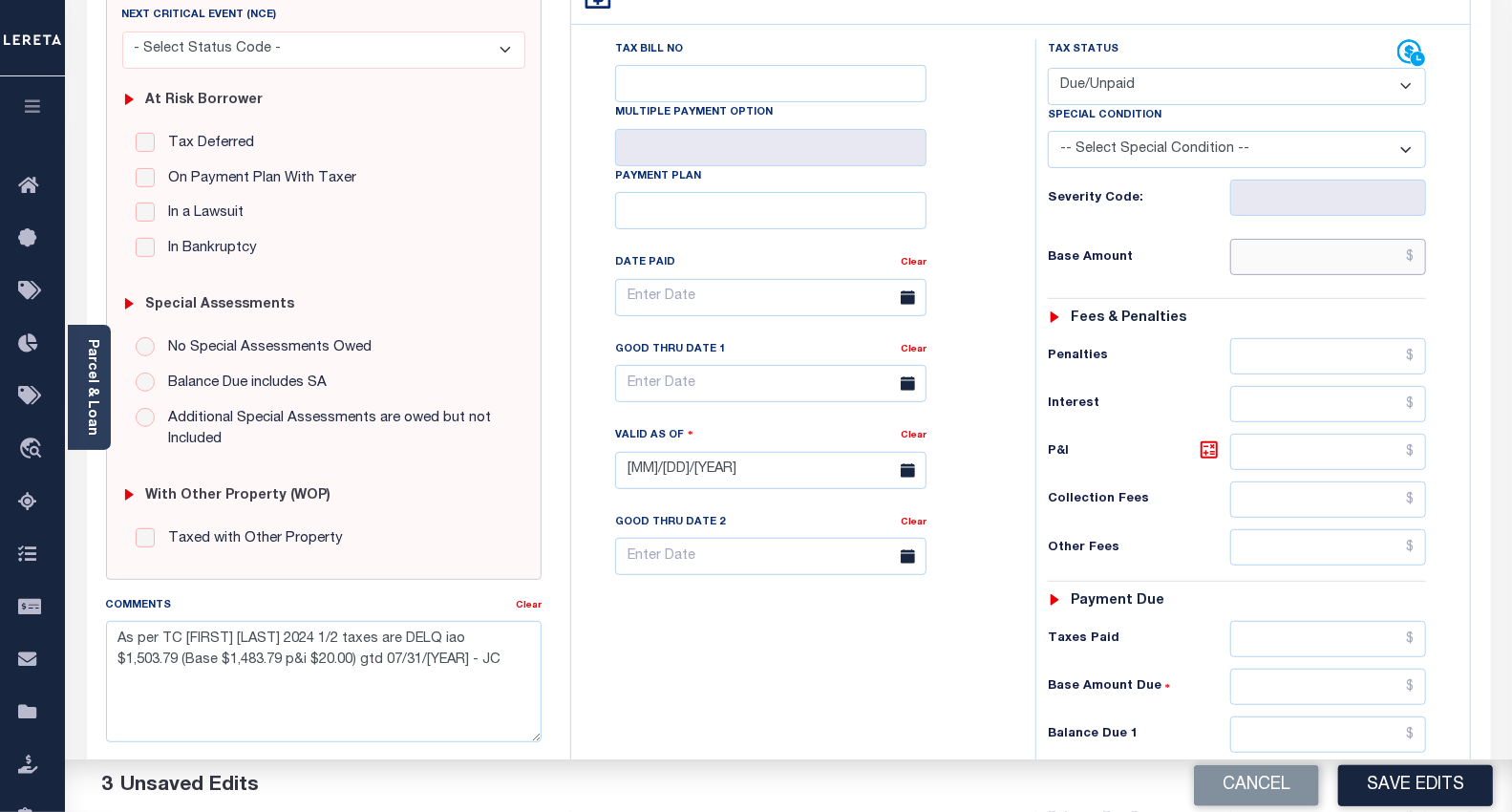 click at bounding box center [1328, 257] 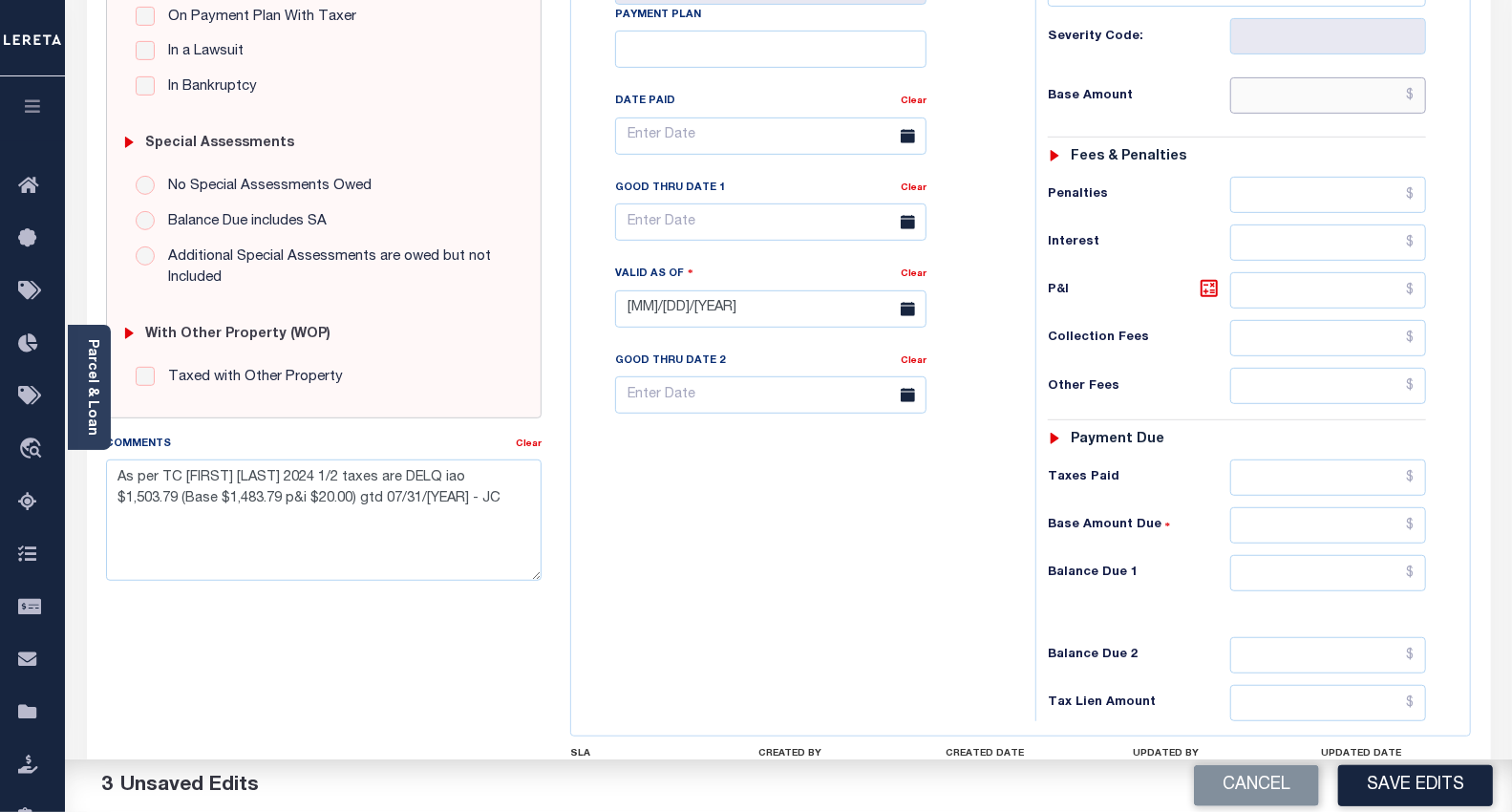 scroll, scrollTop: 636, scrollLeft: 0, axis: vertical 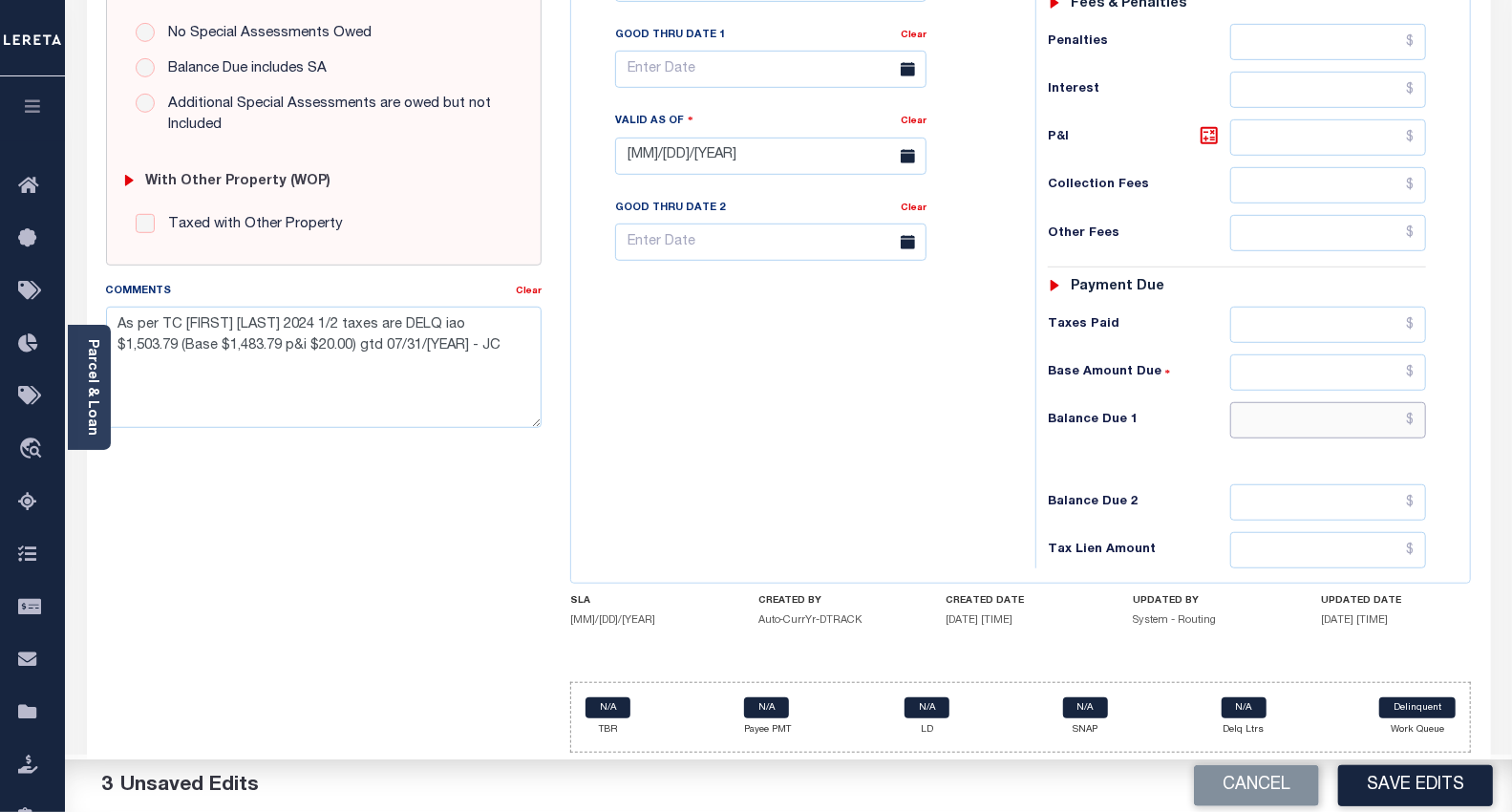 click at bounding box center [1328, 420] 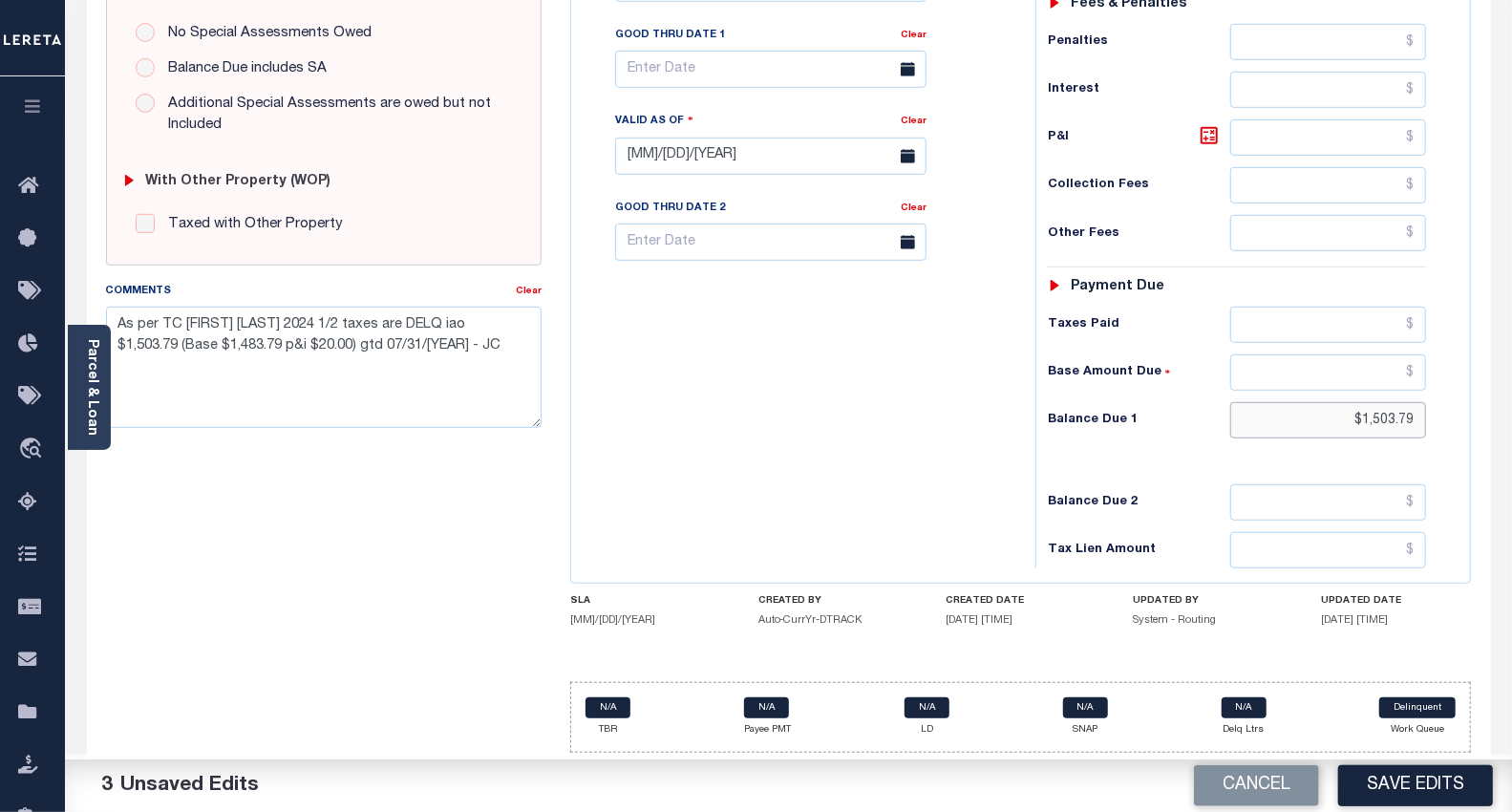 type on "$1,503.79" 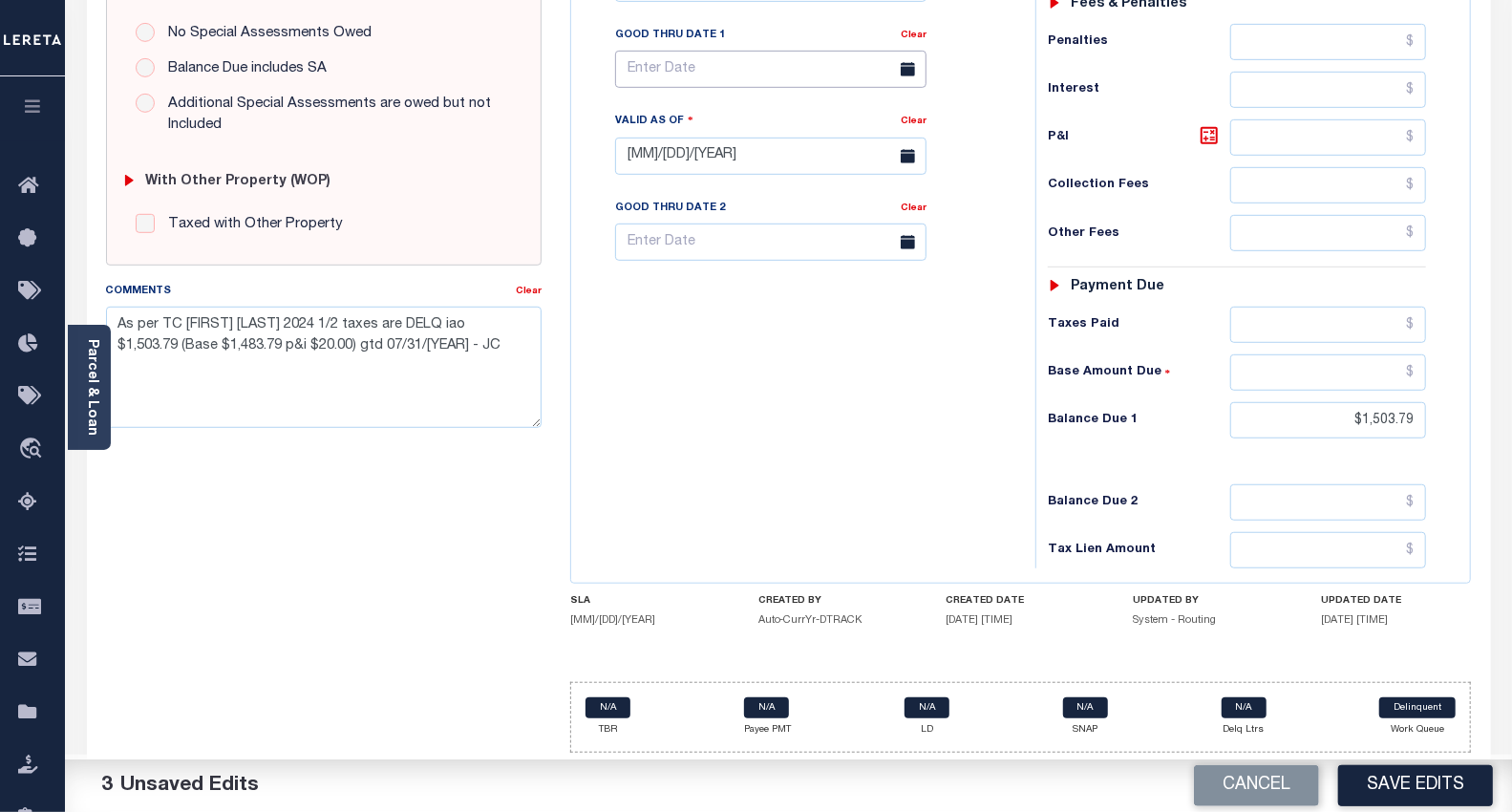 click at bounding box center [771, 69] 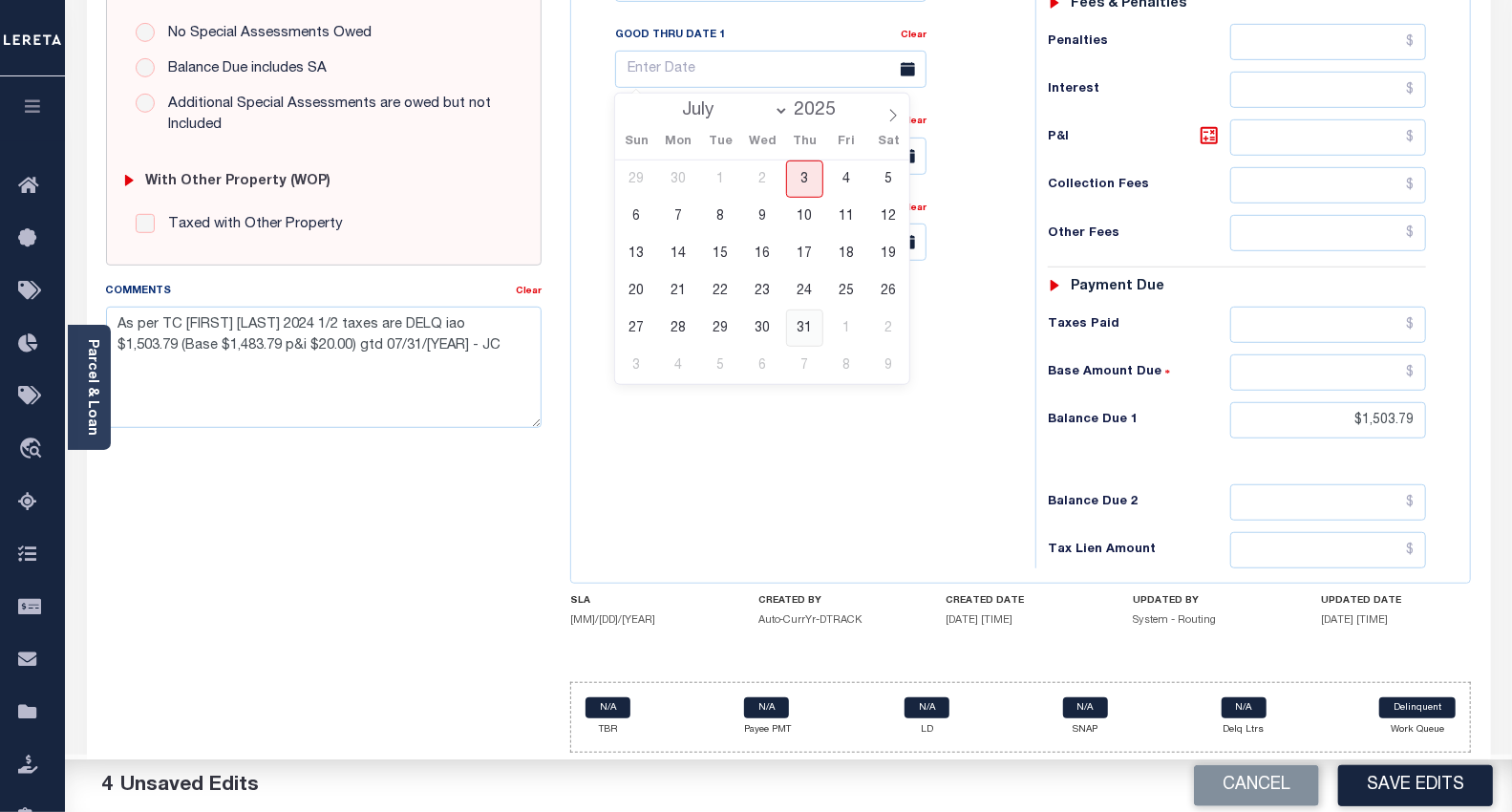 click on "31" at bounding box center [804, 328] 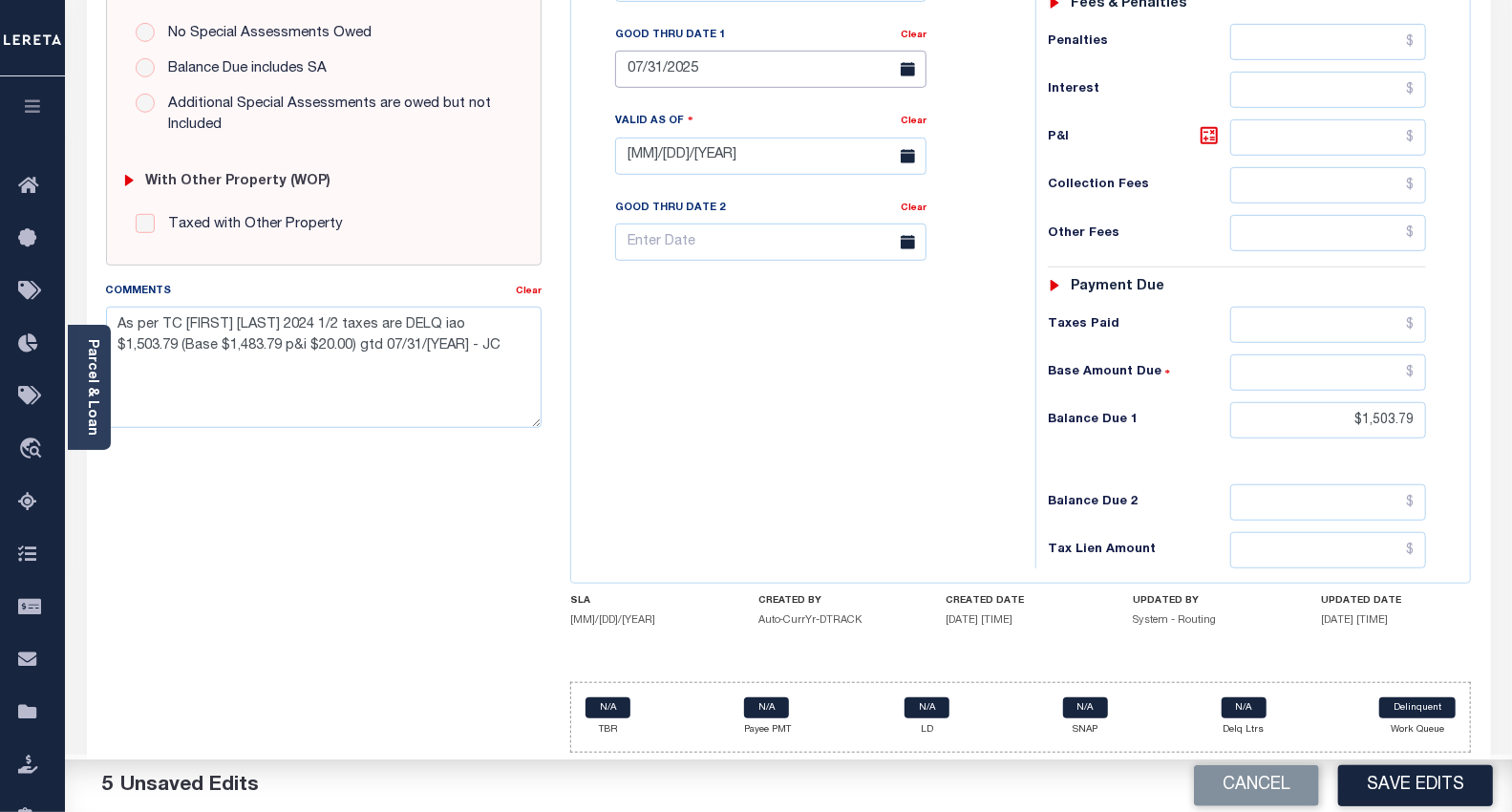 scroll, scrollTop: 318, scrollLeft: 0, axis: vertical 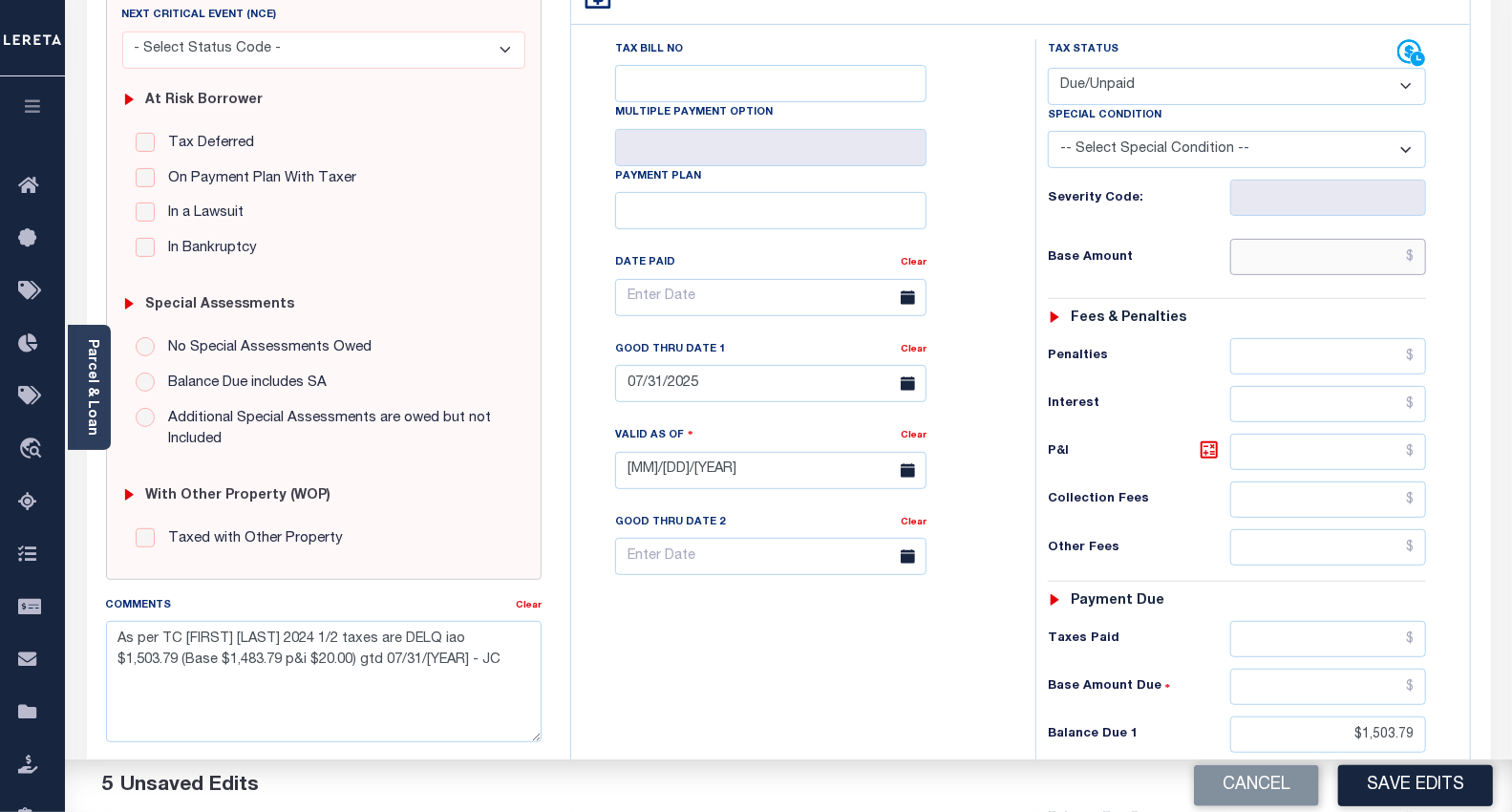 click at bounding box center (1328, 257) 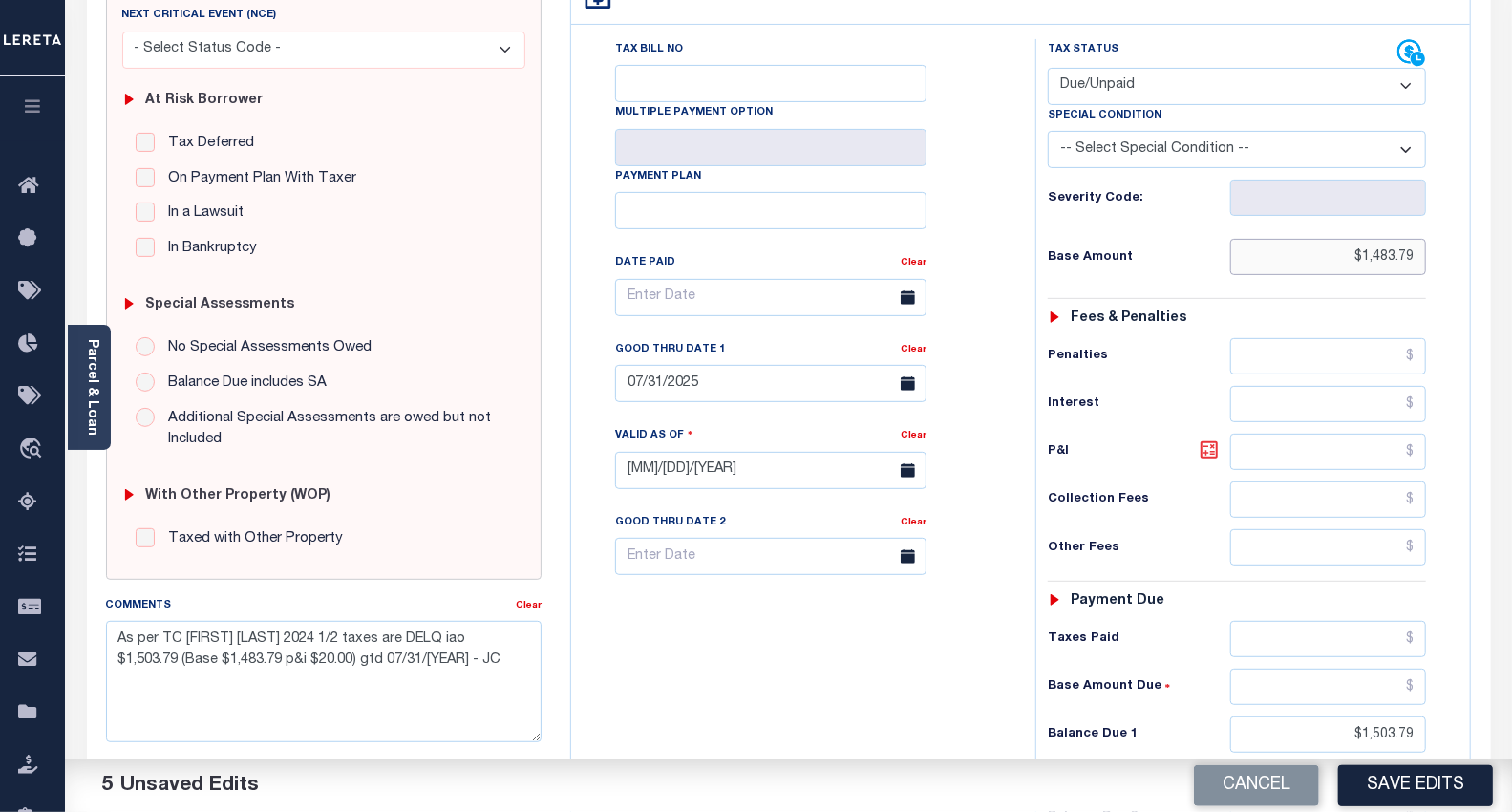 type on "$1,483.79" 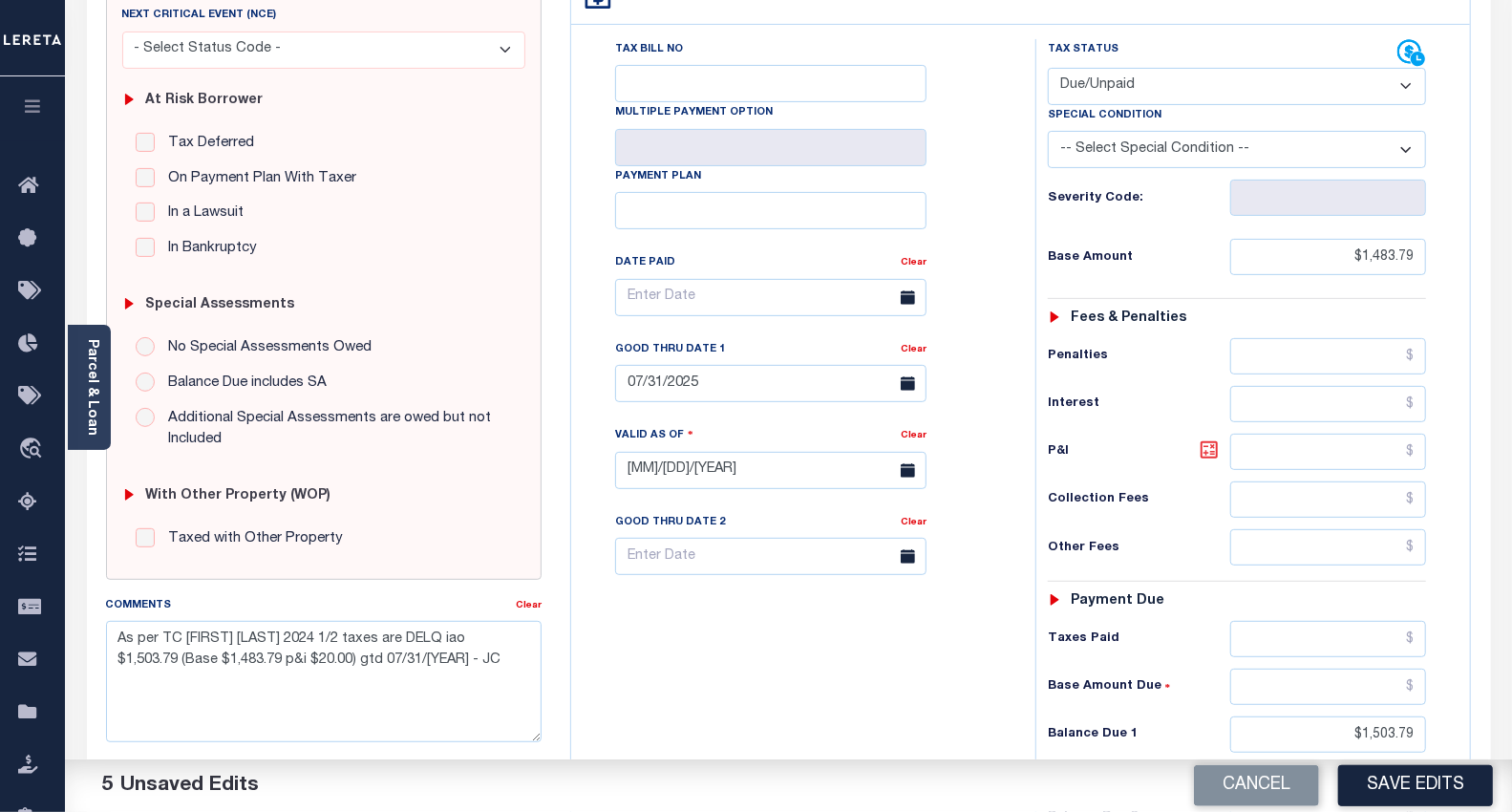 click at bounding box center (1209, 450) 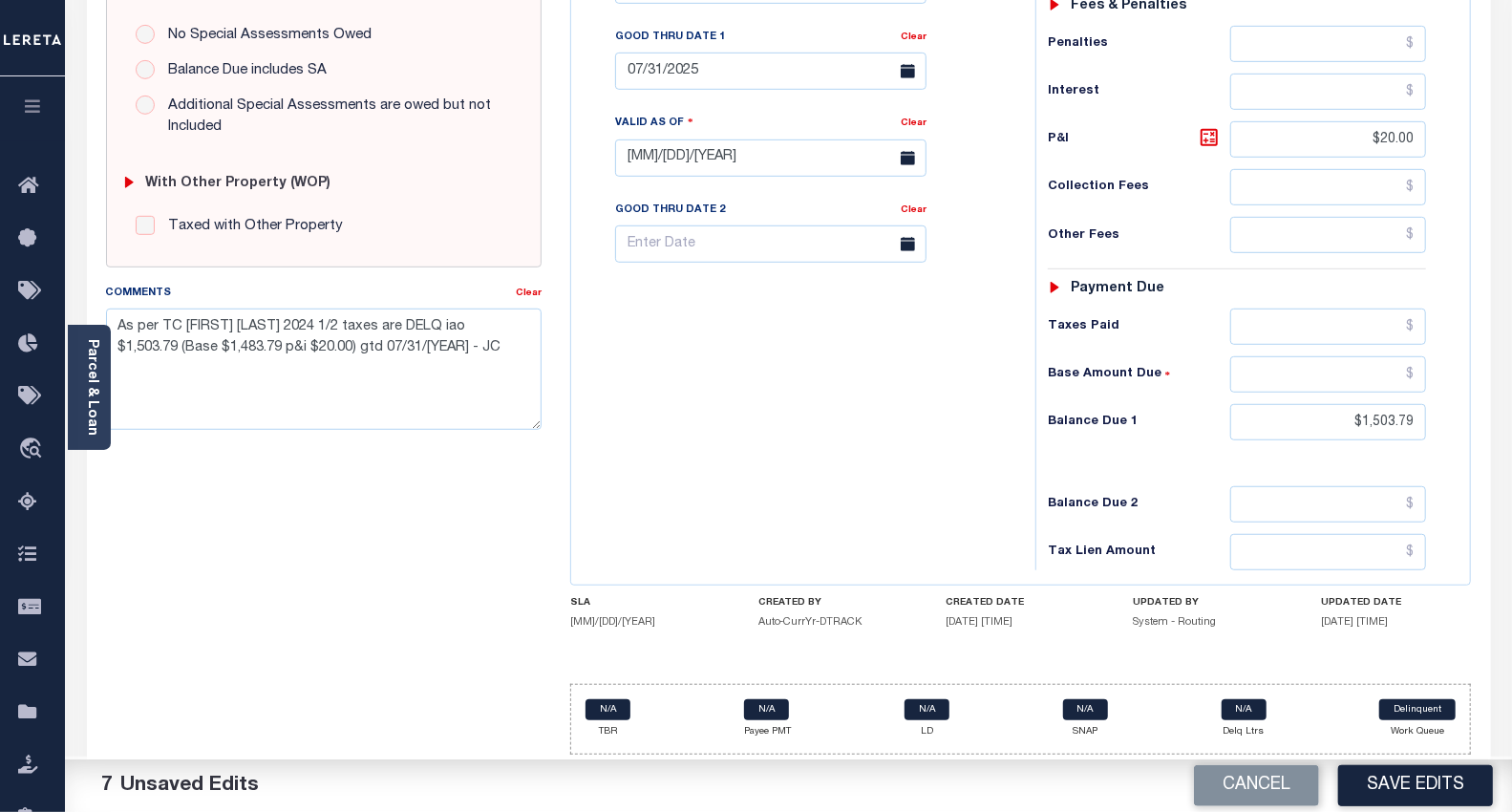 scroll, scrollTop: 637, scrollLeft: 0, axis: vertical 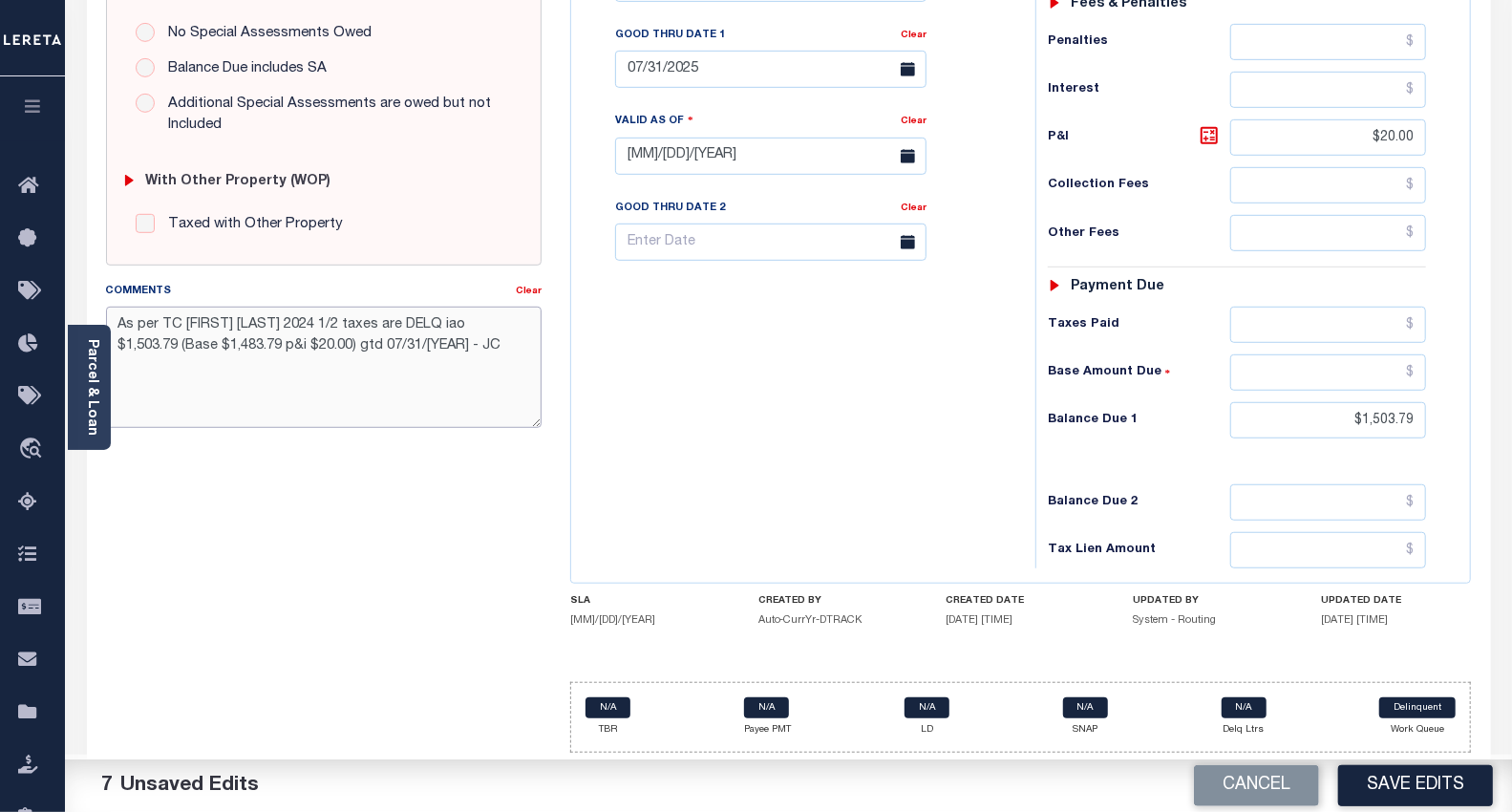 click on "As per TC Mendi Smith [YEAR] [MONTH]/[NUMBER] taxes are DELQ iao $[AMOUNT] (Base $[AMOUNT] p&i $[AMOUNT]) gtd [MM]/[DD]/[YYYY] - JC" at bounding box center (324, 367) 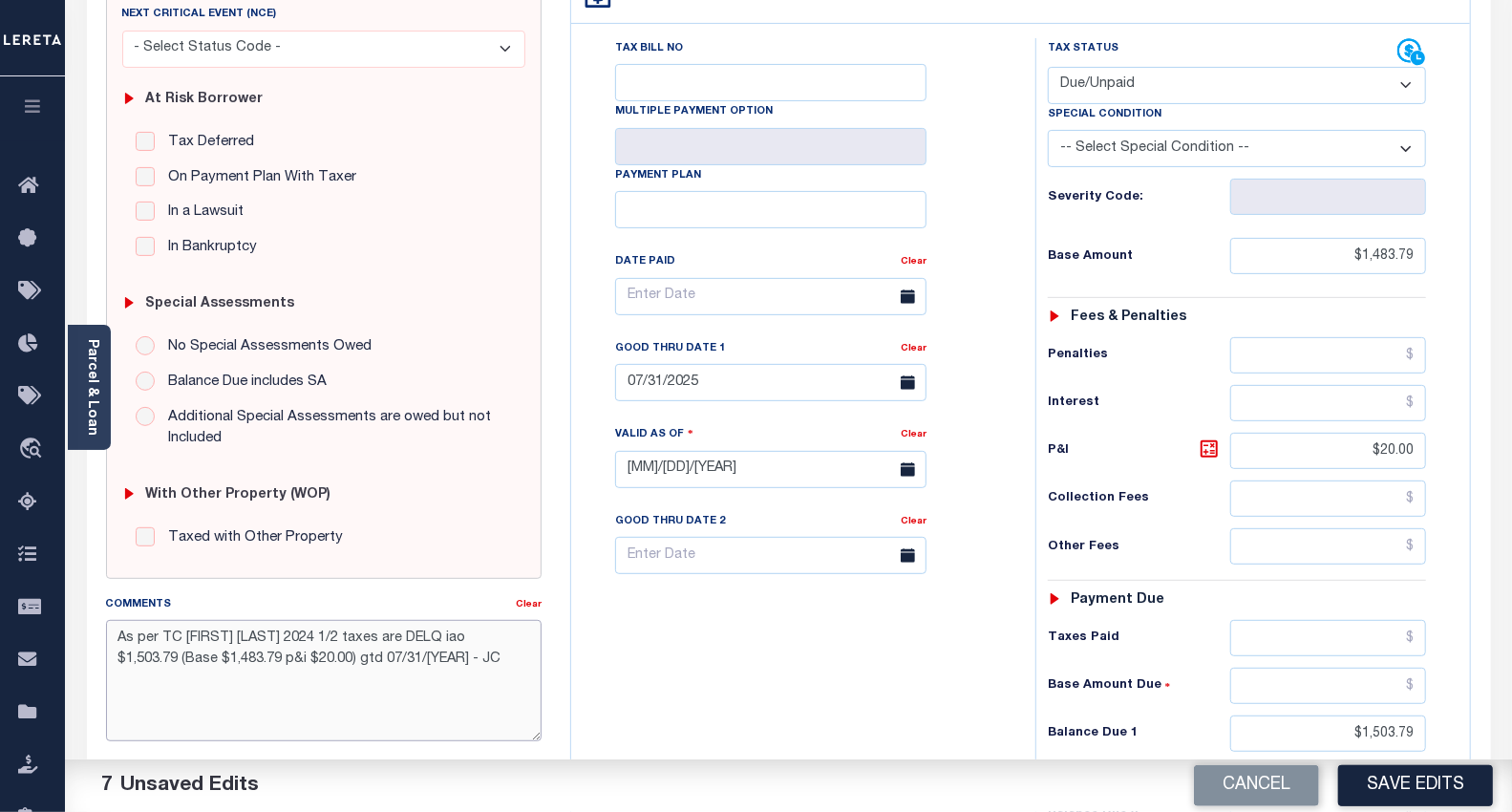 scroll, scrollTop: 318, scrollLeft: 0, axis: vertical 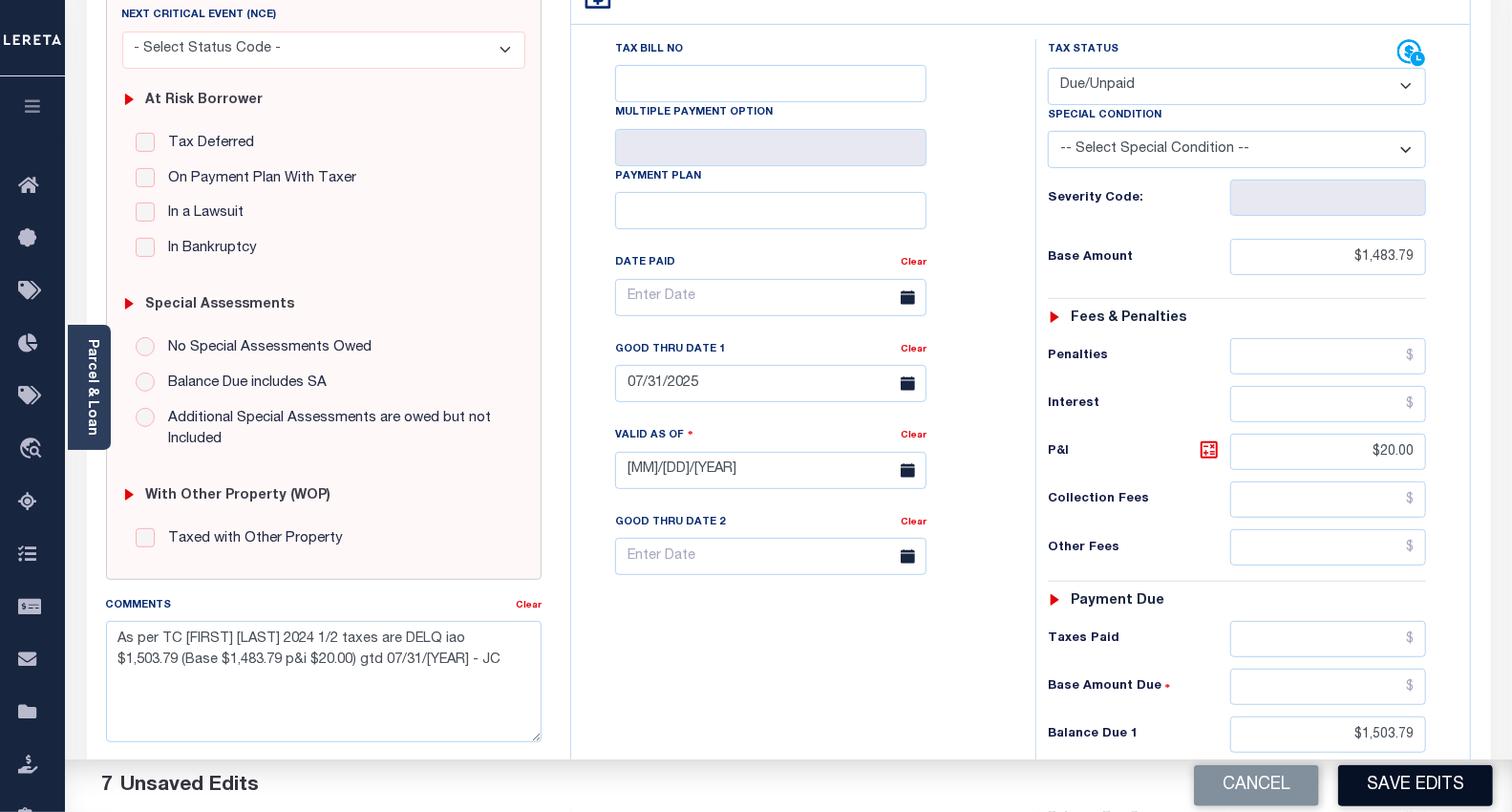 click on "Save Edits" at bounding box center (1416, 785) 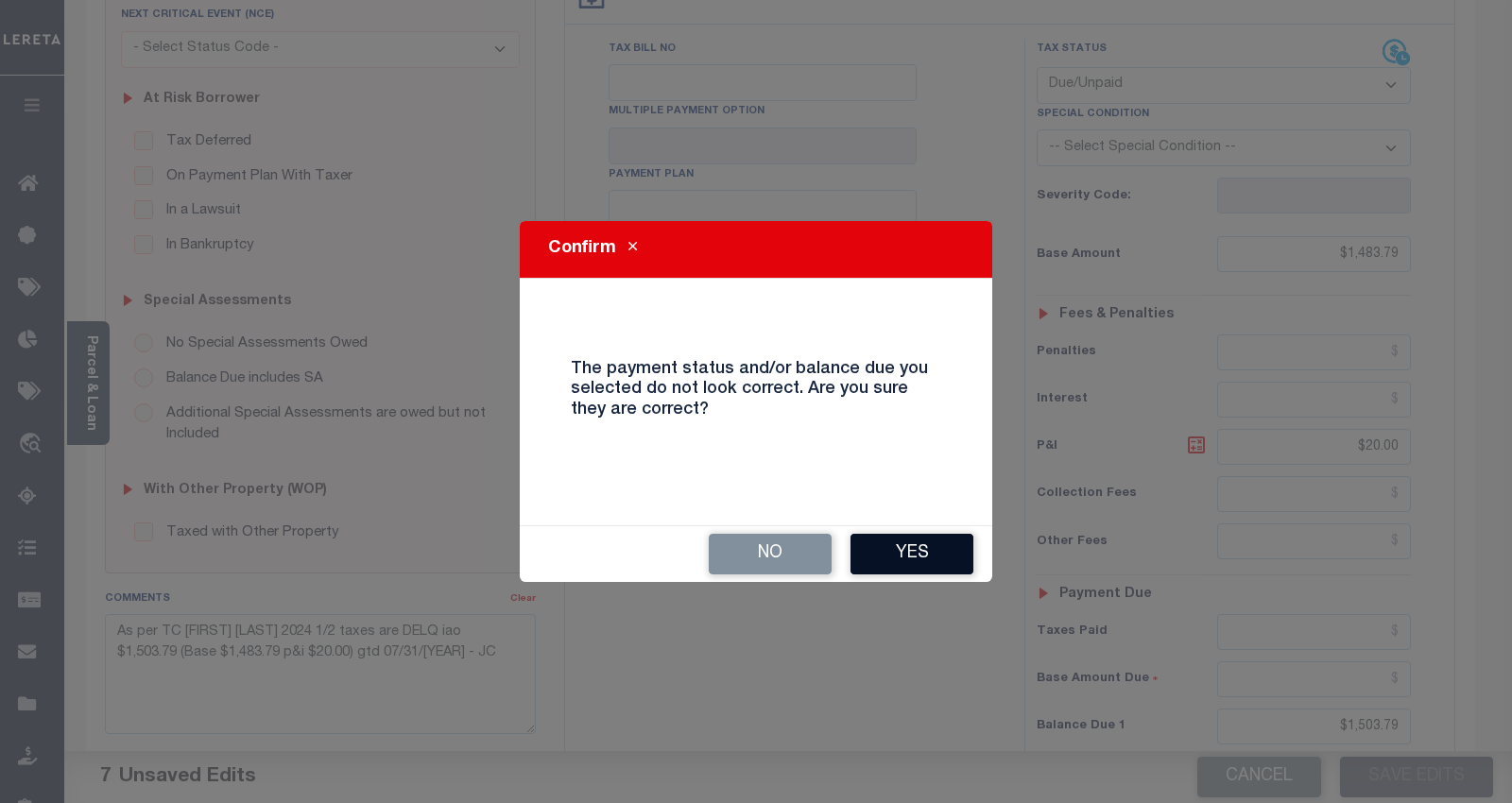 click on "Yes" at bounding box center [912, 554] 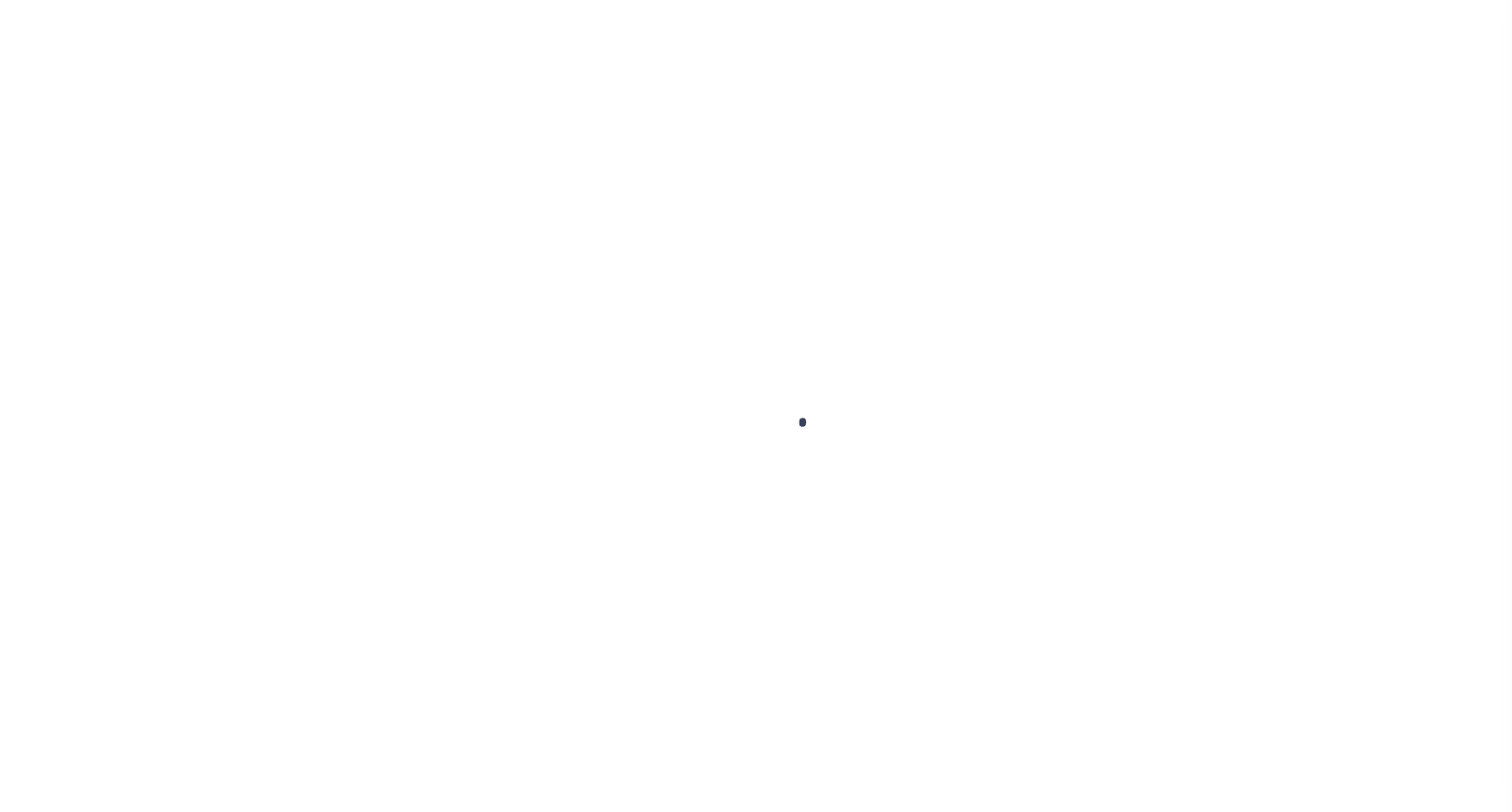 scroll, scrollTop: 0, scrollLeft: 0, axis: both 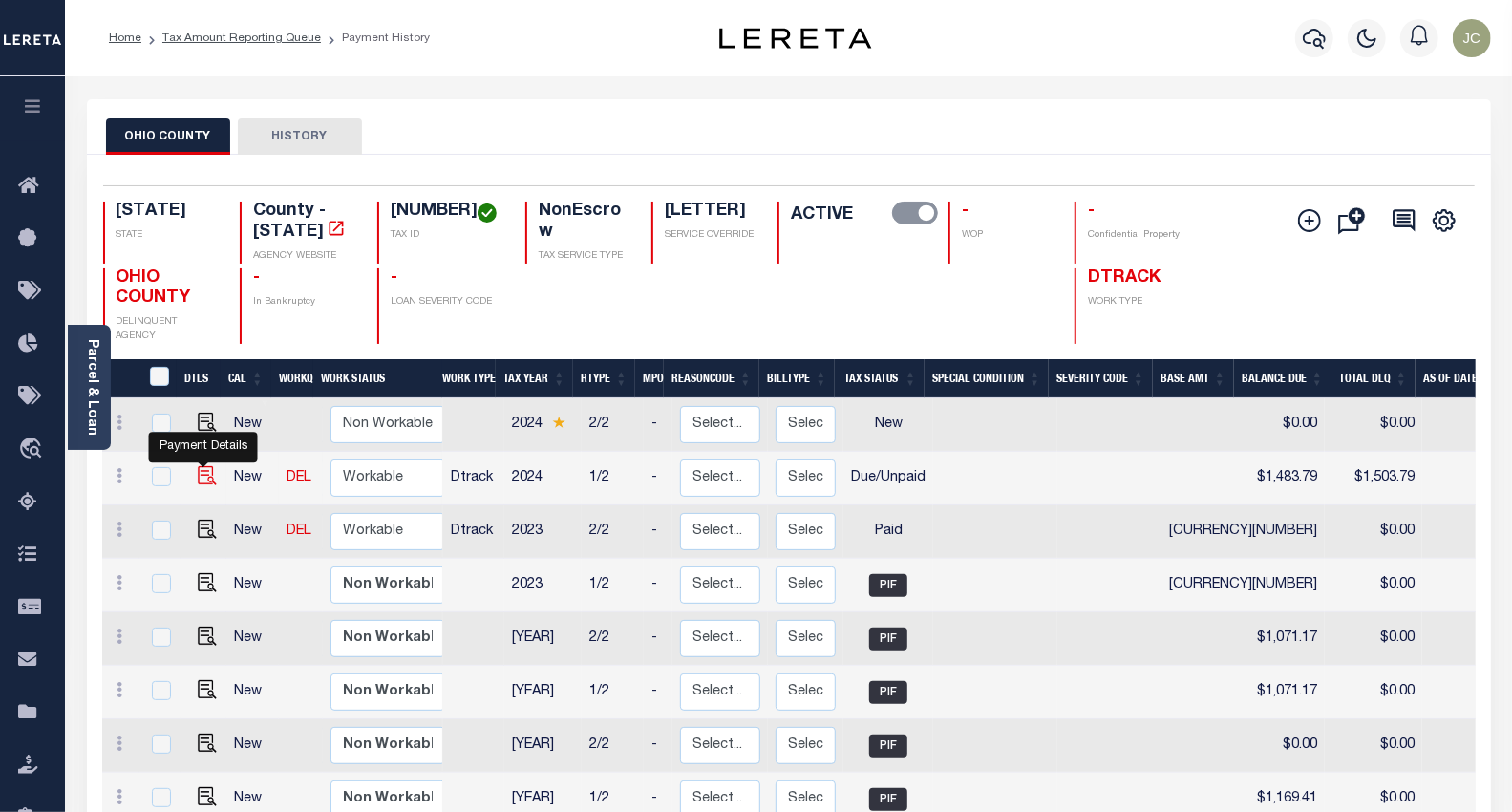 click at bounding box center [207, 476] 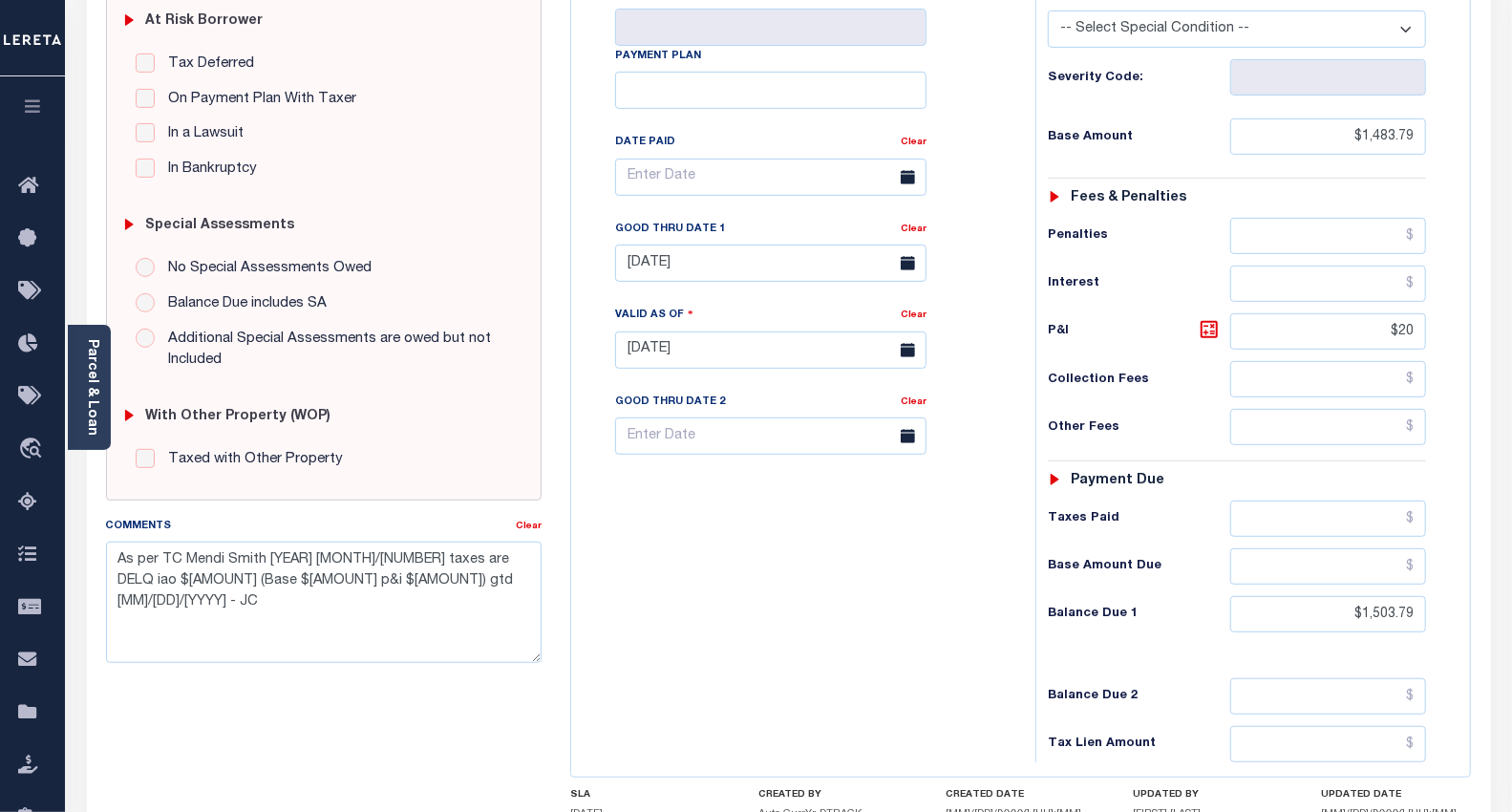 scroll, scrollTop: 424, scrollLeft: 0, axis: vertical 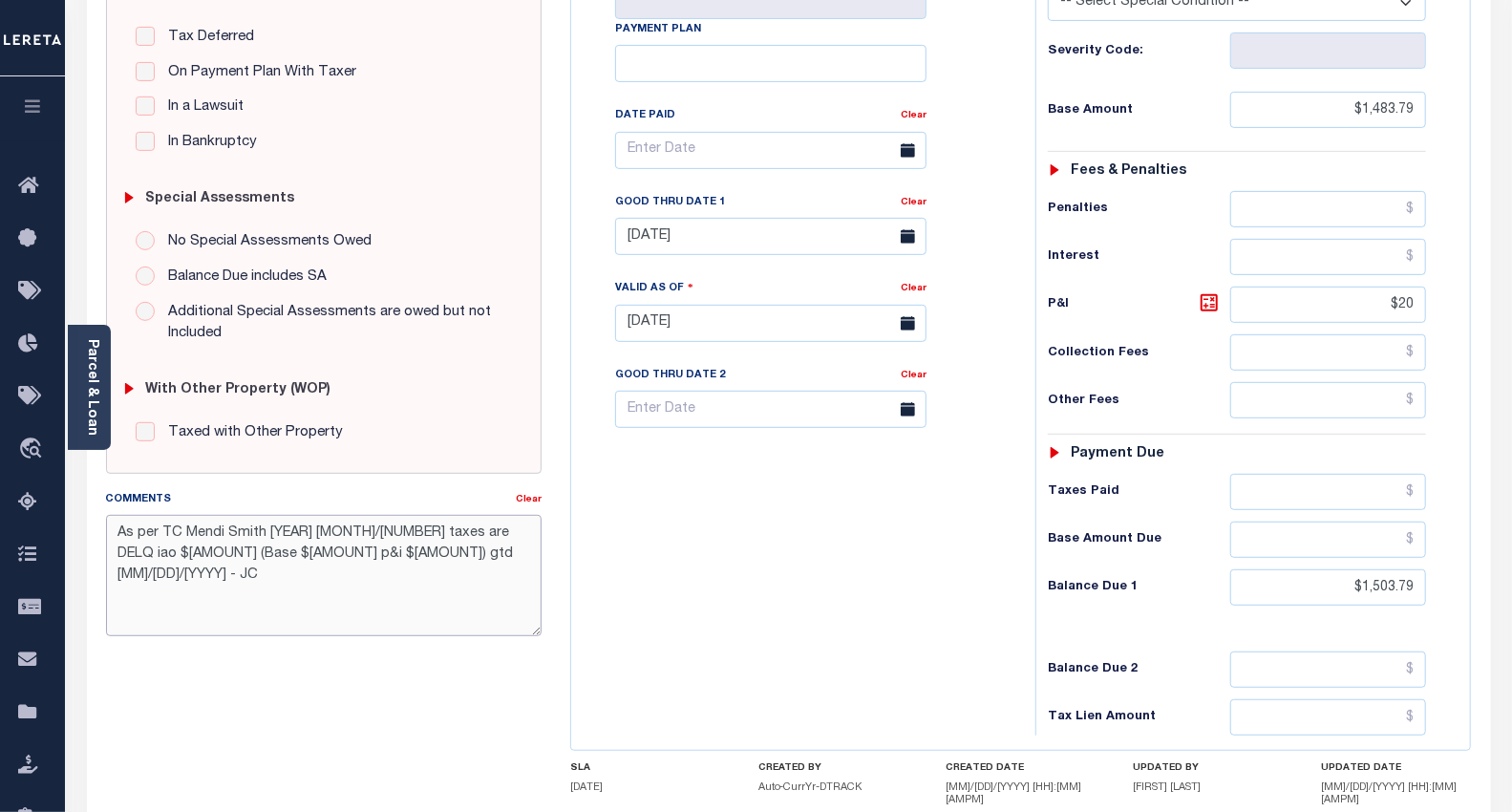 click on "As per TC Mendi Smith [YEAR] [MONTH]/[NUMBER] taxes are DELQ iao $[AMOUNT] (Base $[AMOUNT] p&i $[AMOUNT]) gtd [MM]/[DD]/[YYYY] - JC" at bounding box center (324, 575) 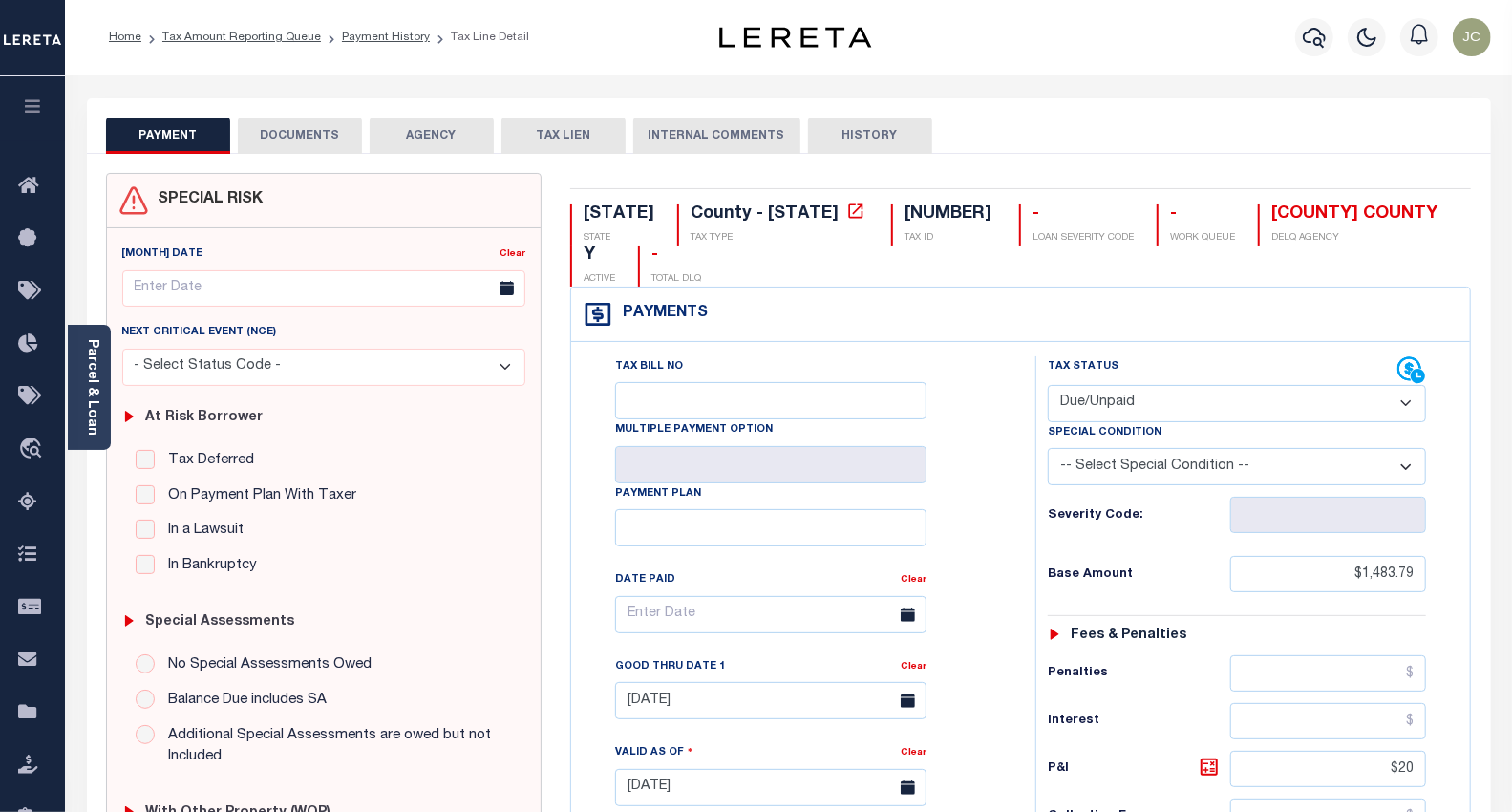 scroll, scrollTop: 0, scrollLeft: 0, axis: both 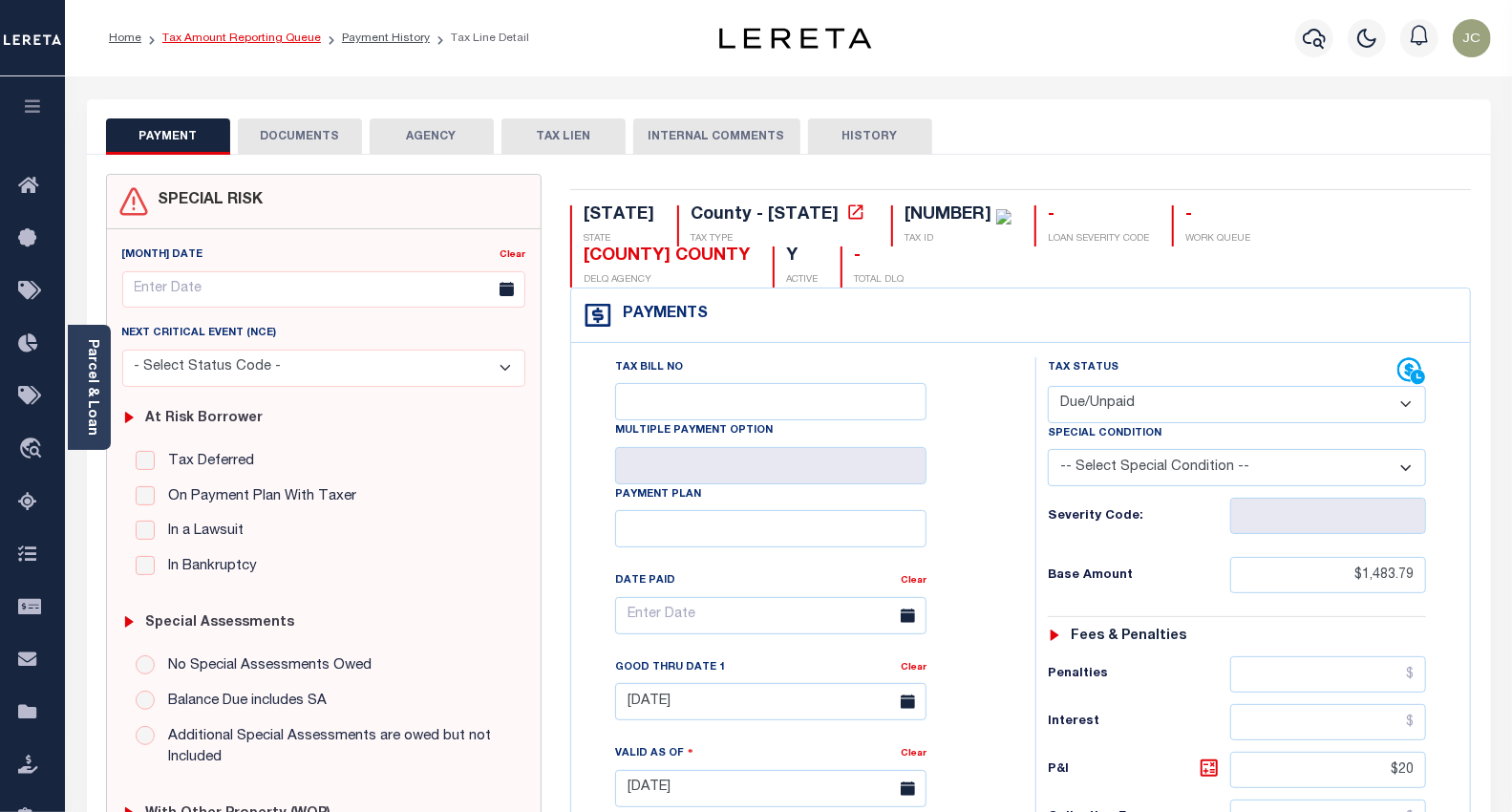 click on "Tax Amount Reporting Queue" at bounding box center [242, 38] 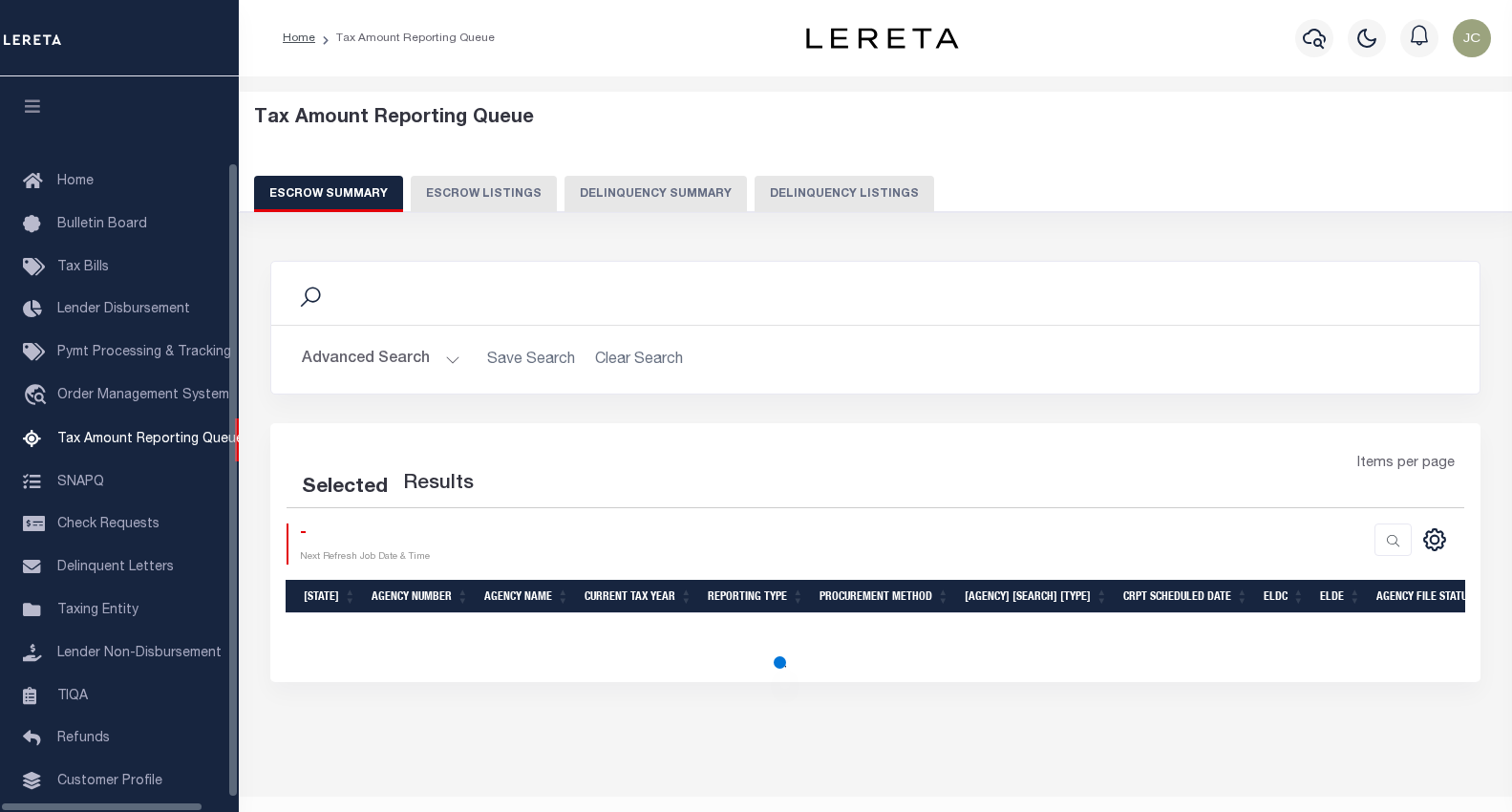 scroll, scrollTop: 0, scrollLeft: 0, axis: both 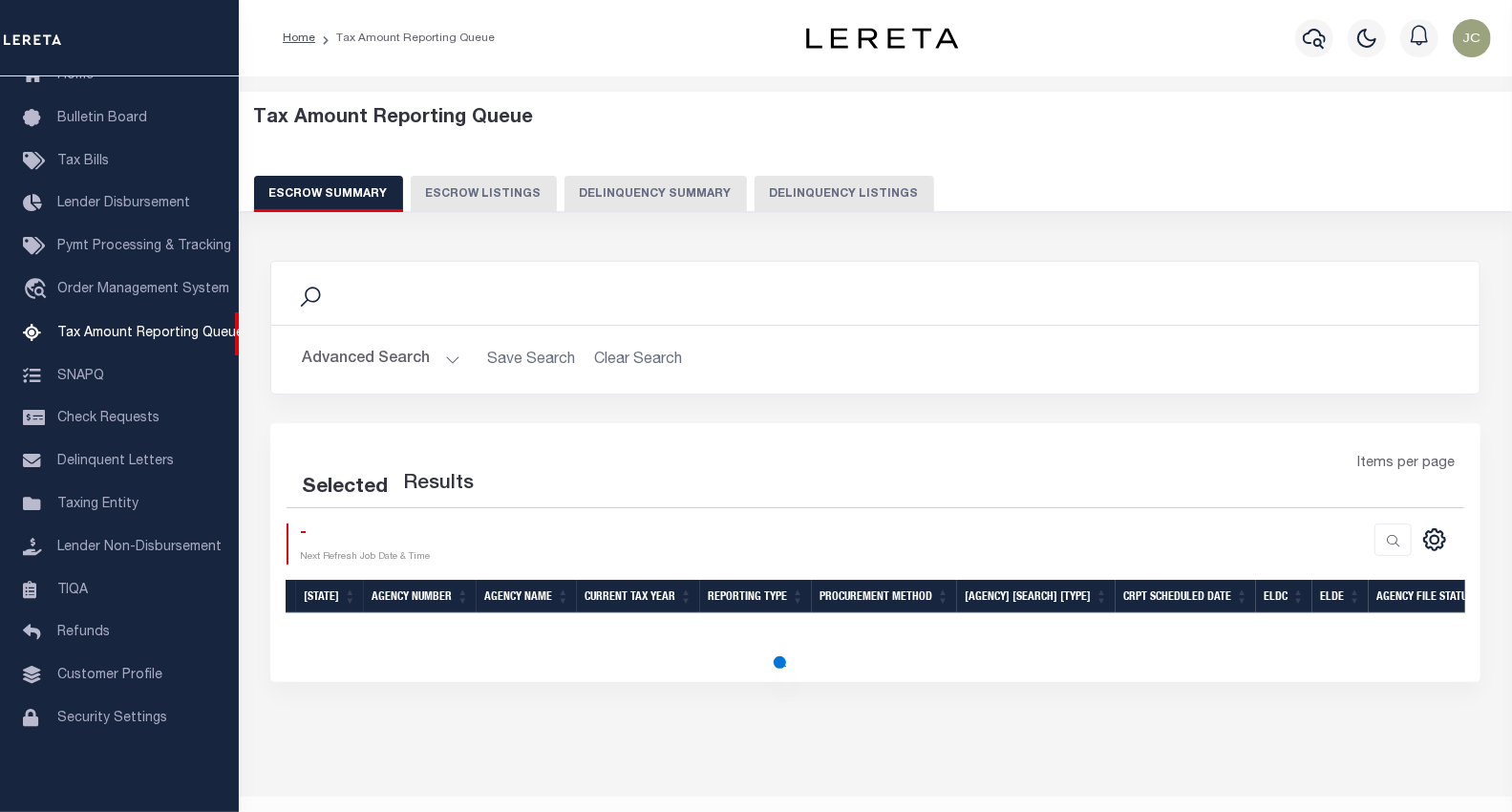 click on "Delinquency Listings" at bounding box center (844, 194) 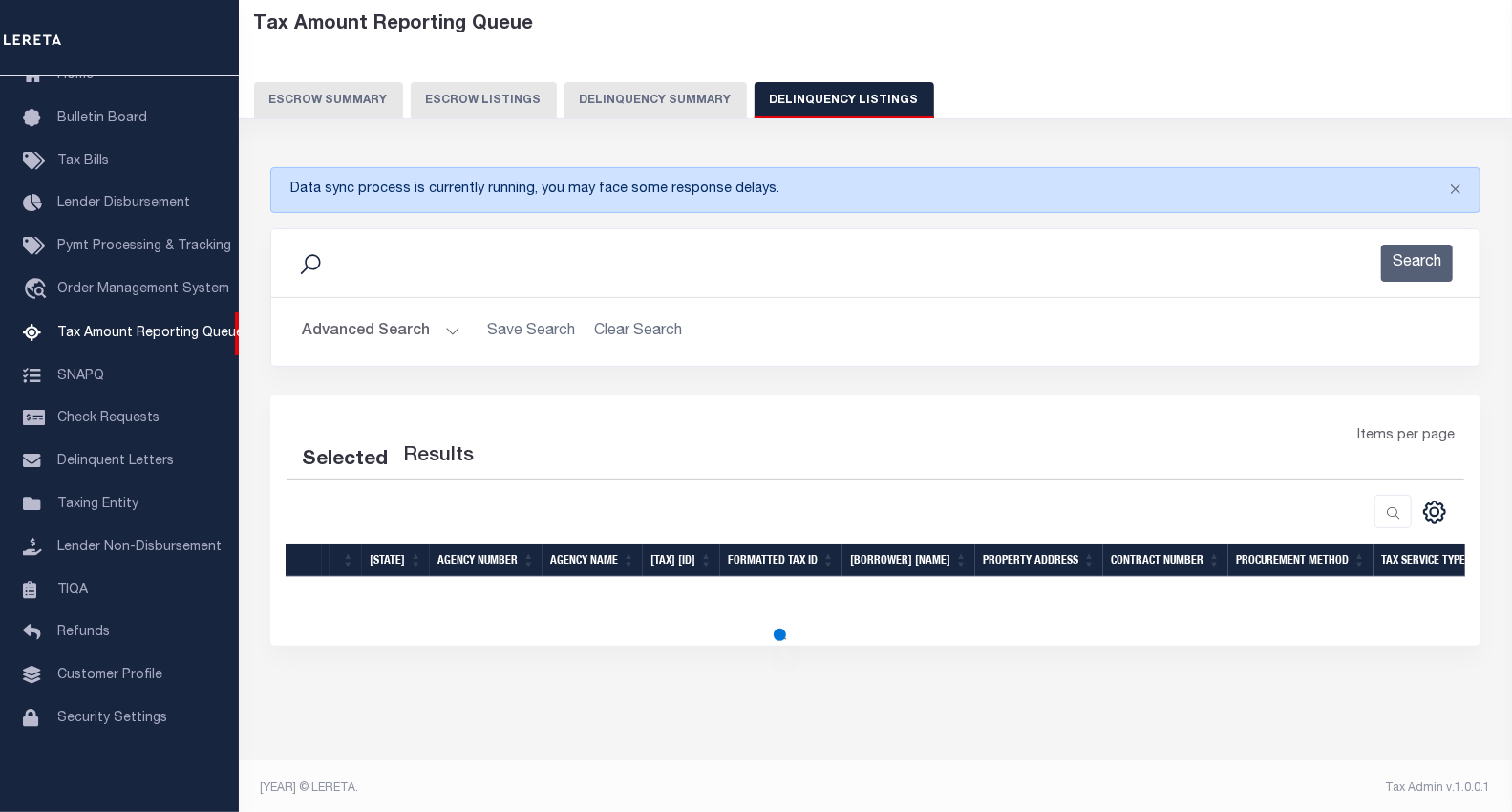 scroll, scrollTop: 99, scrollLeft: 0, axis: vertical 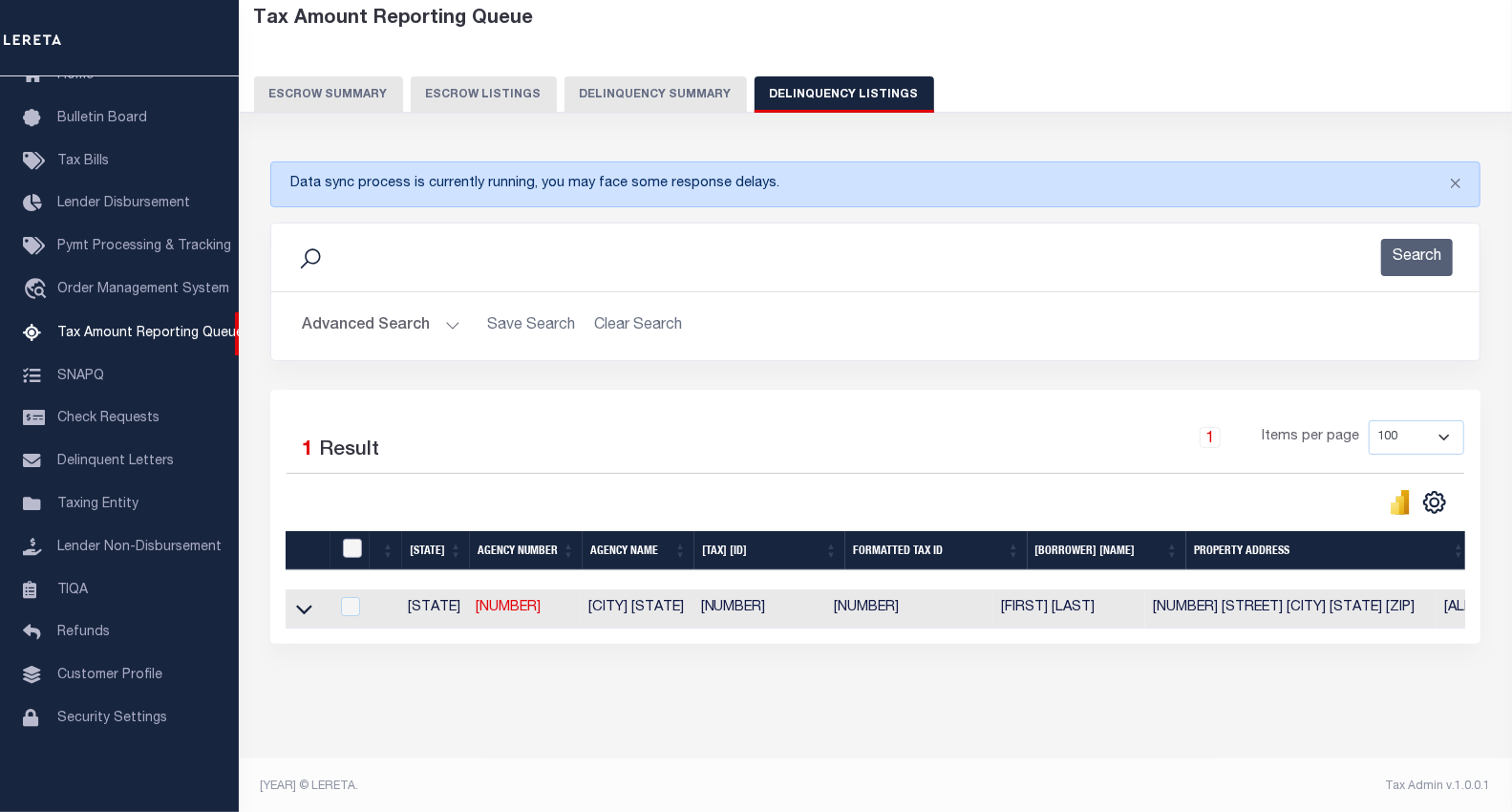 click at bounding box center (352, 548) 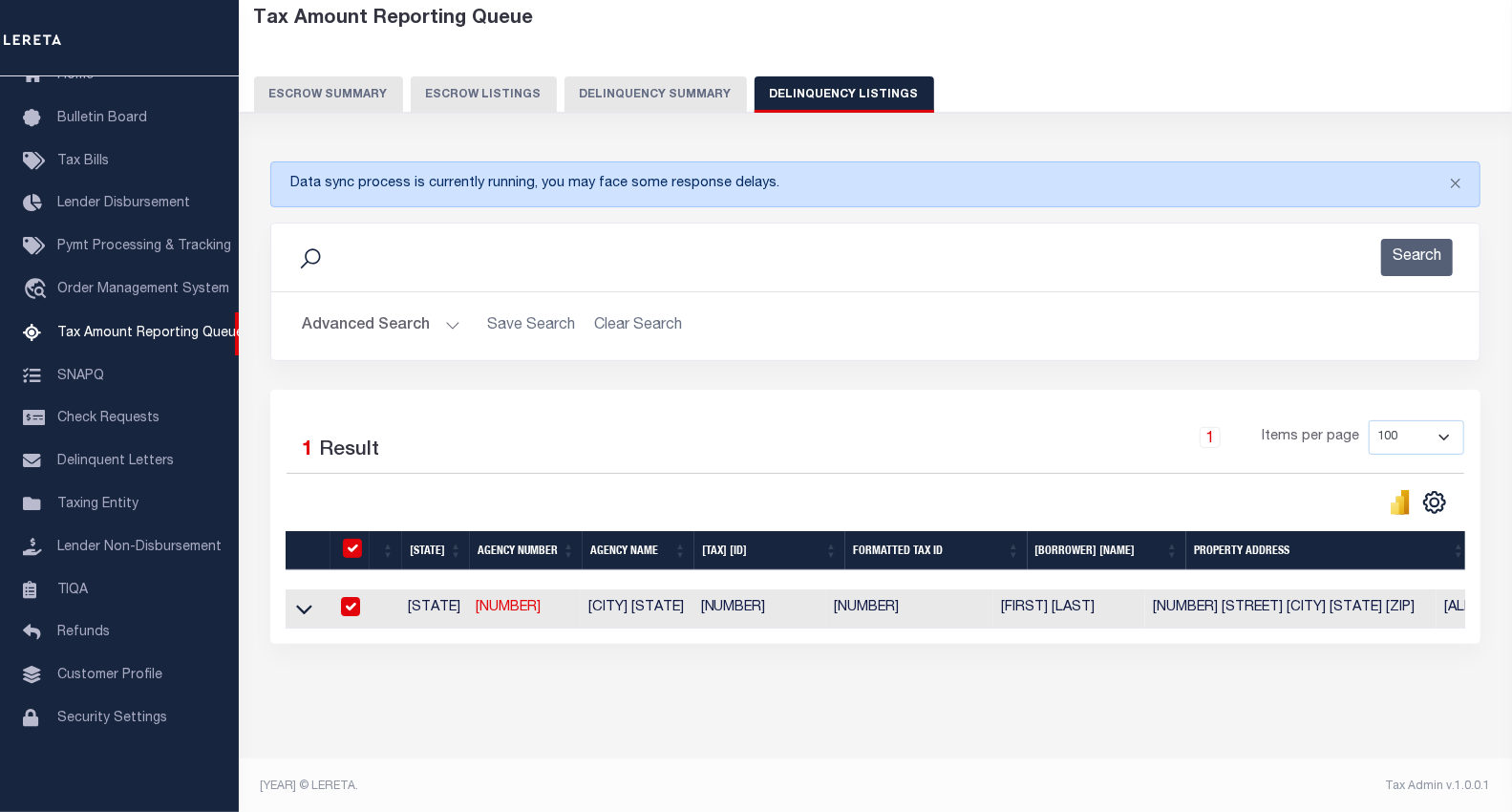 checkbox on "true" 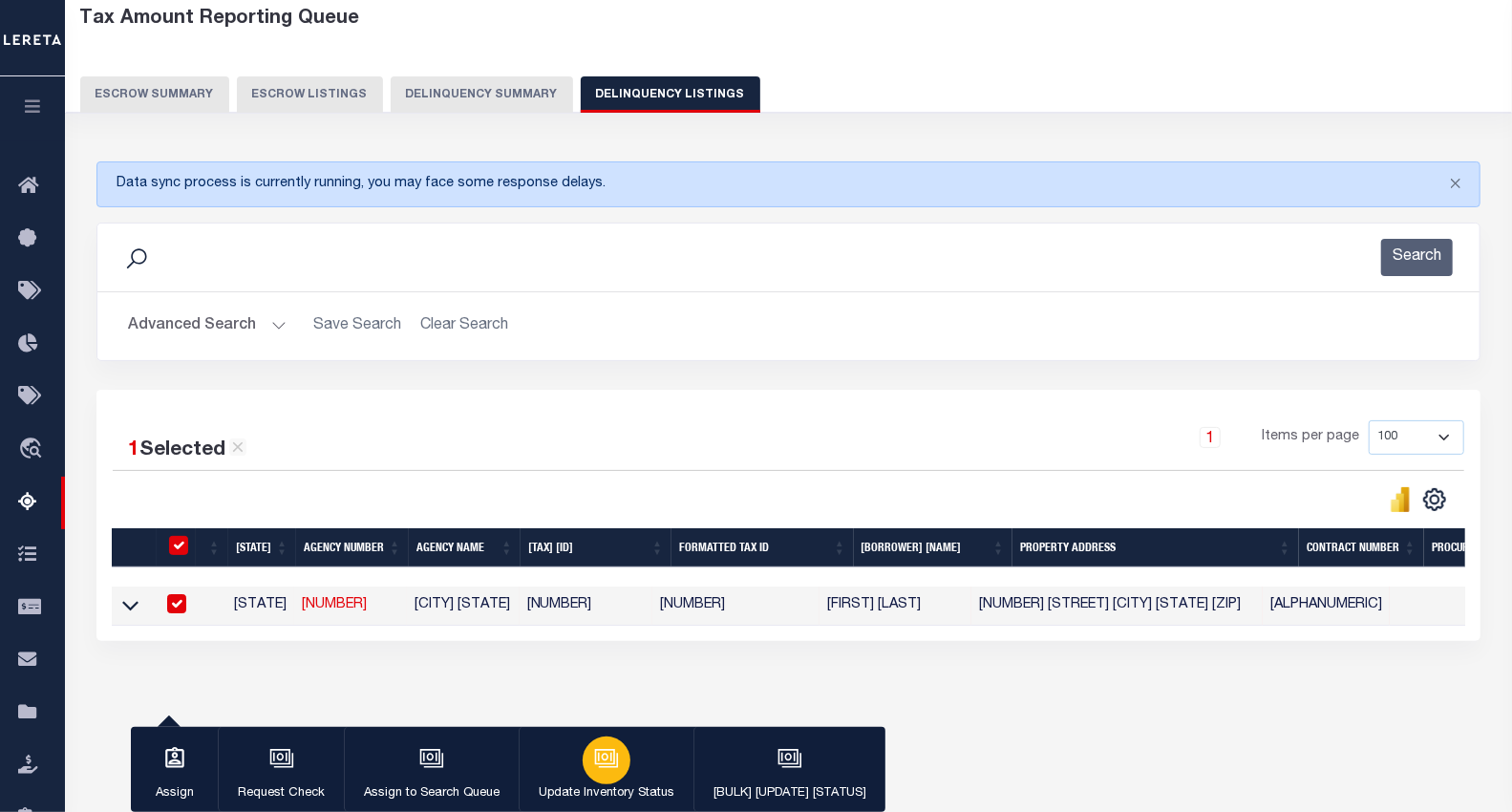 click at bounding box center [607, 759] 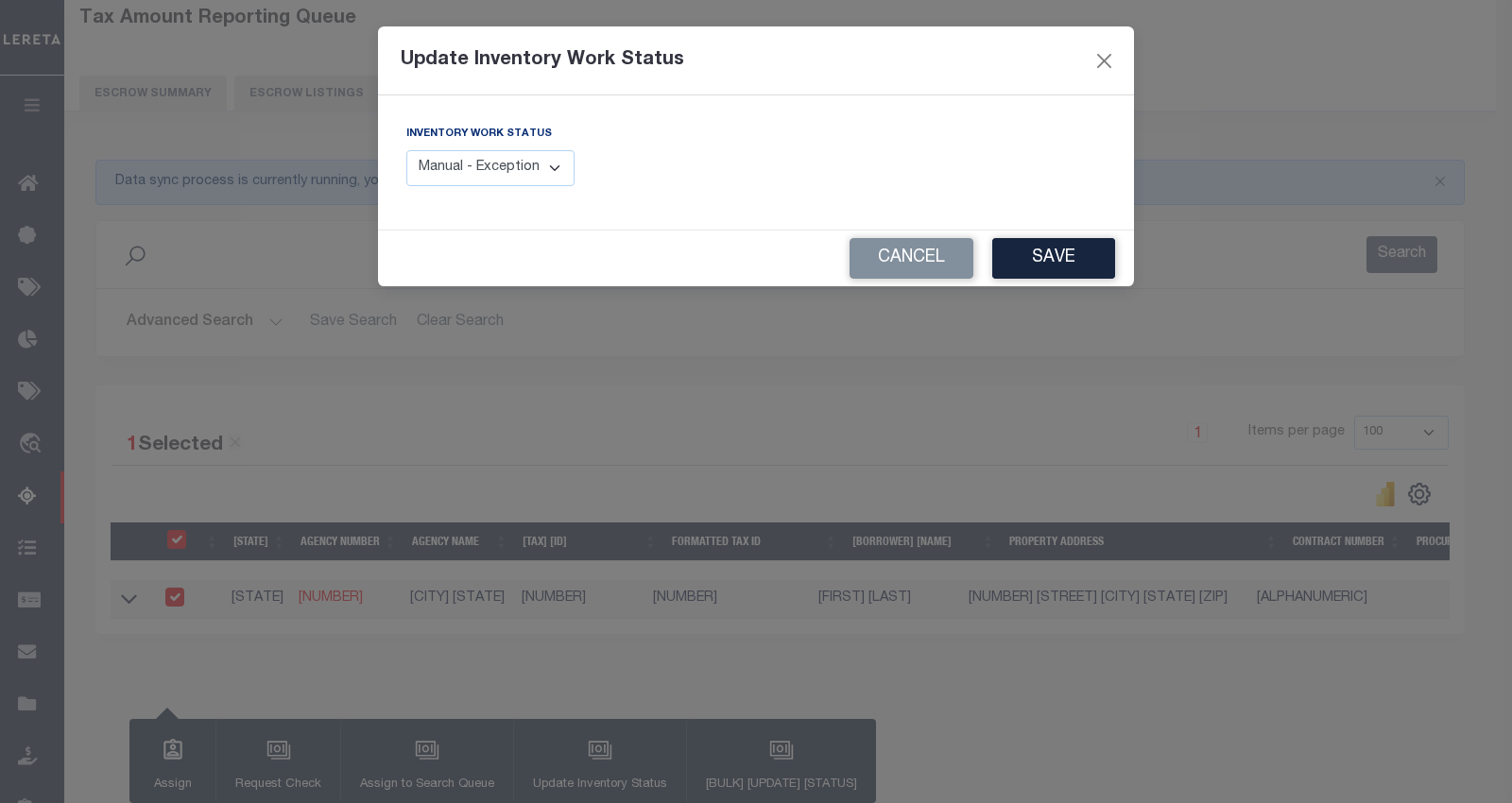 click on "Manual - Exception
Pended - Awaiting Search
Late Add Exception
Completed" at bounding box center [490, 168] 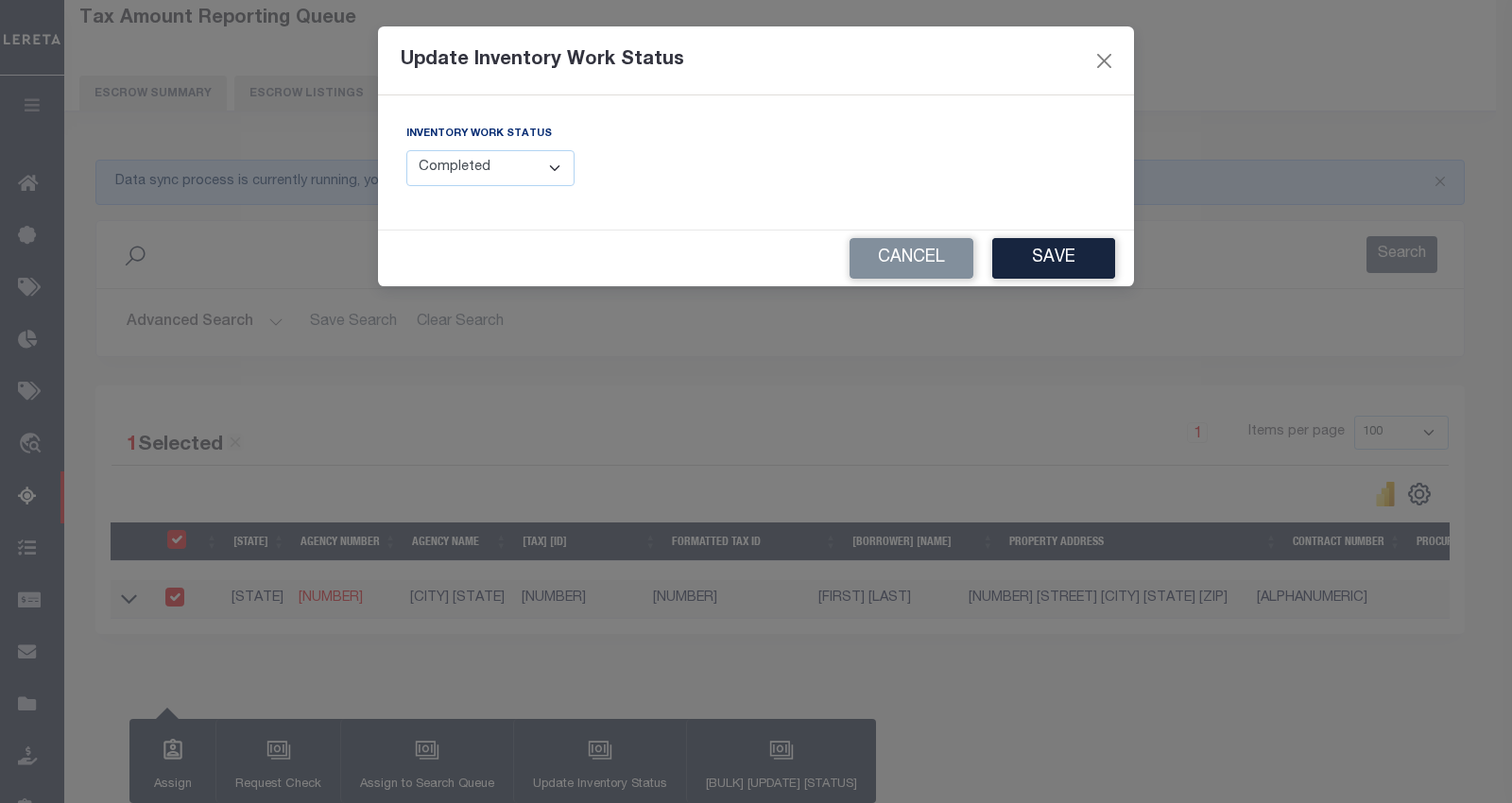 click on "Manual - Exception
Pended - Awaiting Search
Late Add Exception
Completed" at bounding box center (490, 168) 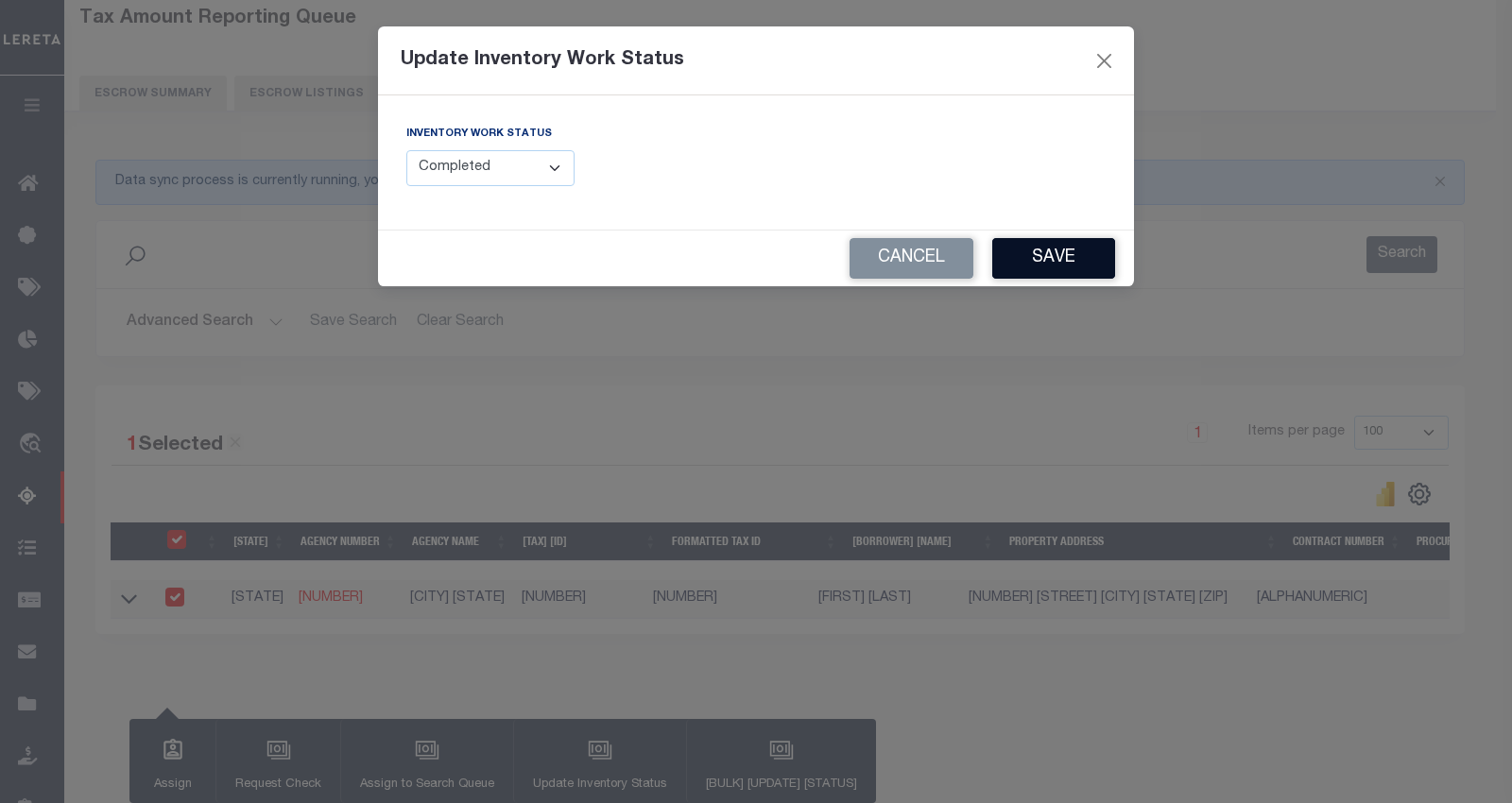 click on "Save" at bounding box center [1054, 258] 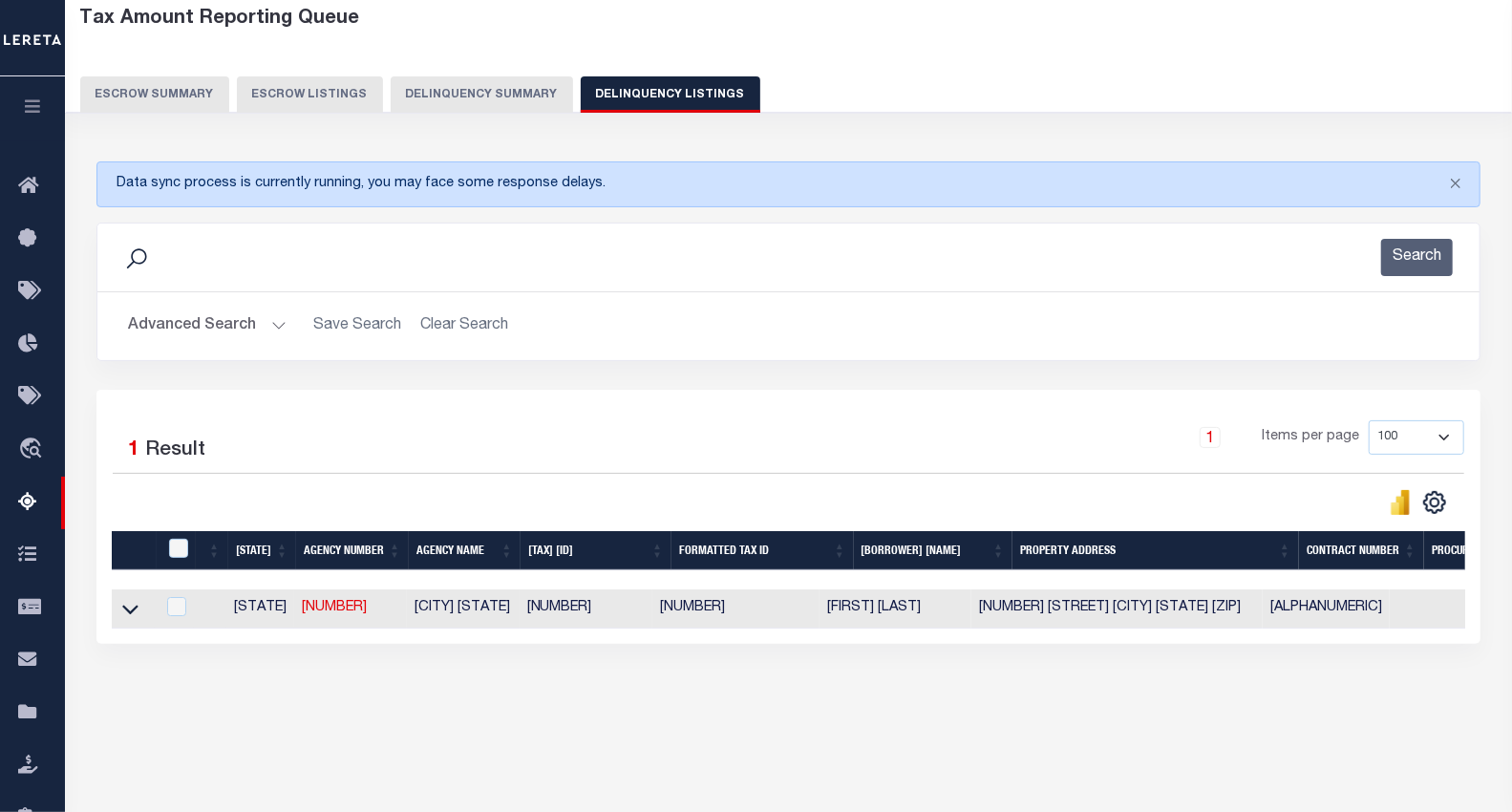 scroll, scrollTop: 0, scrollLeft: 914, axis: horizontal 